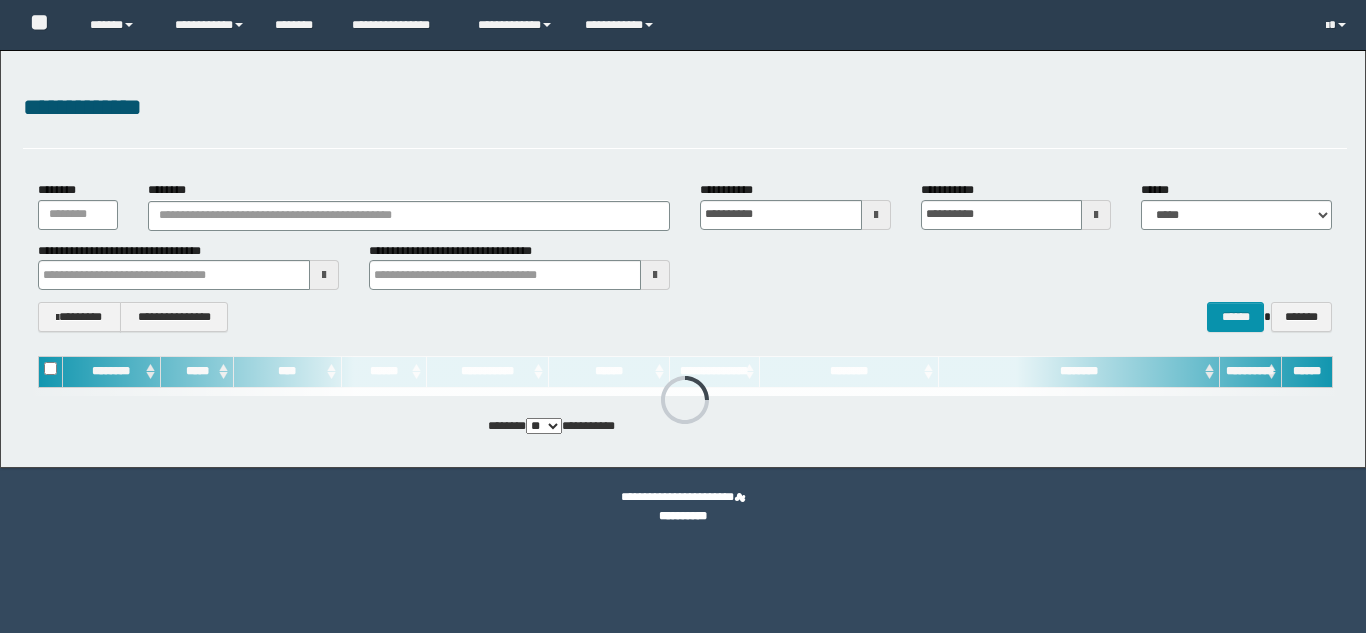 scroll, scrollTop: 0, scrollLeft: 0, axis: both 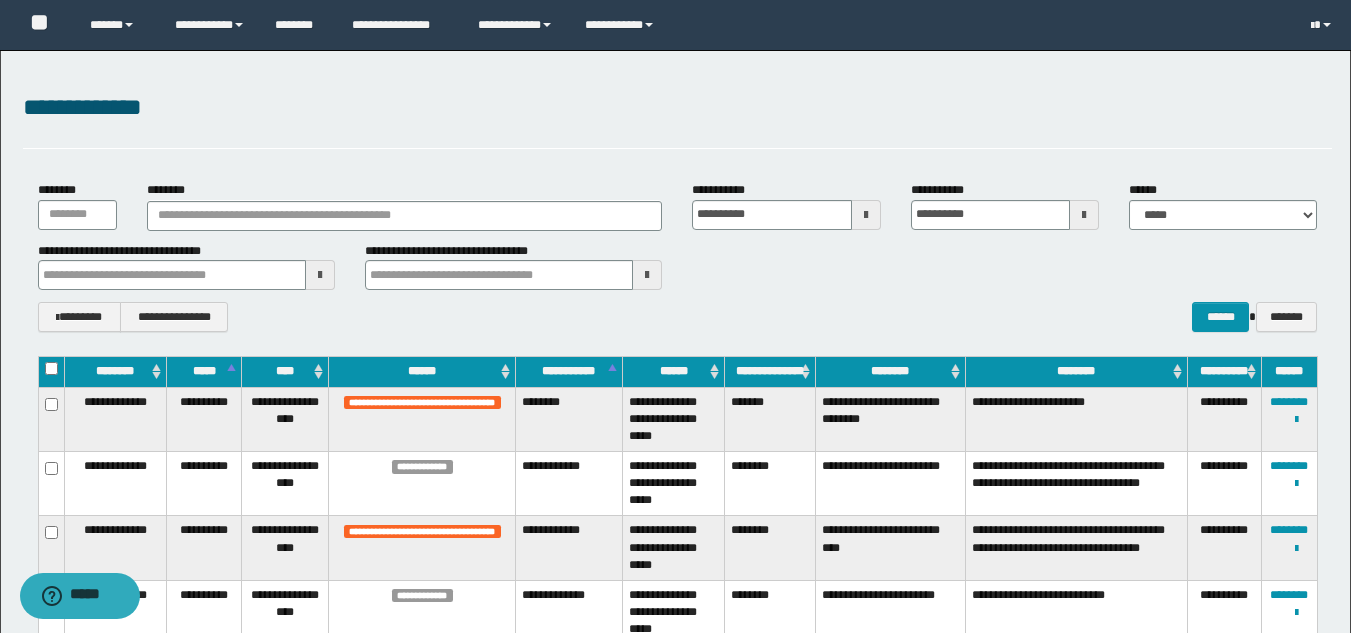 drag, startPoint x: 231, startPoint y: 138, endPoint x: 259, endPoint y: 181, distance: 51.312767 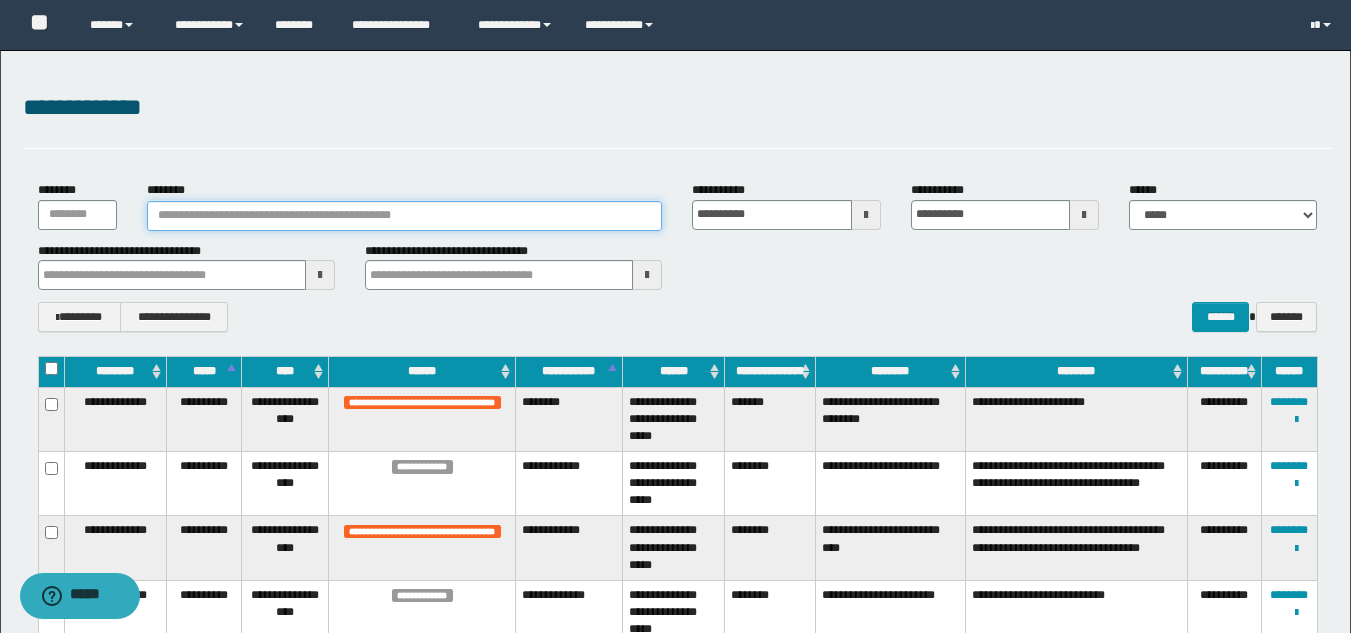 click on "********" at bounding box center [405, 216] 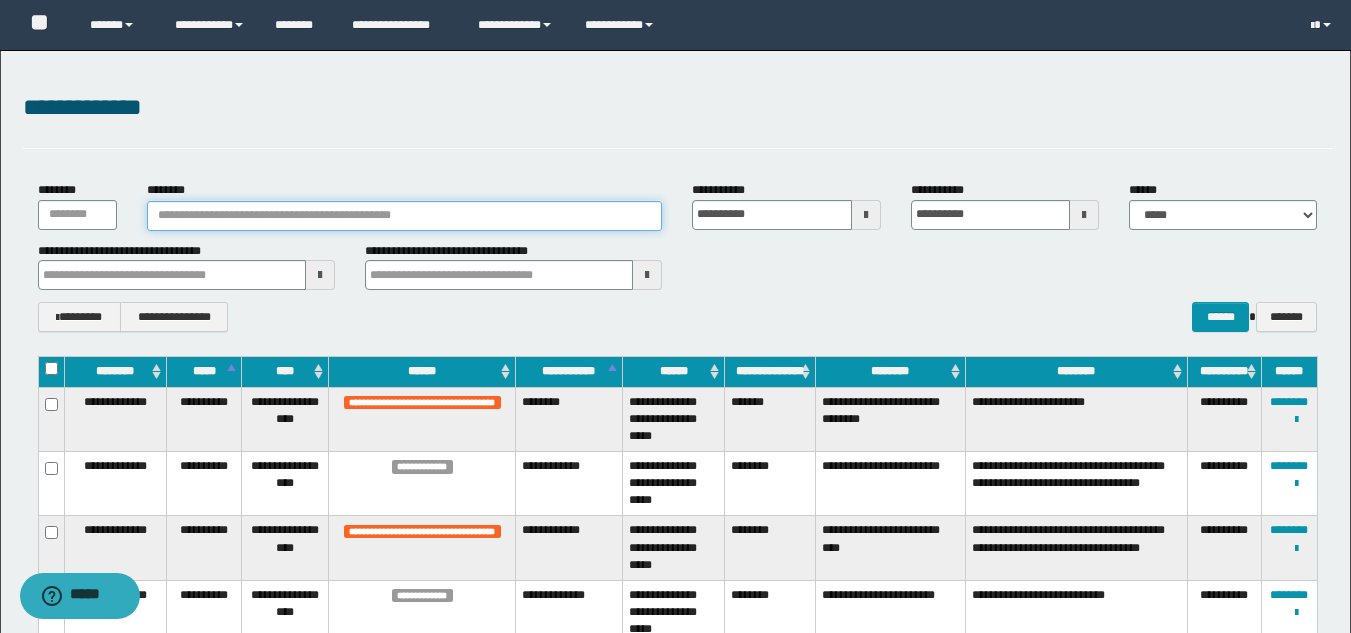 paste on "********" 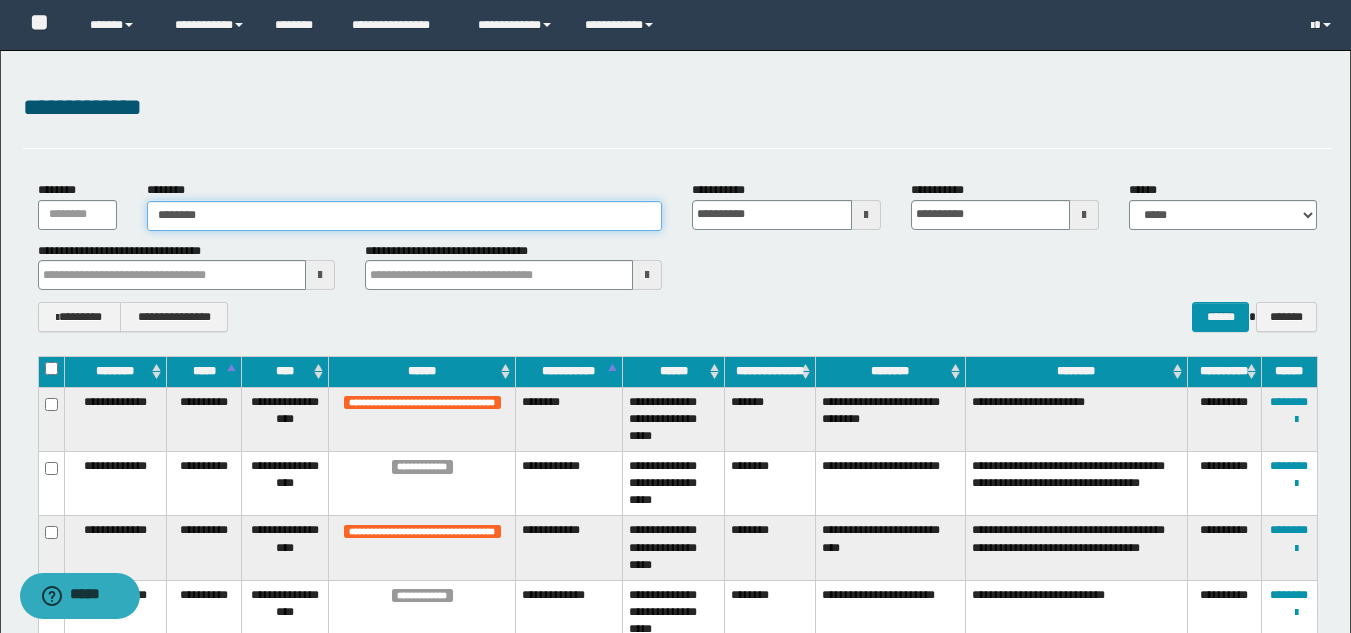 type on "********" 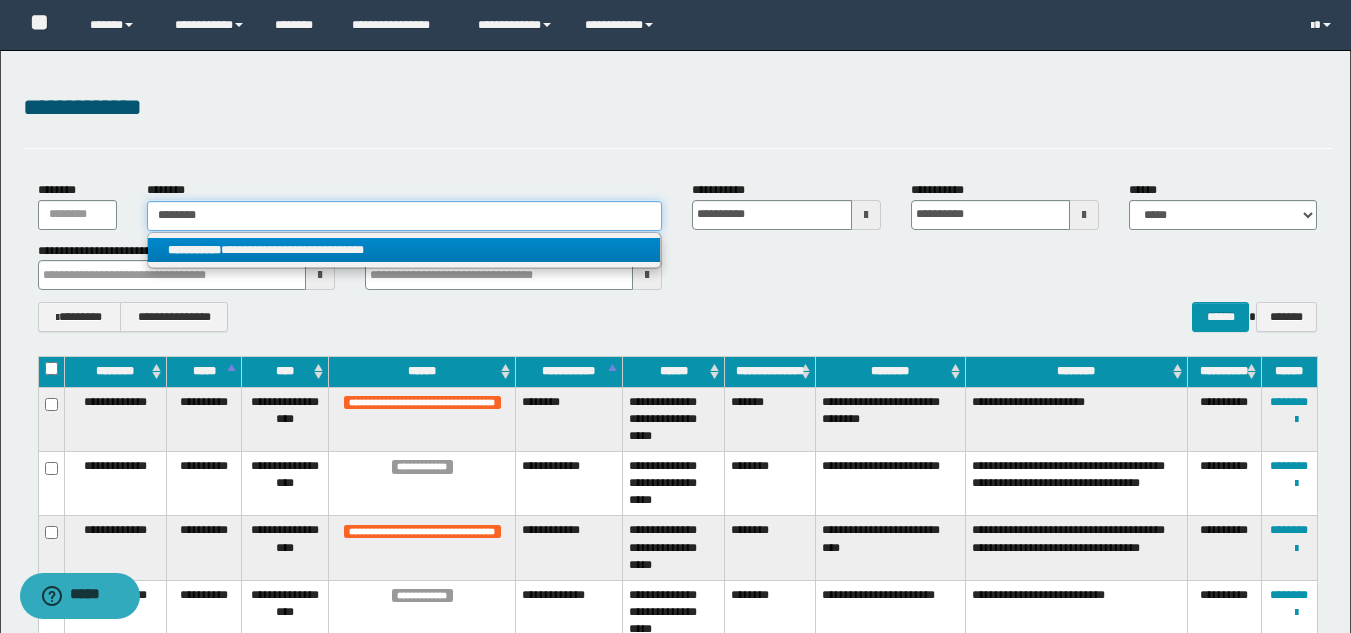 type on "********" 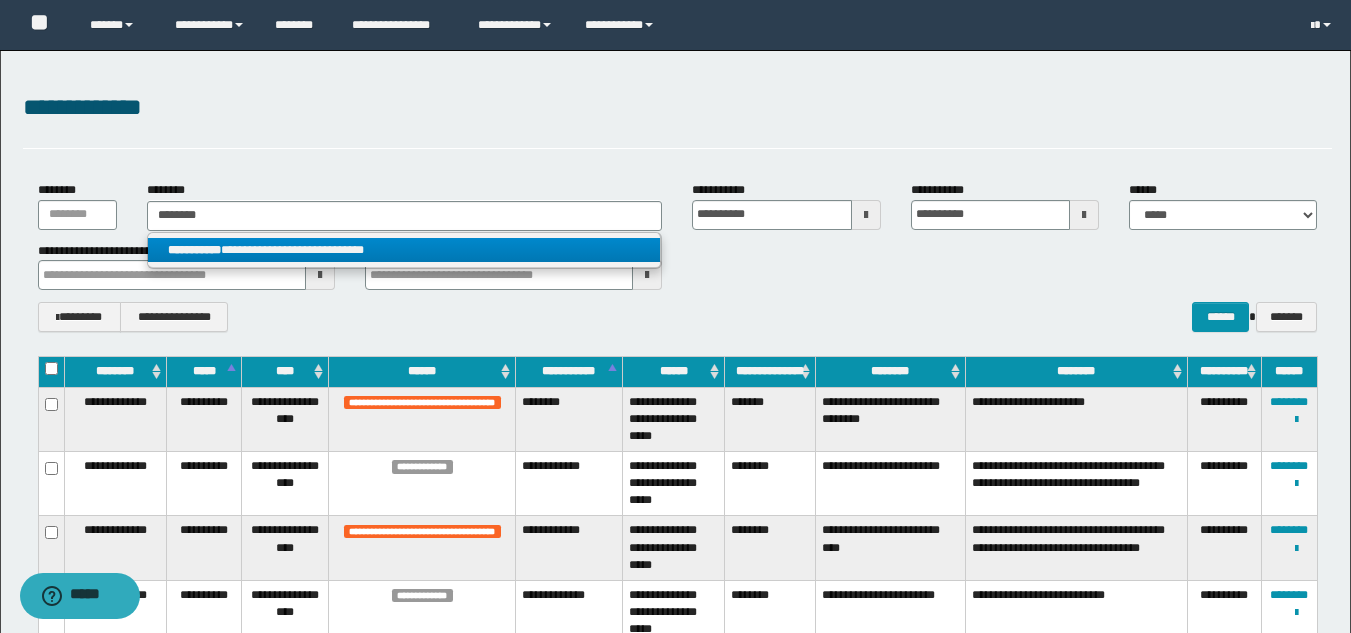 click on "**********" at bounding box center [404, 250] 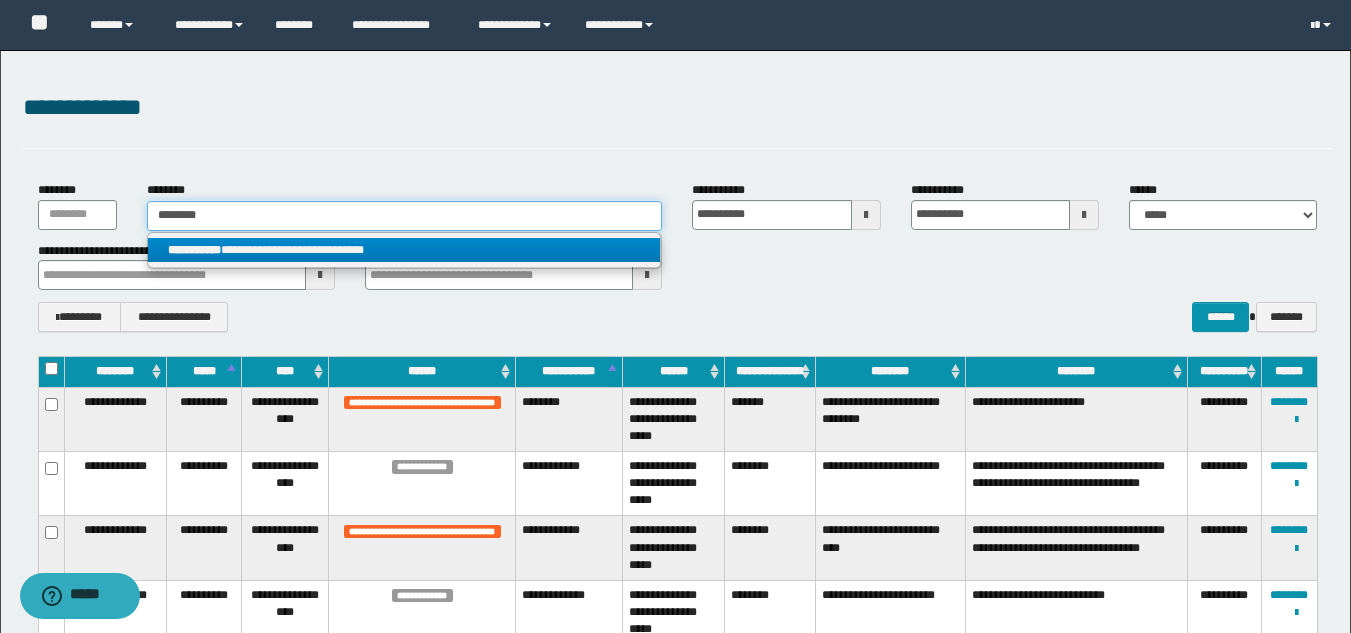type 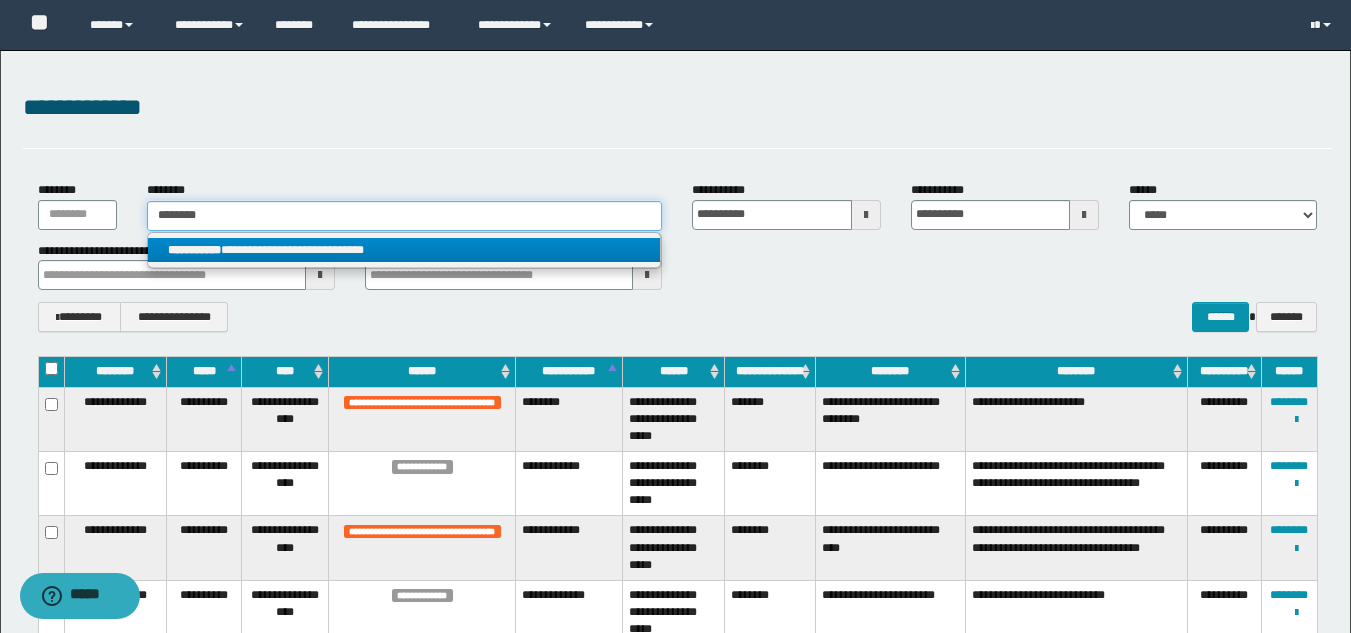 type on "**********" 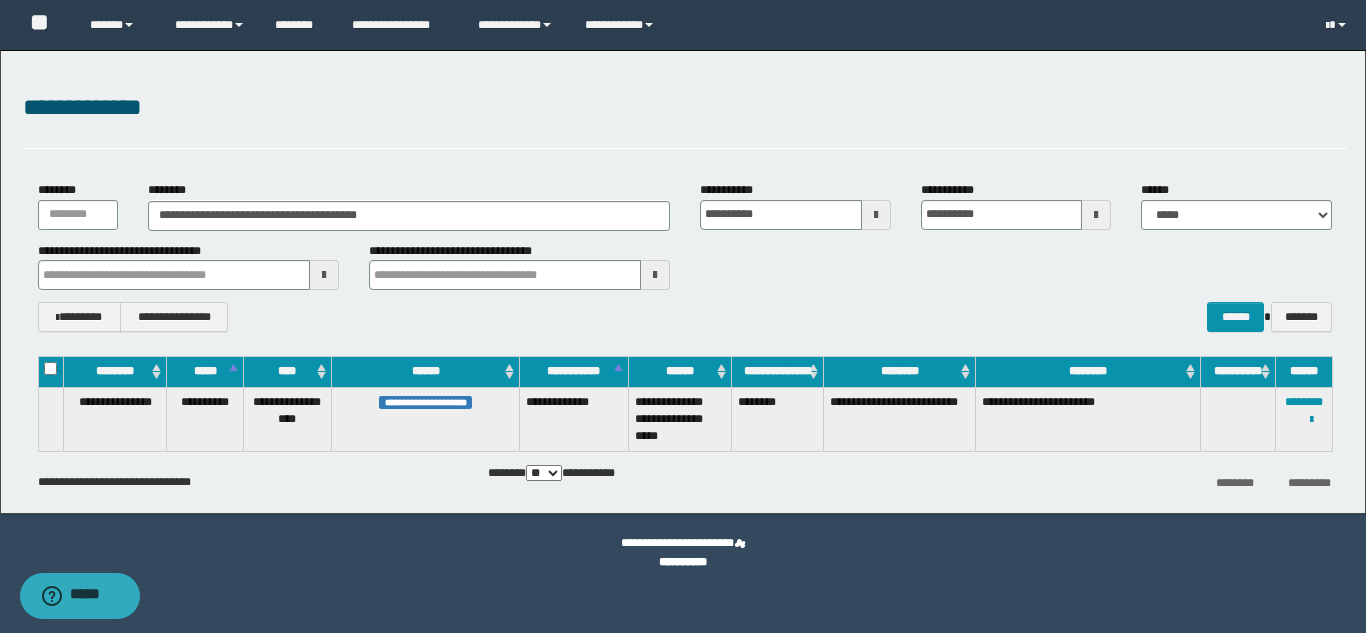 click on "**********" at bounding box center (683, 282) 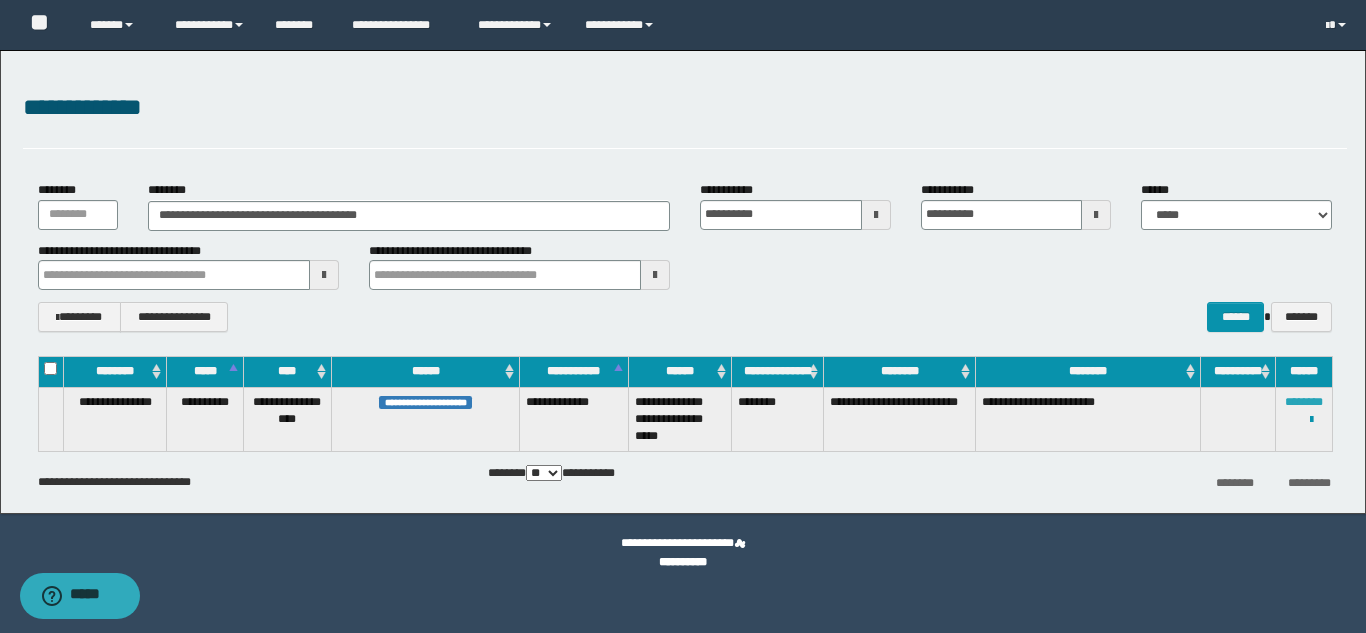 click on "********" at bounding box center [1304, 402] 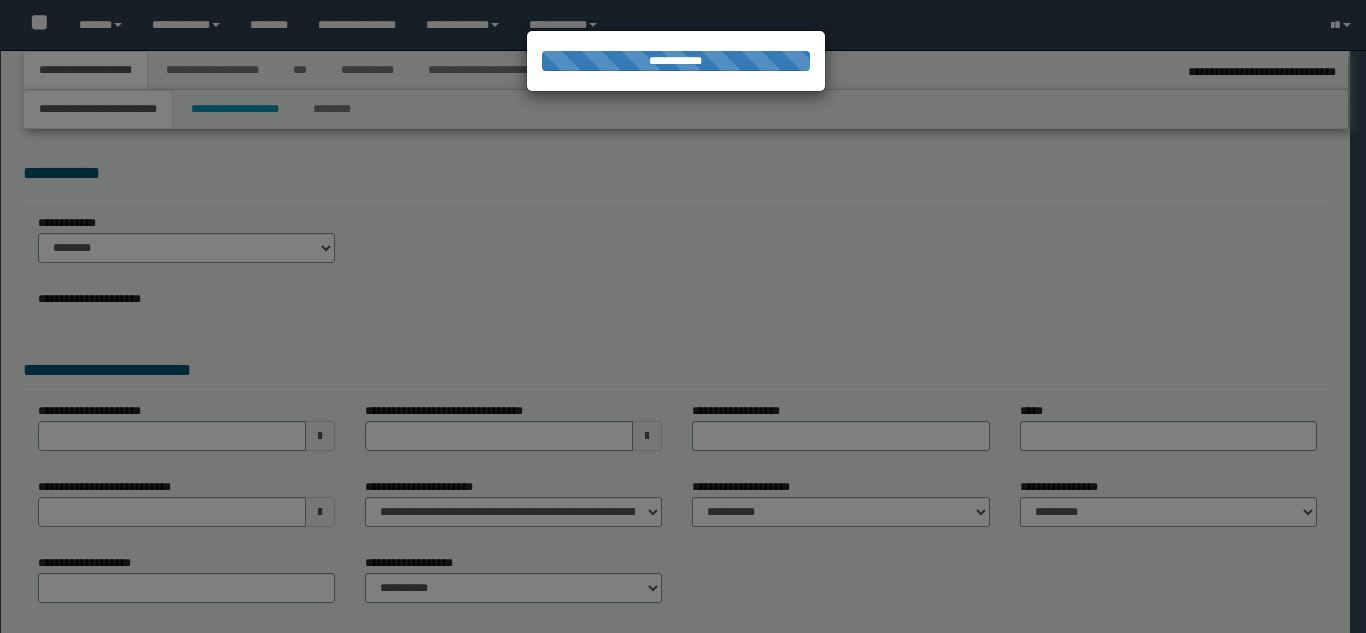 select on "*" 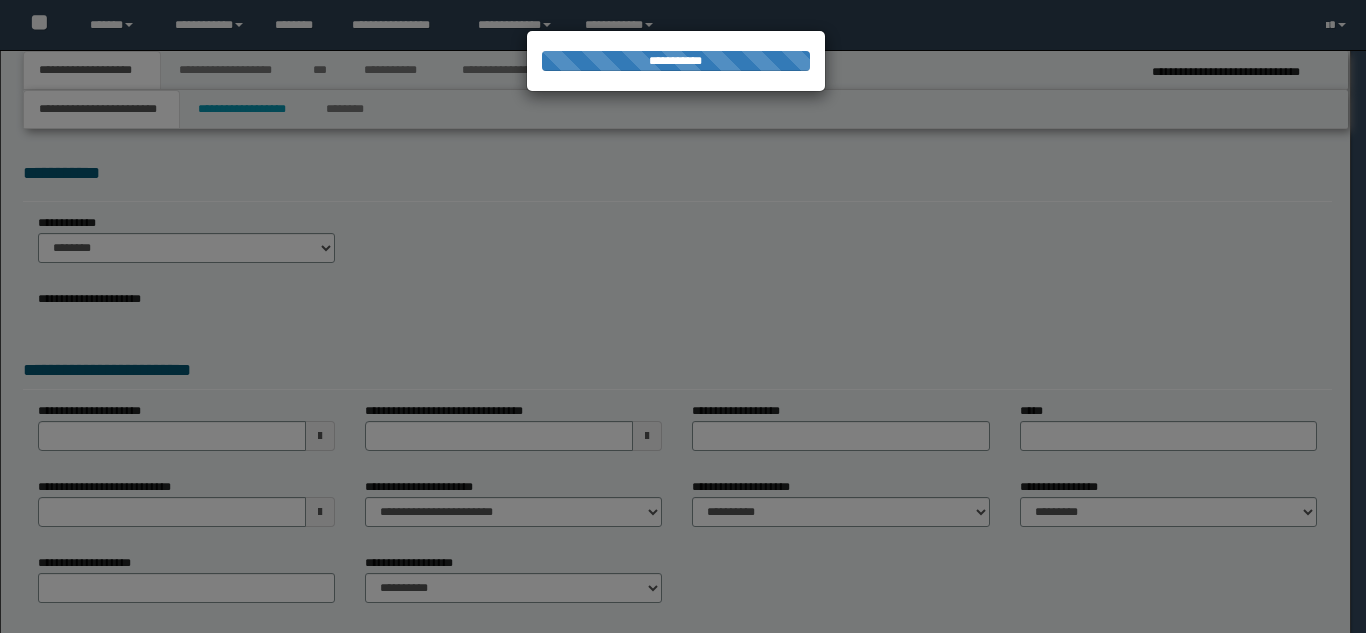 scroll, scrollTop: 0, scrollLeft: 0, axis: both 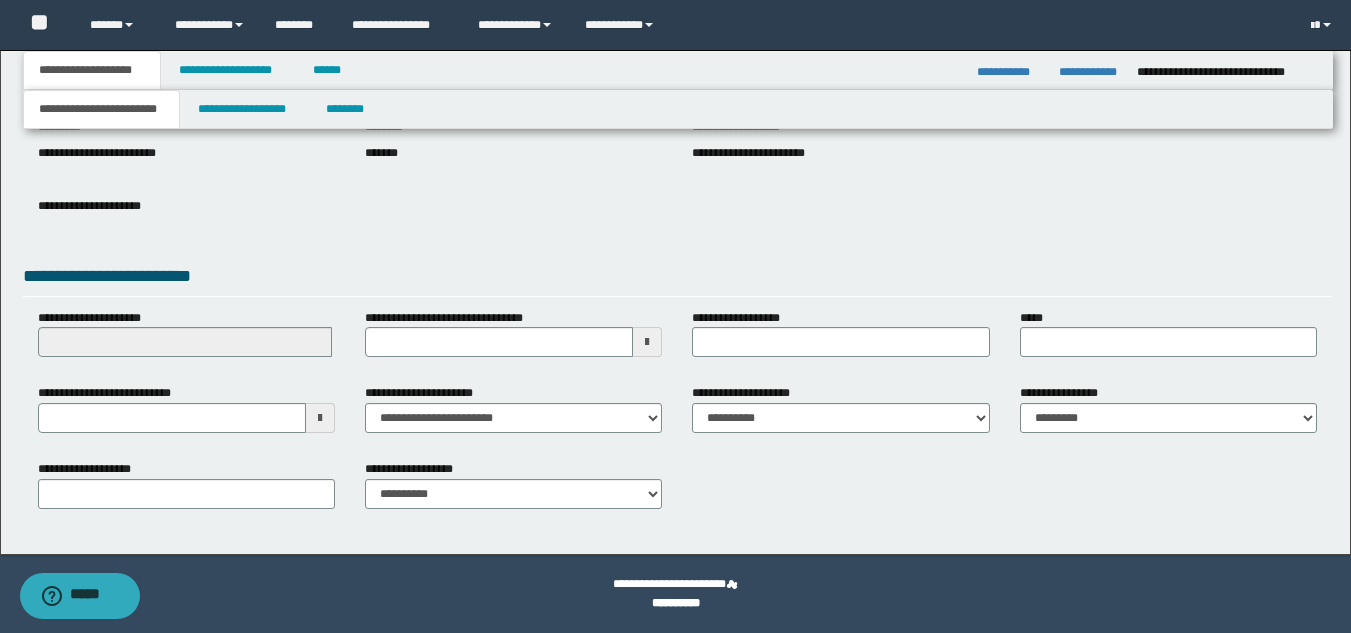 click at bounding box center [320, 418] 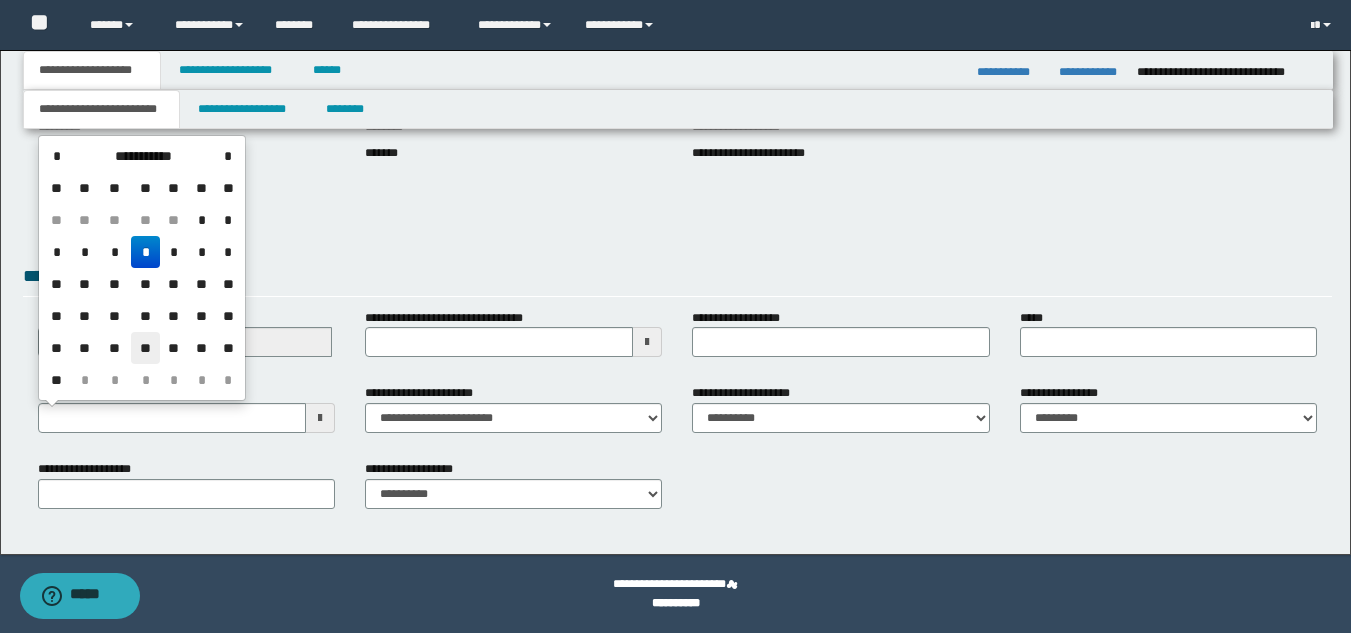 click on "**" at bounding box center (145, 348) 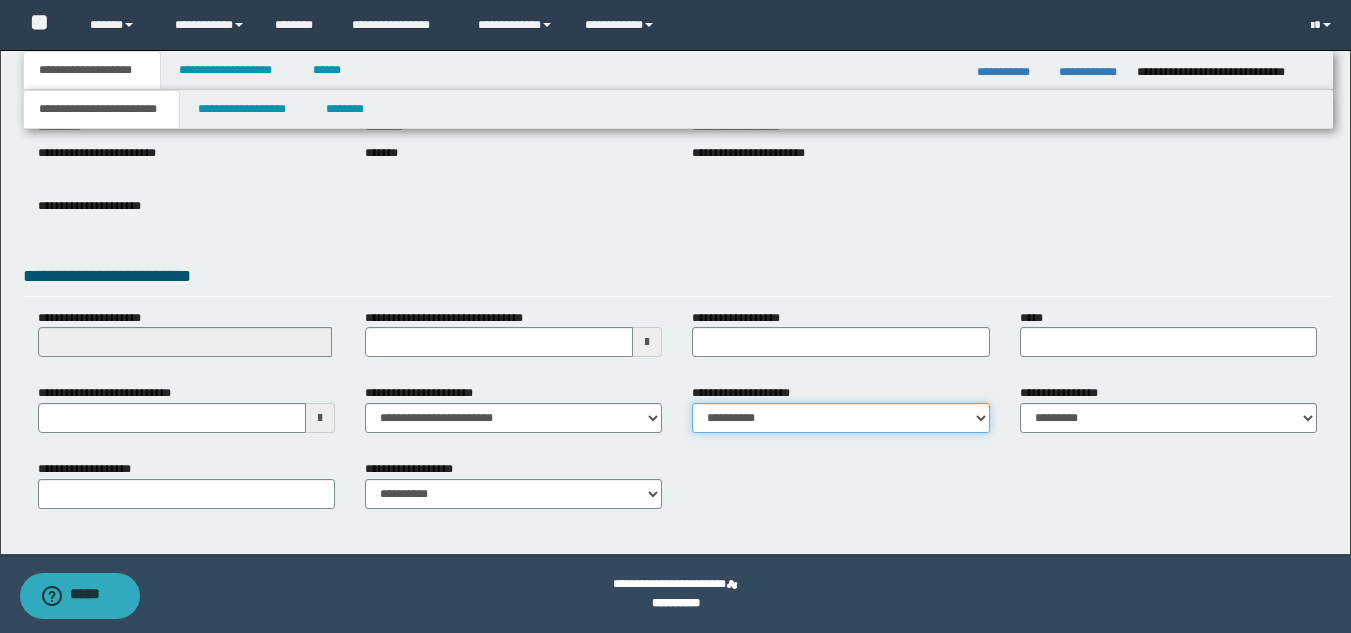 click on "**********" at bounding box center (840, 418) 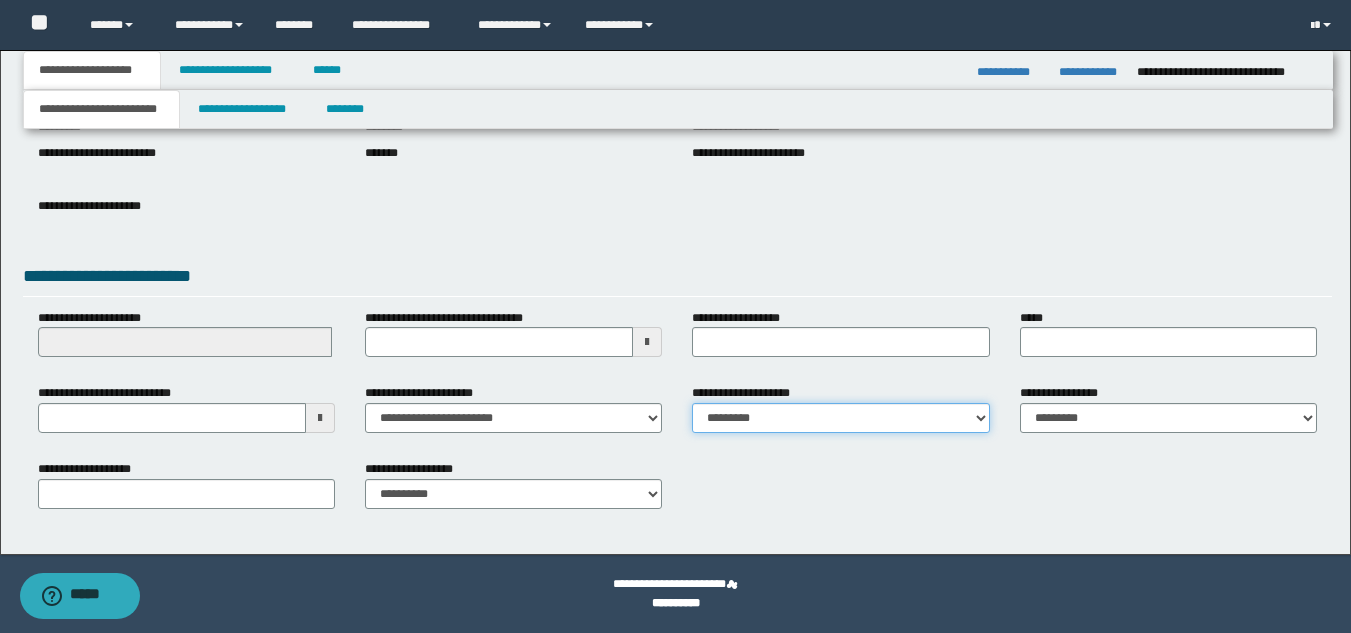 click on "**********" at bounding box center [840, 418] 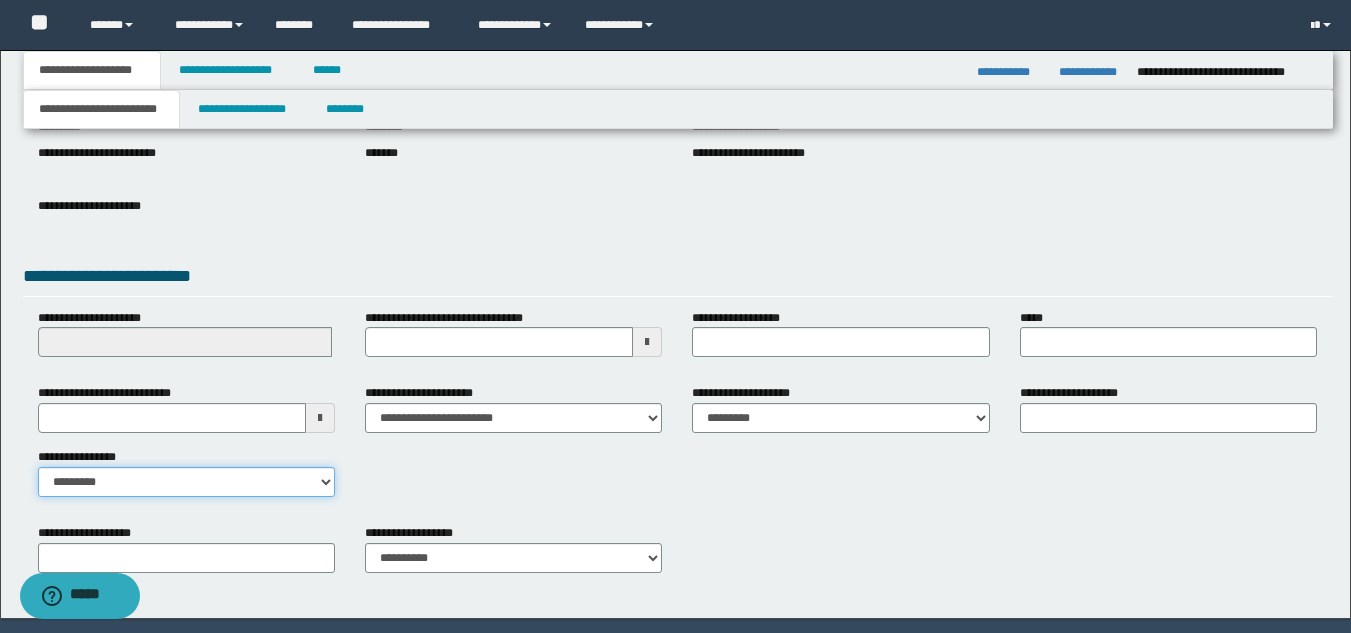click on "**********" at bounding box center (186, 482) 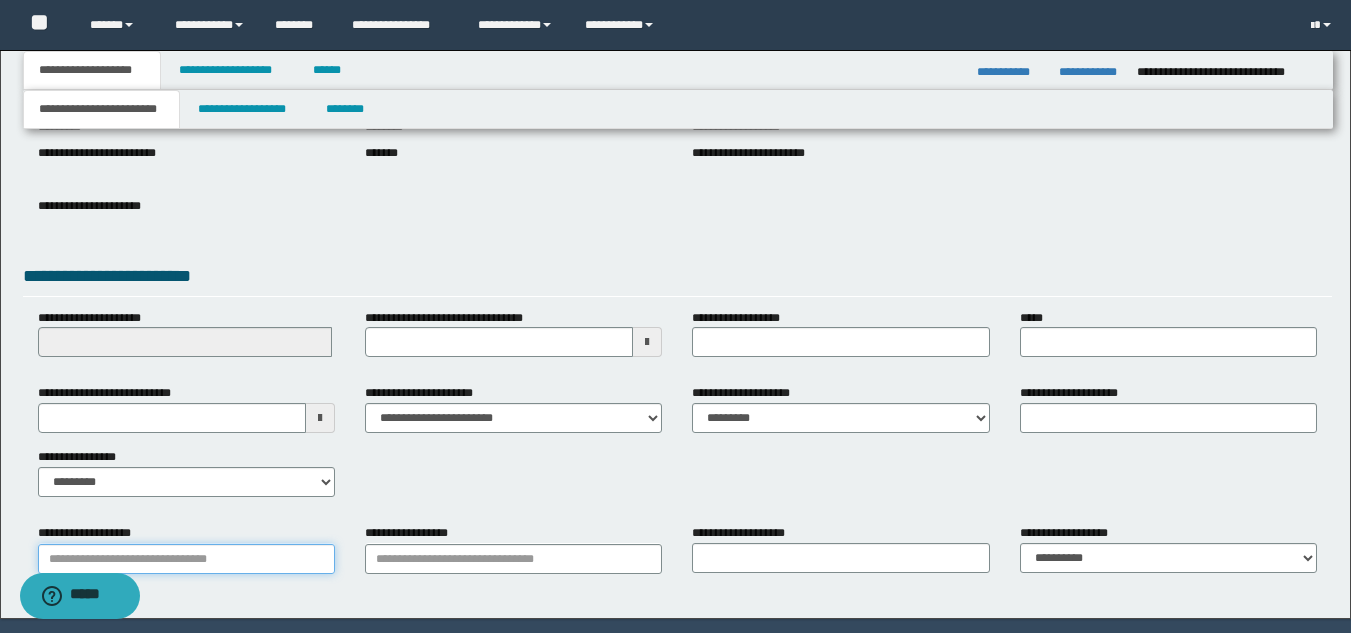 click on "**********" at bounding box center [186, 559] 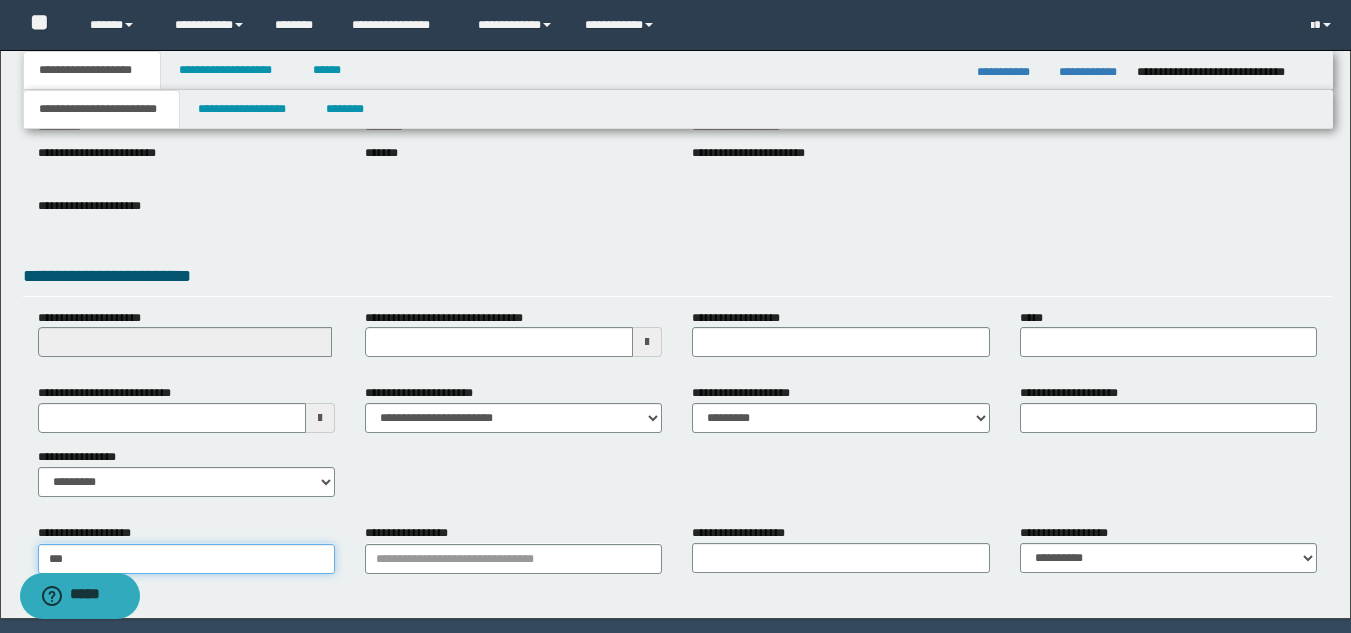 type on "****" 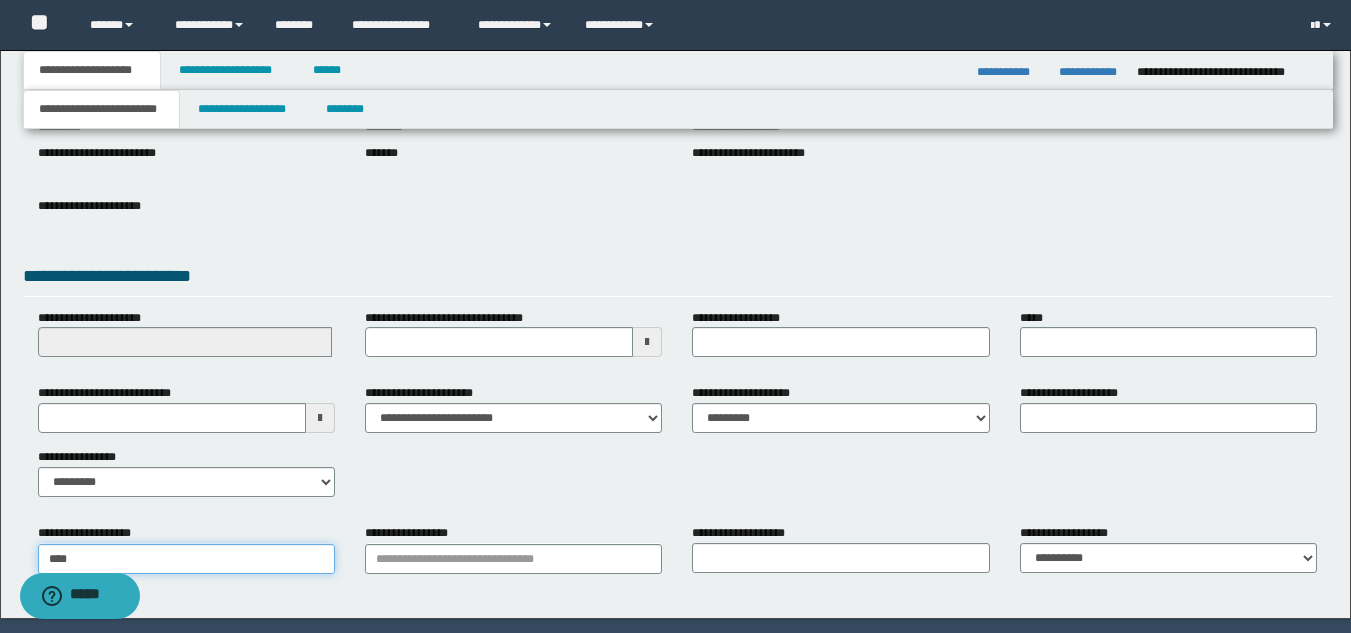 type on "**********" 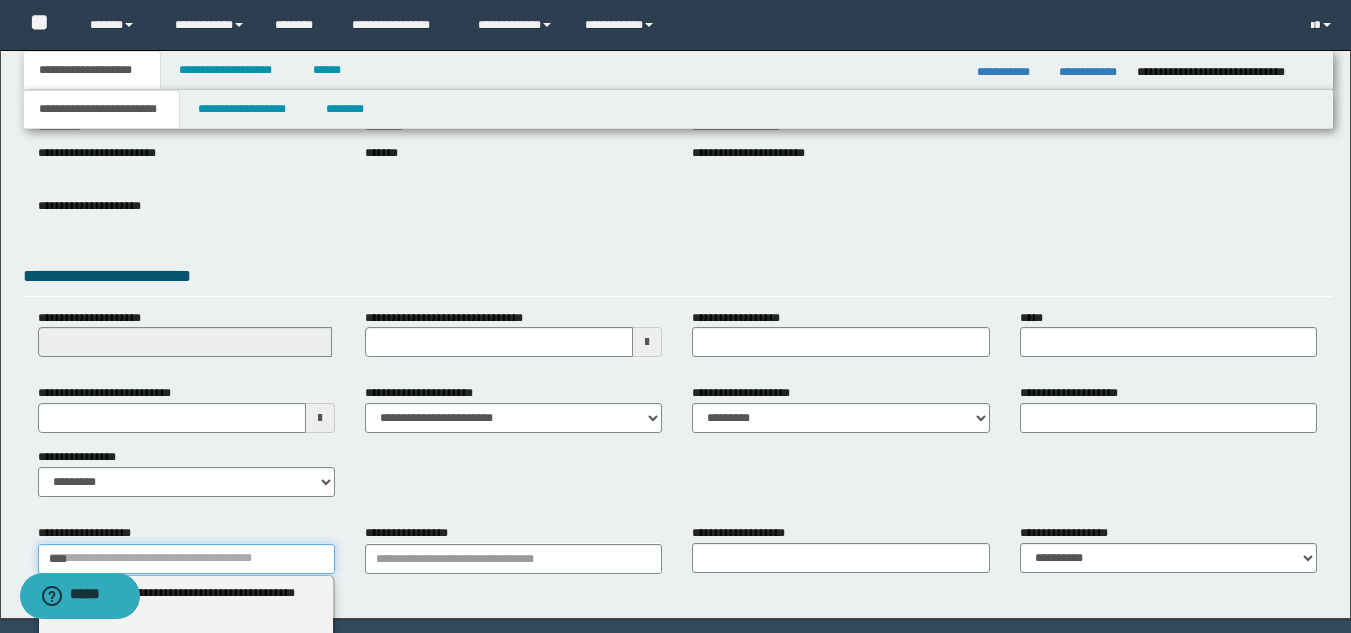 type 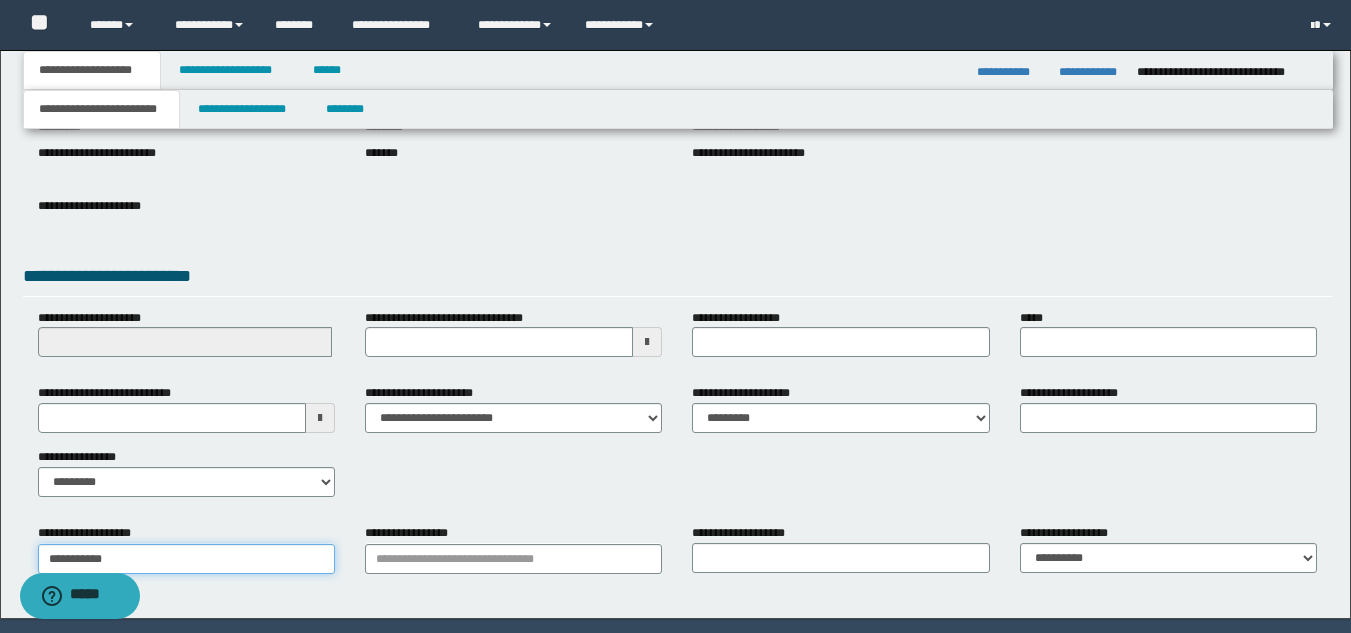 type on "**********" 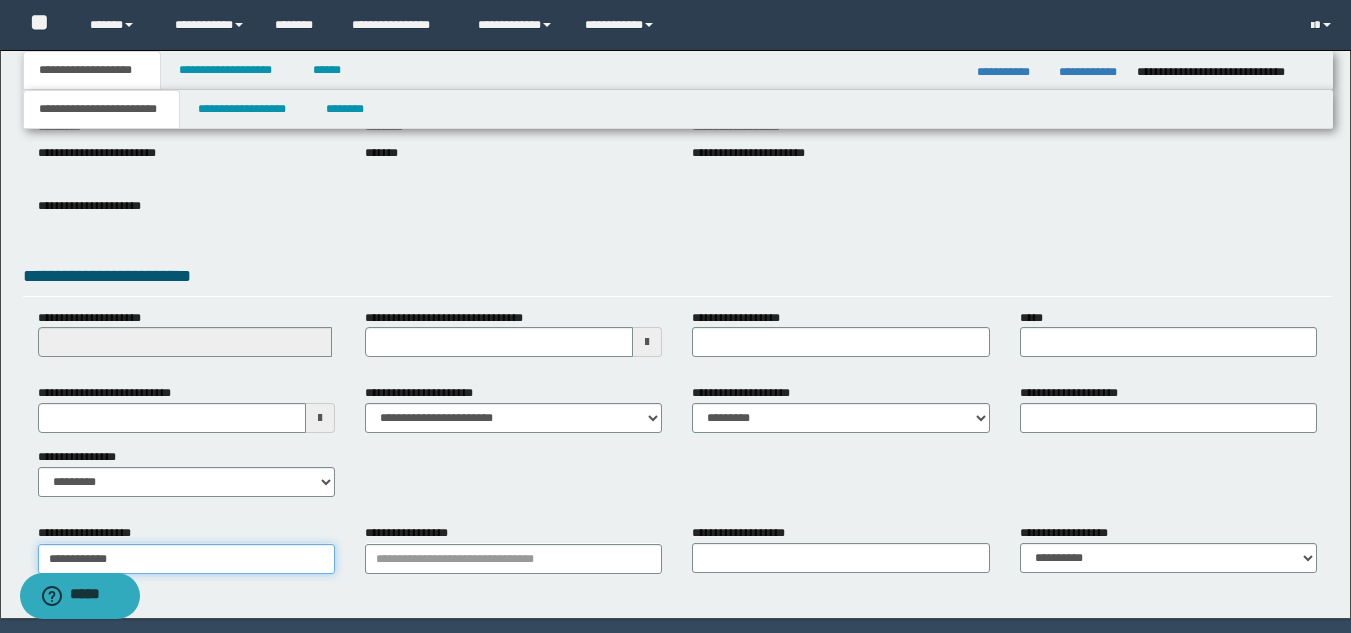 type on "**********" 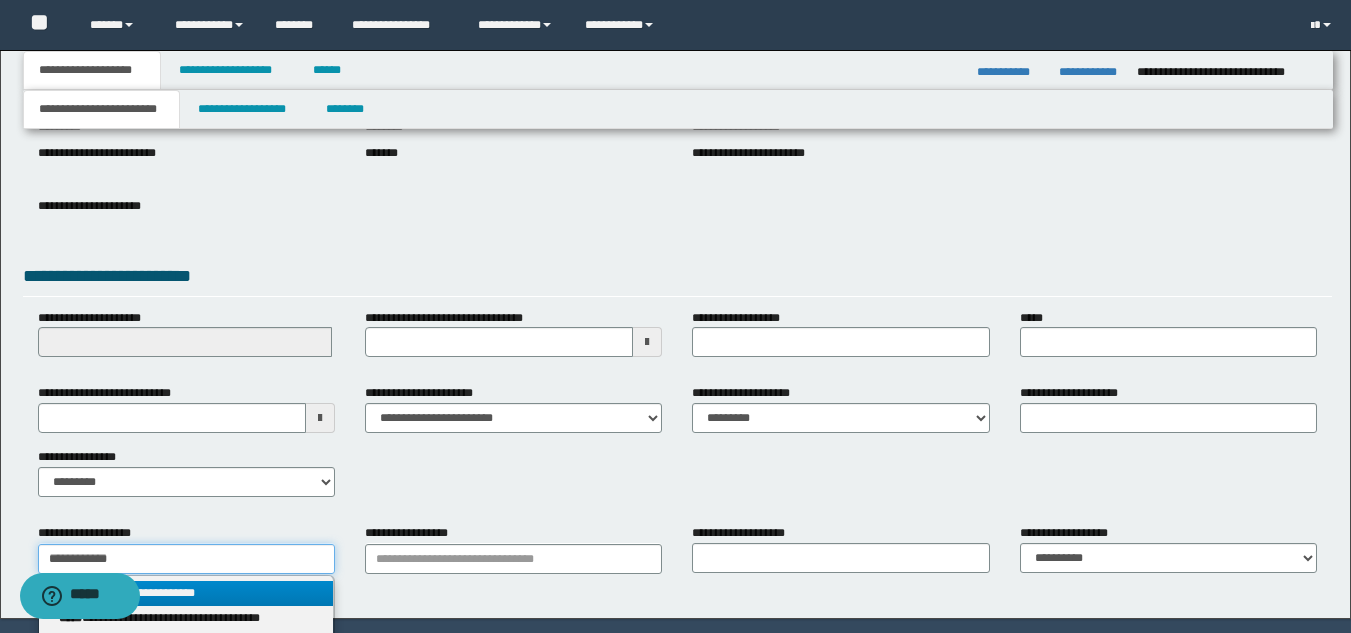 type on "**********" 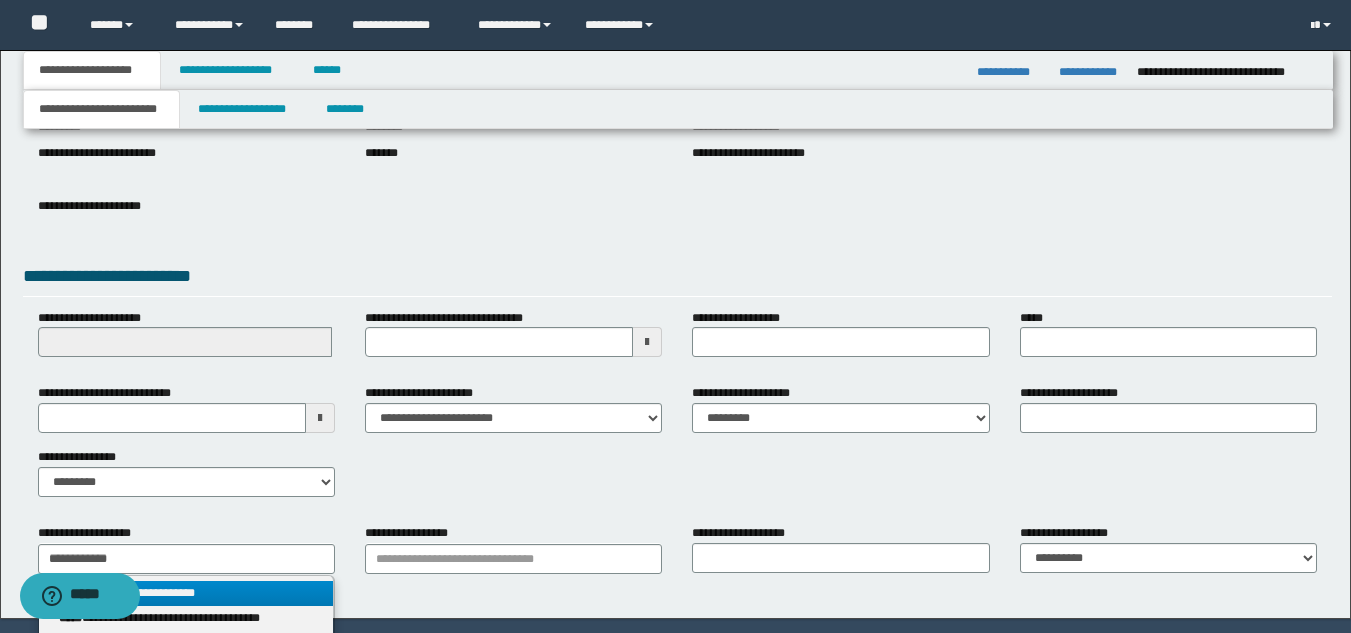 click on "**********" at bounding box center (186, 593) 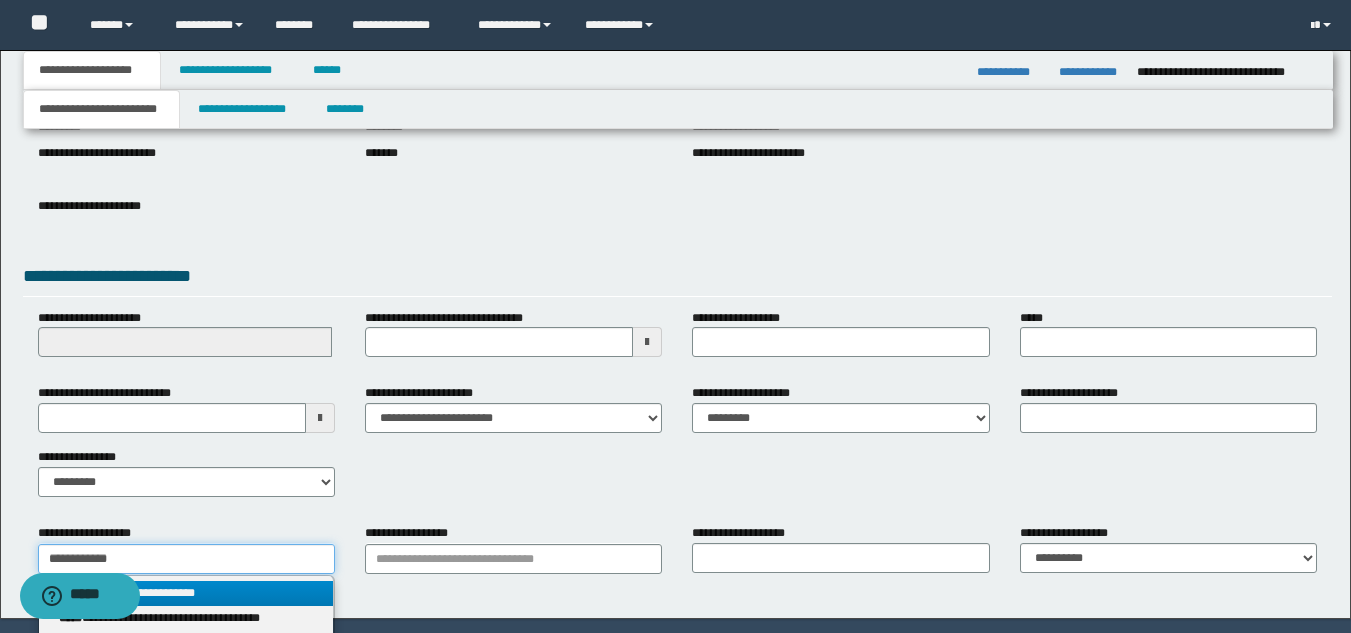 type 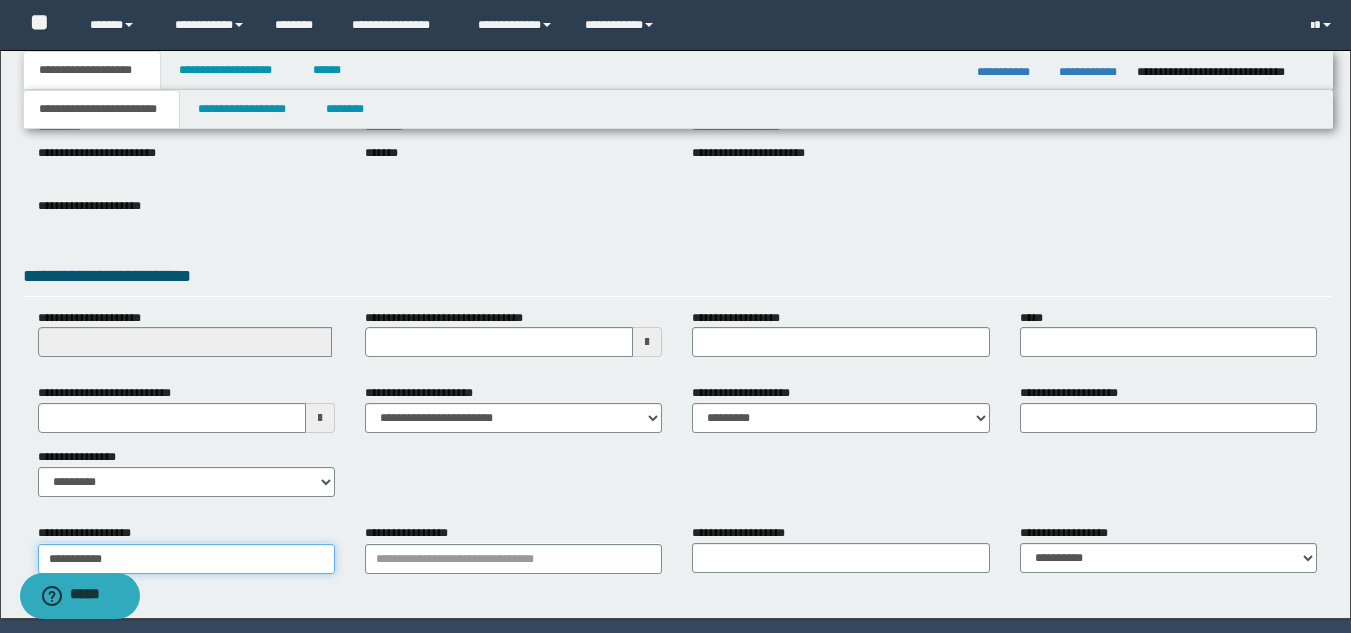 type on "**********" 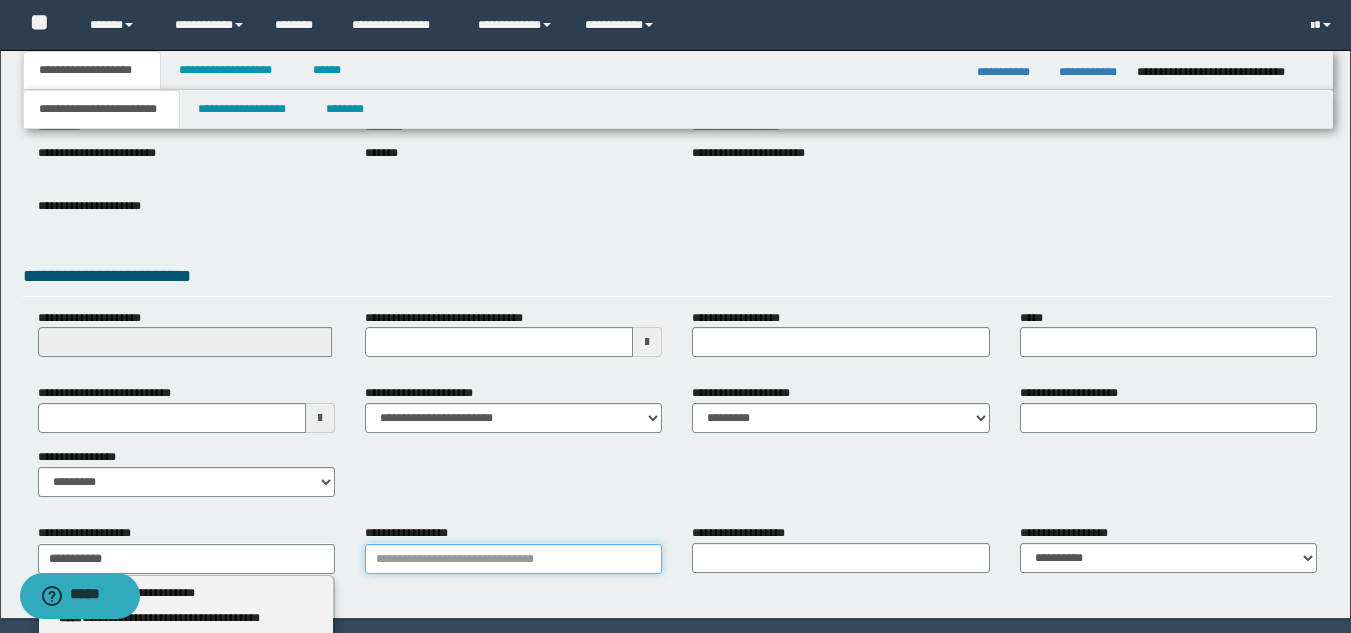 type 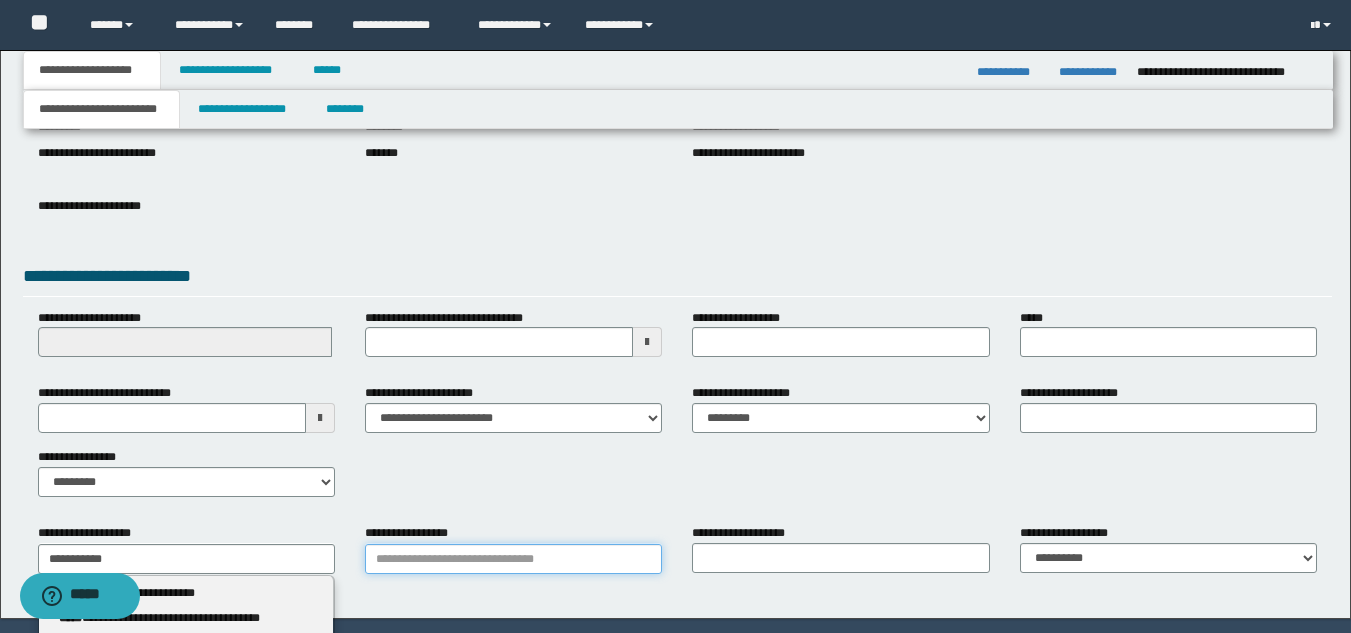 click on "**********" at bounding box center [513, 559] 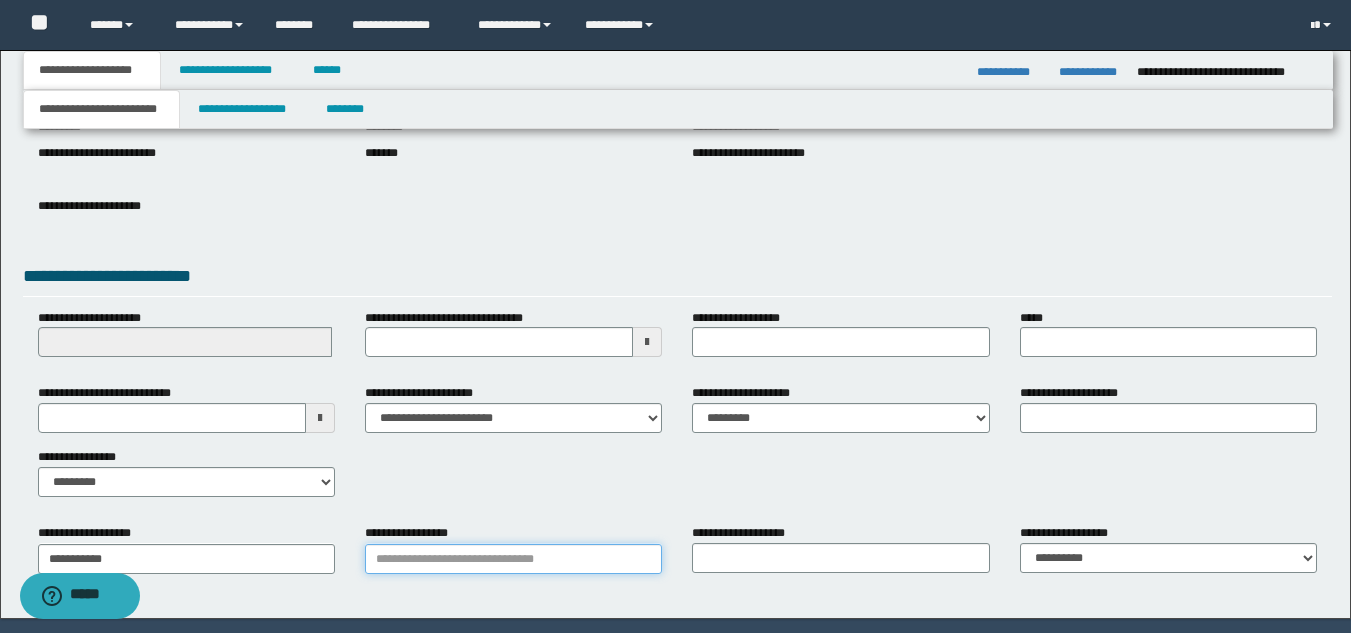 click on "**********" at bounding box center (513, 559) 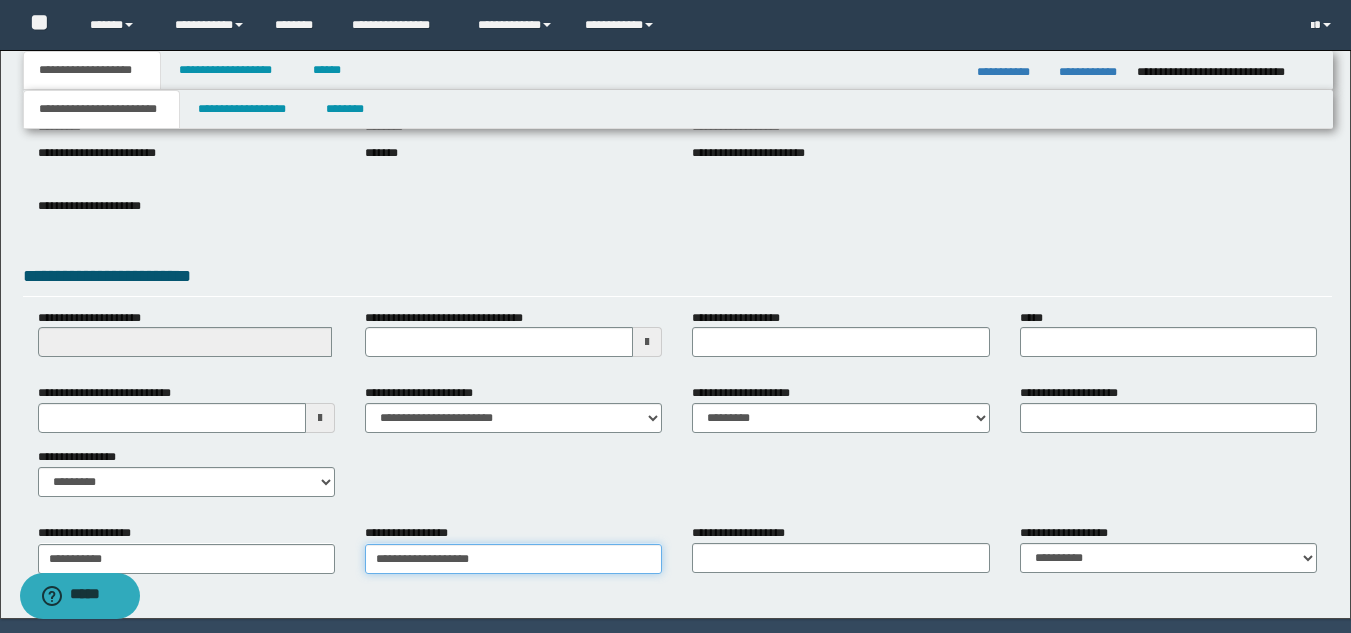 type on "**********" 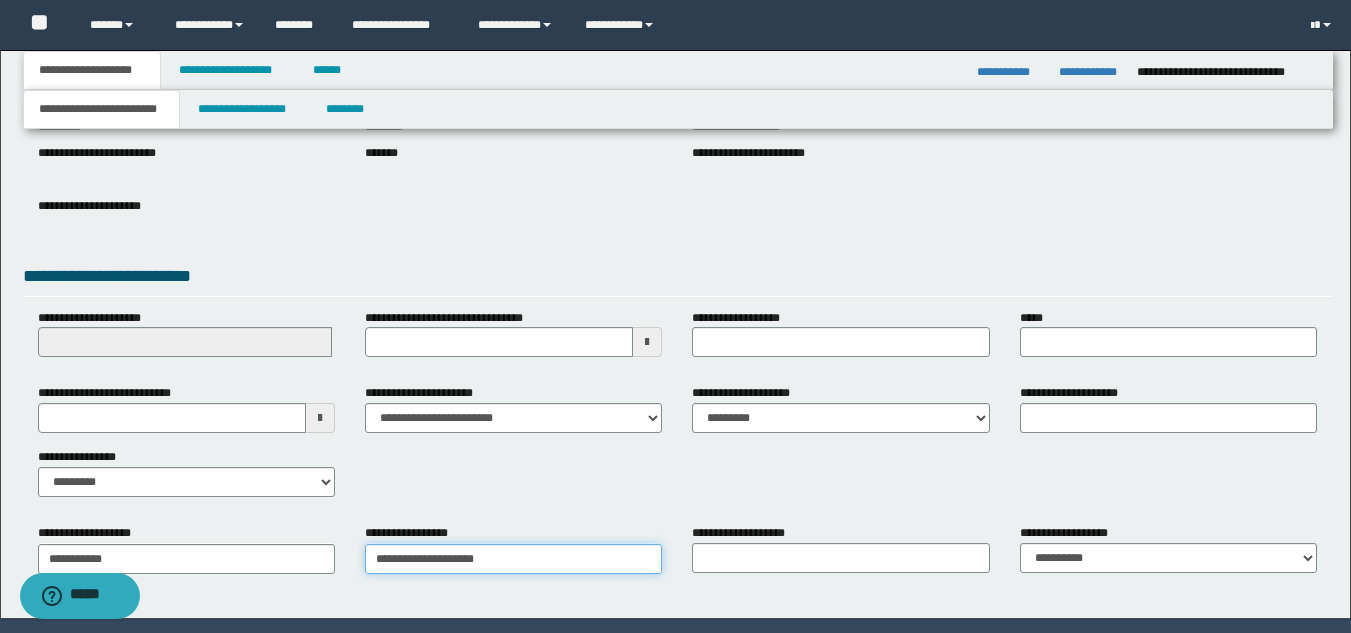 type on "**********" 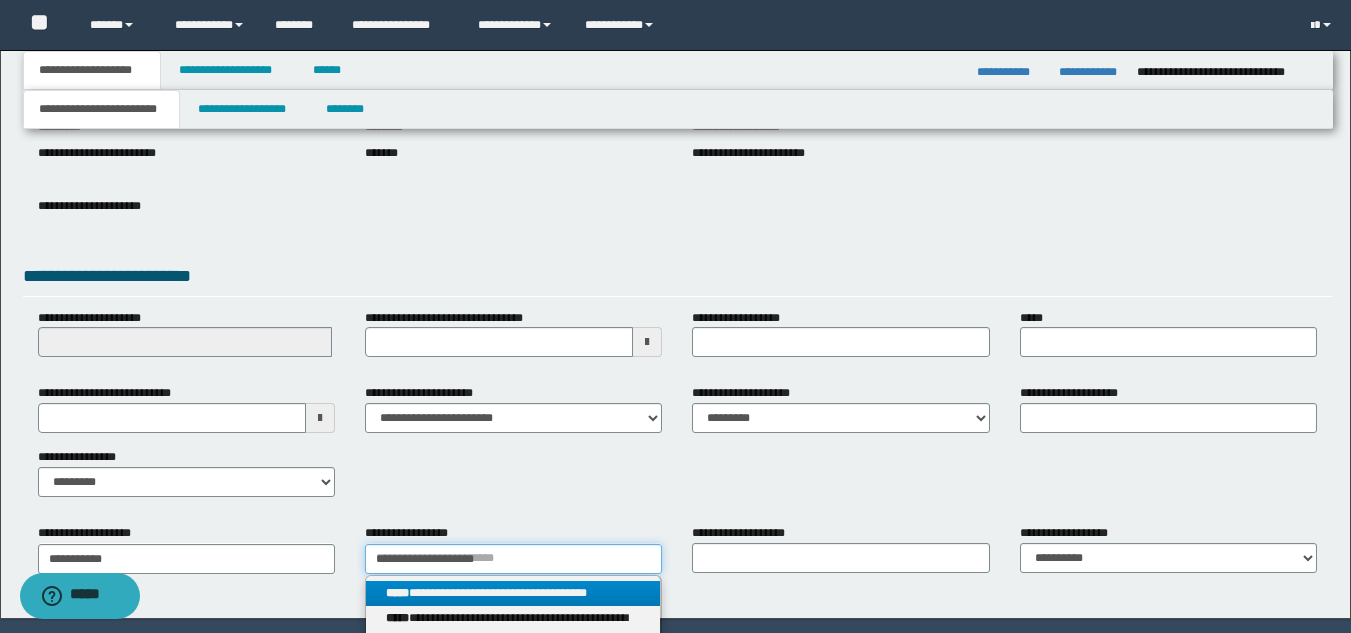 type 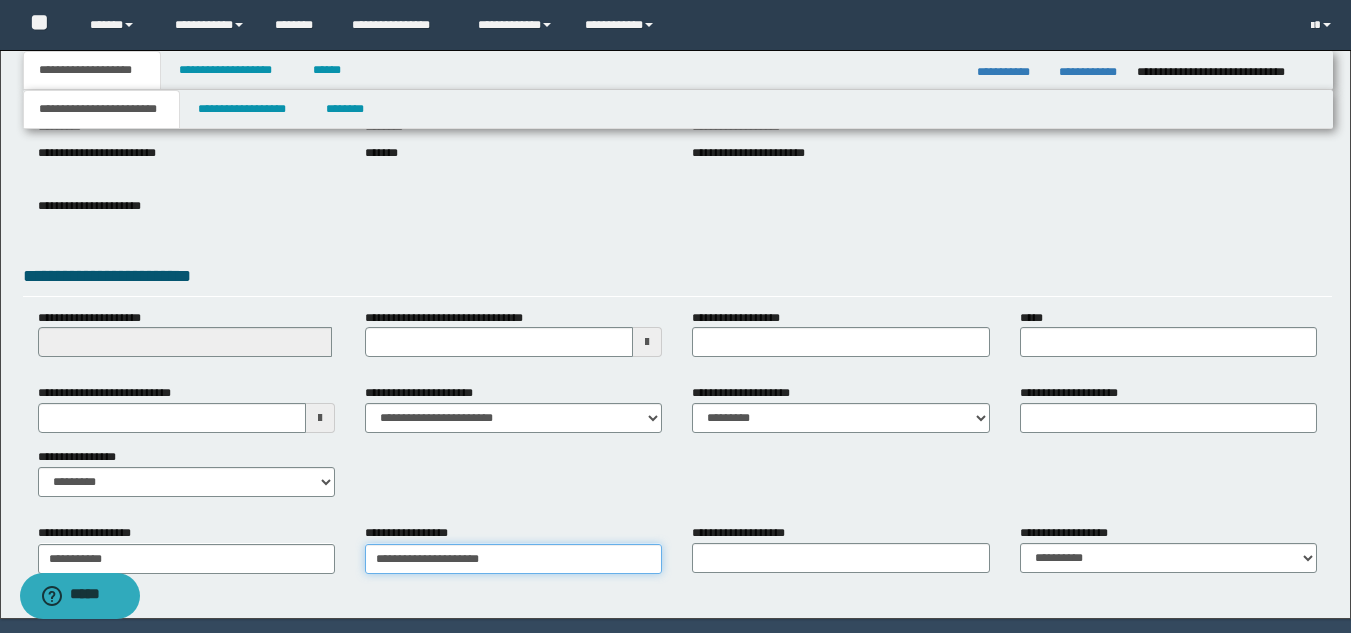 type on "**********" 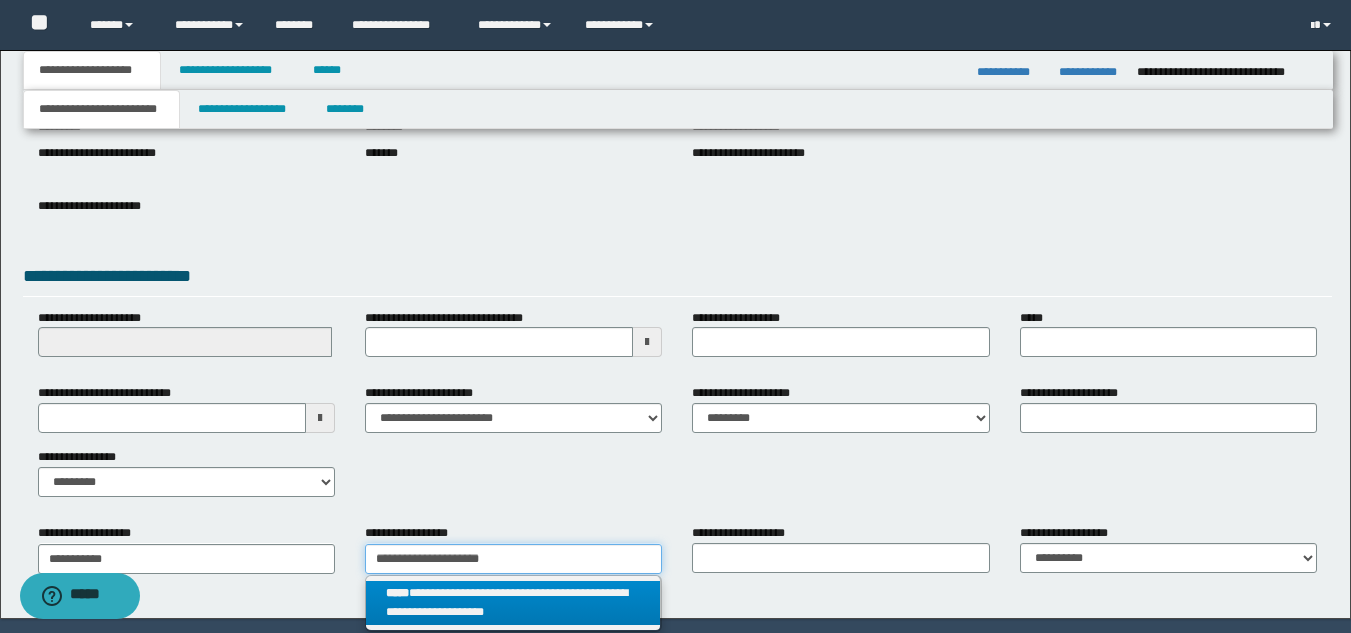 type on "**********" 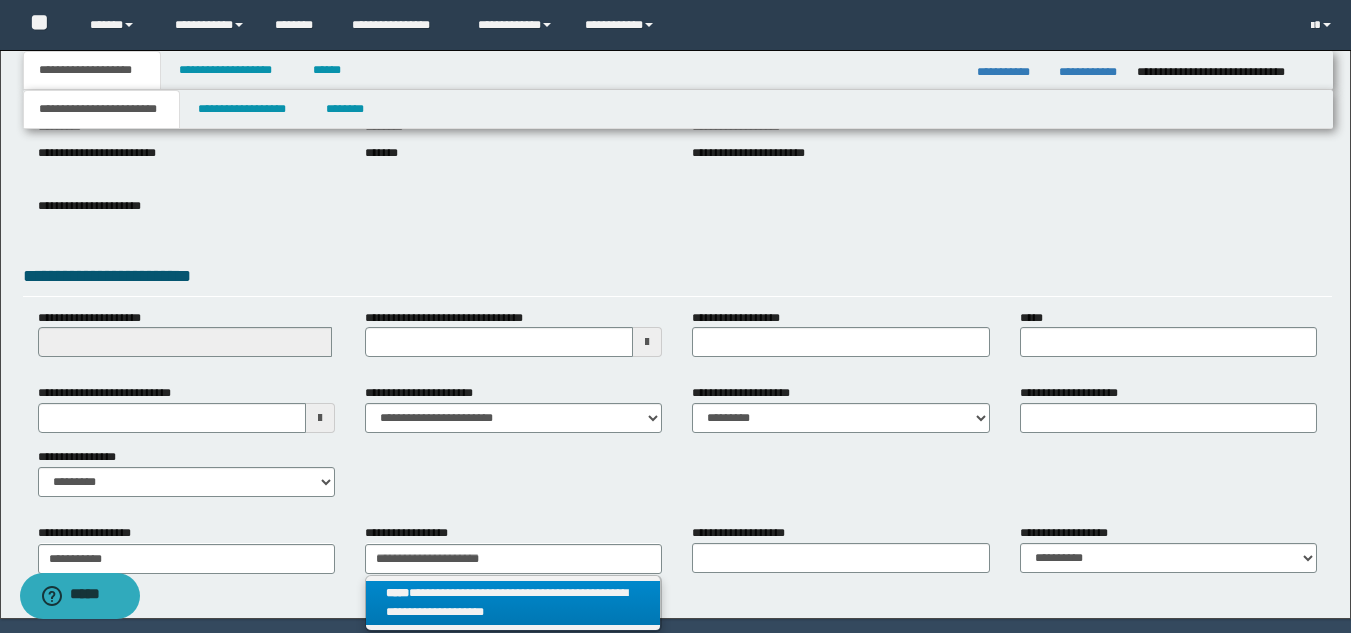 click on "**********" at bounding box center [513, 603] 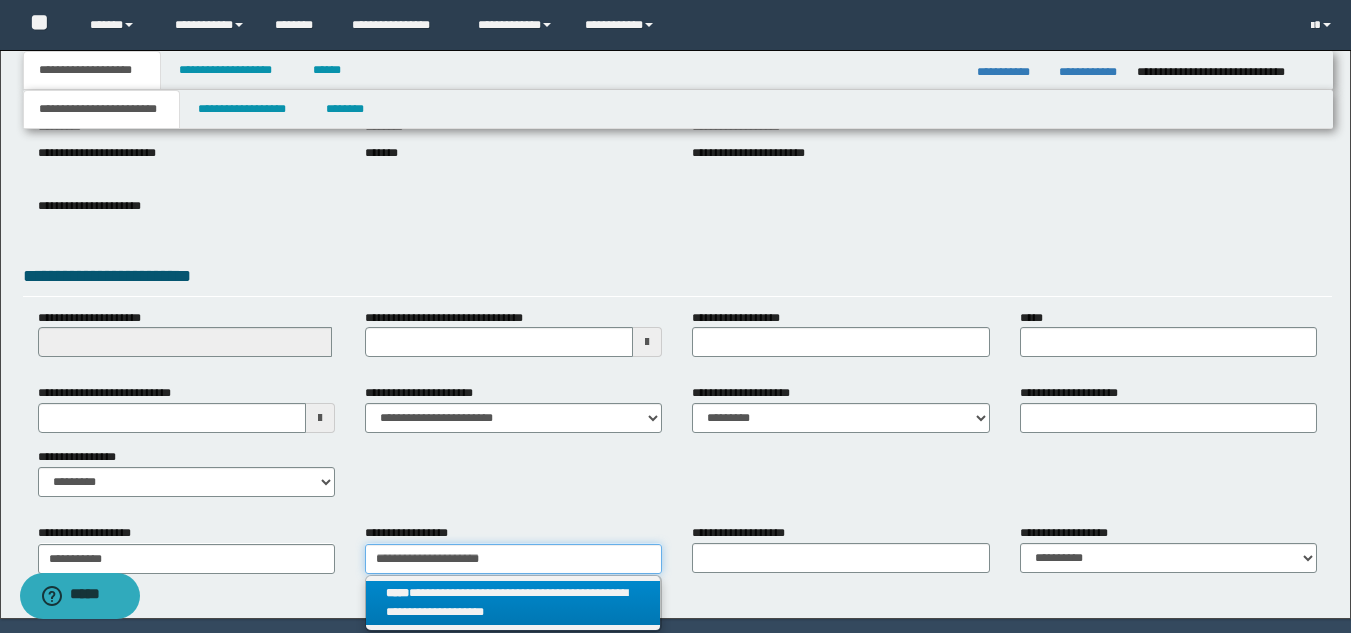 type 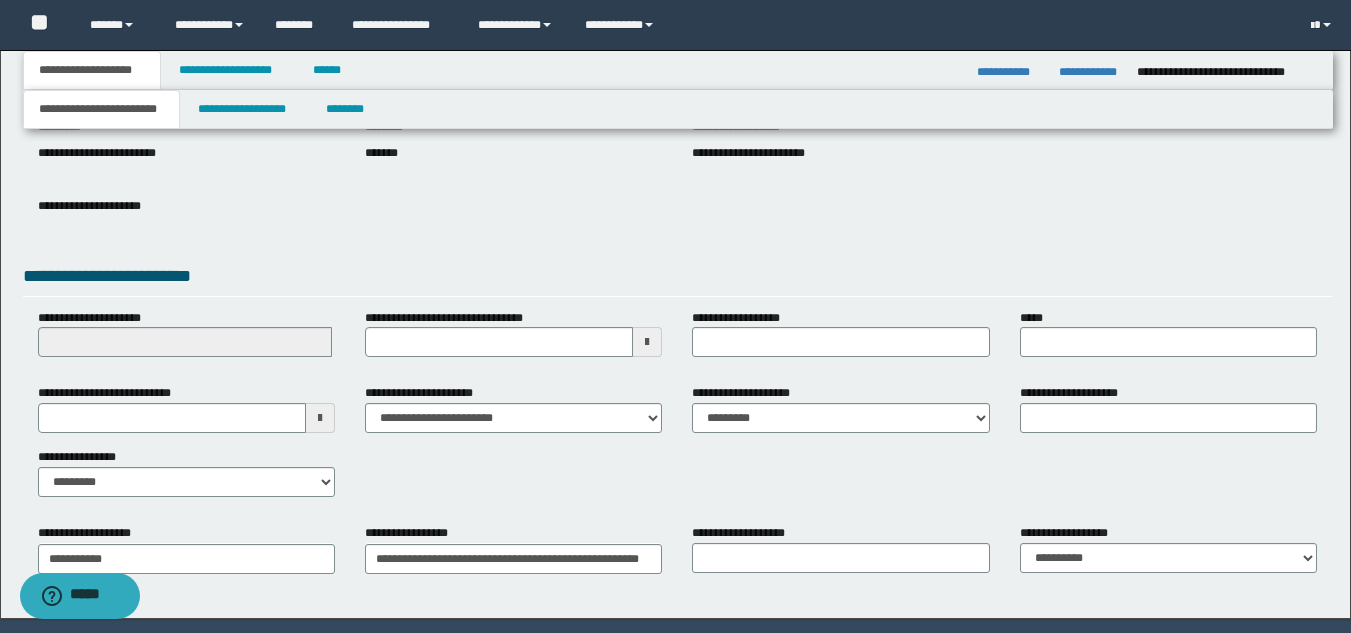 scroll, scrollTop: 0, scrollLeft: 0, axis: both 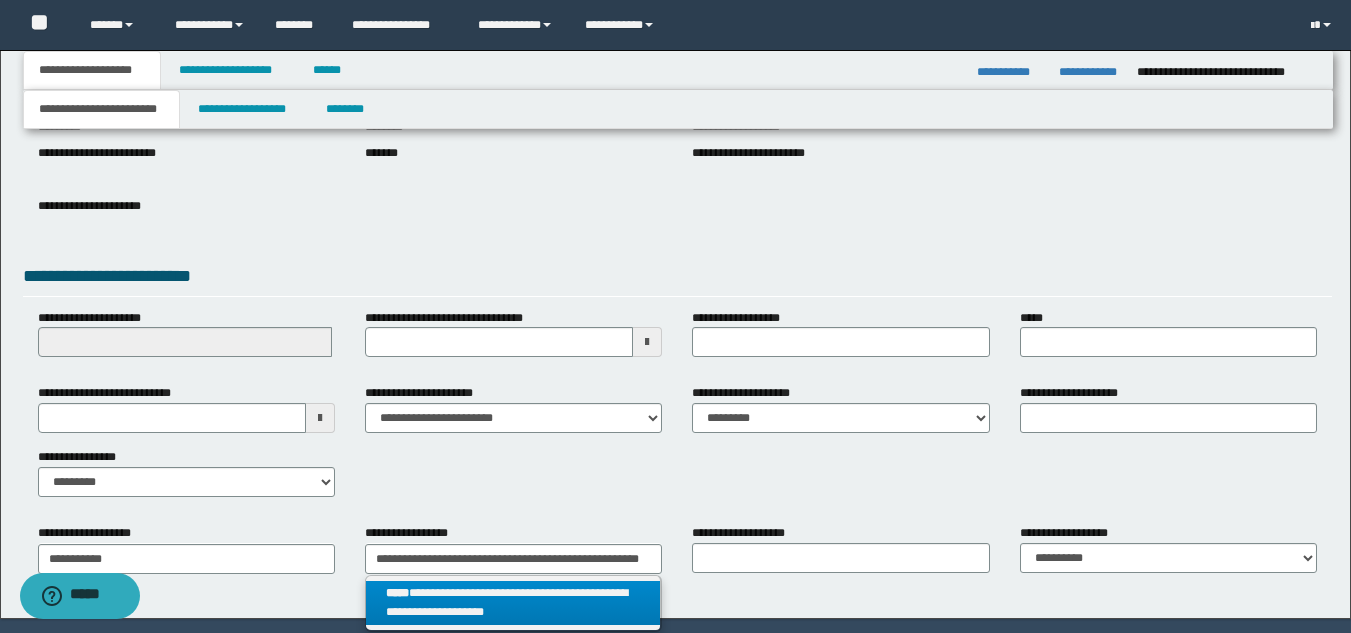 click on "**********" at bounding box center (513, 603) 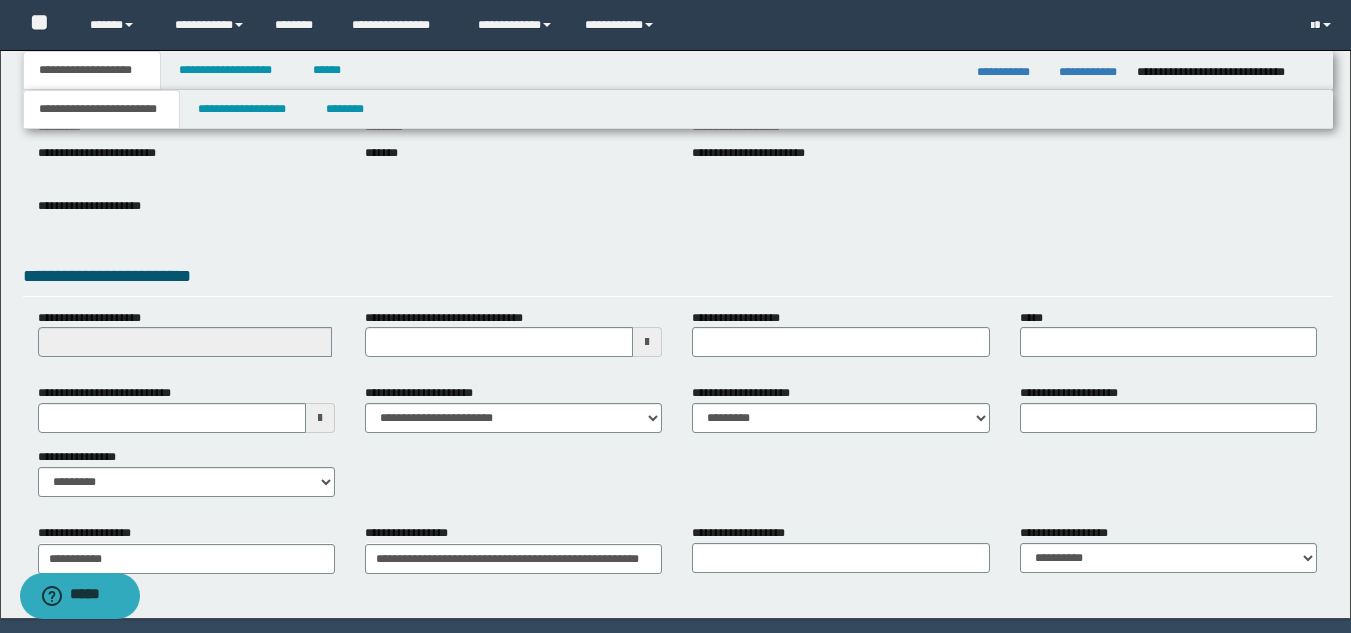 scroll, scrollTop: 0, scrollLeft: 0, axis: both 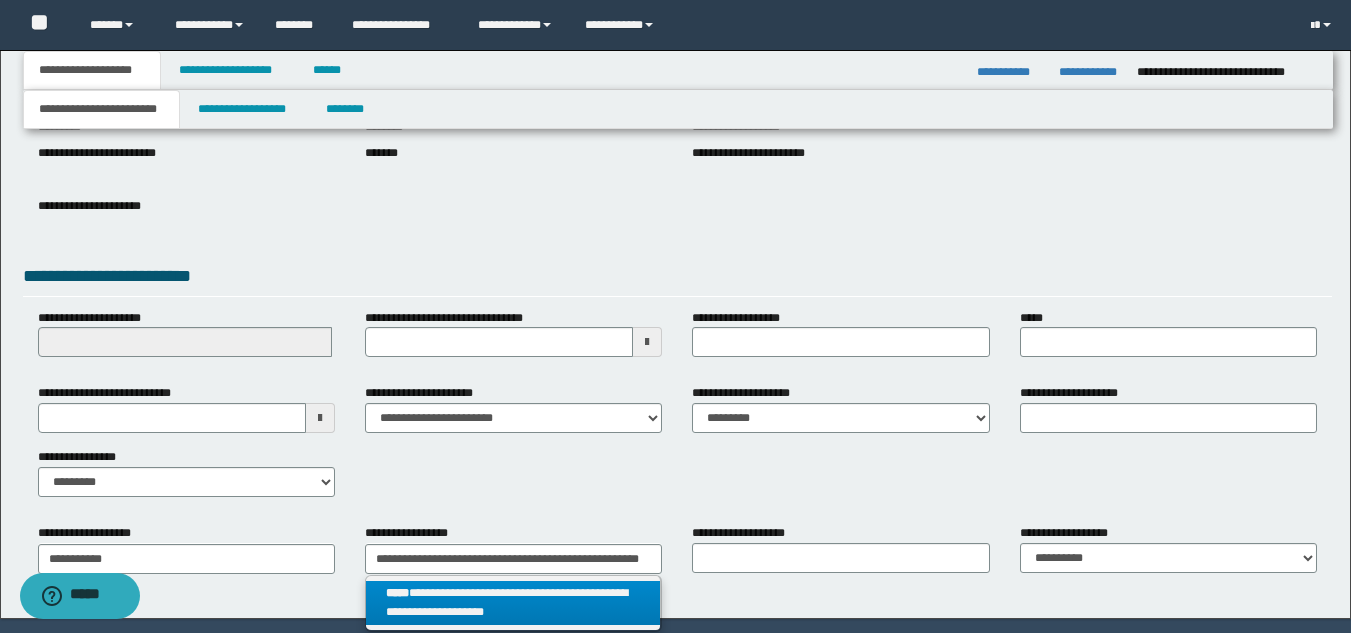 click on "**********" at bounding box center [513, 603] 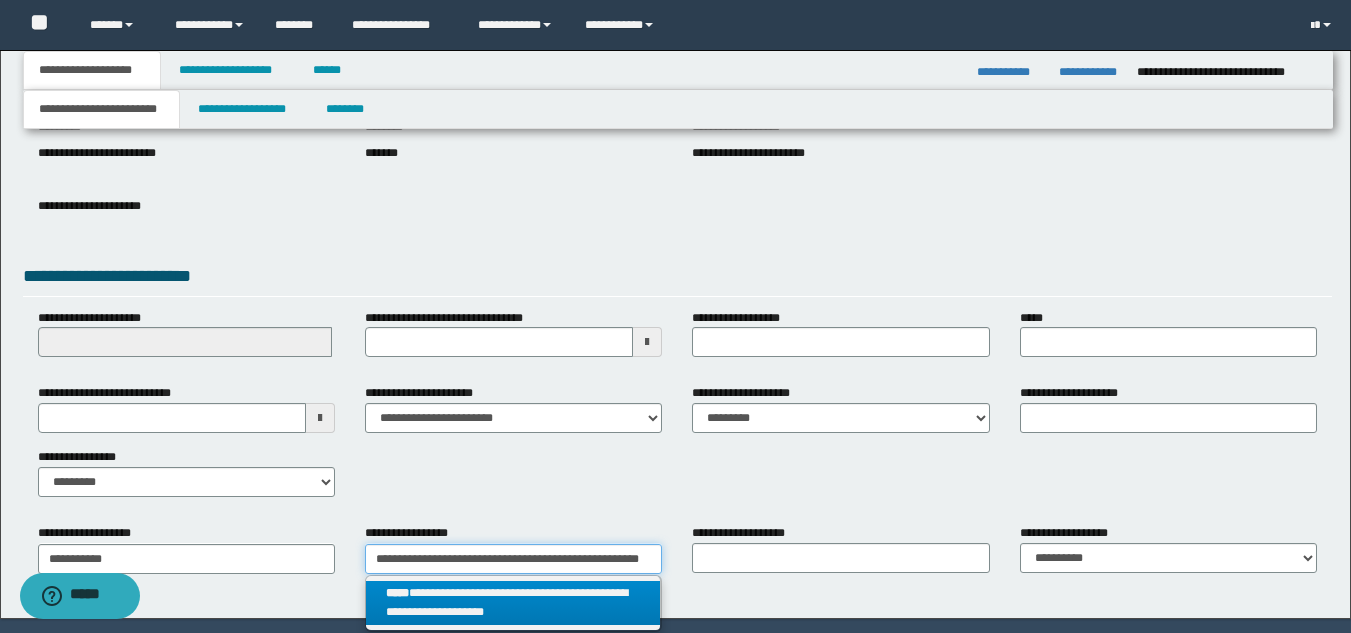 scroll, scrollTop: 0, scrollLeft: 56, axis: horizontal 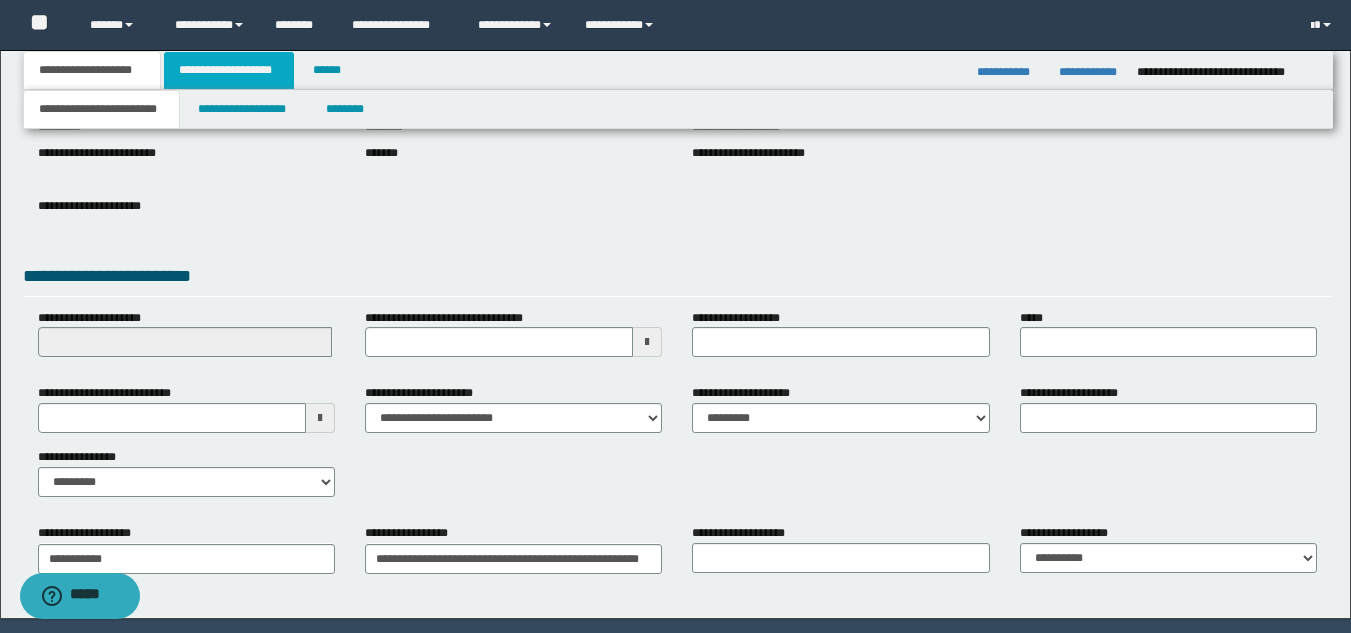 click on "**********" at bounding box center (229, 70) 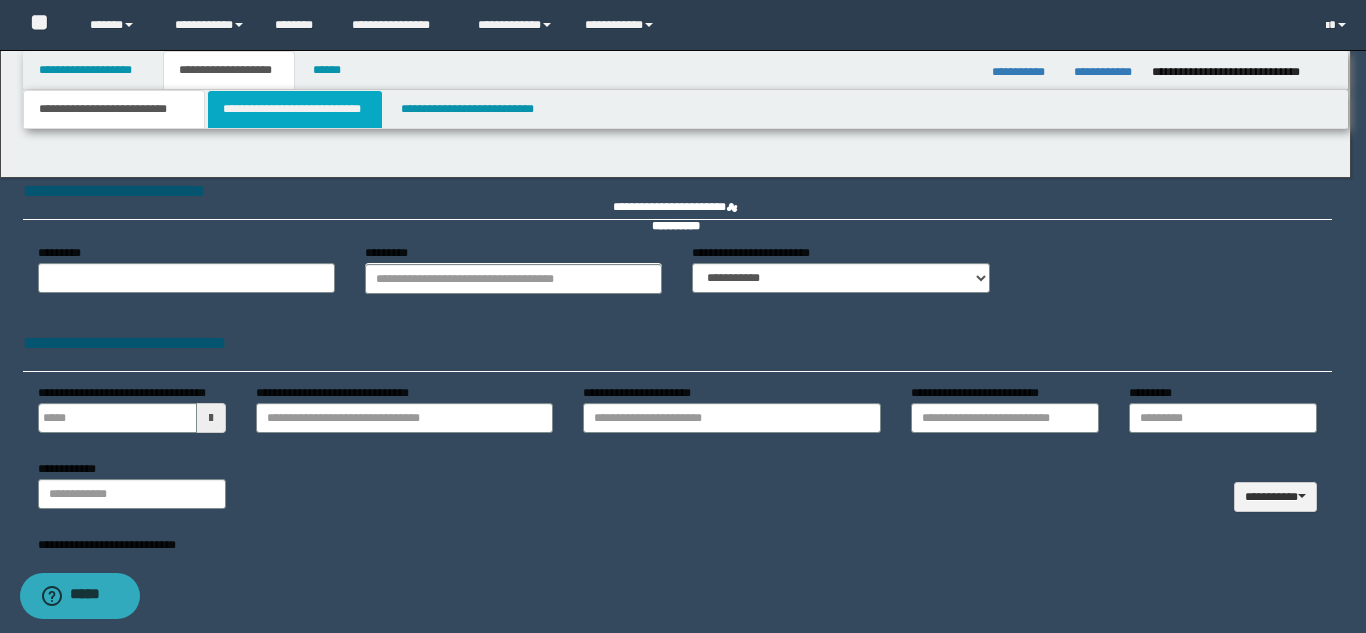 click on "**********" at bounding box center [295, 109] 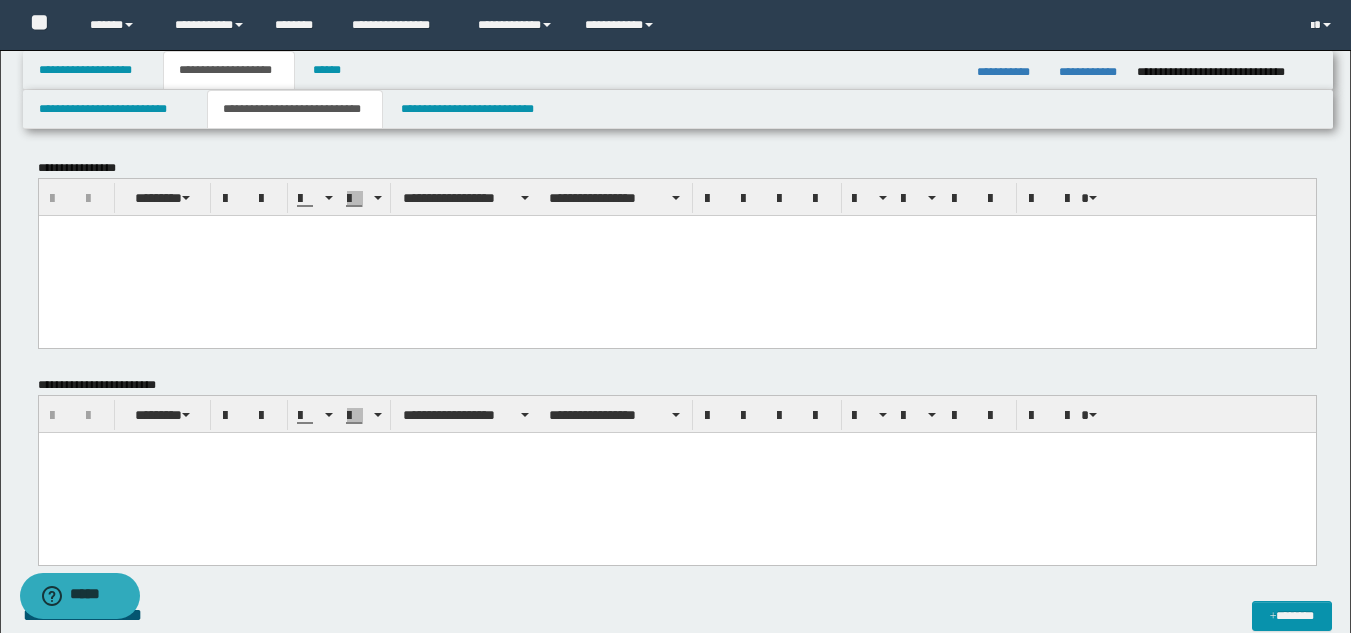 scroll, scrollTop: 0, scrollLeft: 0, axis: both 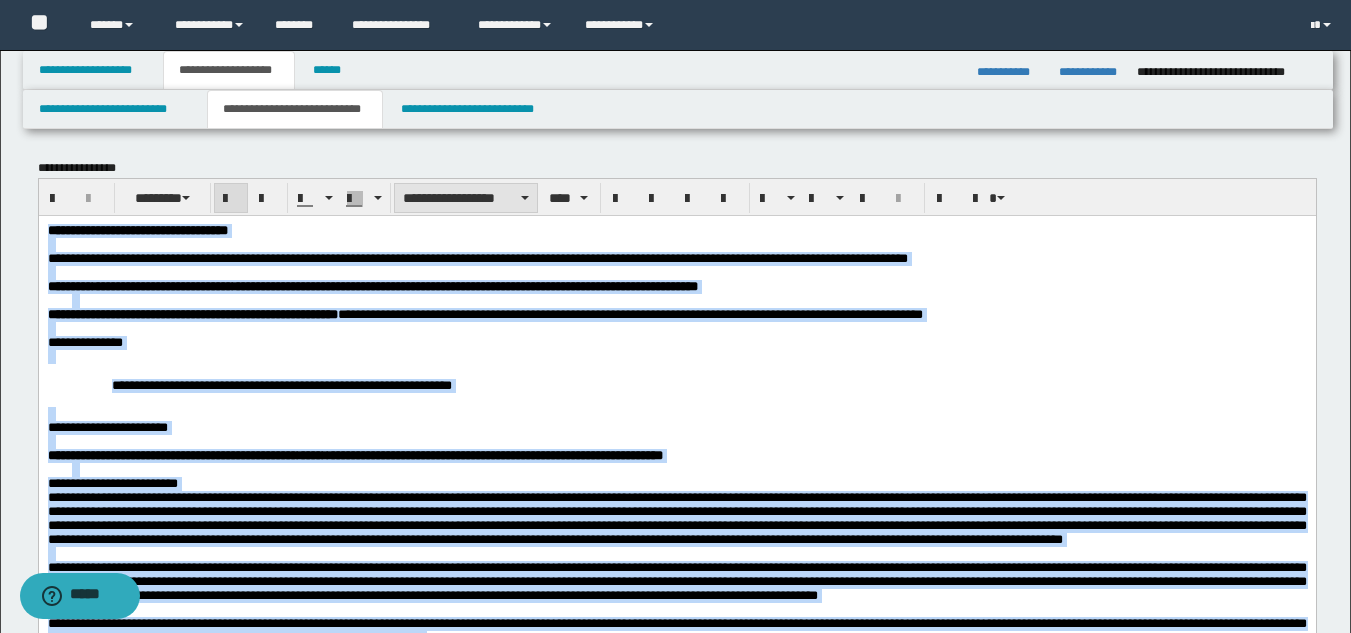 click on "**********" at bounding box center (466, 198) 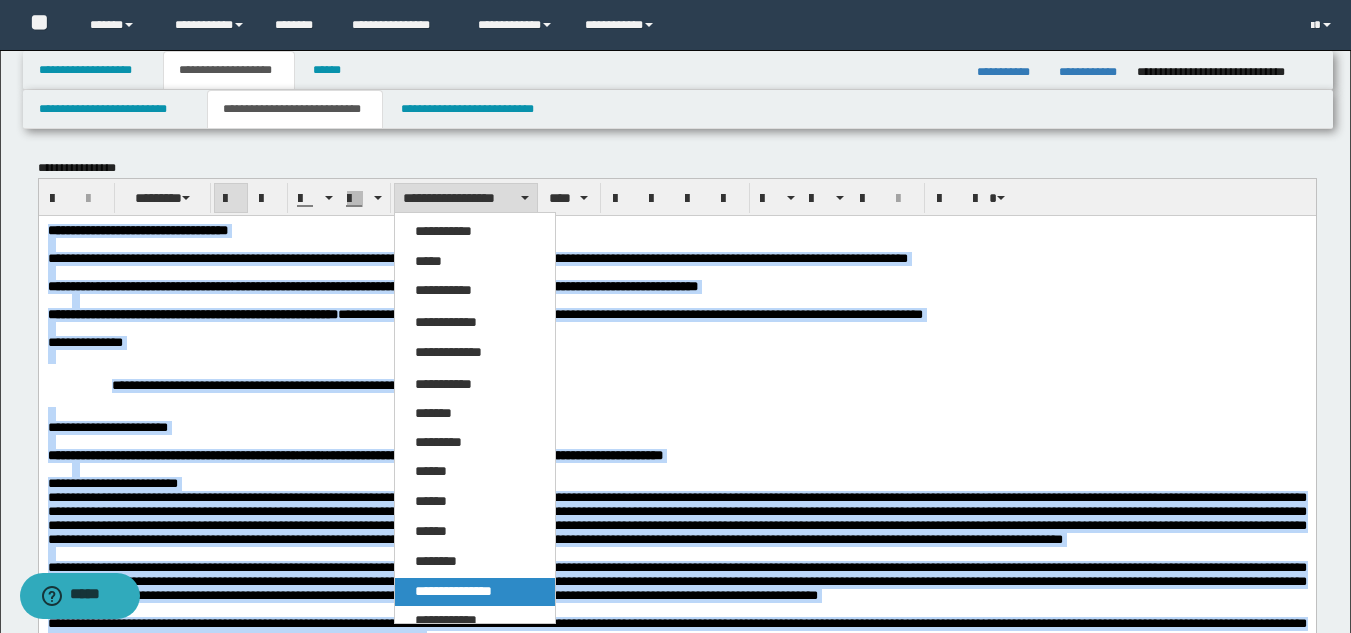click on "**********" at bounding box center [453, 591] 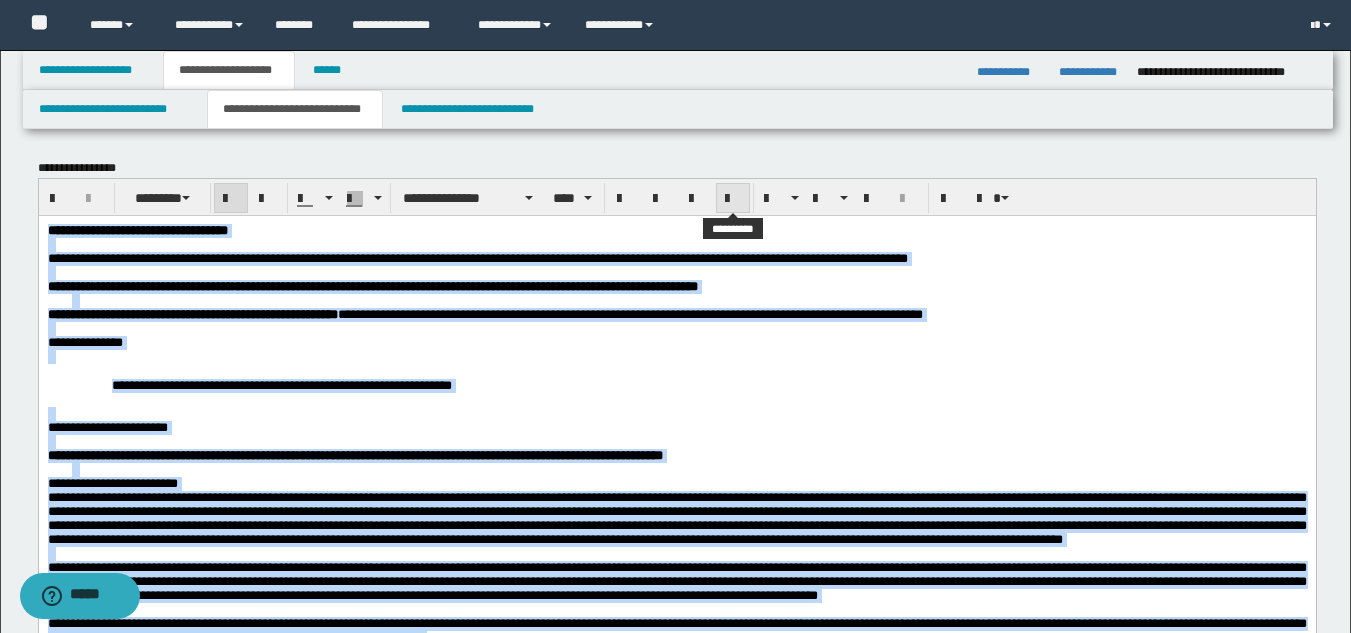 click at bounding box center [733, 199] 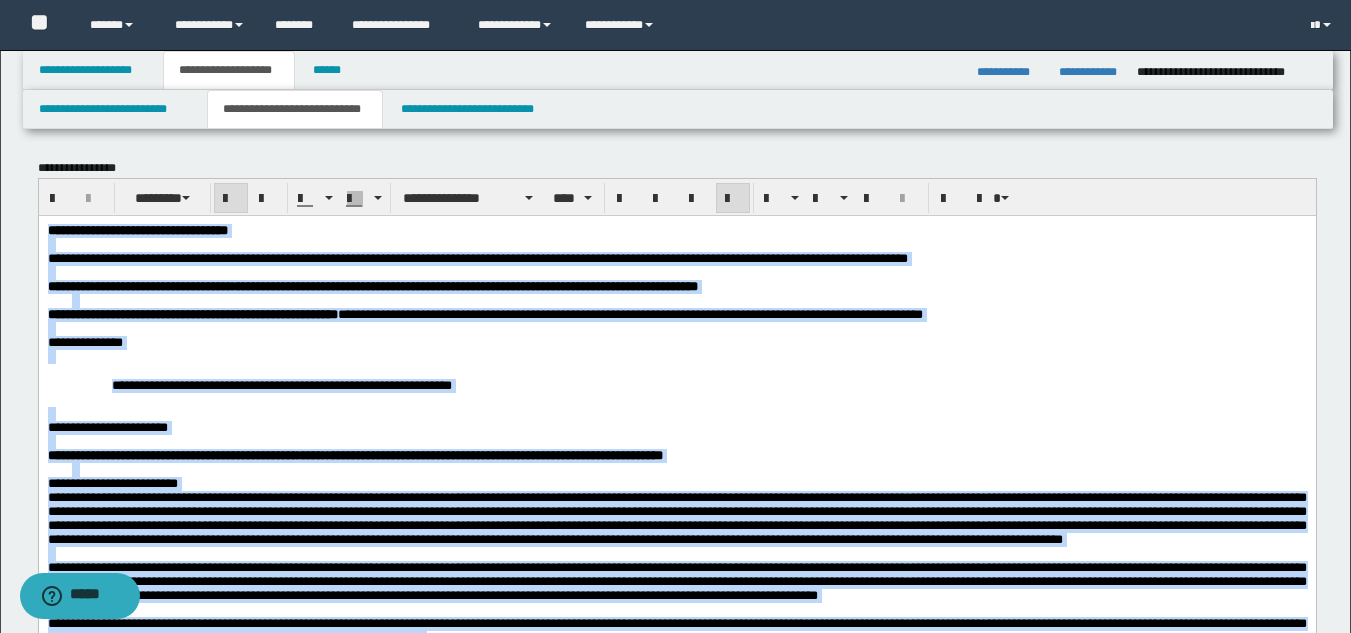click on "**********" at bounding box center [676, 230] 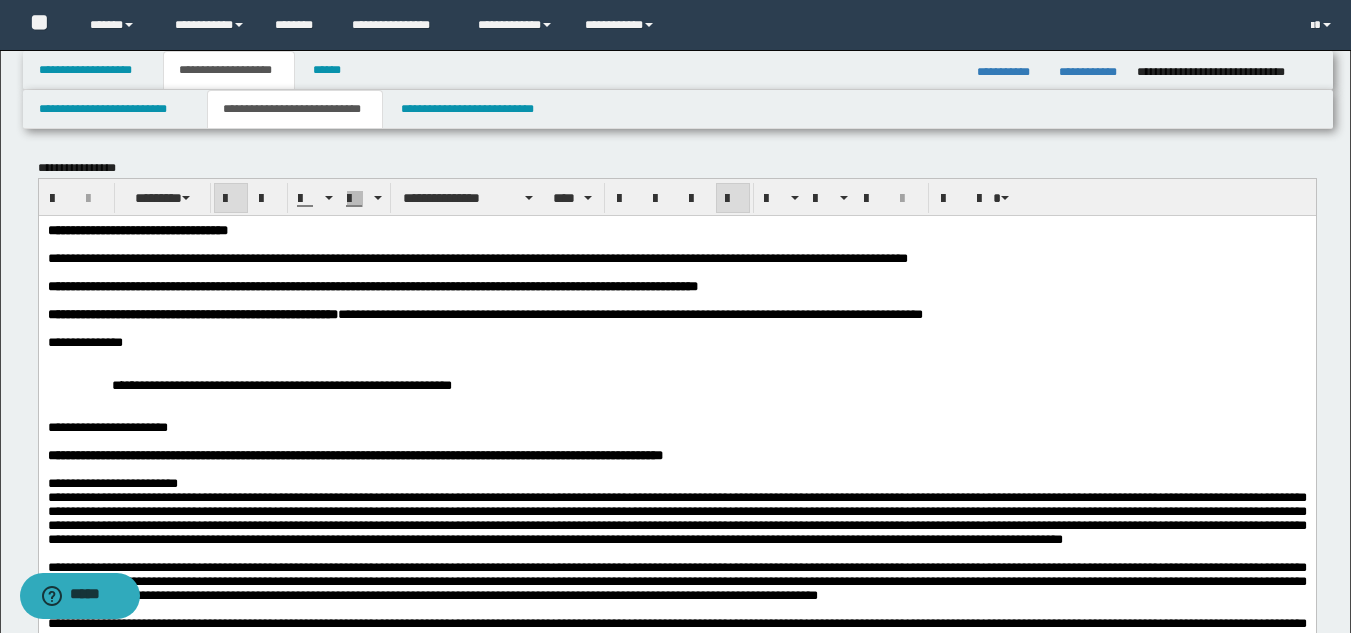 click on "**********" at bounding box center [137, 229] 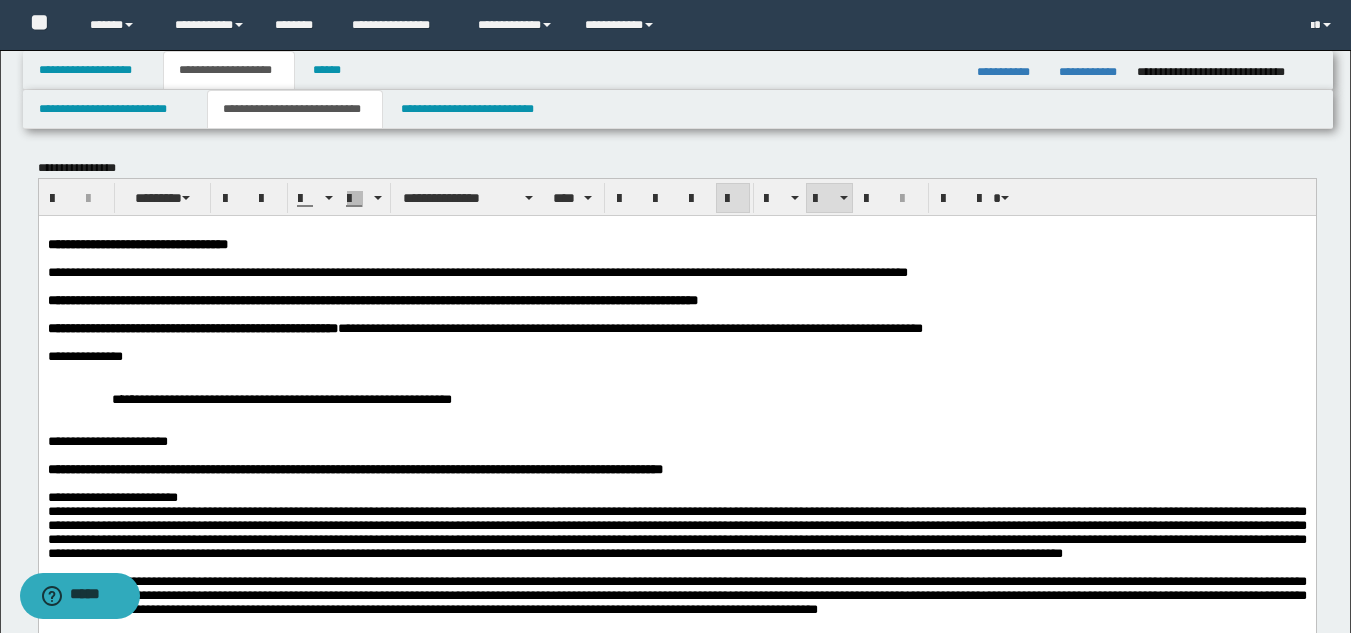 click on "**********" at bounding box center [676, 398] 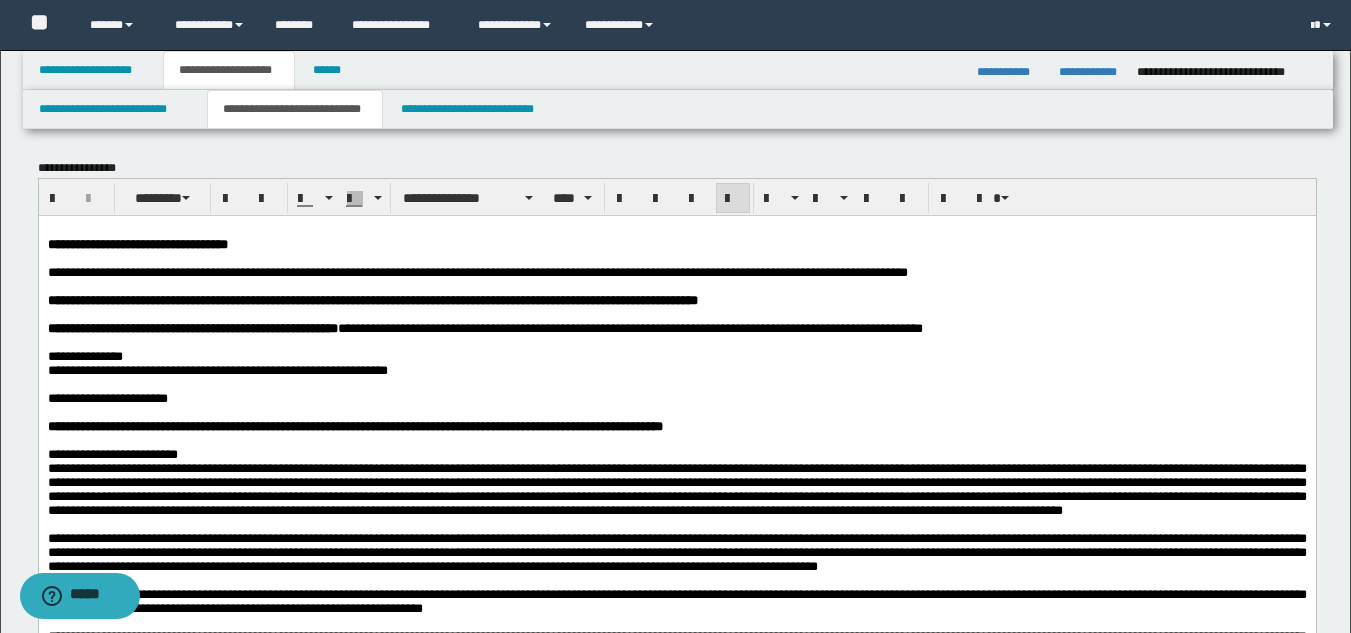 click on "**********" at bounding box center [107, 397] 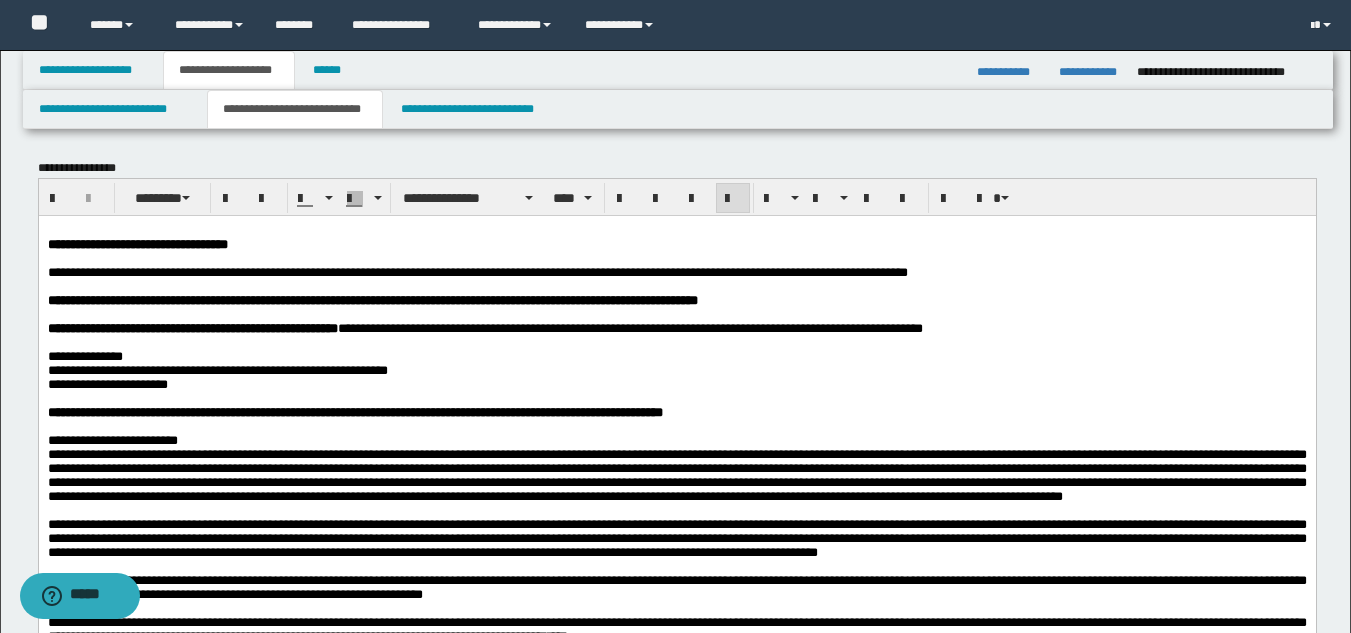click on "**********" at bounding box center [676, 370] 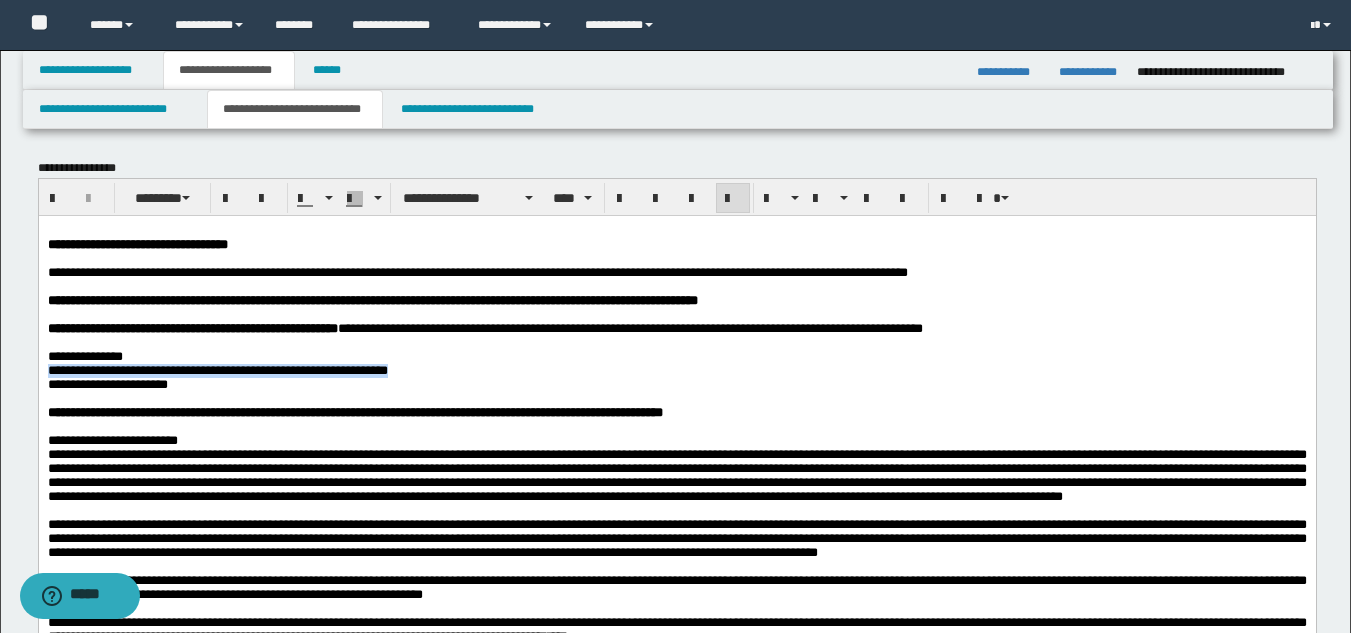 drag, startPoint x: 571, startPoint y: 389, endPoint x: 749, endPoint y: 391, distance: 178.01123 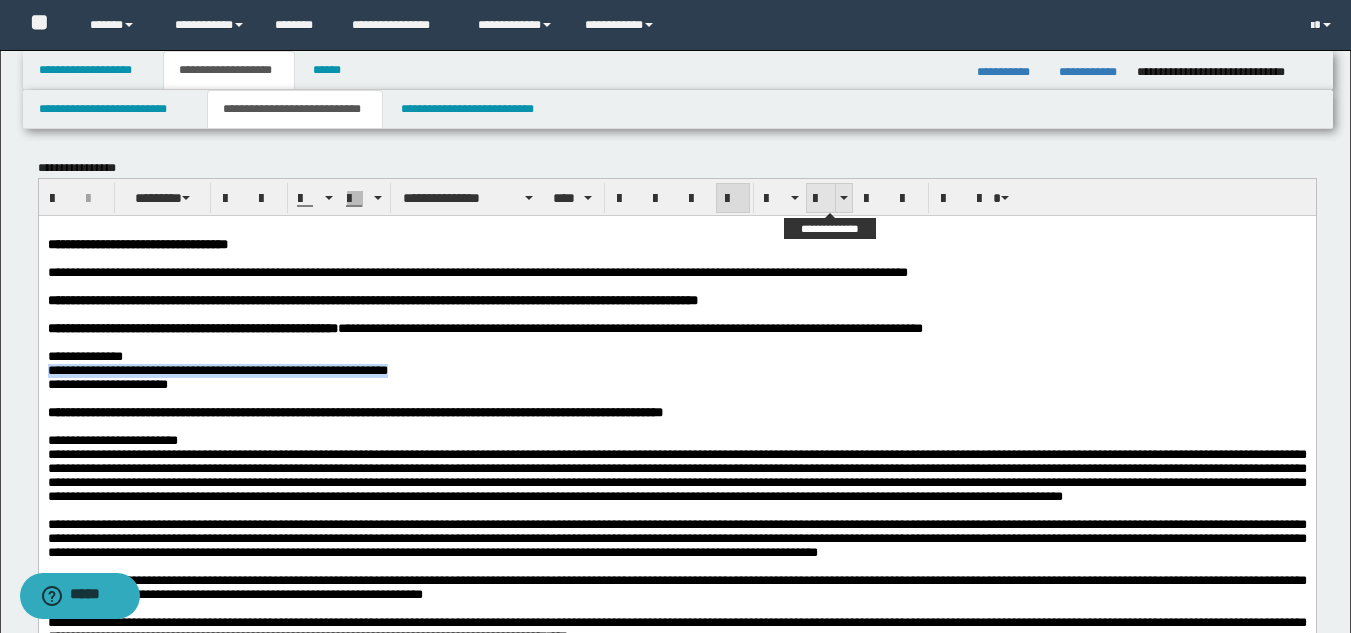 drag, startPoint x: 745, startPoint y: 22, endPoint x: 819, endPoint y: 201, distance: 193.69305 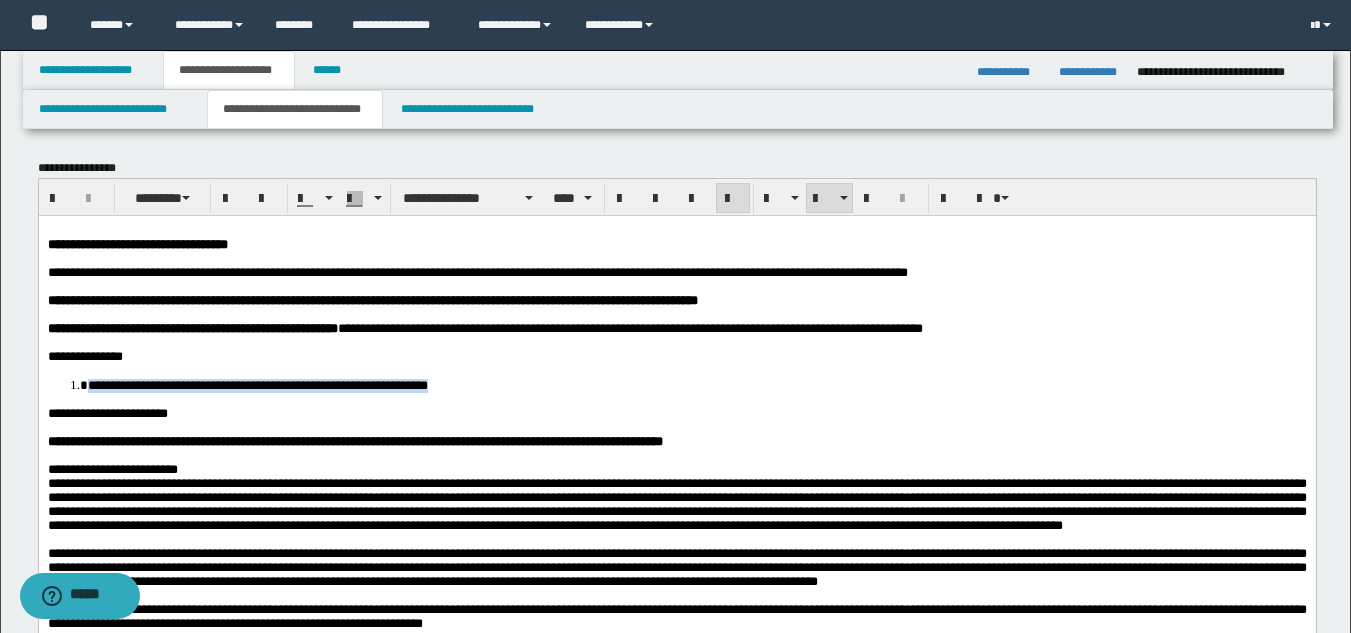 click on "**********" at bounding box center (257, 384) 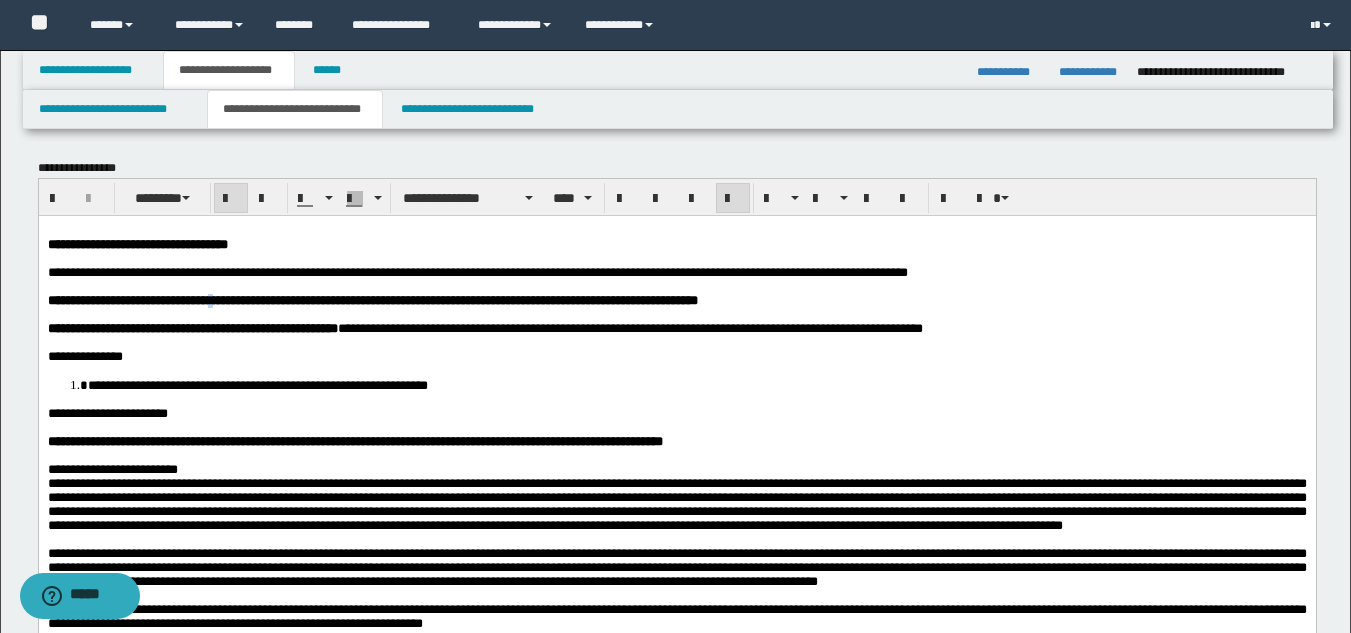 click on "**********" at bounding box center (162, 299) 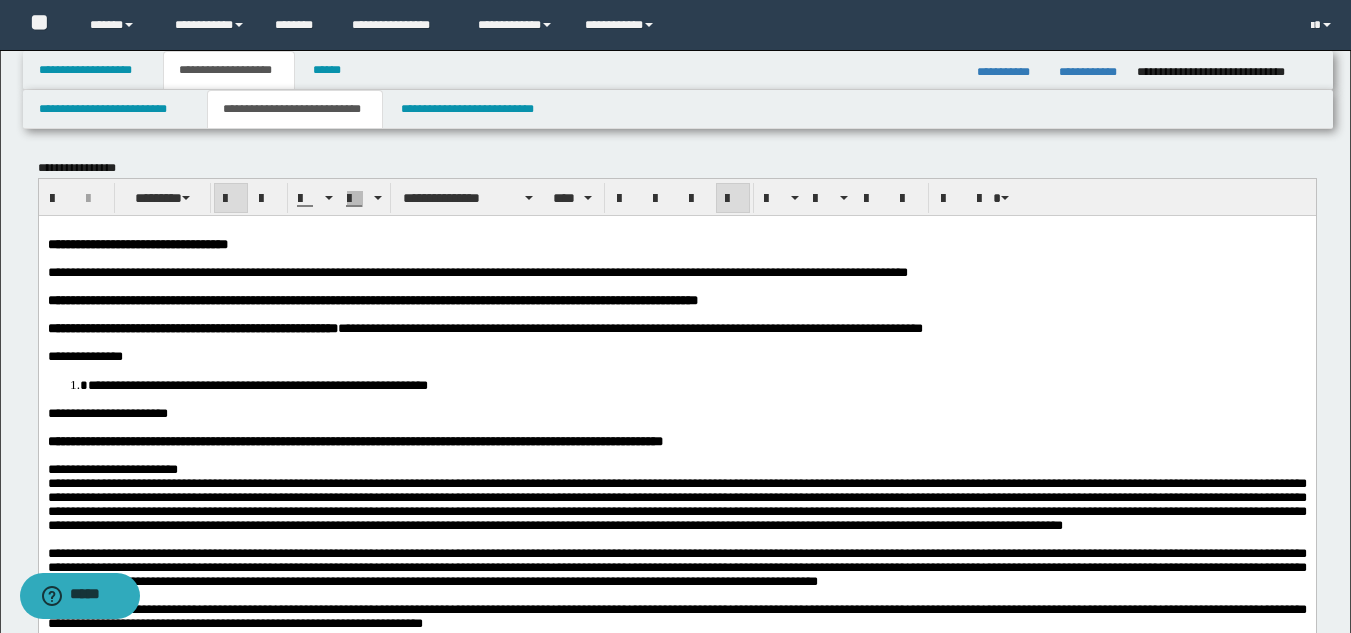 click on "**********" at bounding box center [464, 299] 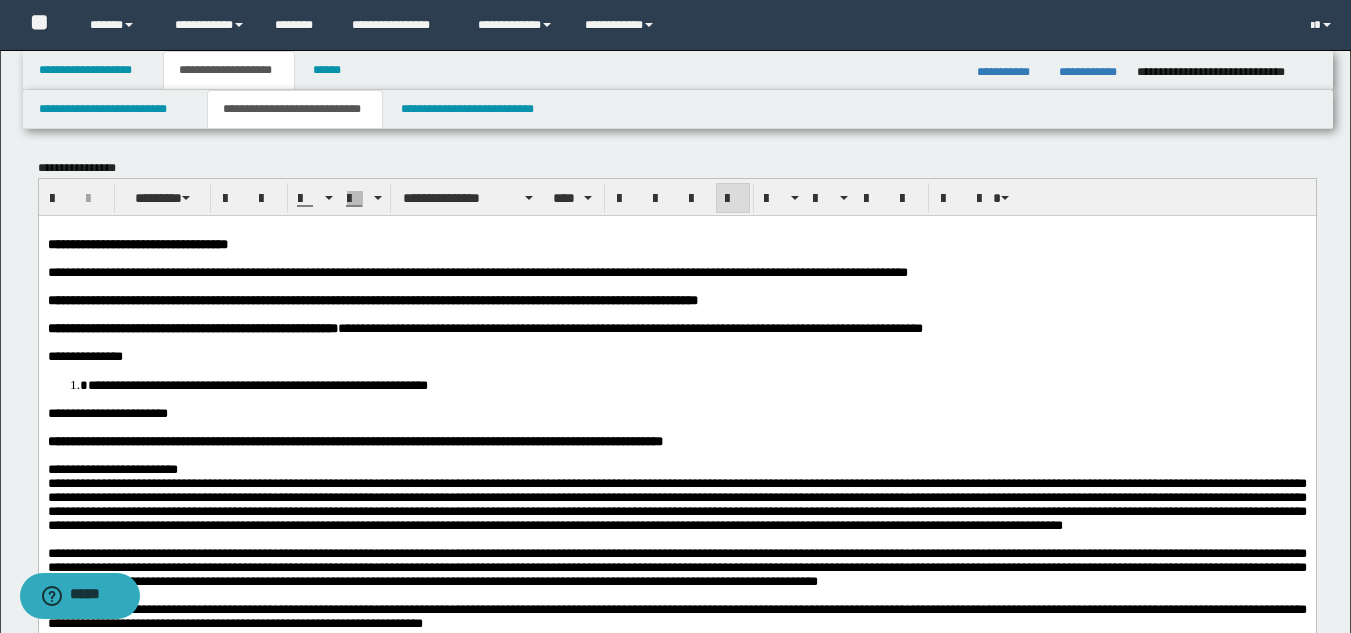 click at bounding box center [688, 455] 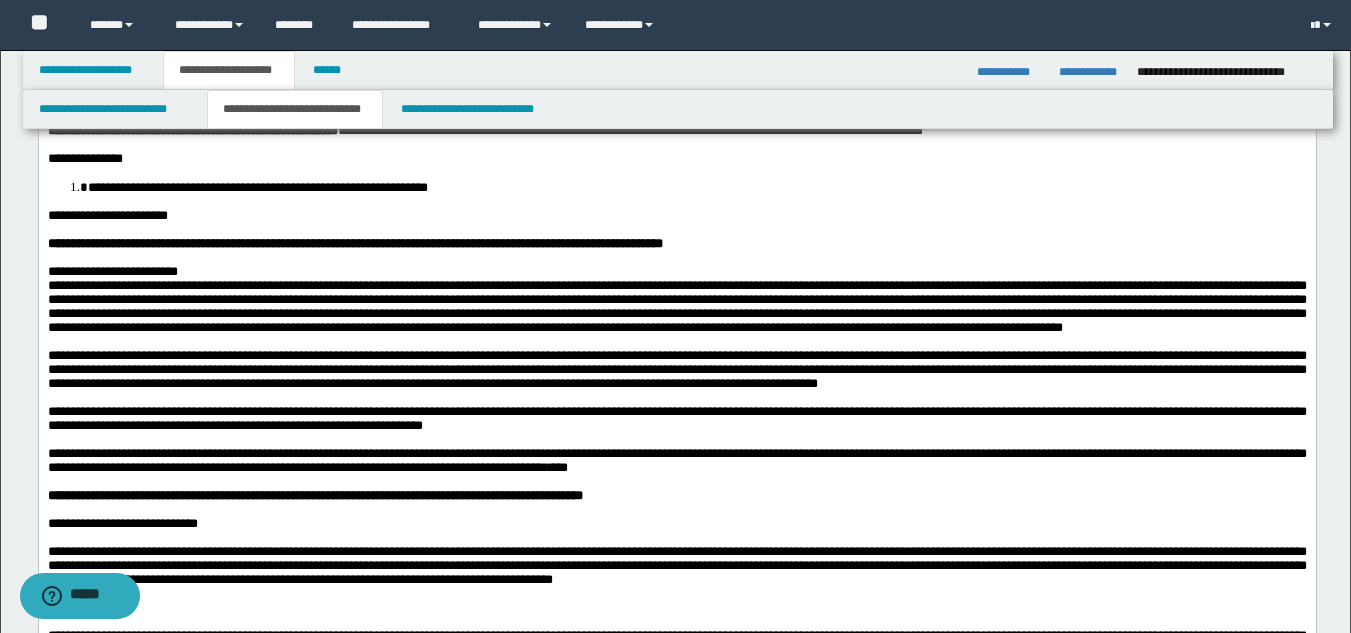 scroll, scrollTop: 200, scrollLeft: 0, axis: vertical 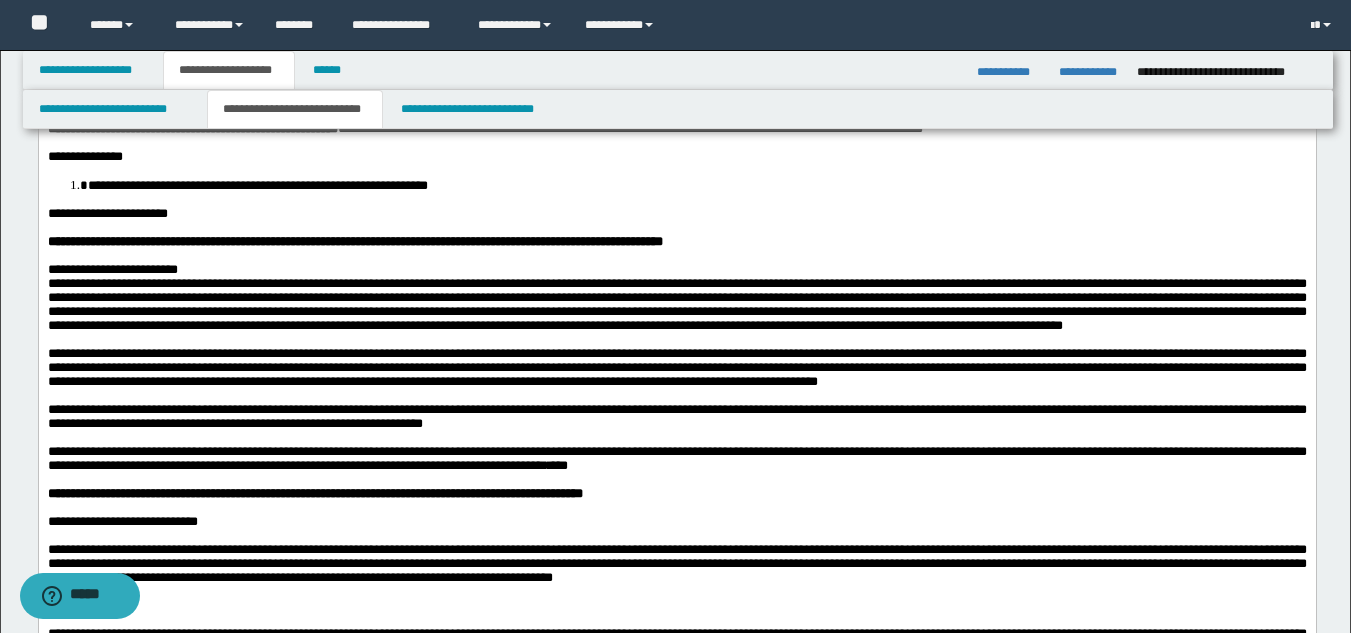 click on "**********" at bounding box center [676, 269] 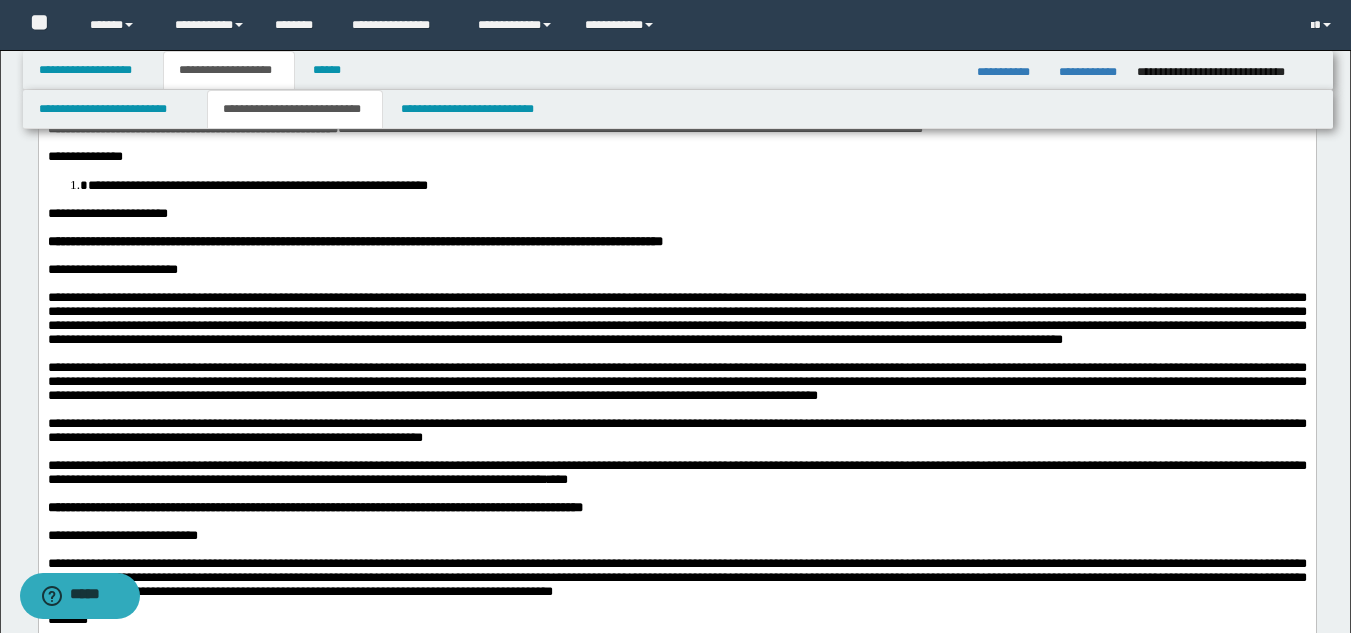 click at bounding box center (676, 353) 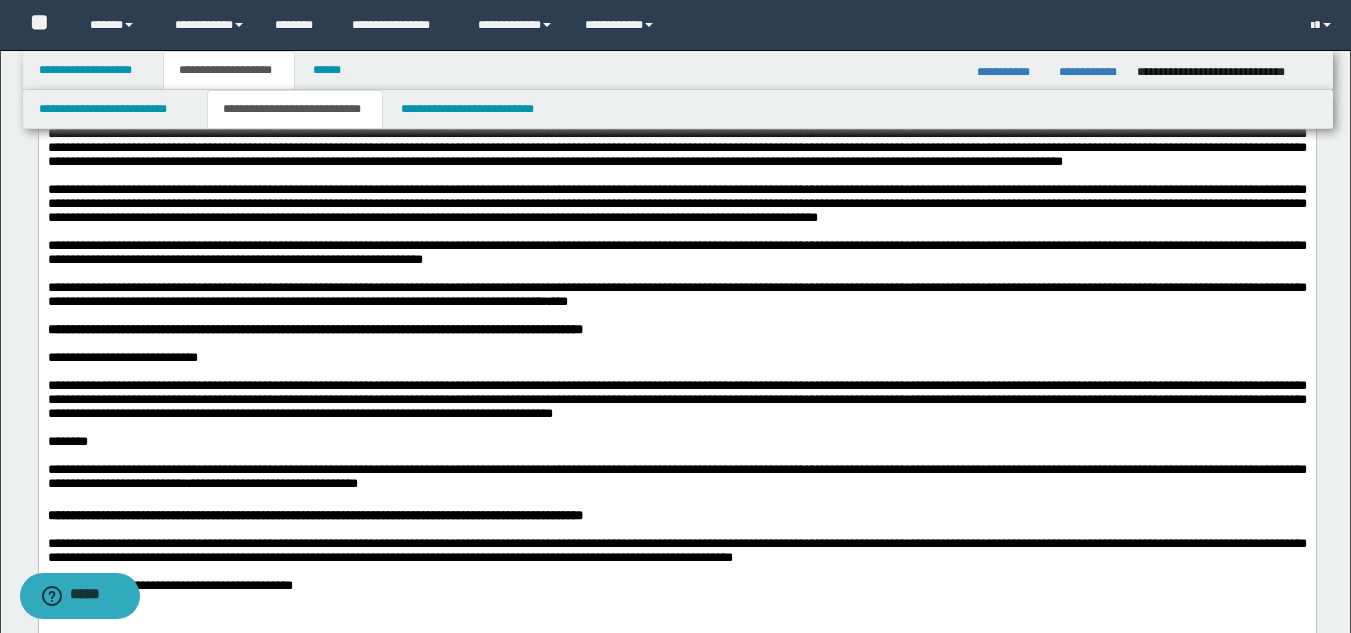 scroll, scrollTop: 400, scrollLeft: 0, axis: vertical 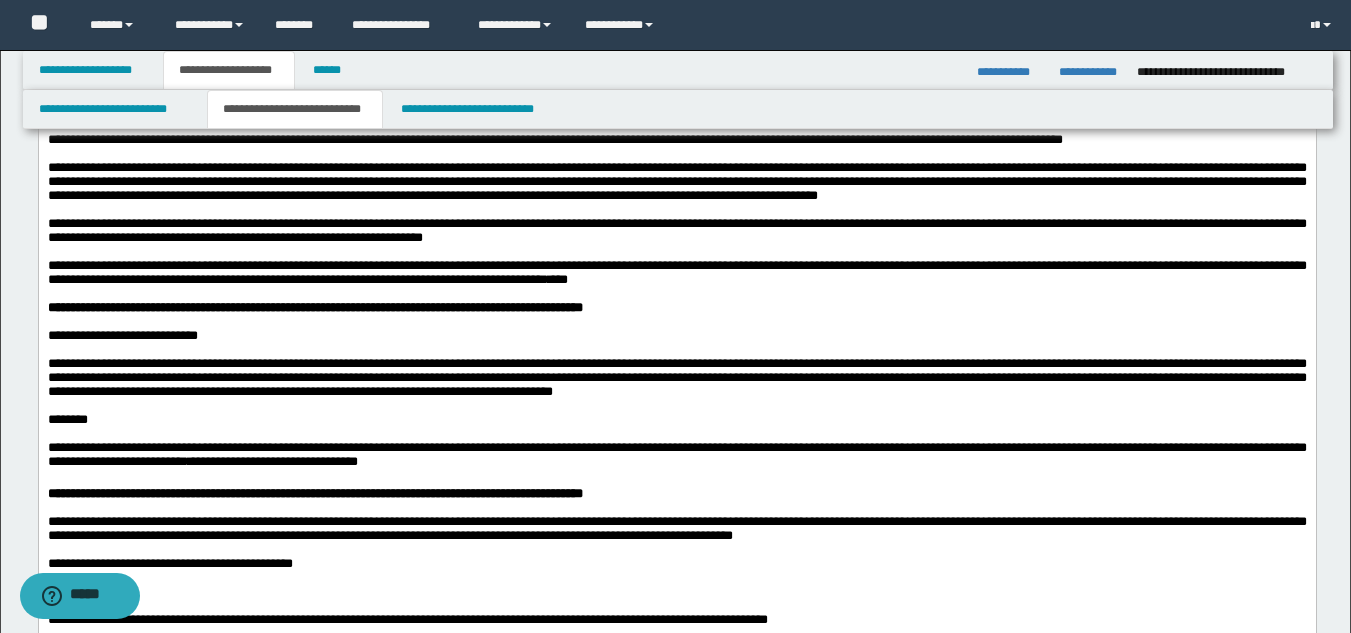 click on "**********" at bounding box center (676, 377) 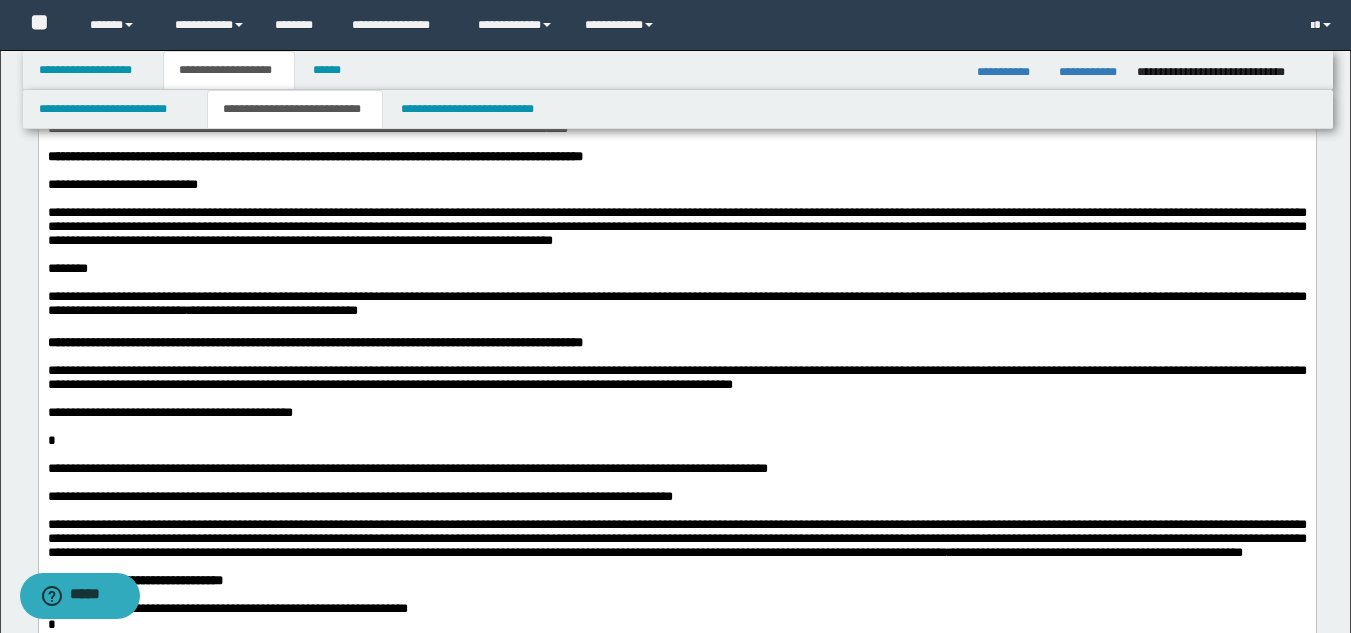 scroll, scrollTop: 600, scrollLeft: 0, axis: vertical 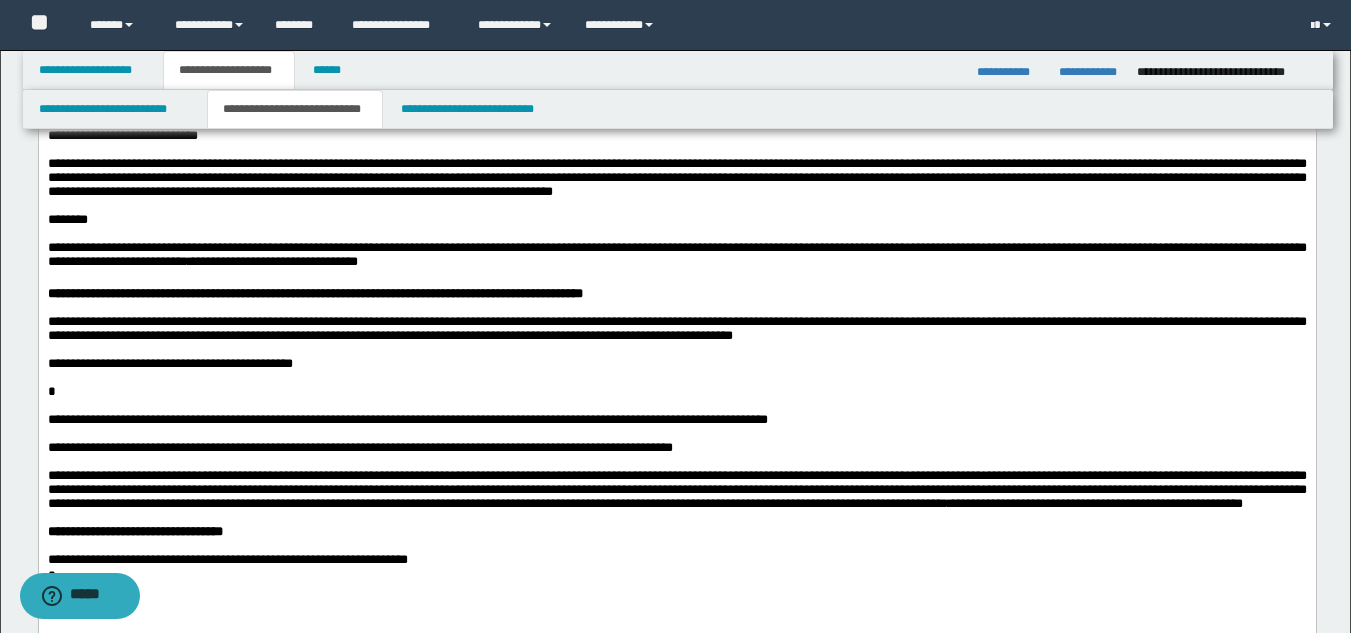 click on "**********" at bounding box center (676, 364) 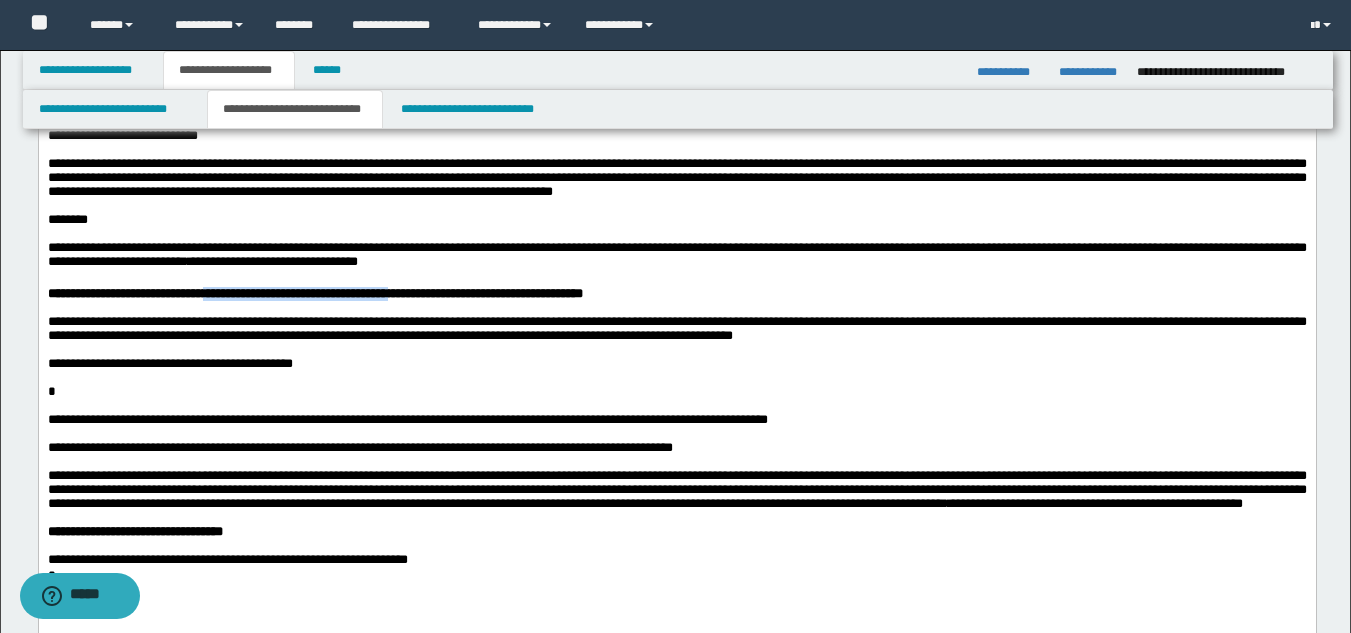 drag, startPoint x: 226, startPoint y: 393, endPoint x: 440, endPoint y: 397, distance: 214.03738 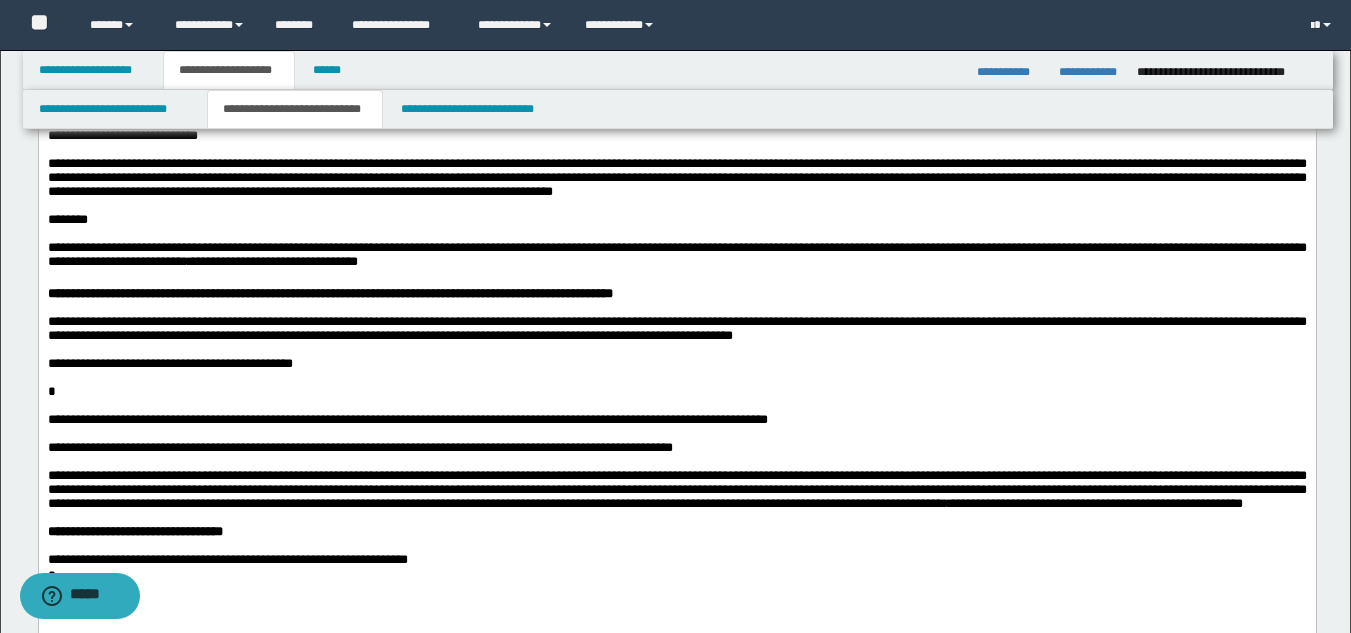 click at bounding box center [676, 350] 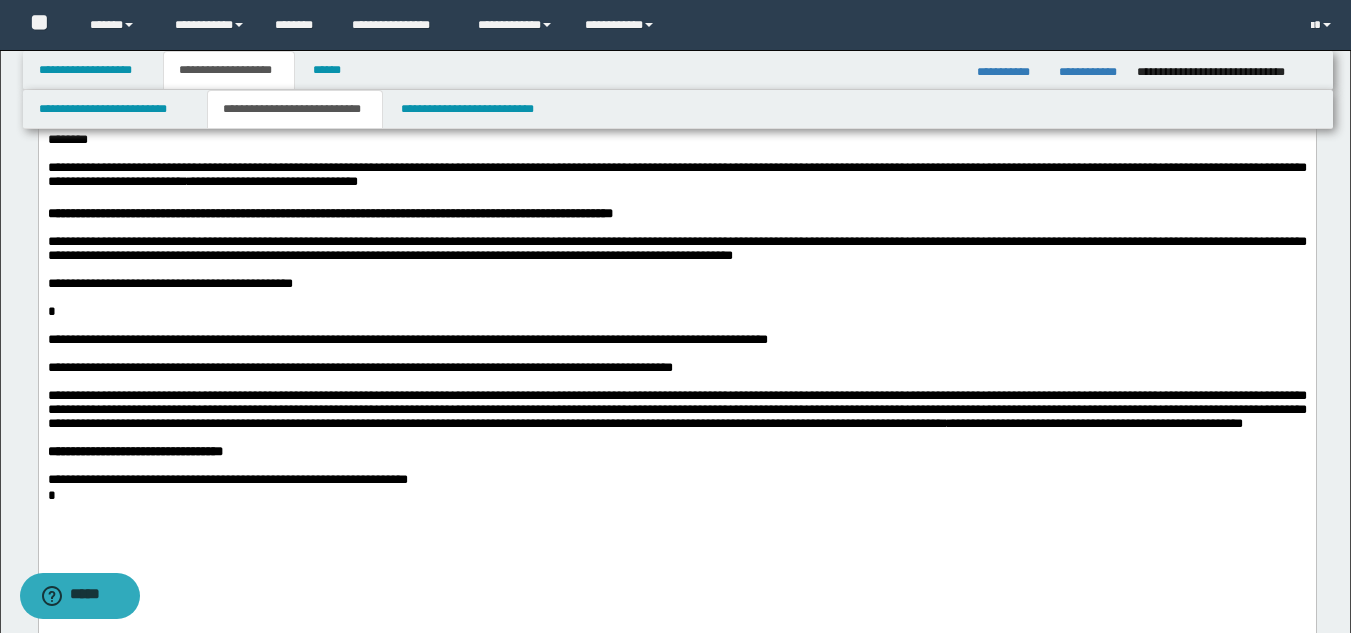 scroll, scrollTop: 800, scrollLeft: 0, axis: vertical 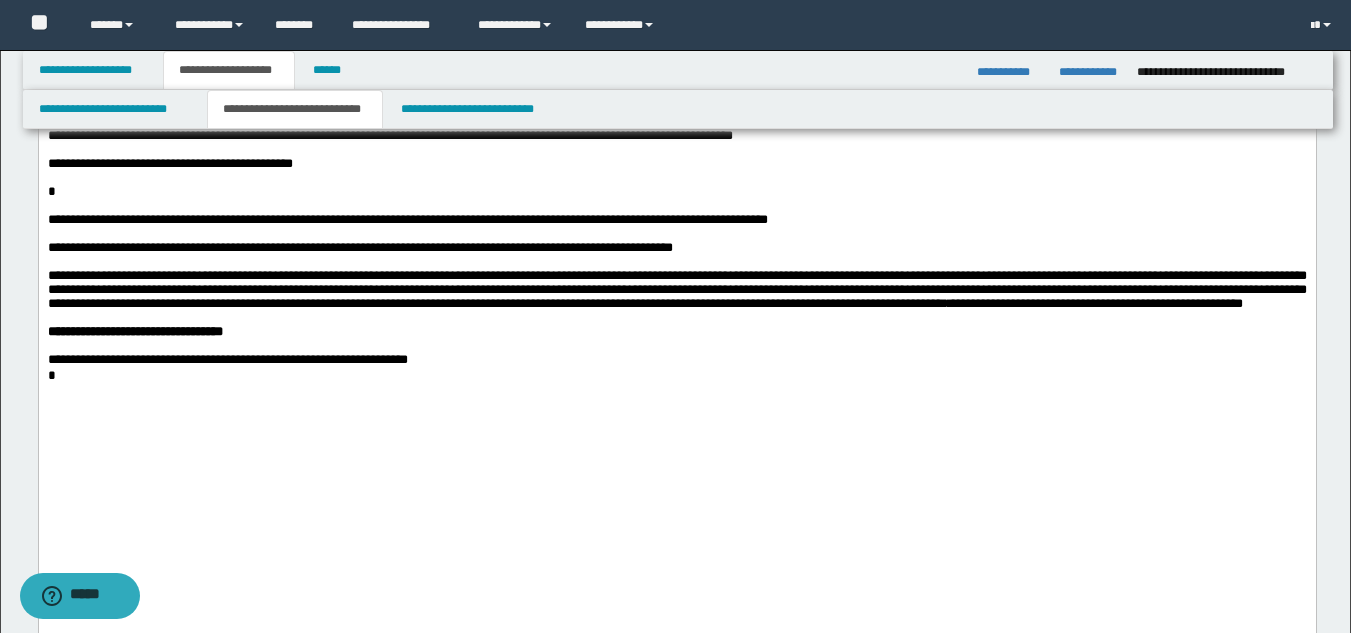 click on "**********" at bounding box center (359, 247) 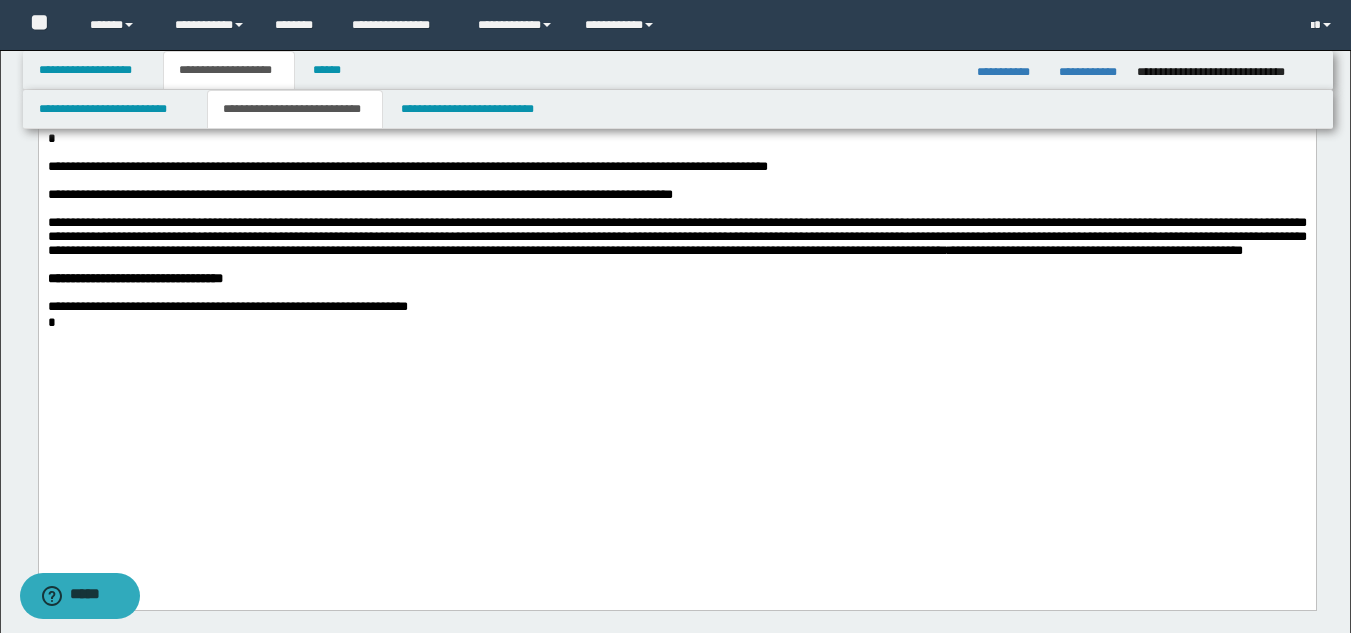 scroll, scrollTop: 900, scrollLeft: 0, axis: vertical 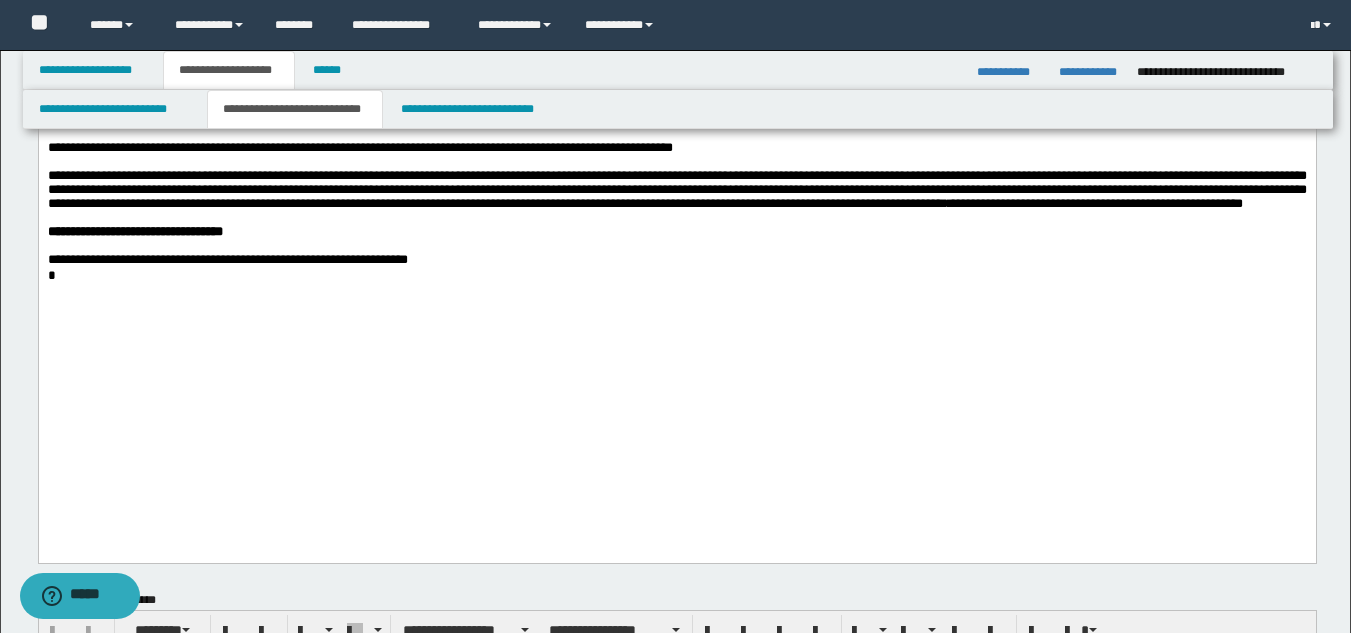 click at bounding box center (676, 290) 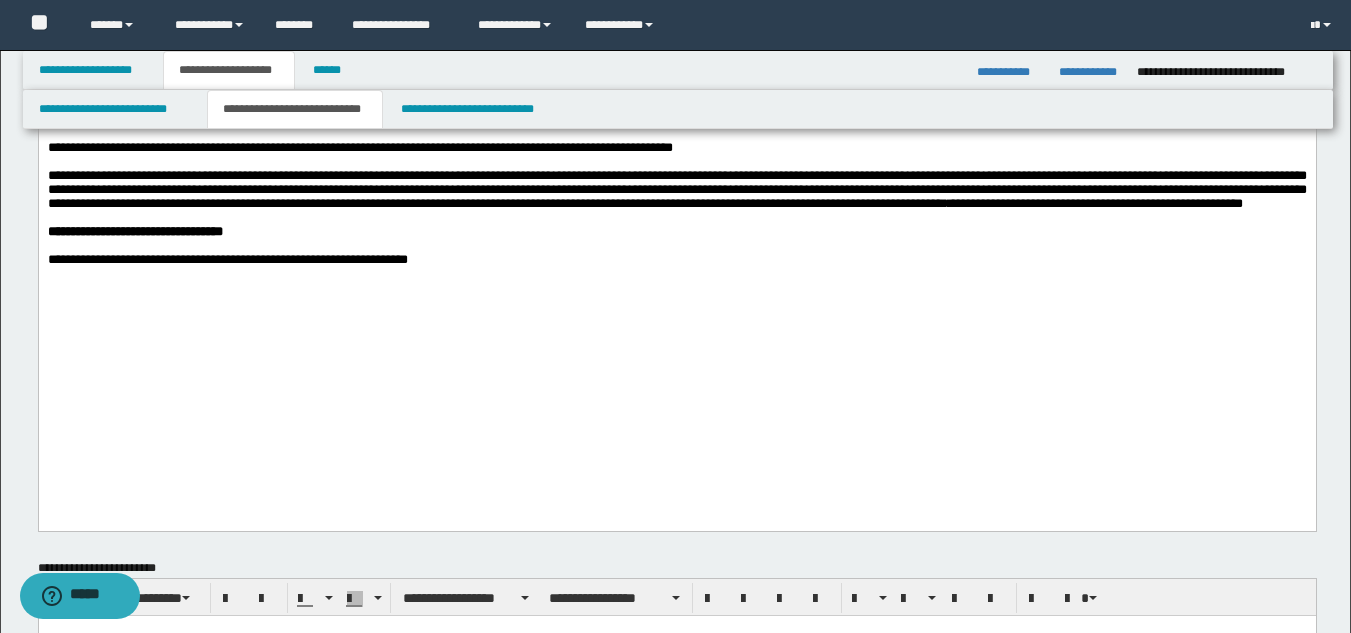 click on "**********" at bounding box center [676, -179] 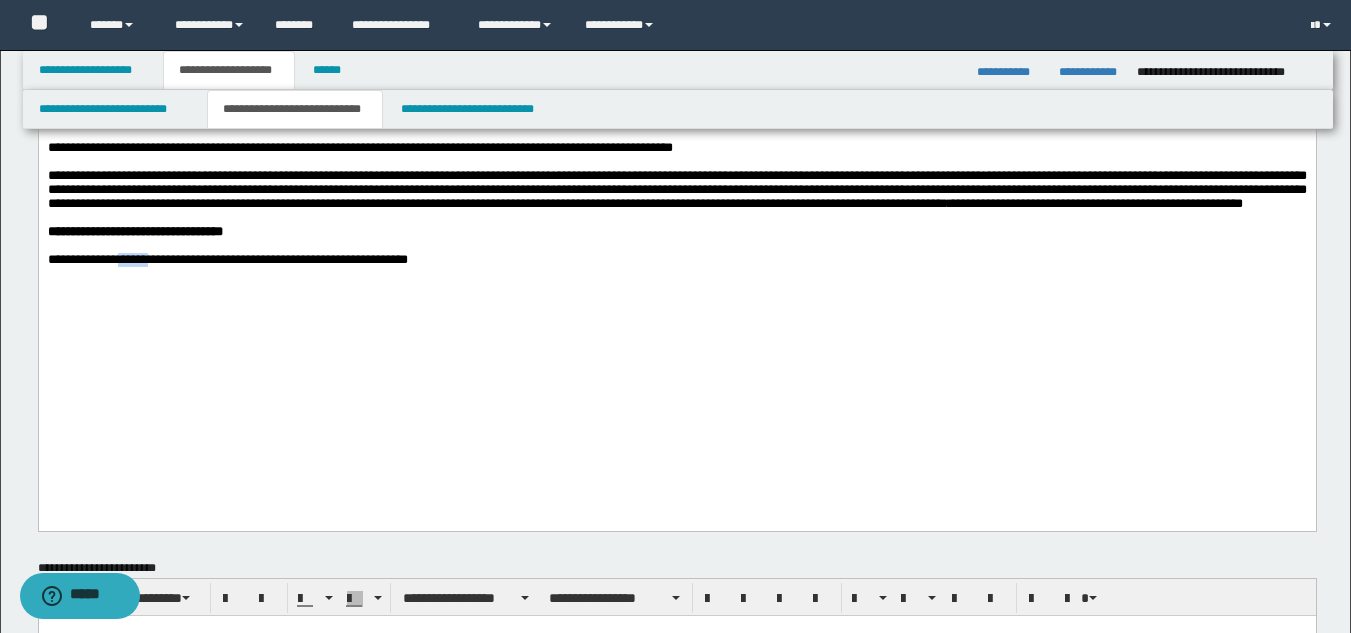 drag, startPoint x: 188, startPoint y: 490, endPoint x: 287, endPoint y: 466, distance: 101.86756 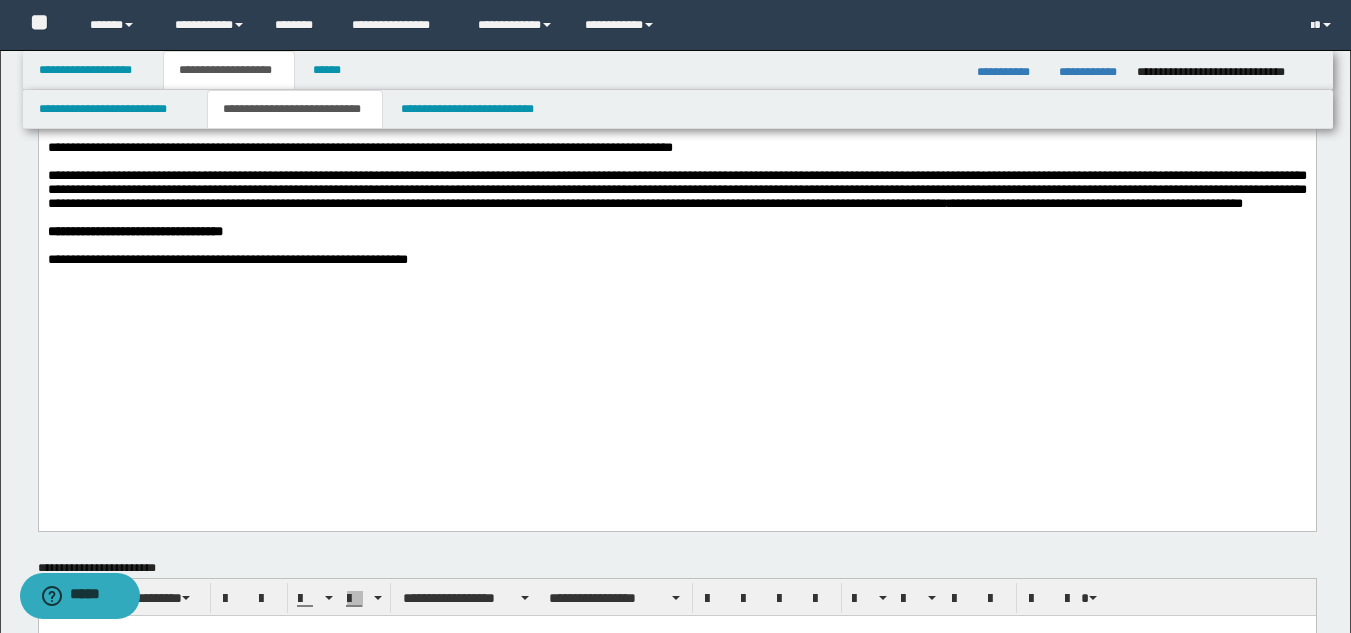 click on "**********" at bounding box center (676, -179) 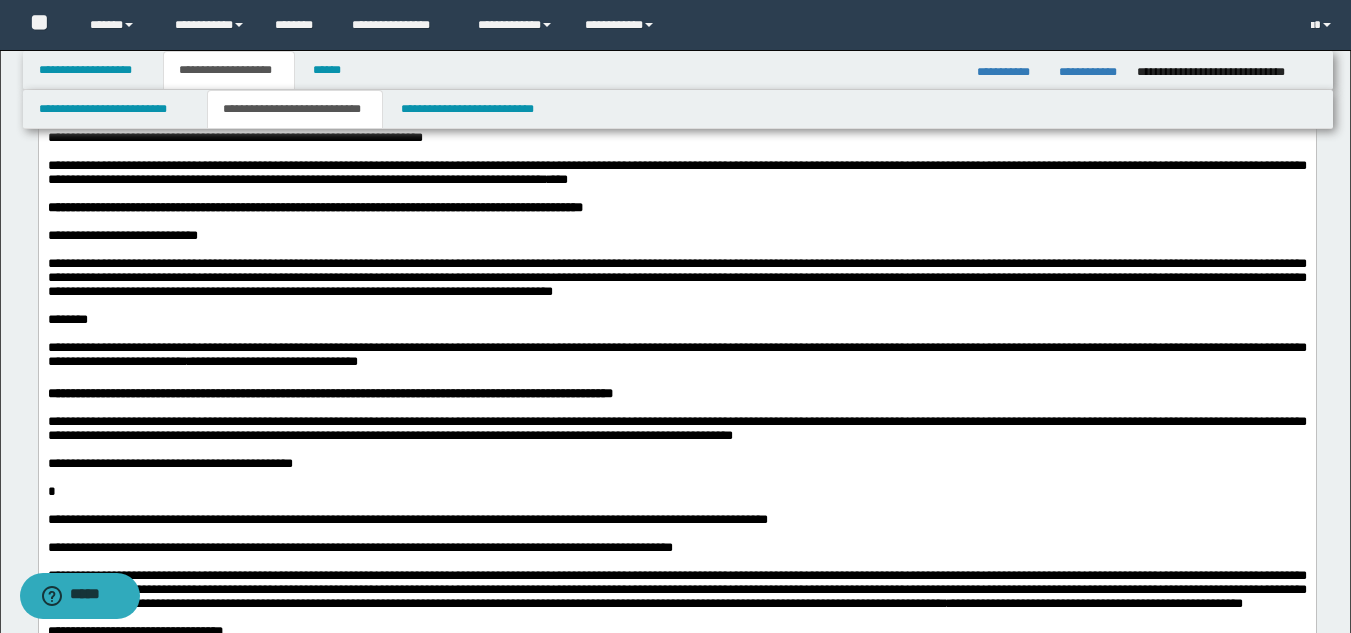 click on "**********" at bounding box center [232, 393] 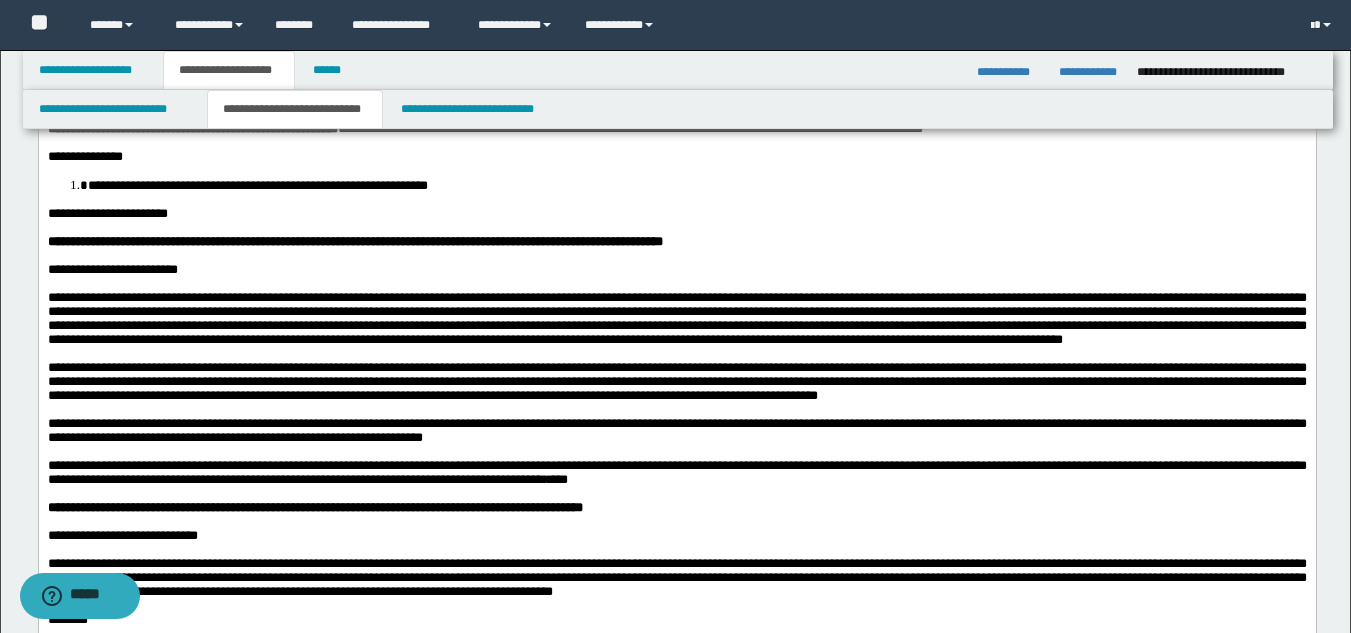 click at bounding box center [676, 409] 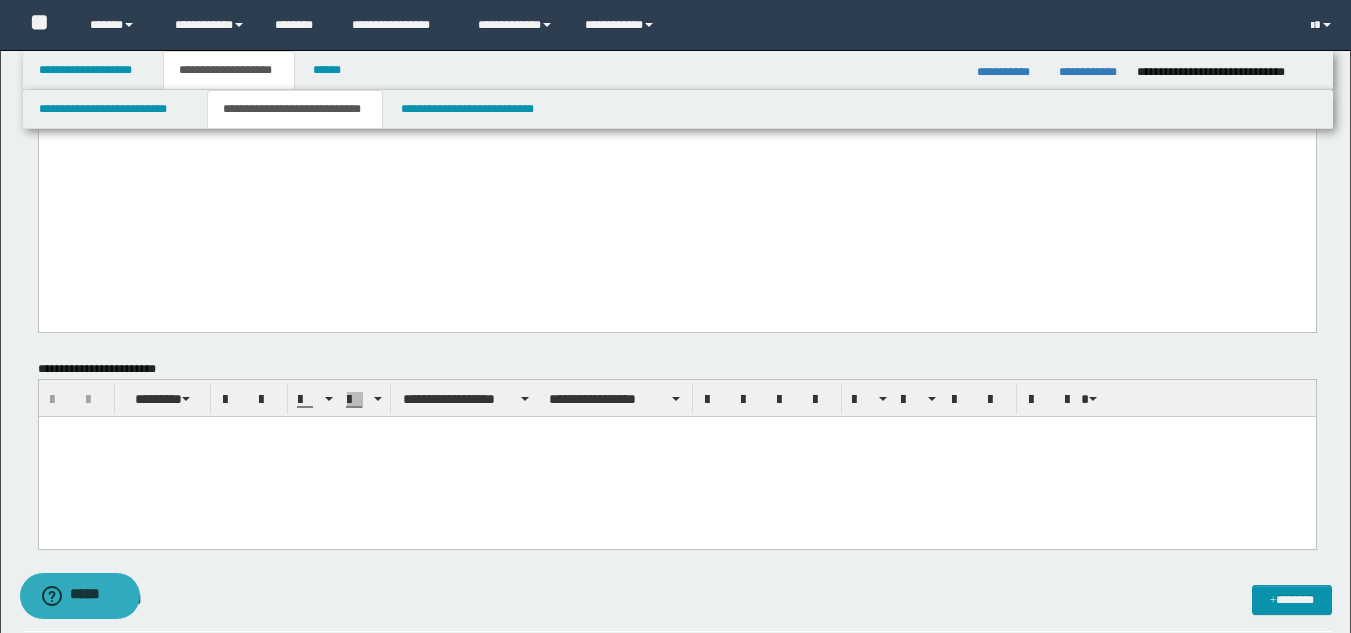 scroll, scrollTop: 1100, scrollLeft: 0, axis: vertical 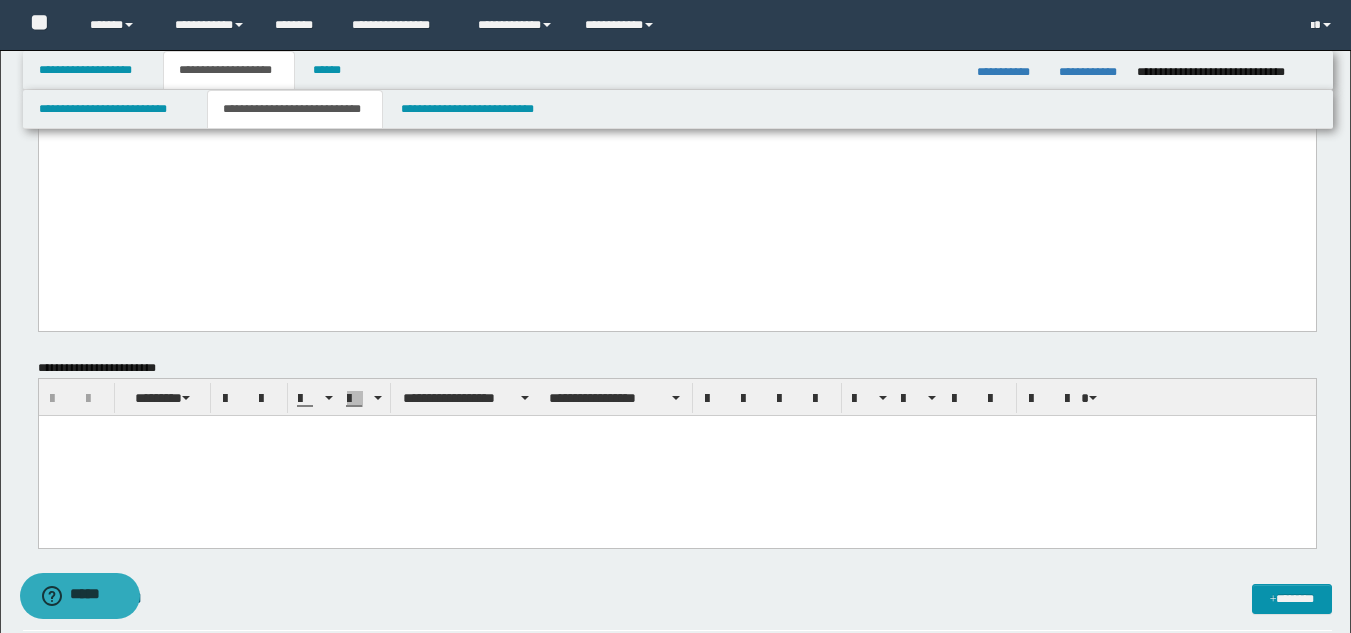 click on "**********" at bounding box center (676, -379) 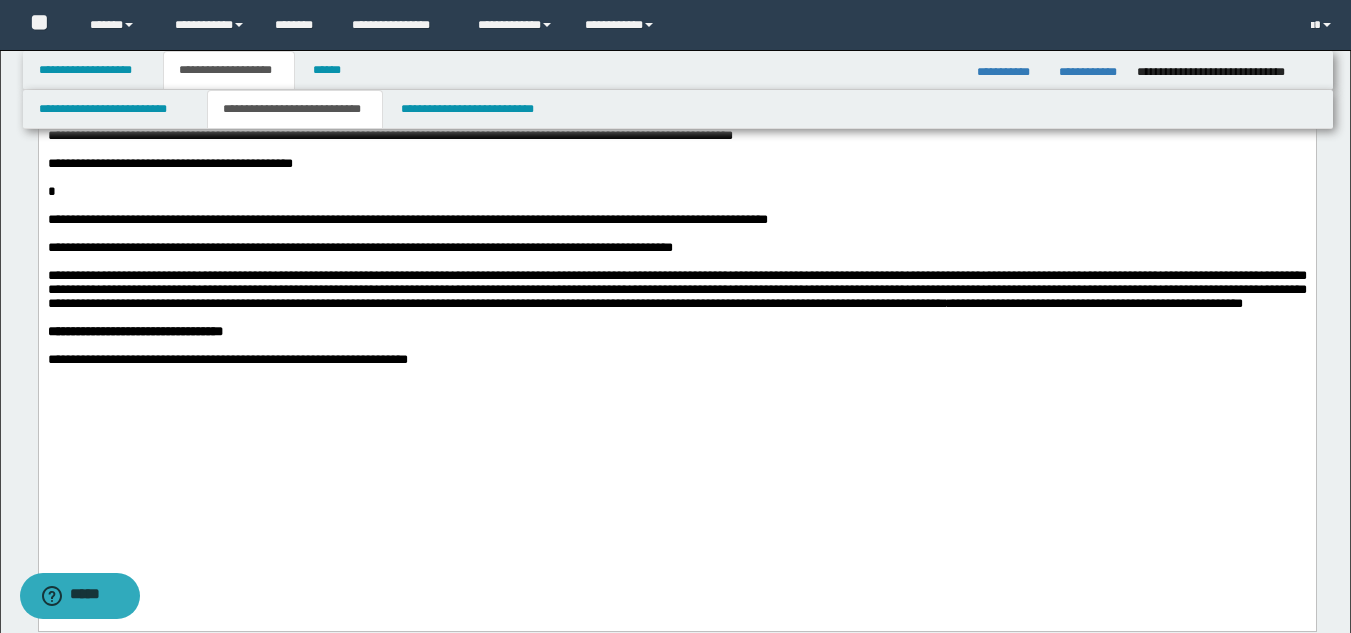 click on "**********" at bounding box center [407, 219] 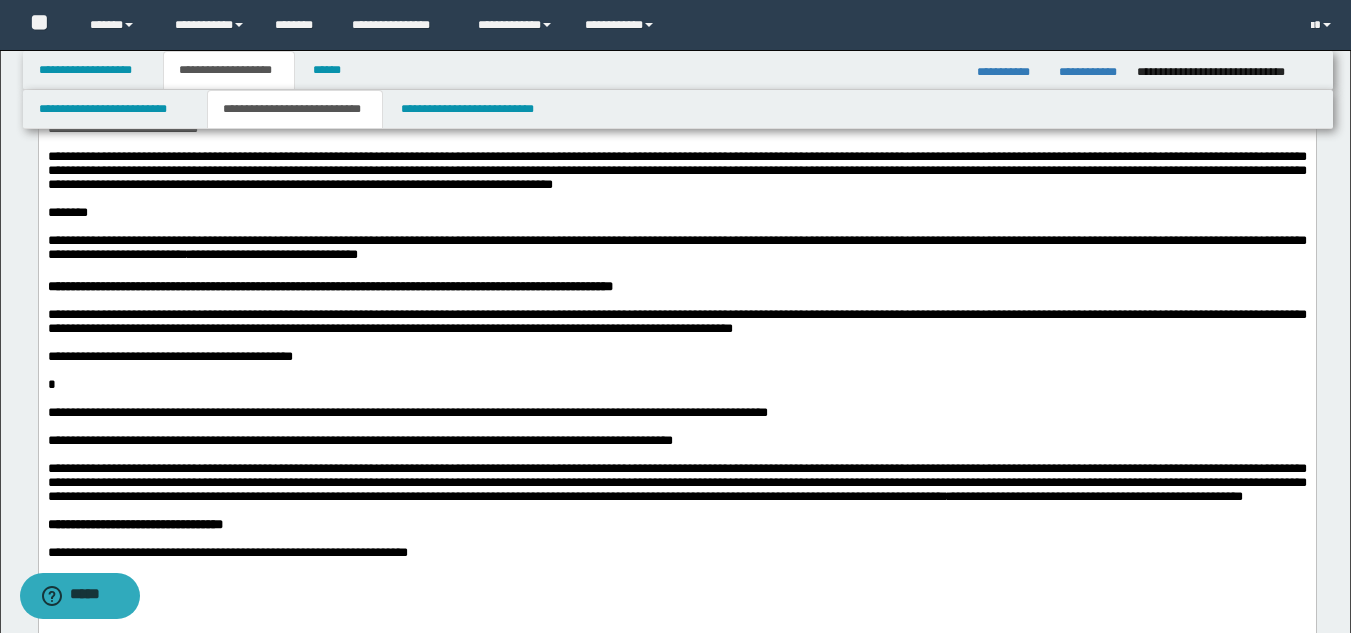 scroll, scrollTop: 600, scrollLeft: 0, axis: vertical 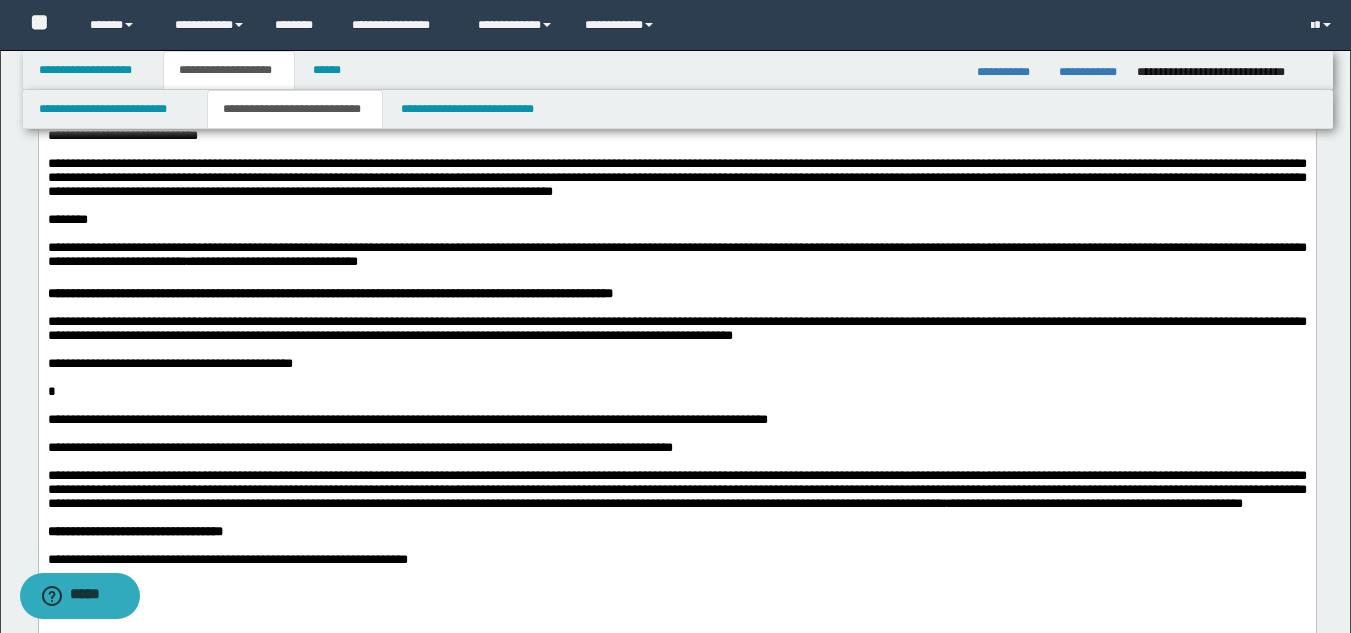 click on "**********" at bounding box center (232, 293) 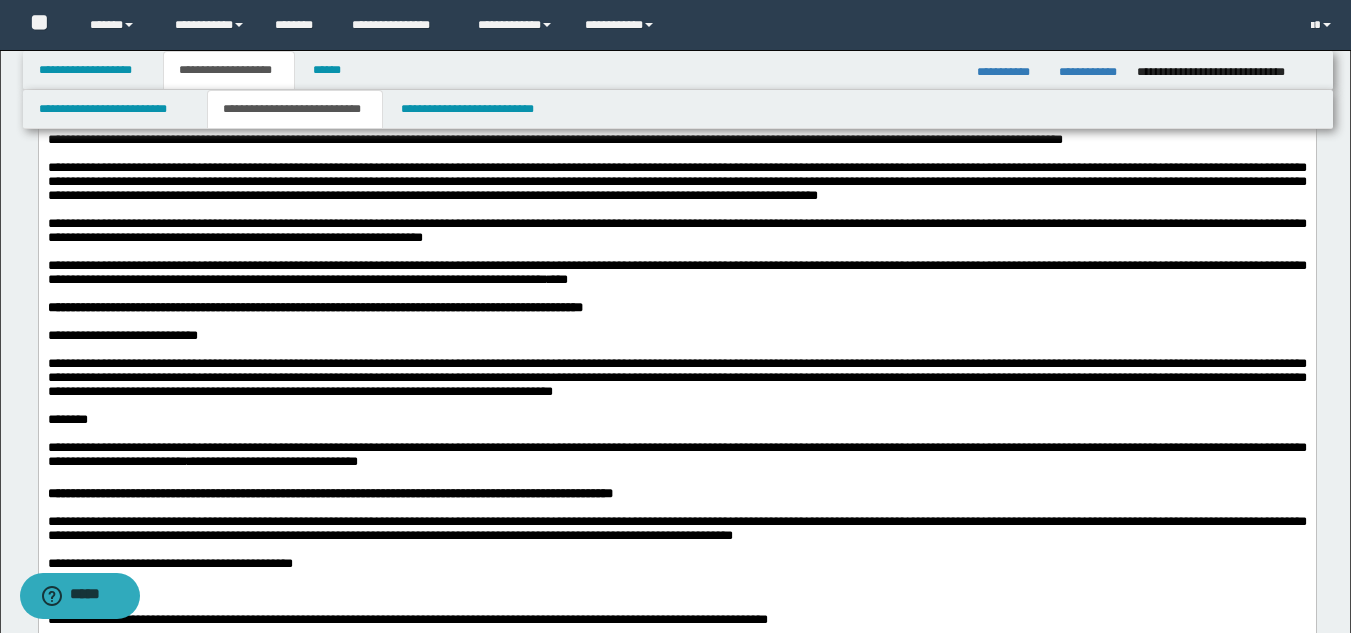 click on "**********" at bounding box center (299, 307) 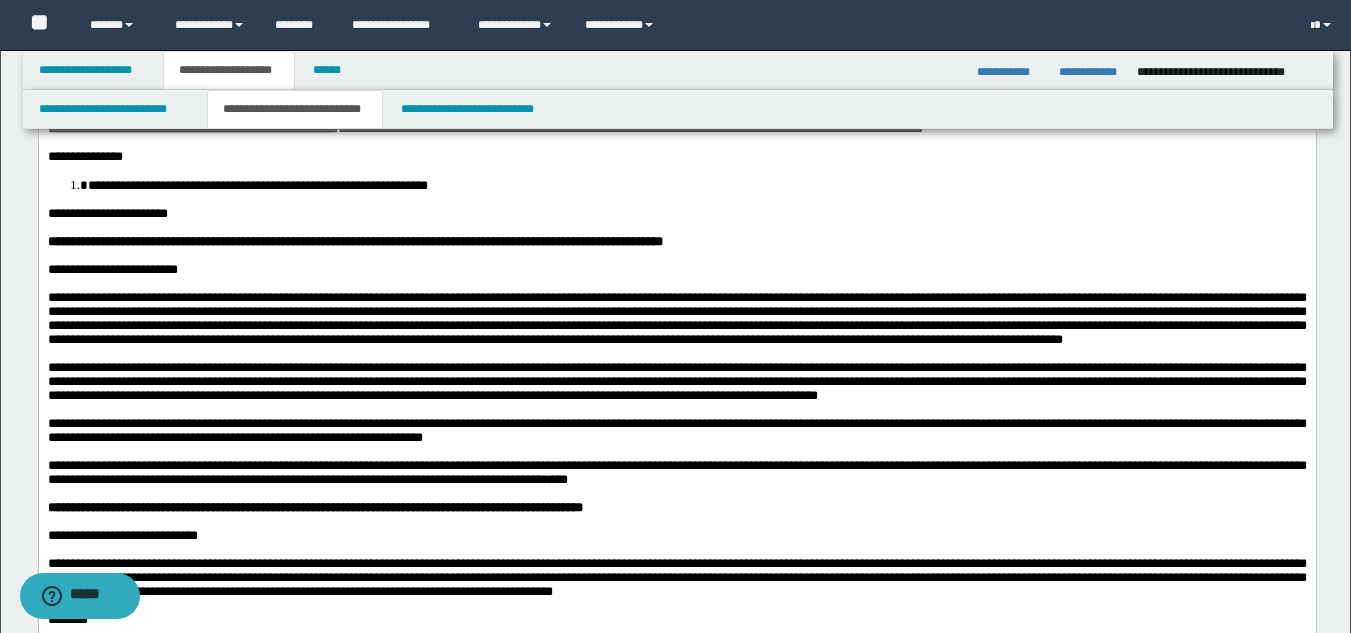 click on "**********" at bounding box center (676, 318) 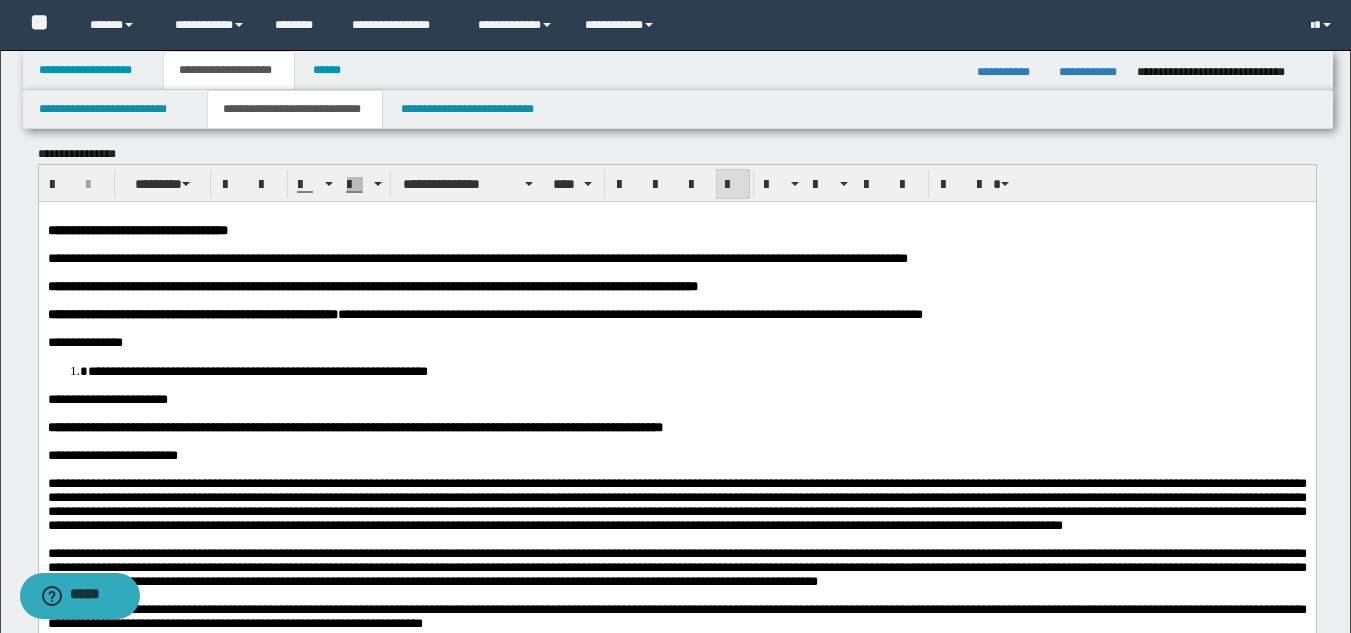 scroll, scrollTop: 0, scrollLeft: 0, axis: both 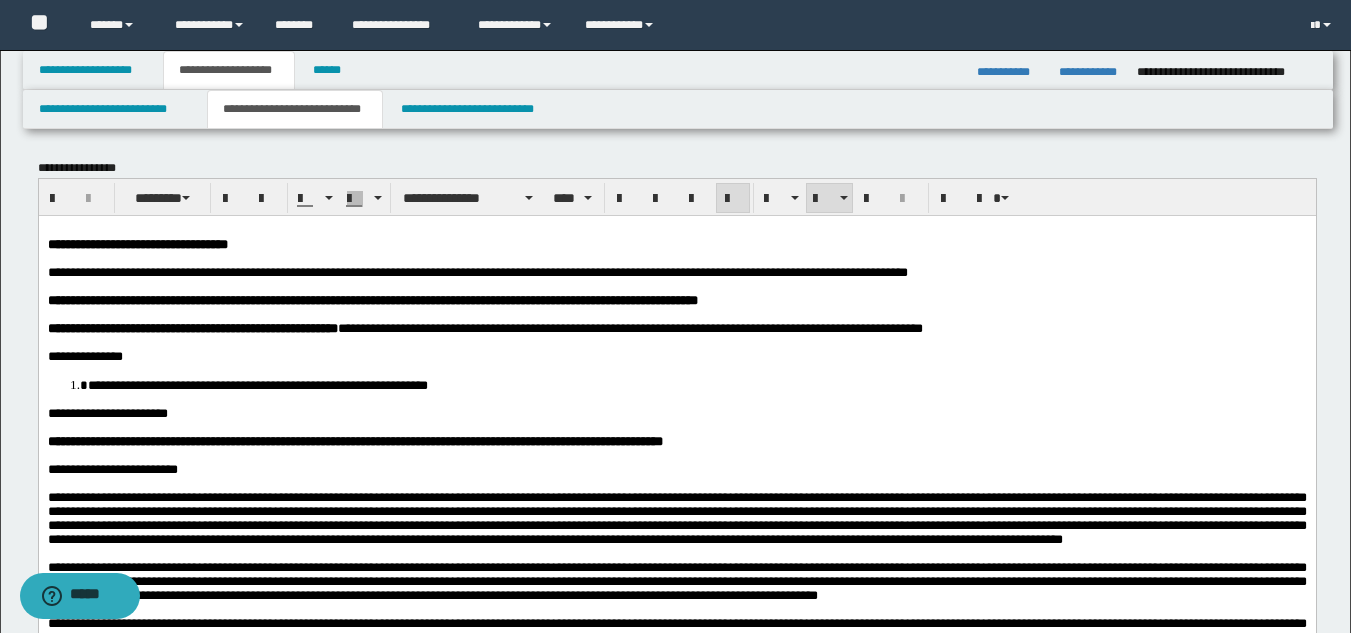 click on "**********" at bounding box center [676, 720] 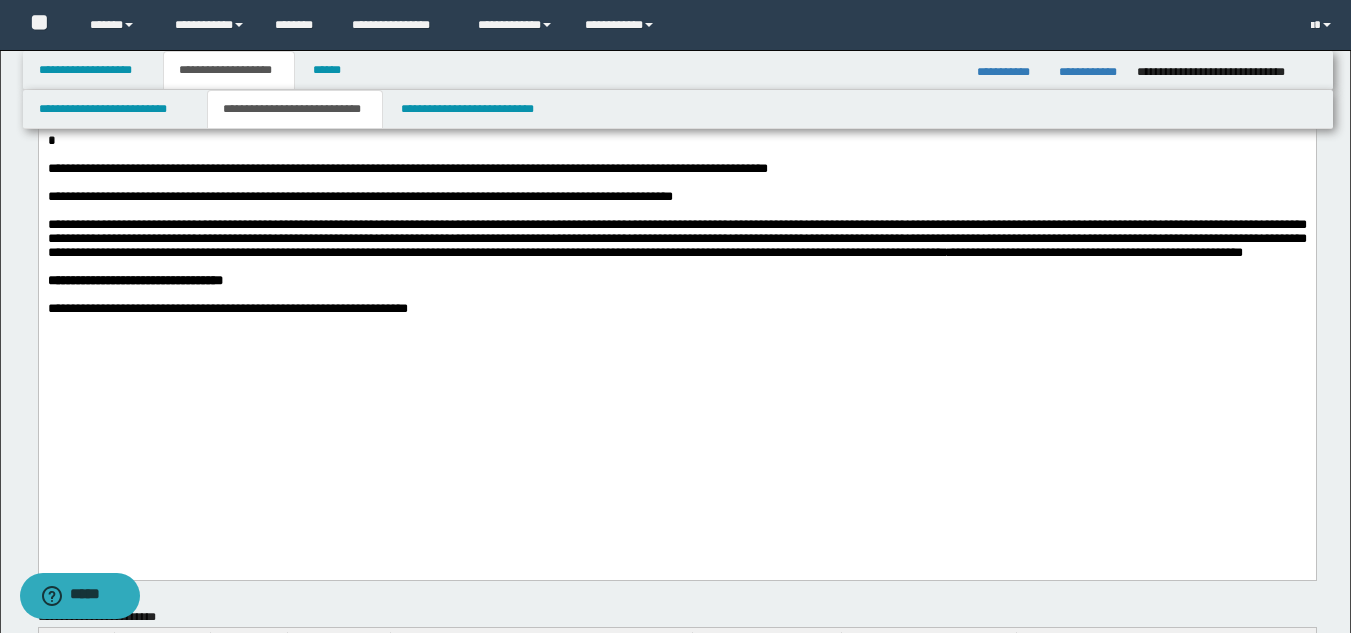 scroll, scrollTop: 900, scrollLeft: 0, axis: vertical 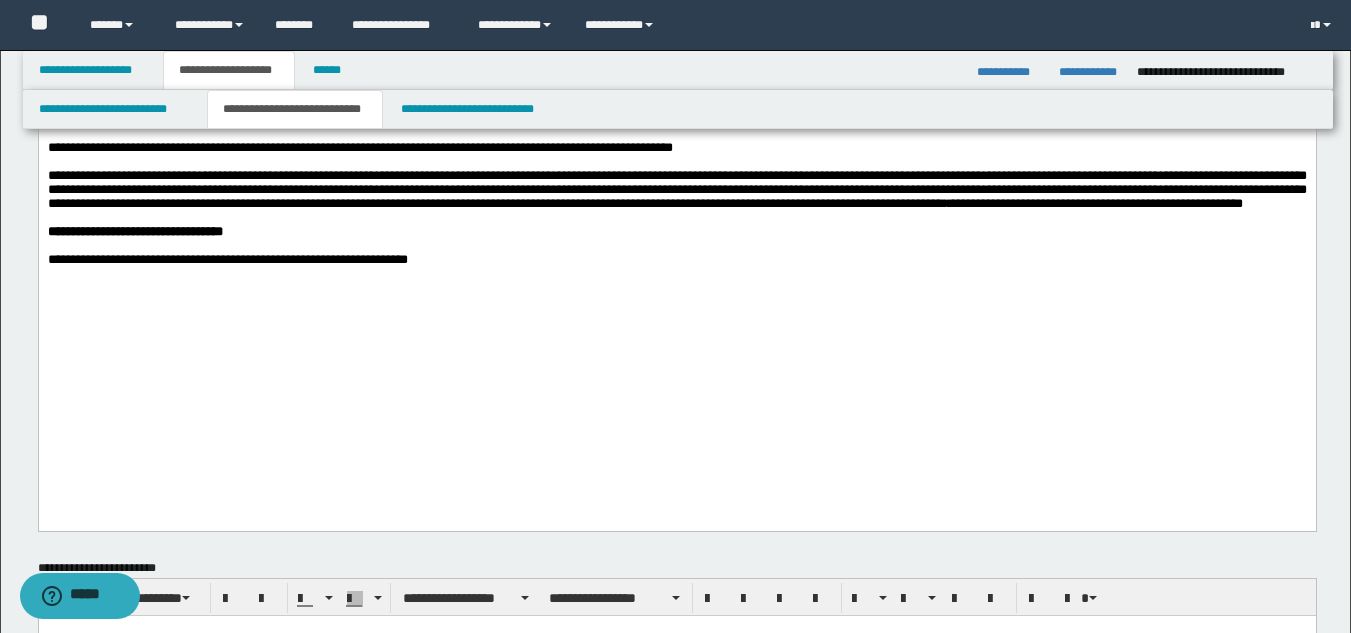 click on "**********" at bounding box center [676, 261] 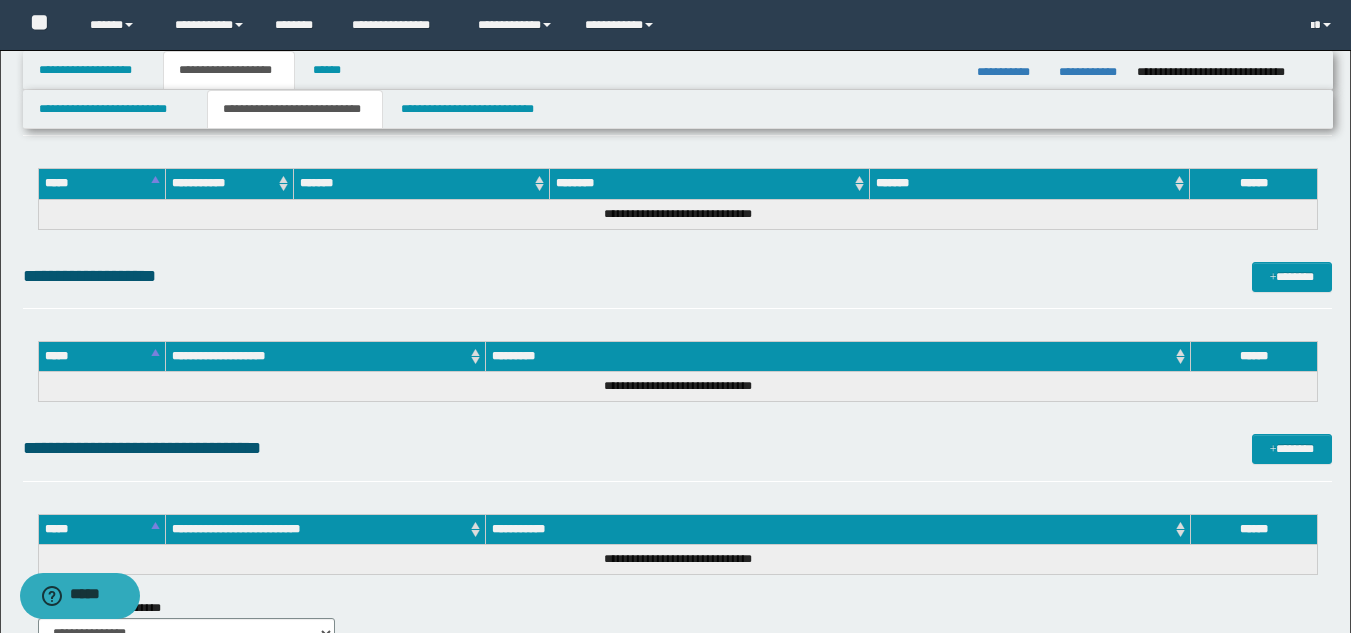 scroll, scrollTop: 2129, scrollLeft: 0, axis: vertical 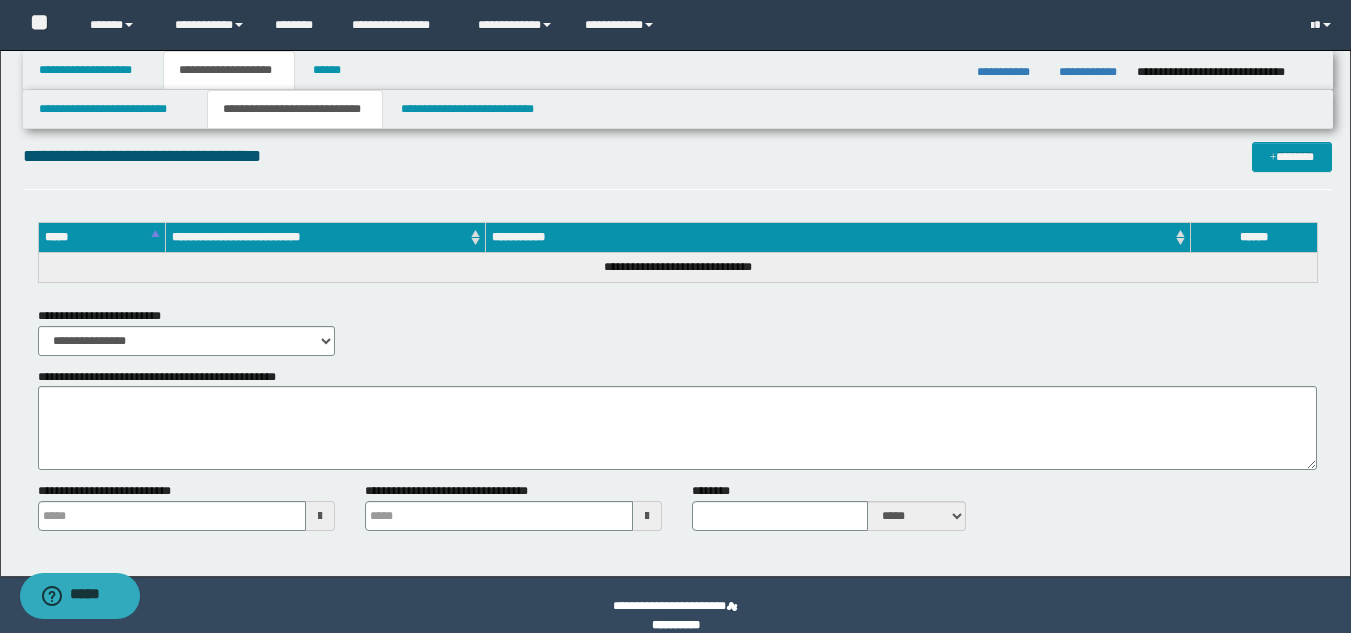 type 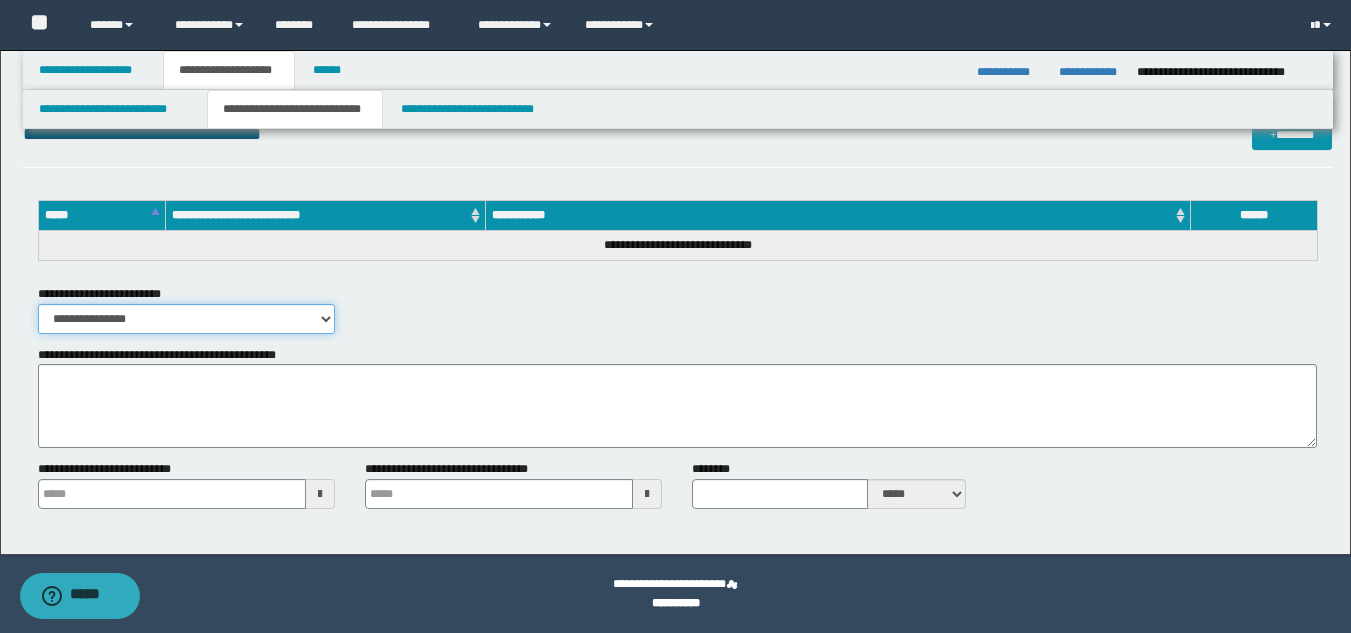 click on "**********" at bounding box center (186, 319) 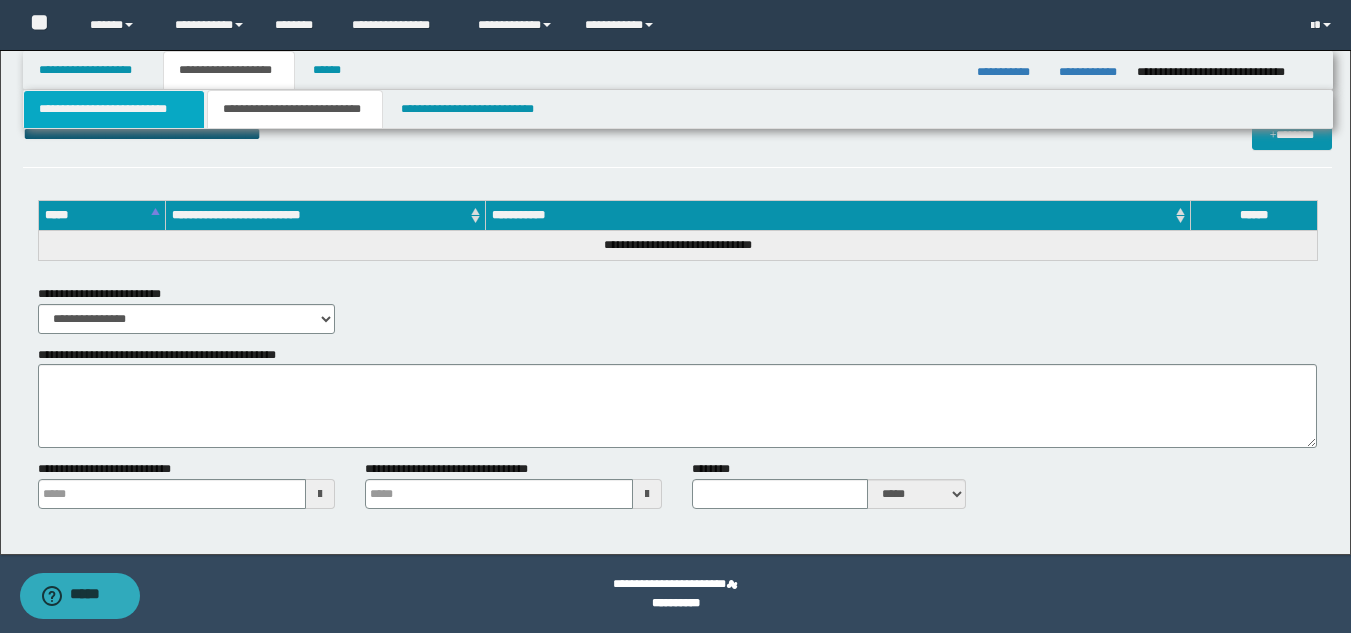 click on "**********" at bounding box center (114, 109) 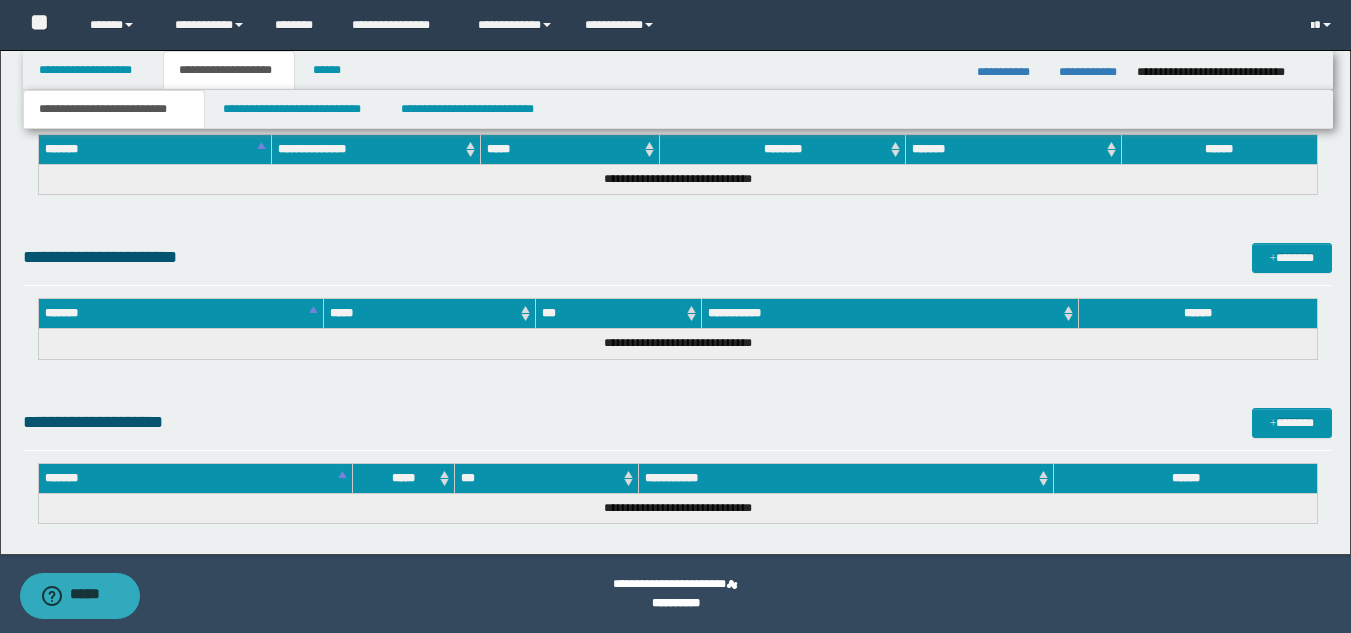 scroll, scrollTop: 803, scrollLeft: 0, axis: vertical 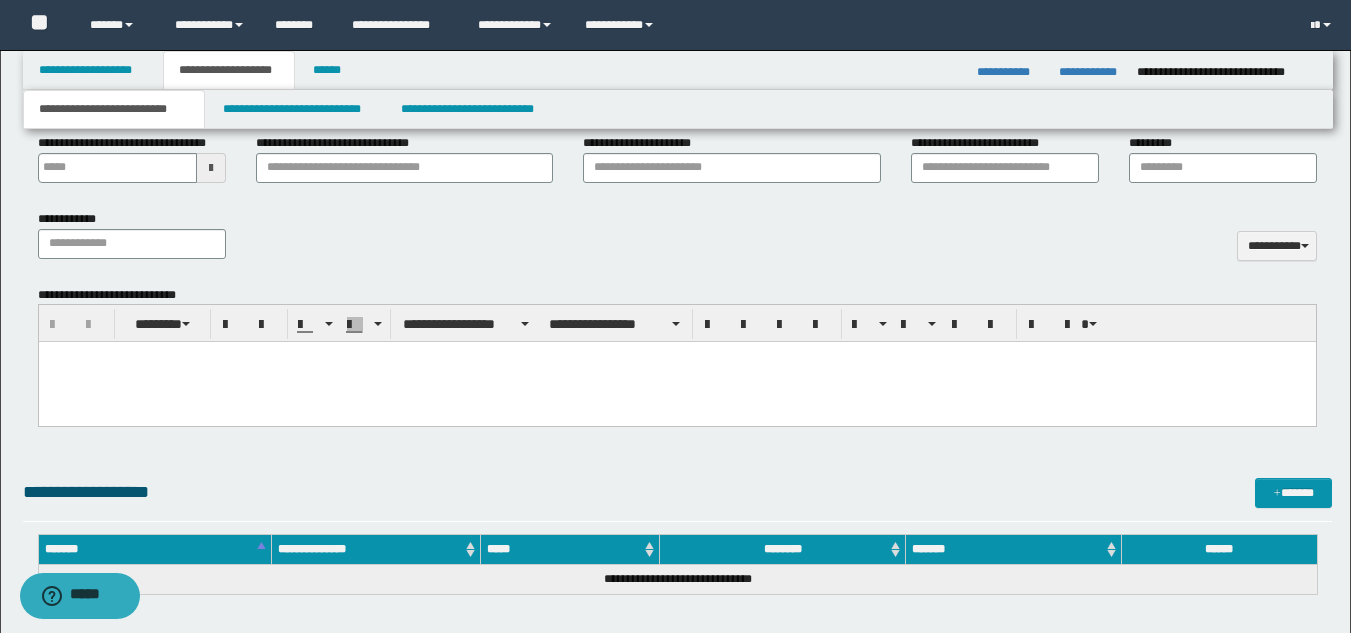 drag, startPoint x: 250, startPoint y: 389, endPoint x: 687, endPoint y: 463, distance: 443.22116 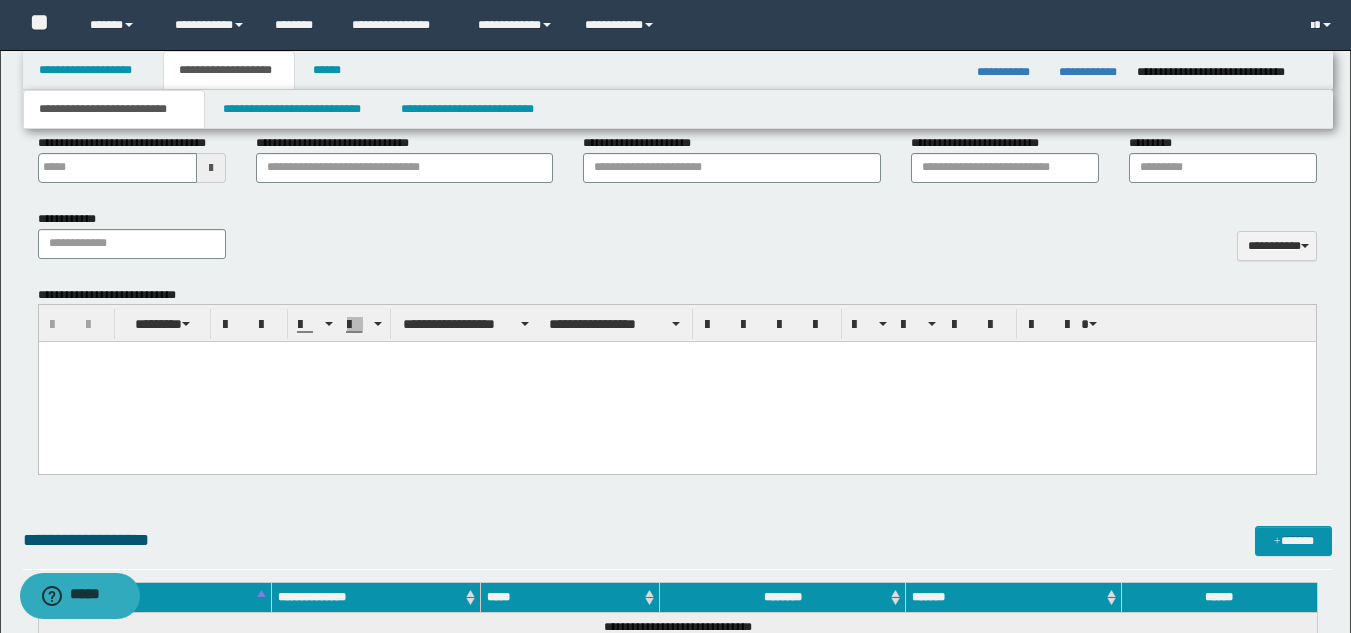 paste 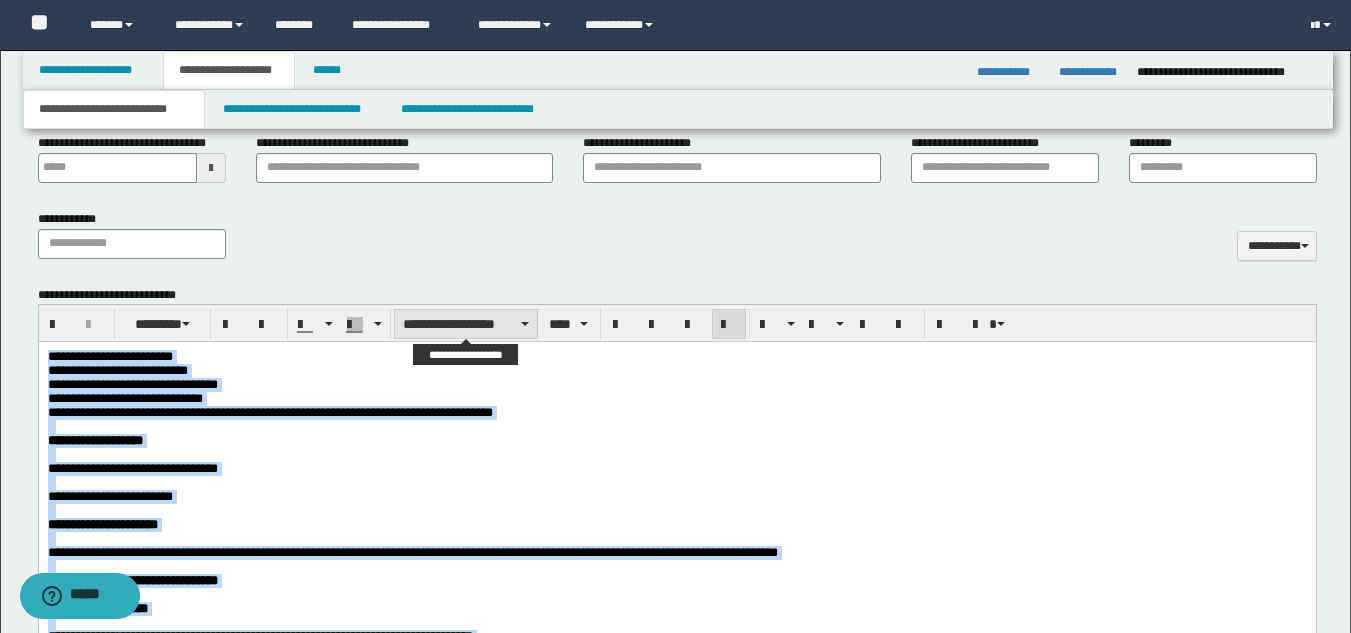 click on "**********" at bounding box center [466, 324] 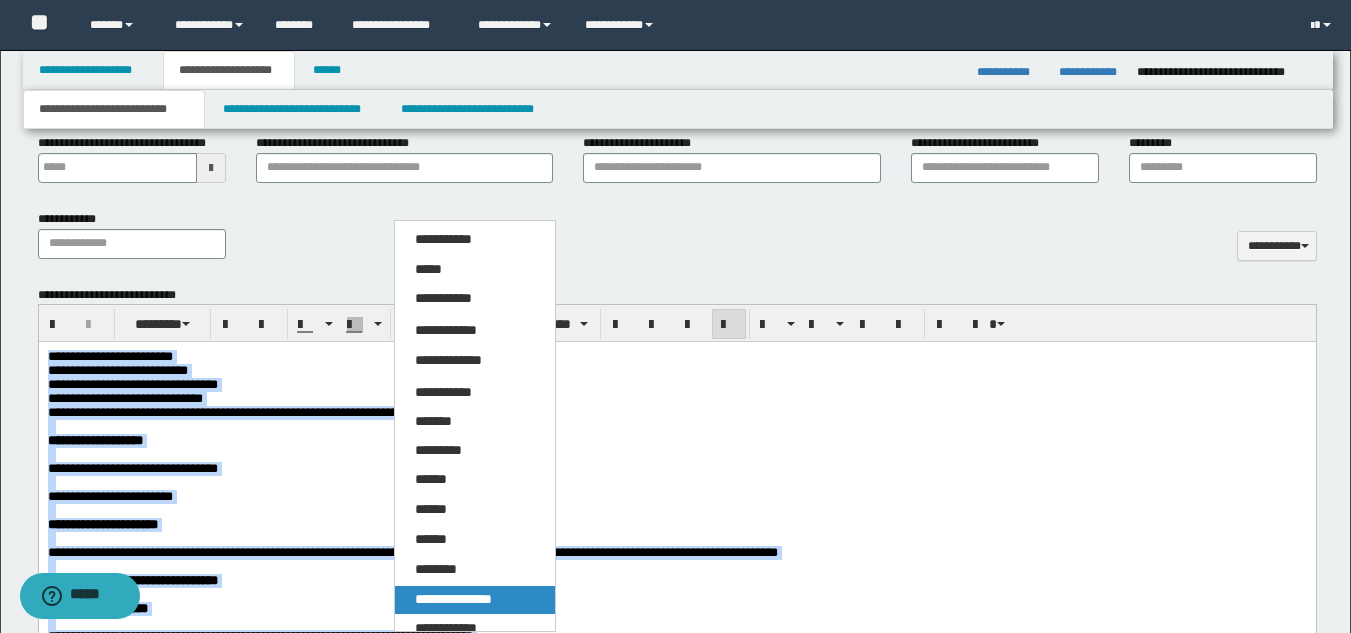 click on "**********" at bounding box center [453, 599] 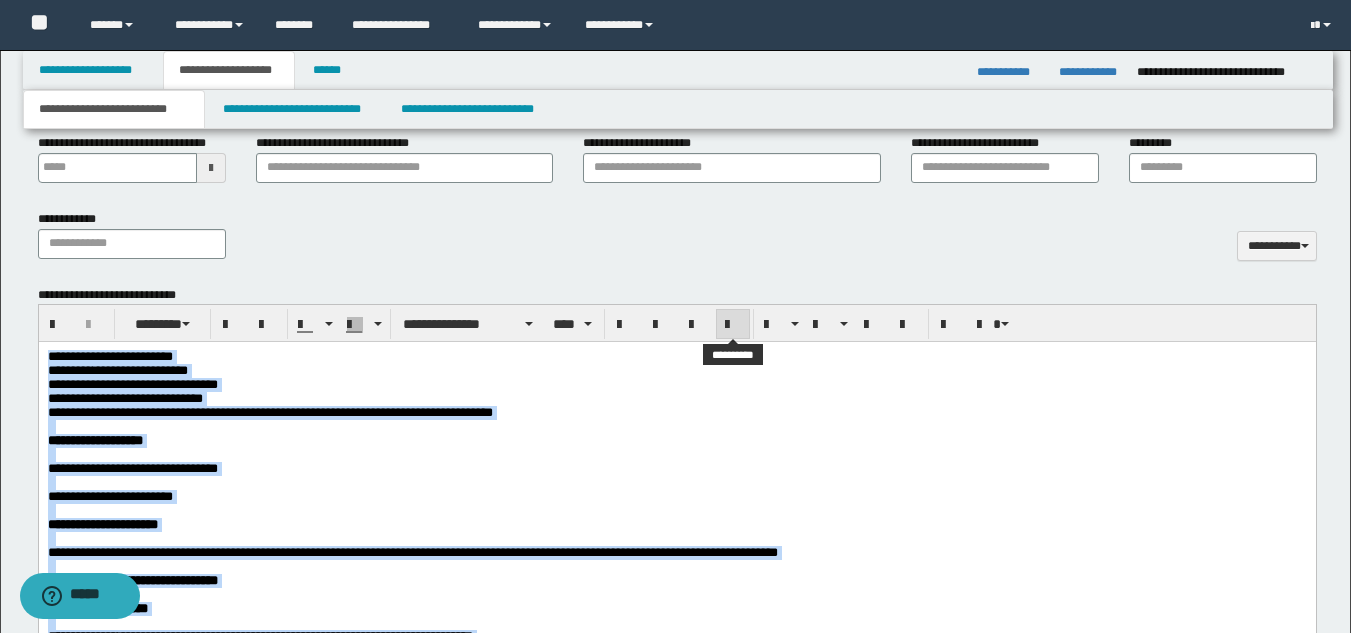 click at bounding box center (733, 325) 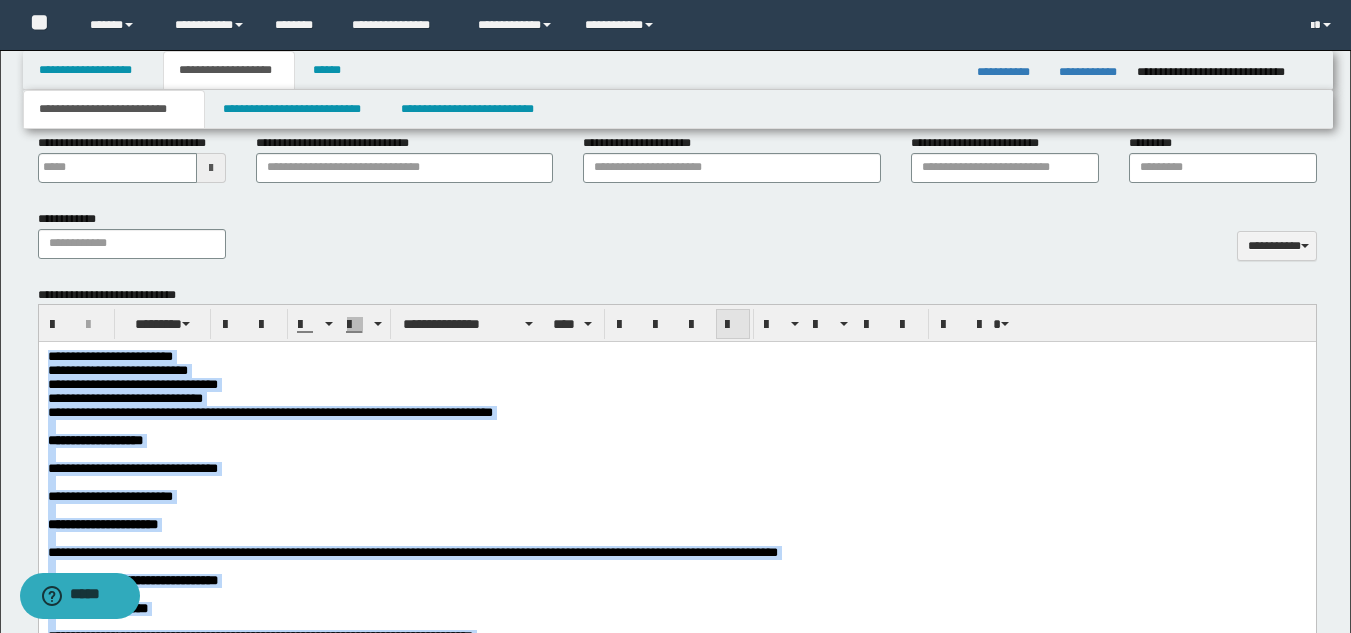 click at bounding box center [733, 325] 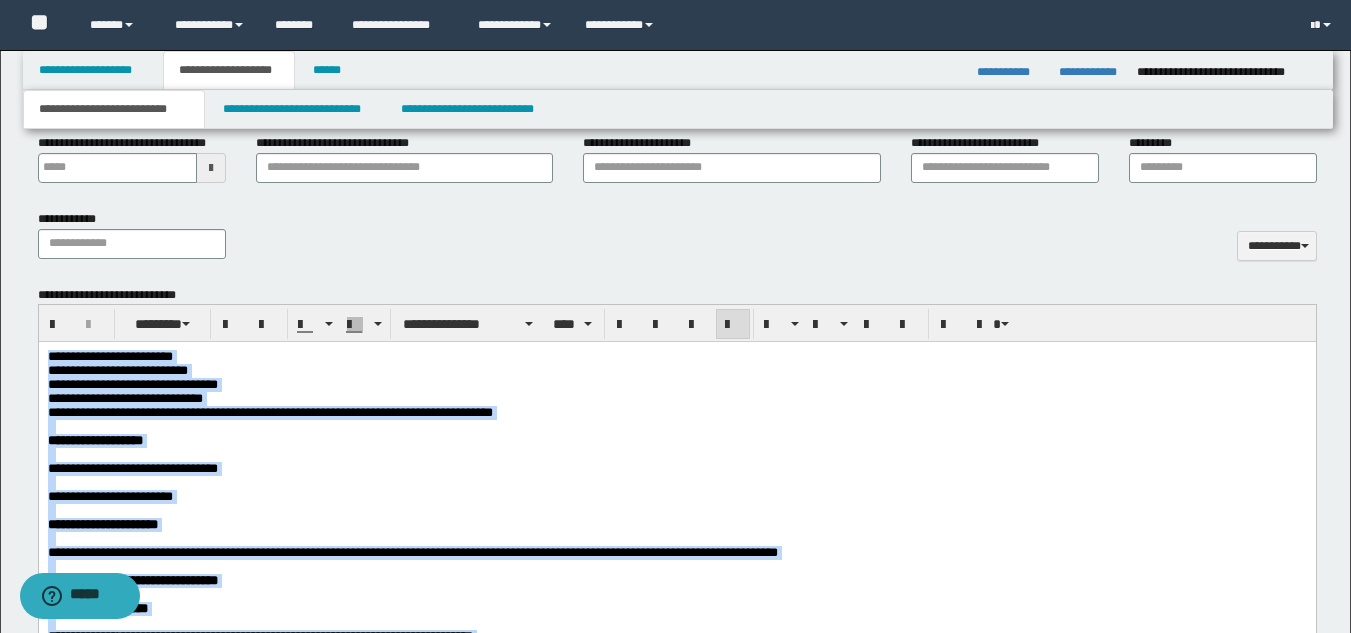 click on "**********" at bounding box center [676, 385] 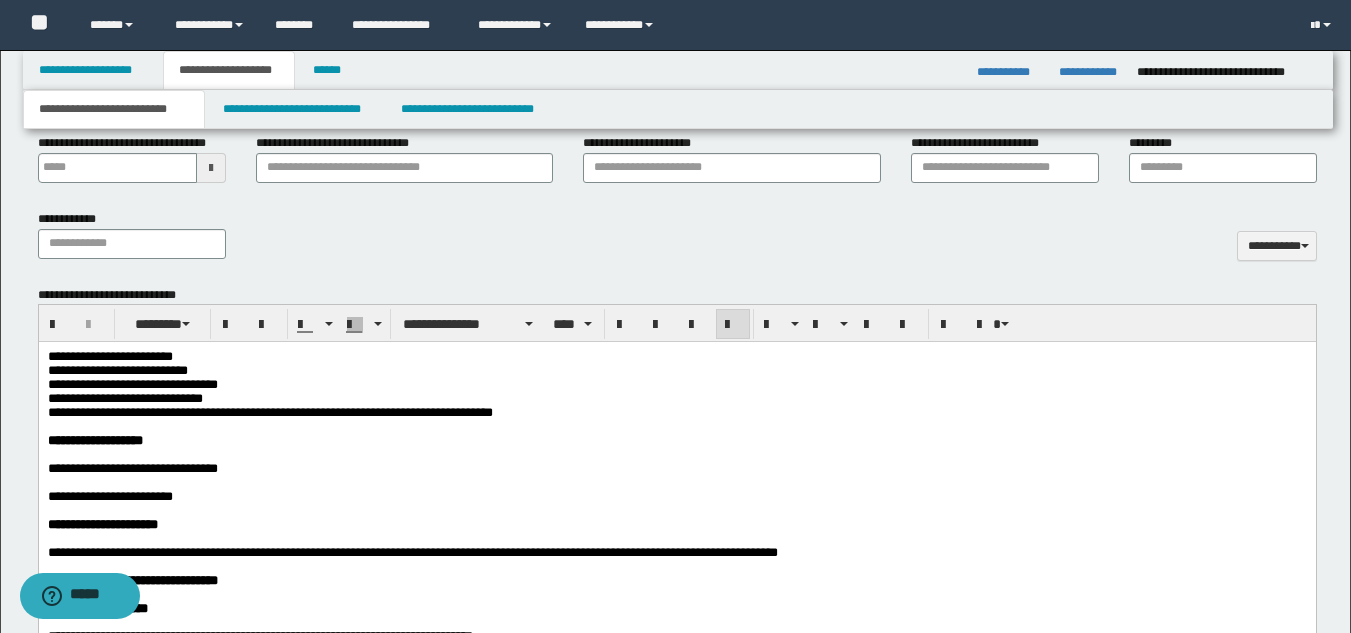 click on "**********" at bounding box center (676, 865) 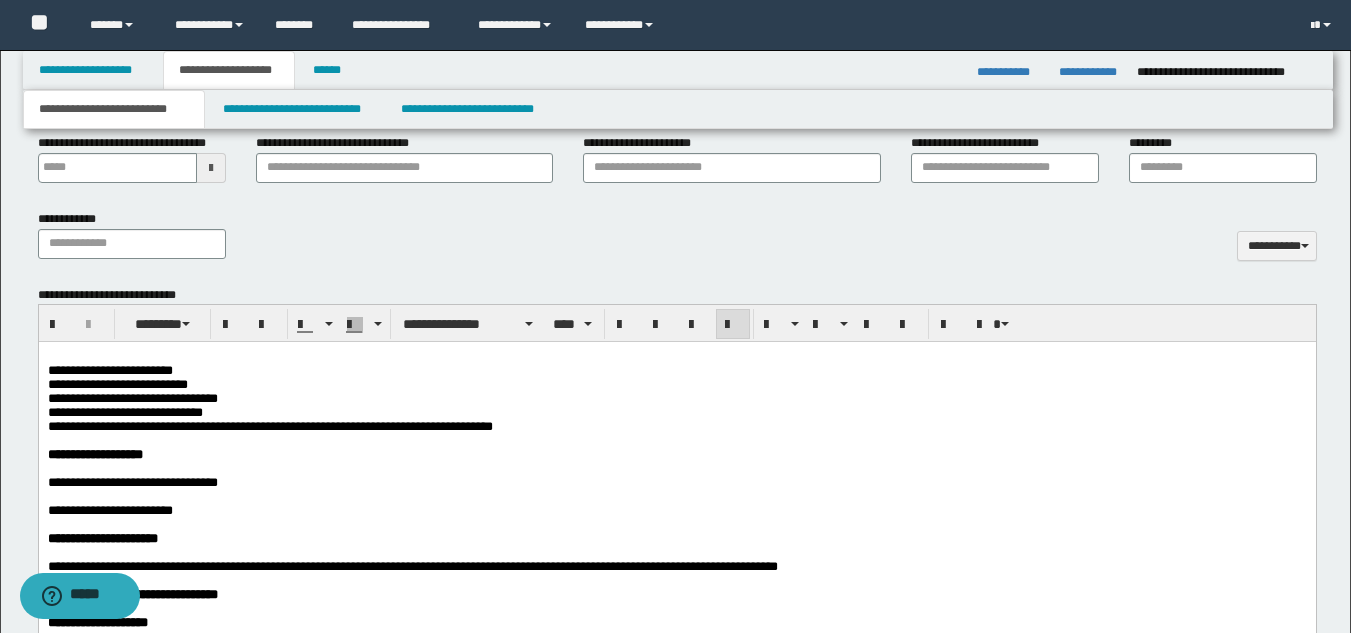 click at bounding box center (676, 469) 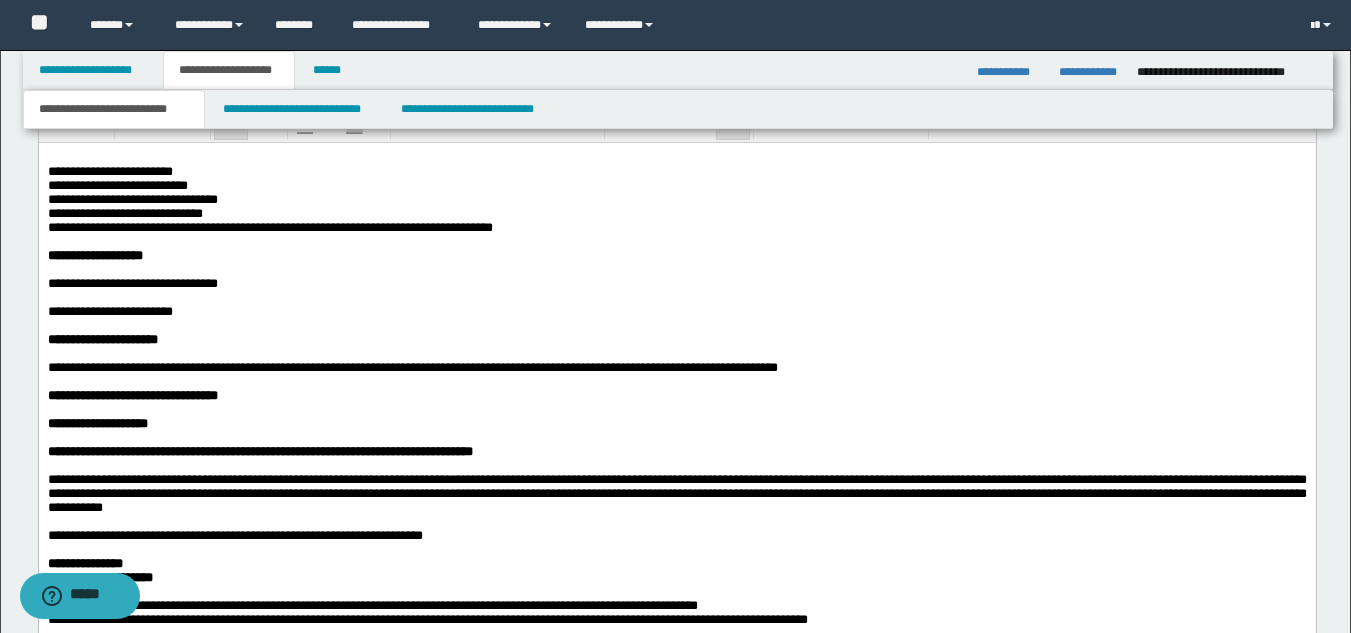 scroll, scrollTop: 1003, scrollLeft: 0, axis: vertical 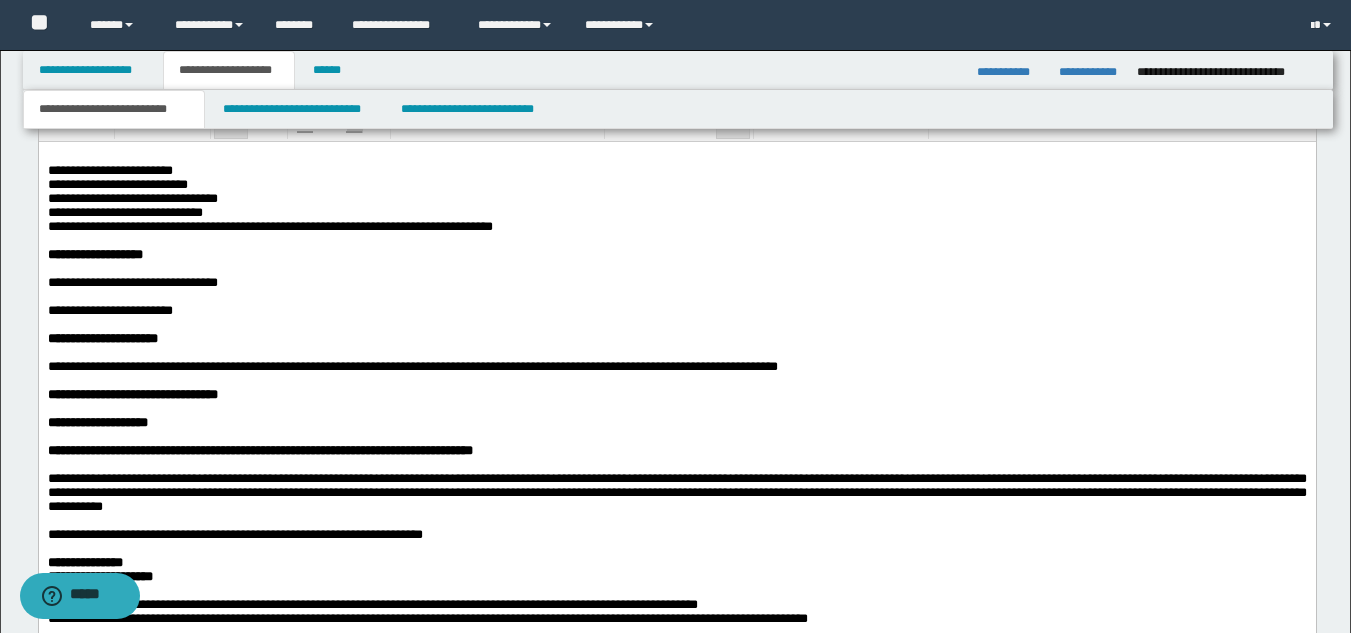 click on "**********" at bounding box center [676, 423] 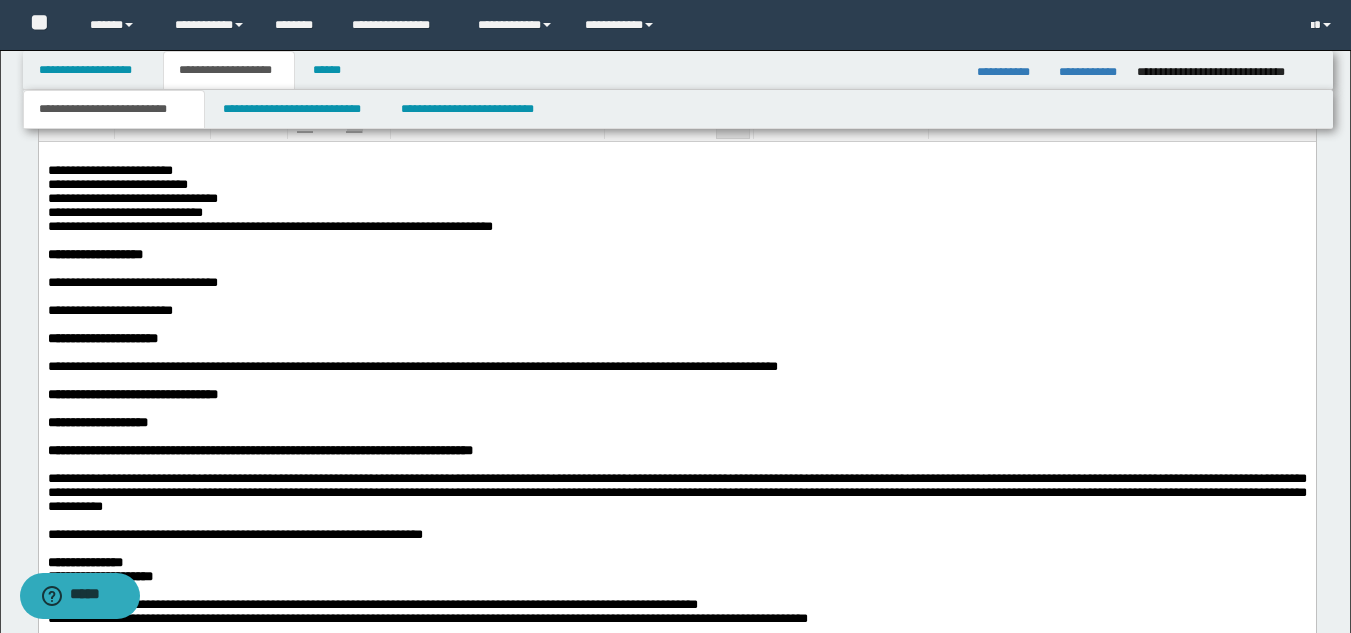 click on "**********" at bounding box center [412, 366] 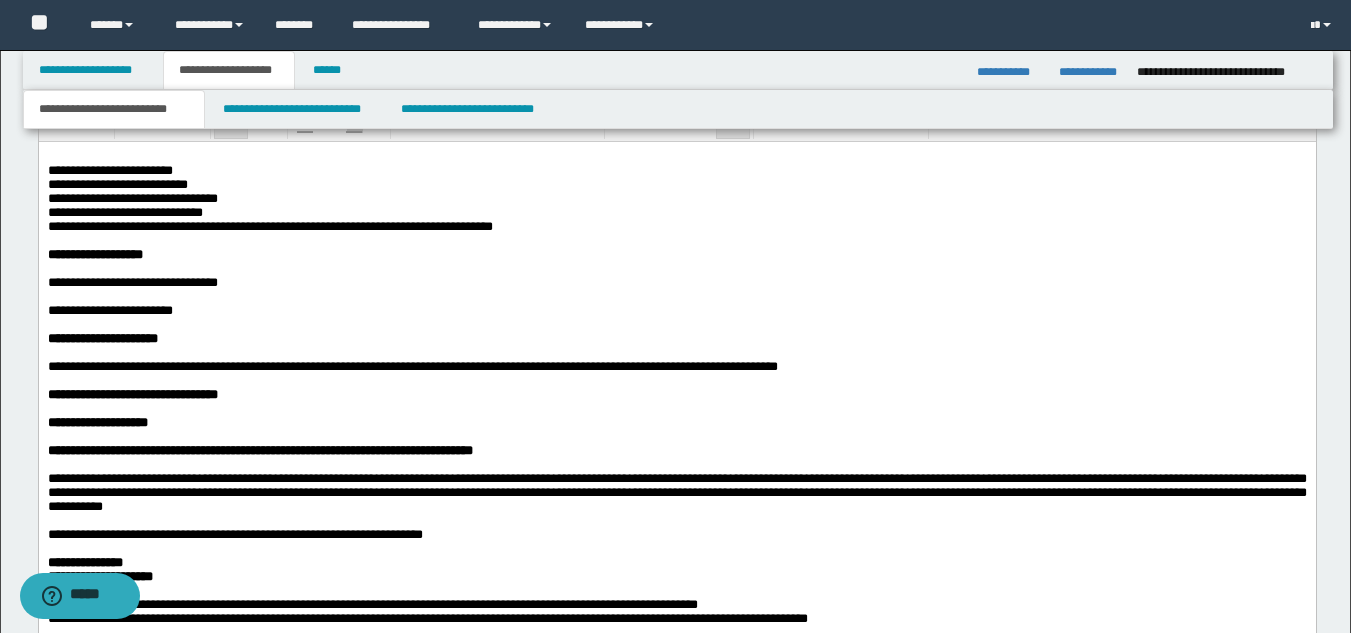 drag, startPoint x: 246, startPoint y: 412, endPoint x: 231, endPoint y: 434, distance: 26.627054 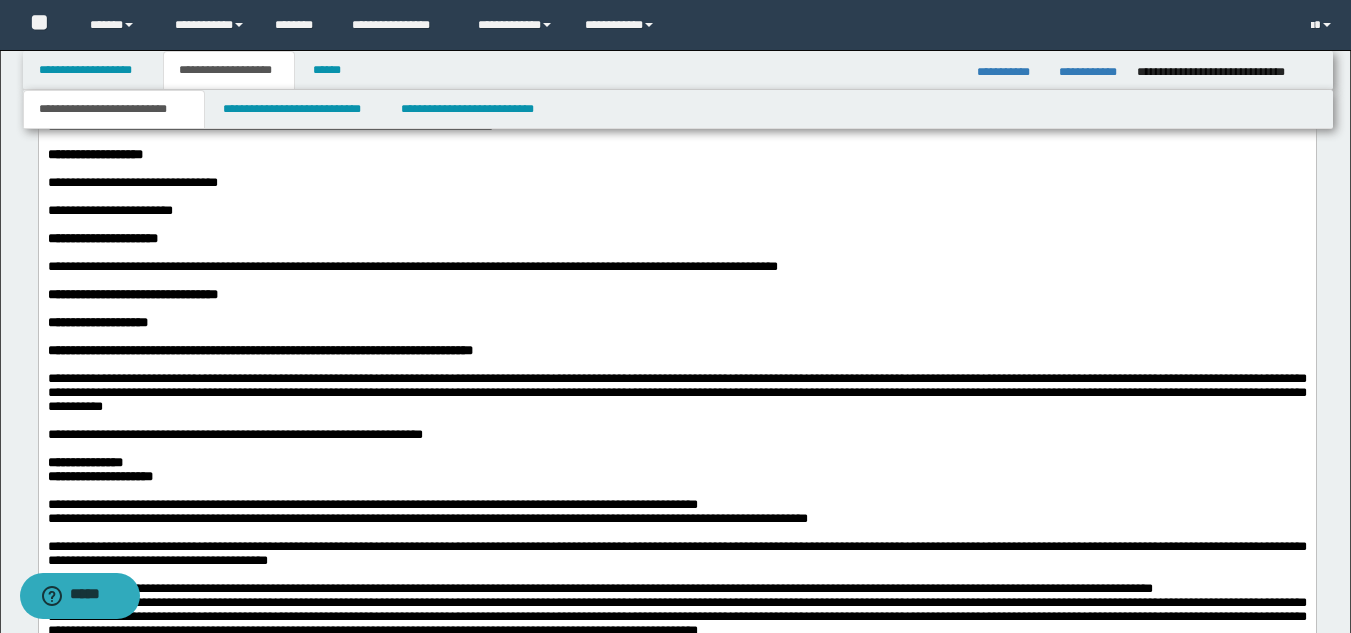 click at bounding box center (676, 421) 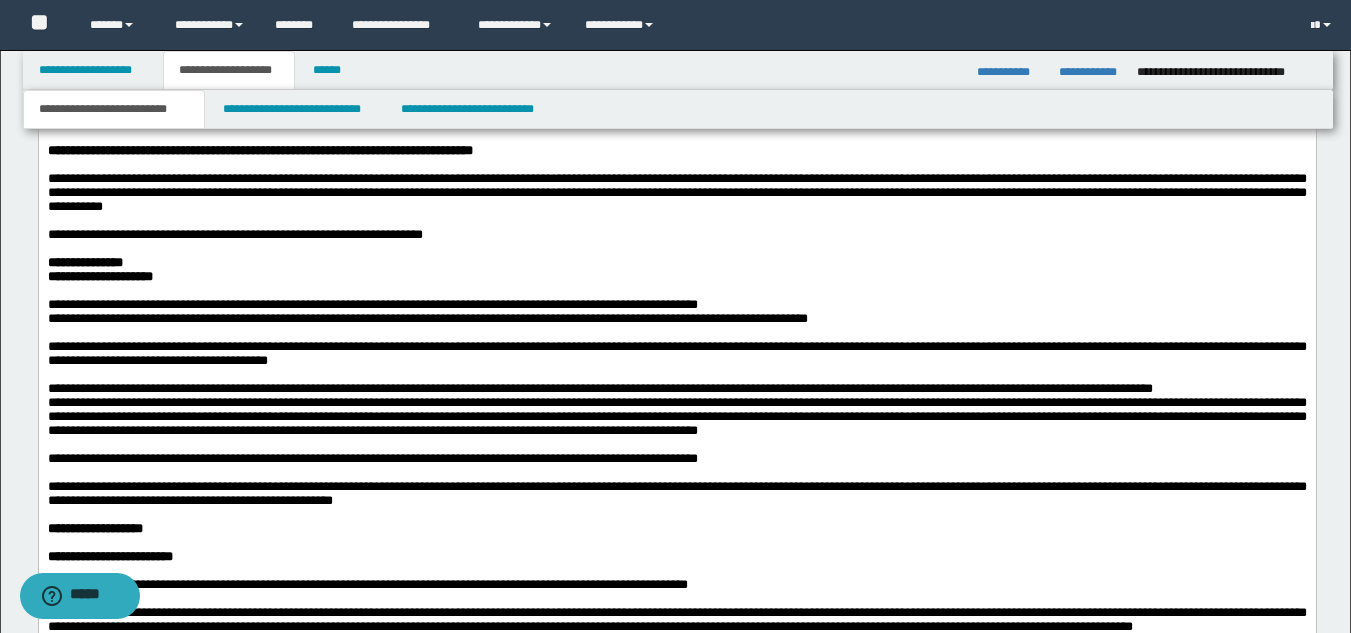 click on "**********" at bounding box center [599, 389] 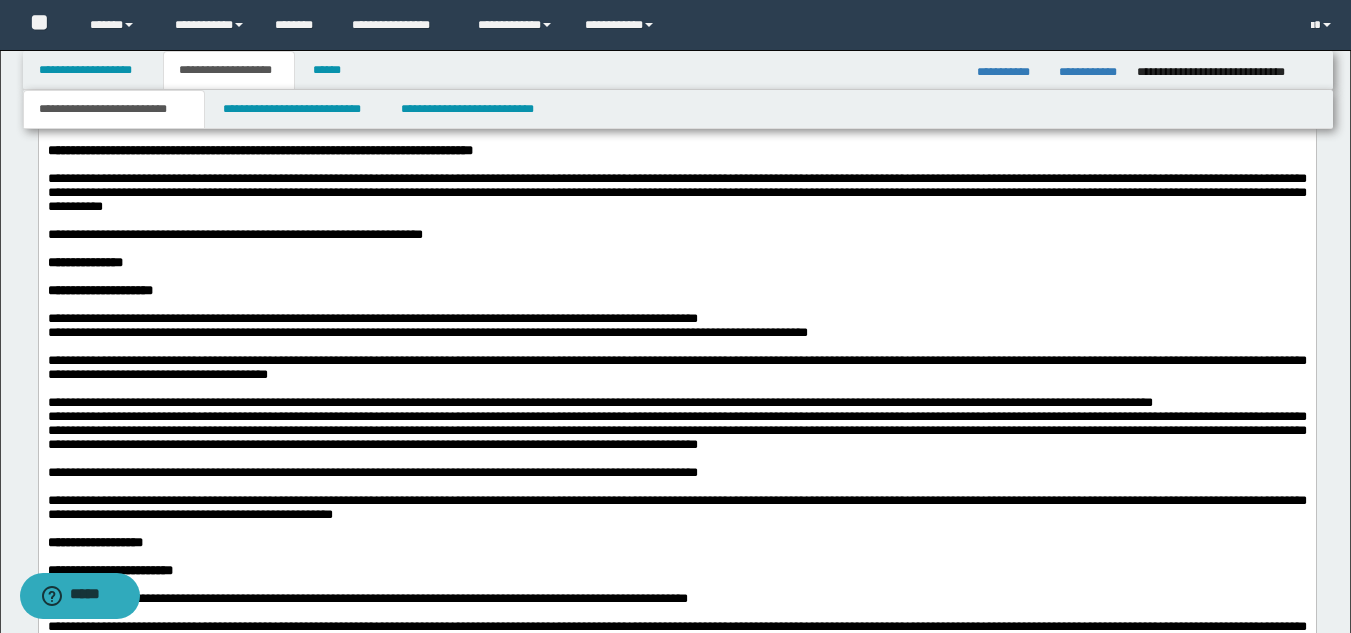 click on "**********" at bounding box center [372, 319] 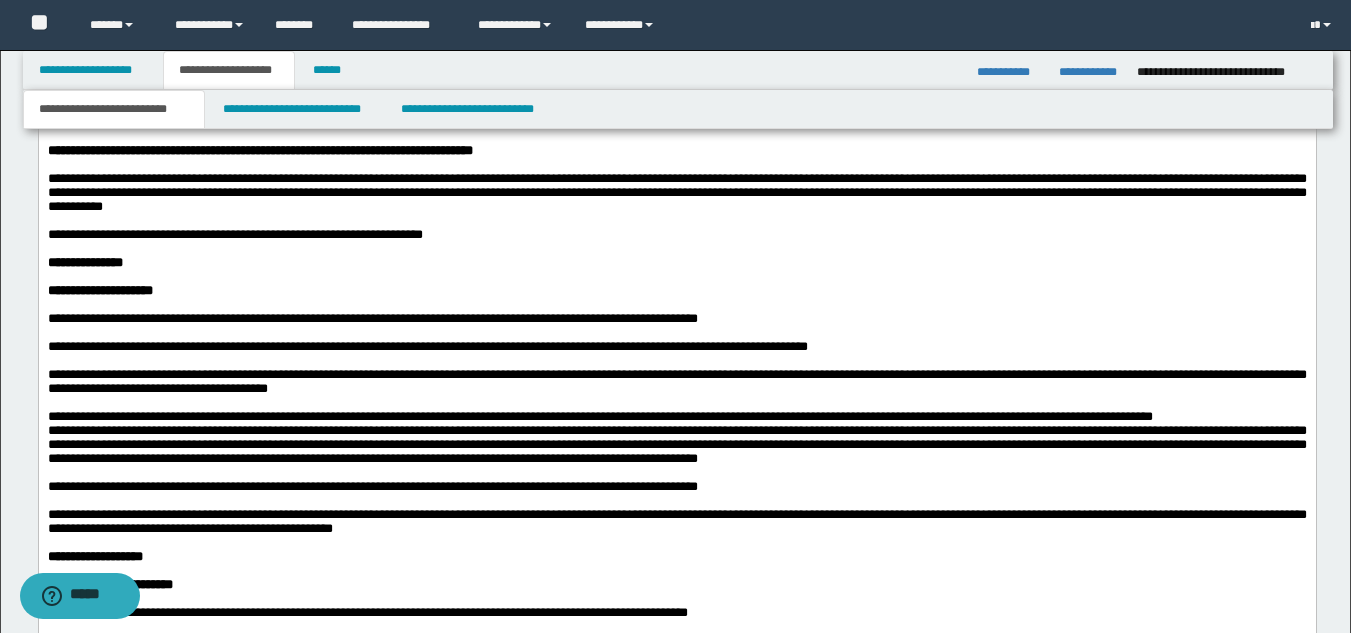 scroll, scrollTop: 1403, scrollLeft: 0, axis: vertical 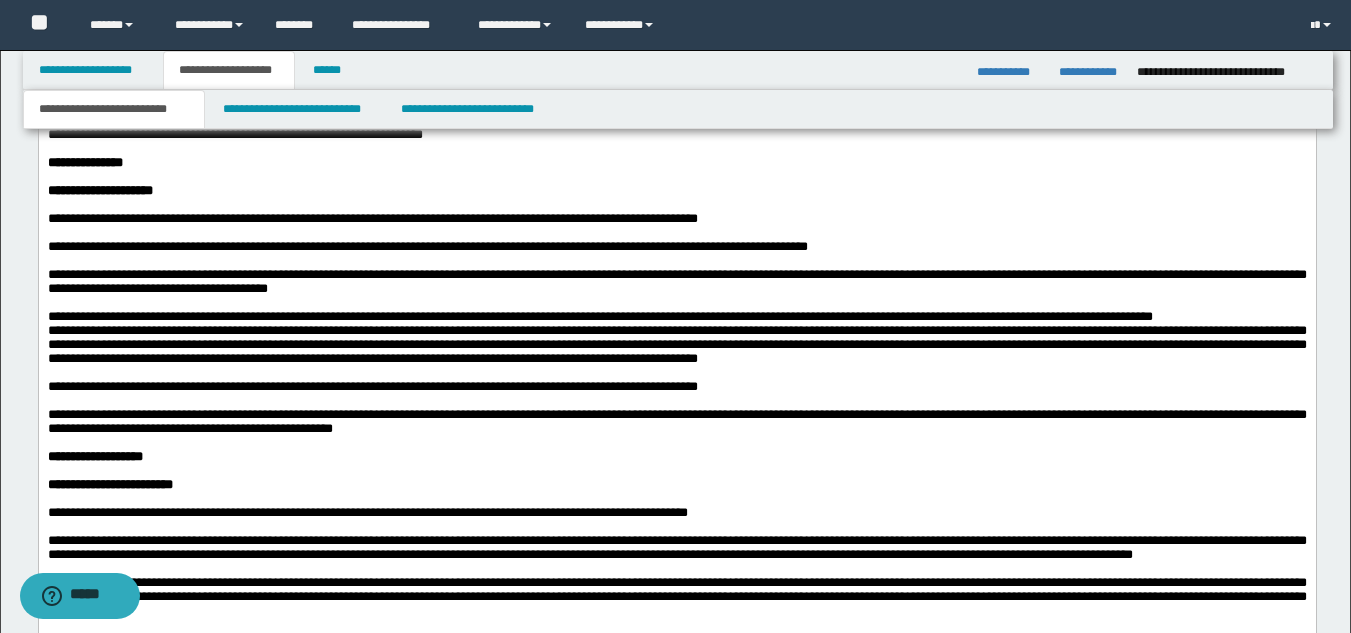 click on "**********" at bounding box center (676, 345) 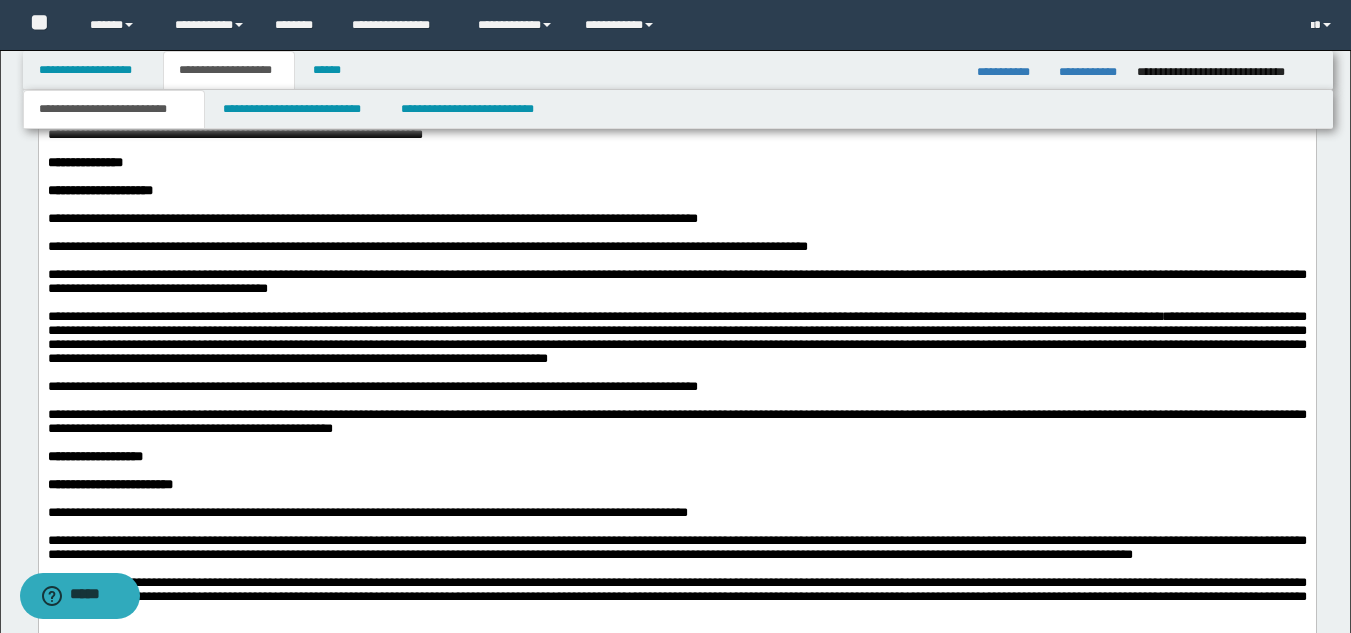 click on "**********" at bounding box center [676, 338] 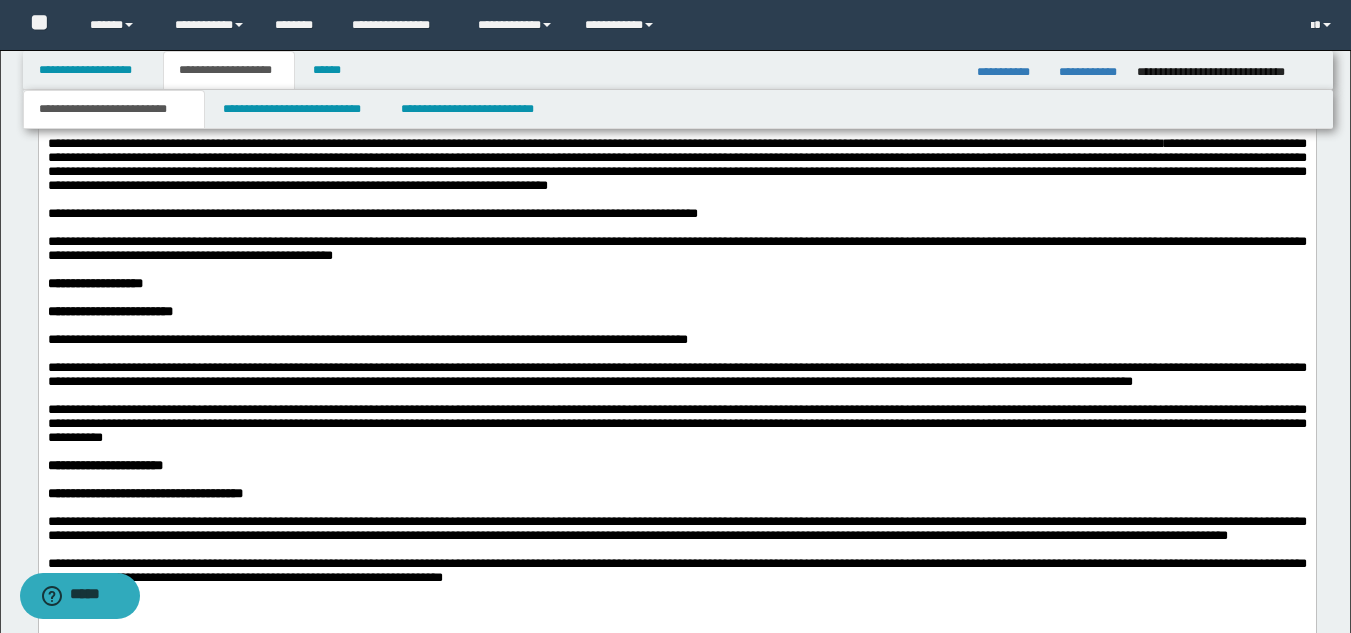 scroll, scrollTop: 1603, scrollLeft: 0, axis: vertical 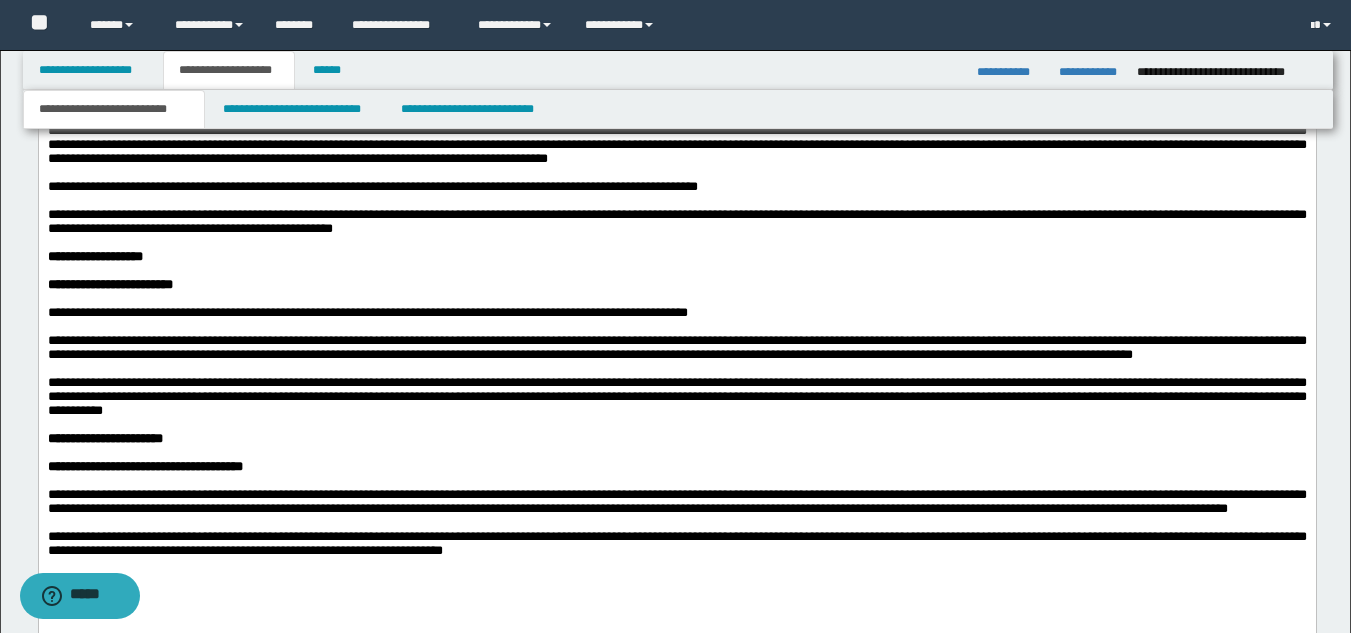 click on "**********" at bounding box center (676, 286) 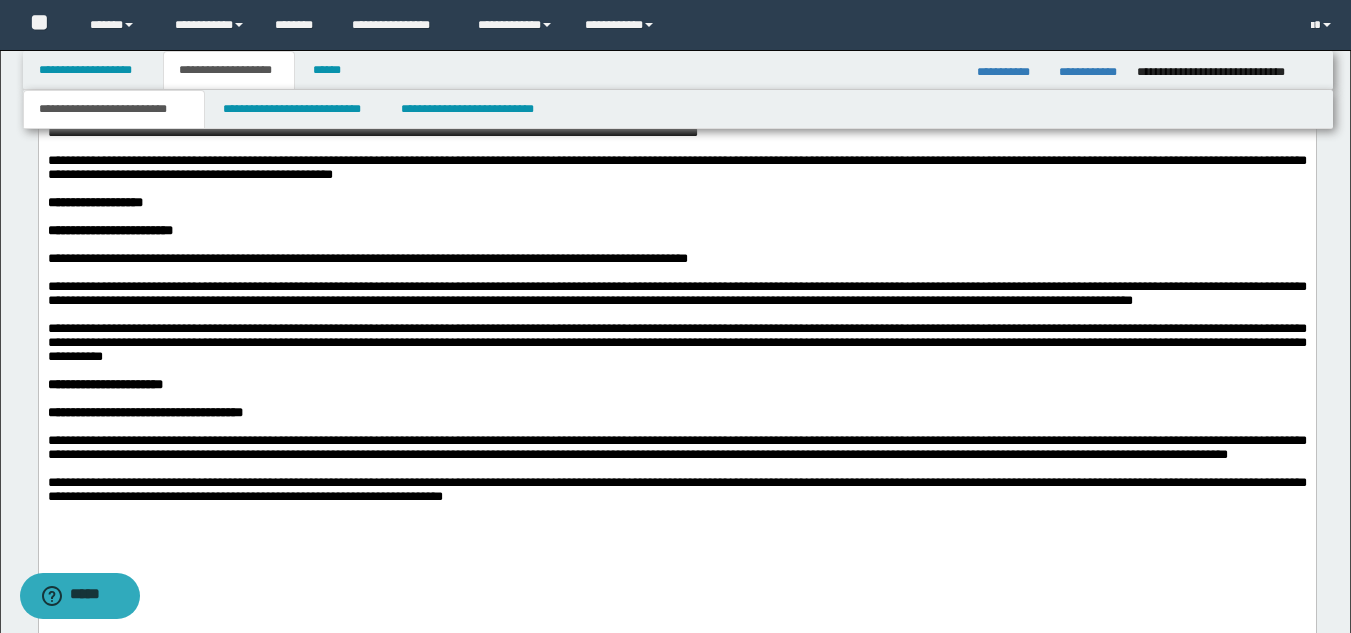 scroll, scrollTop: 1703, scrollLeft: 0, axis: vertical 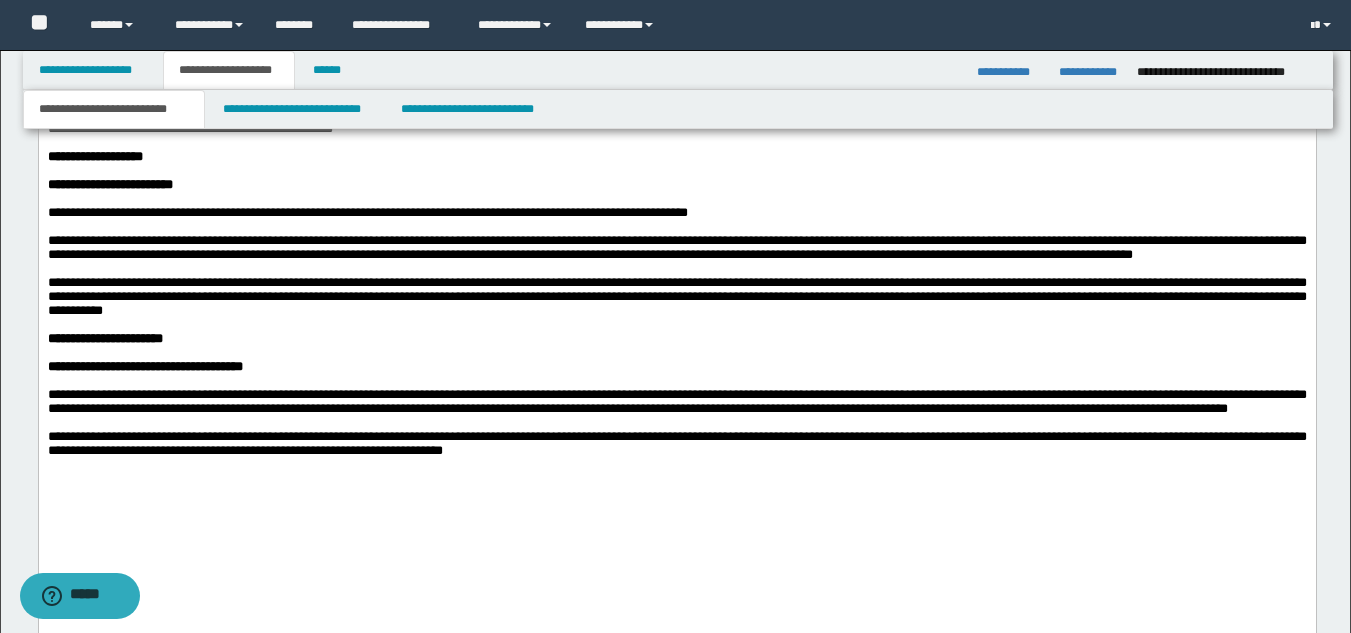 click at bounding box center [676, 270] 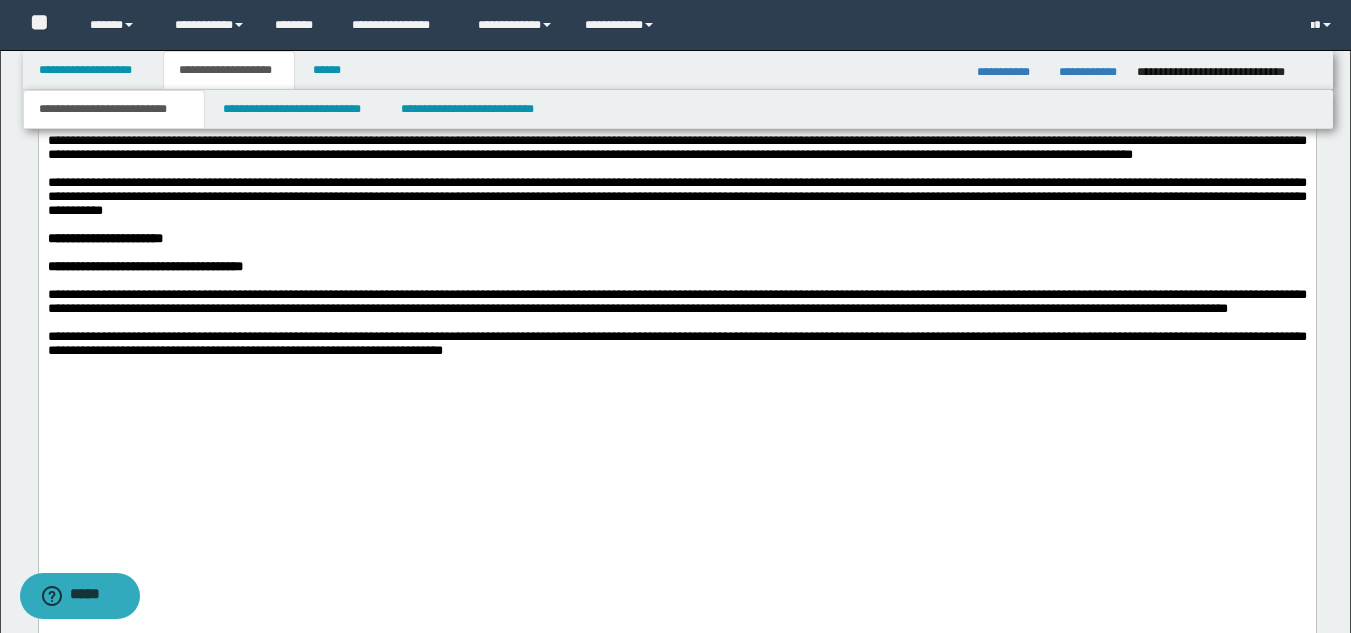 click on "**********" at bounding box center [676, 302] 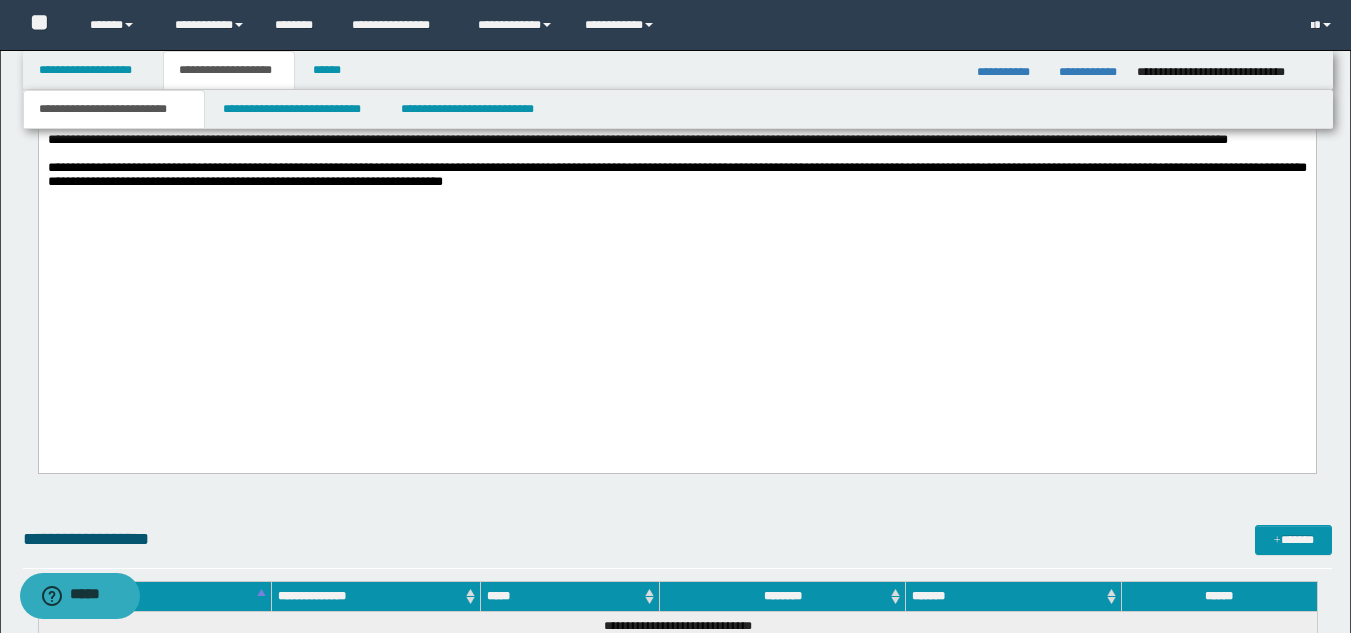 scroll, scrollTop: 2003, scrollLeft: 0, axis: vertical 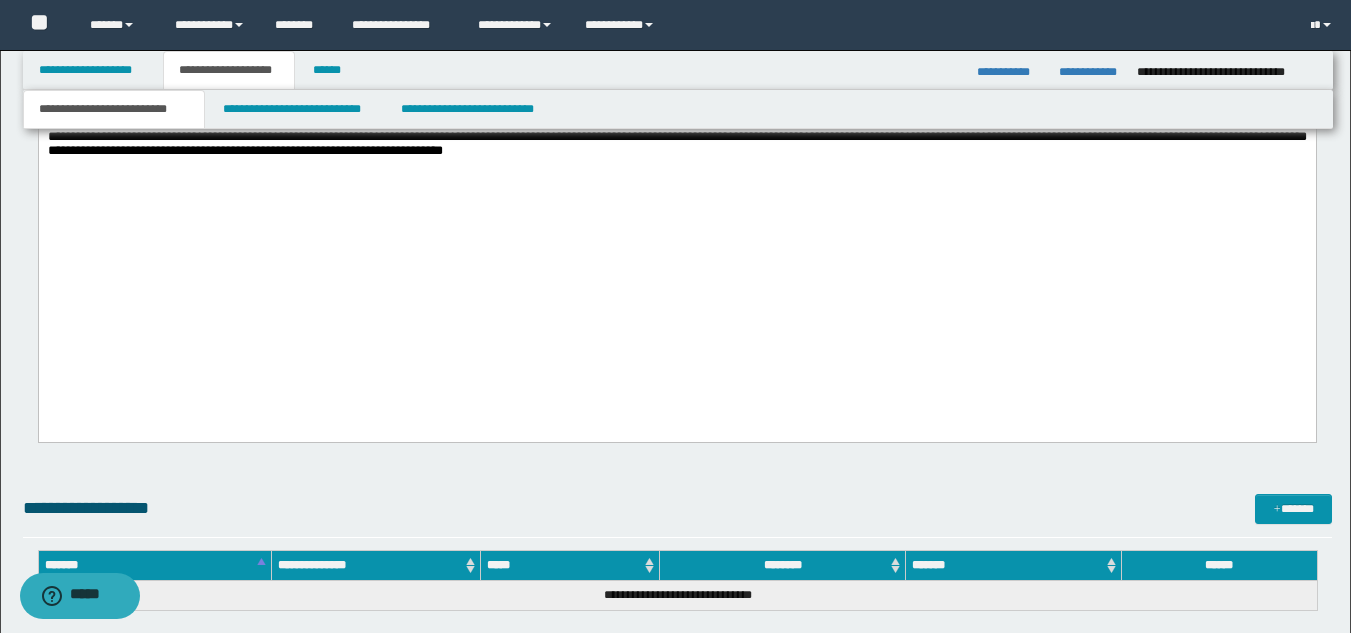 click on "**********" at bounding box center (676, -313) 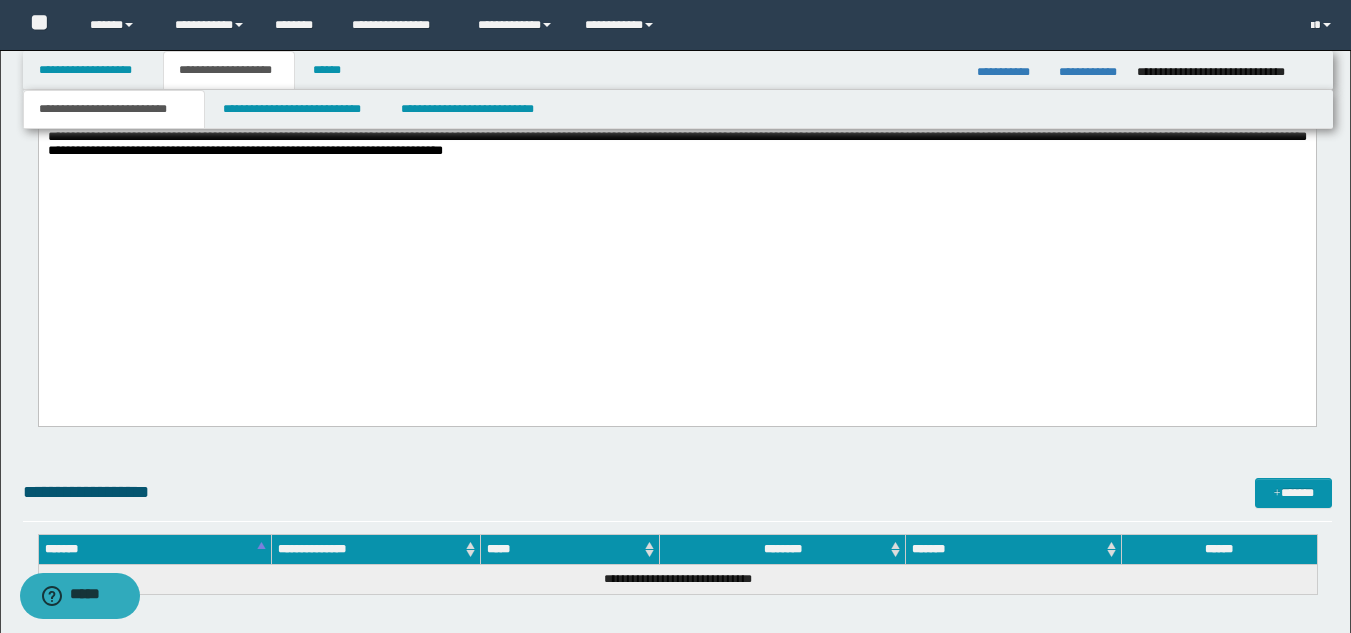 click on "**********" at bounding box center (676, -320) 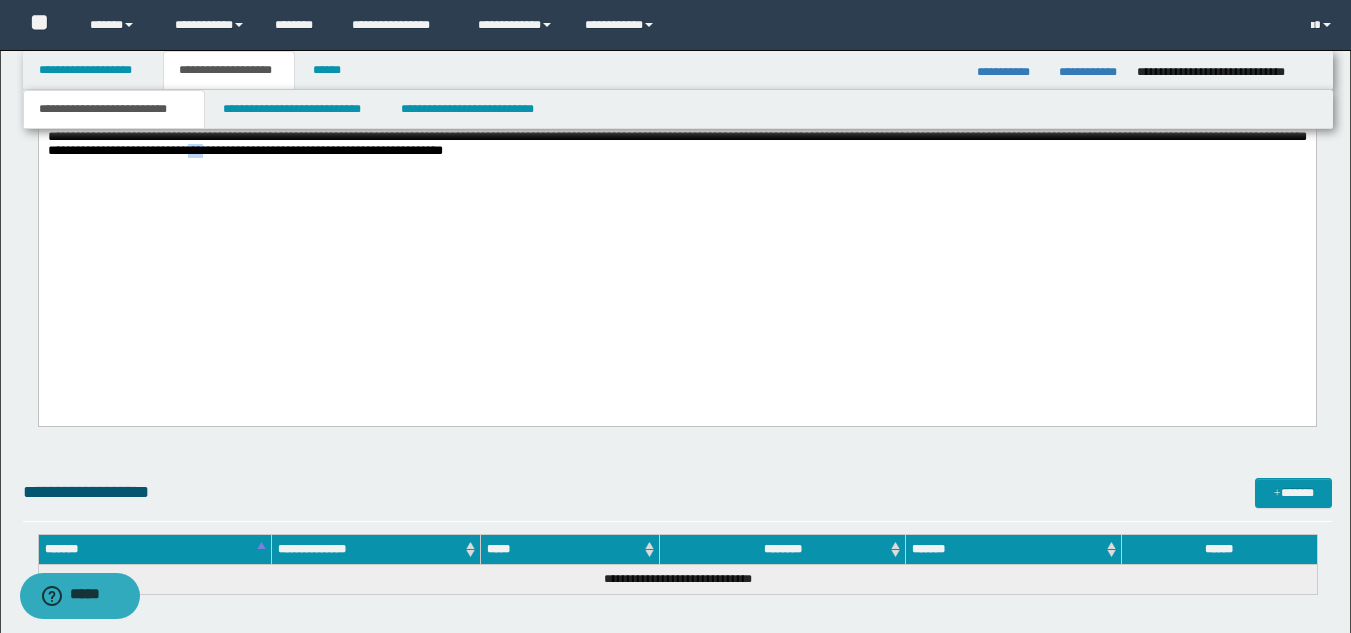 click on "**********" at bounding box center [676, -320] 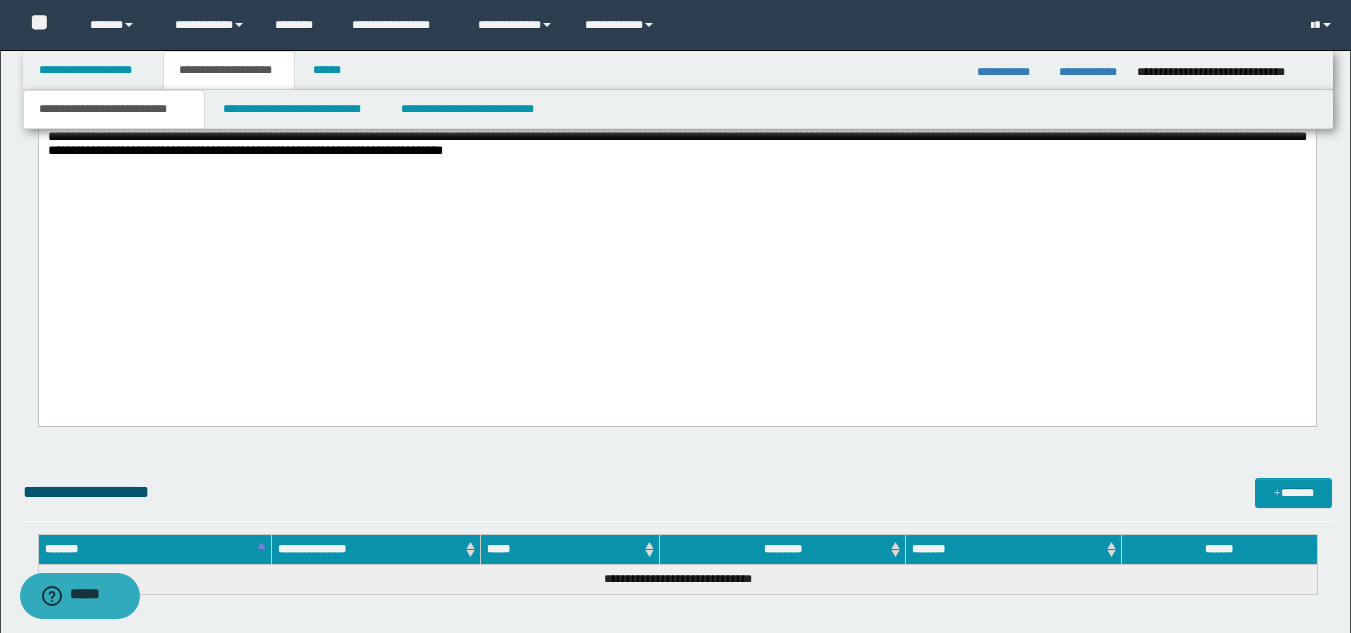 click on "**********" at bounding box center (676, -320) 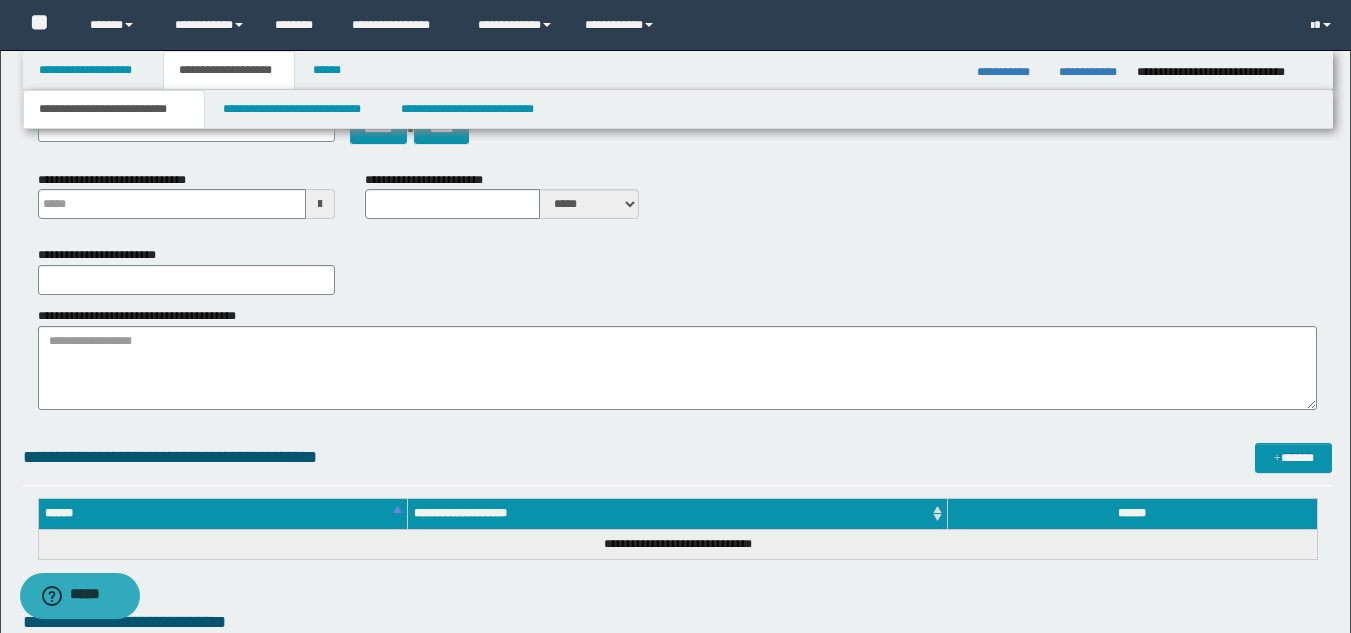 scroll, scrollTop: 0, scrollLeft: 0, axis: both 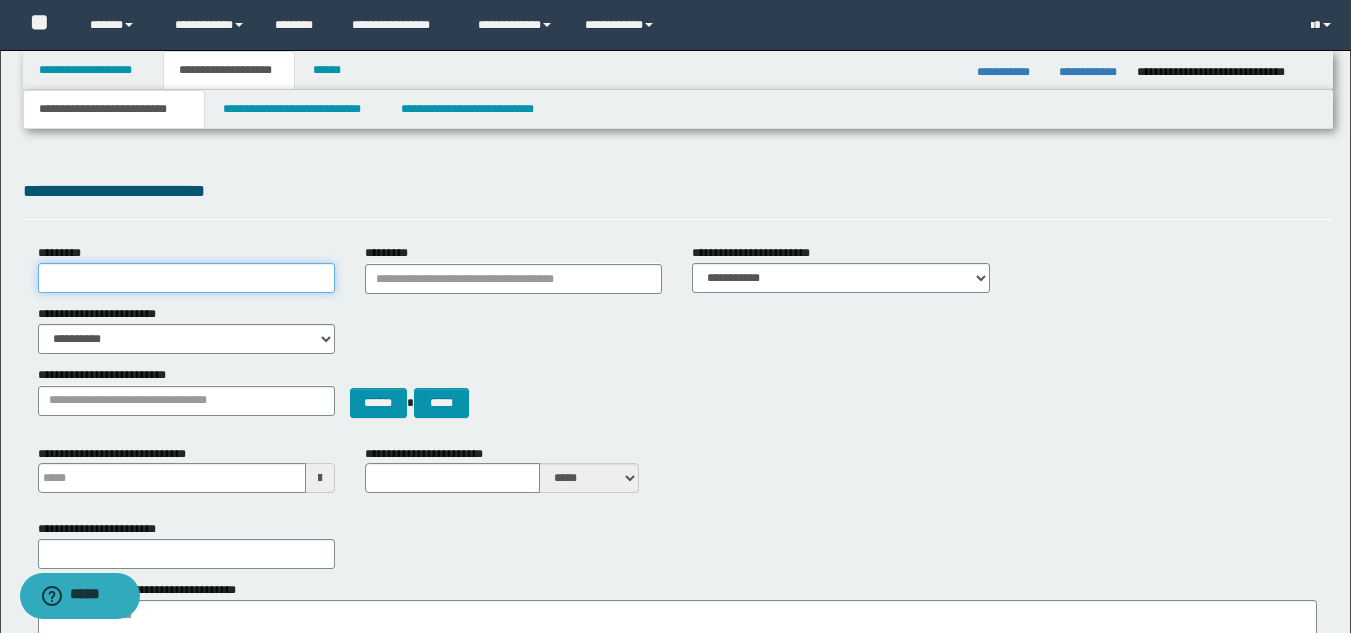 click on "*********" at bounding box center [186, 278] 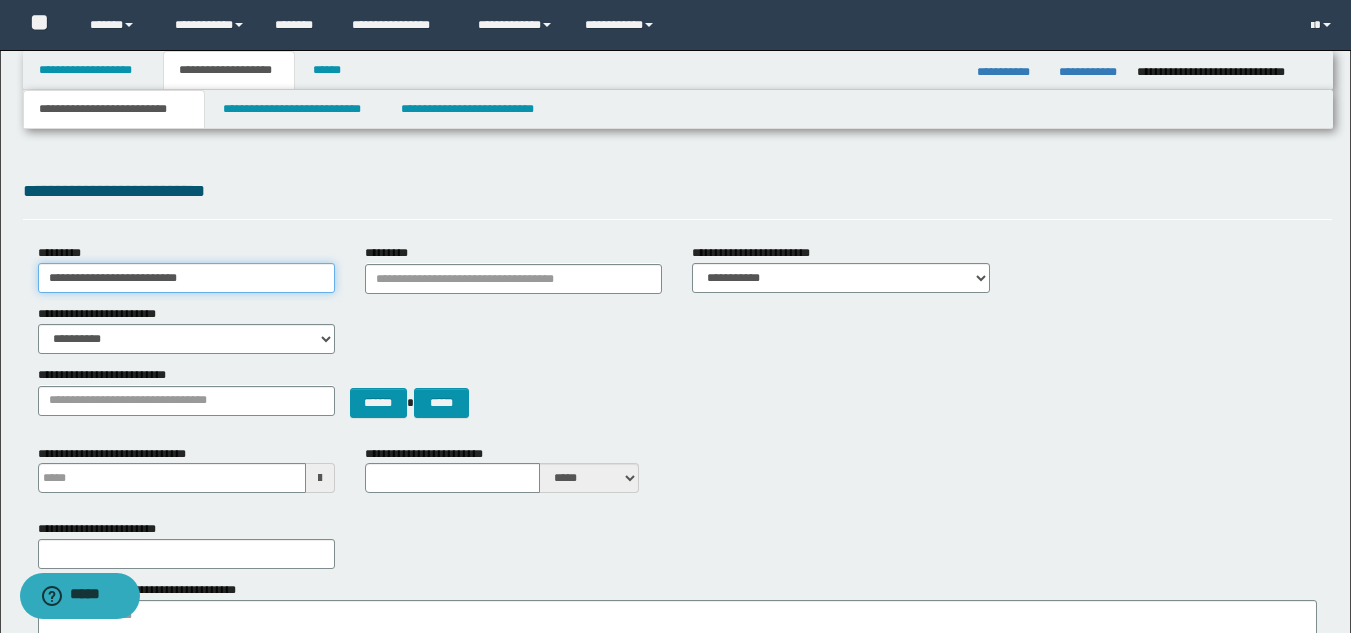 type on "**********" 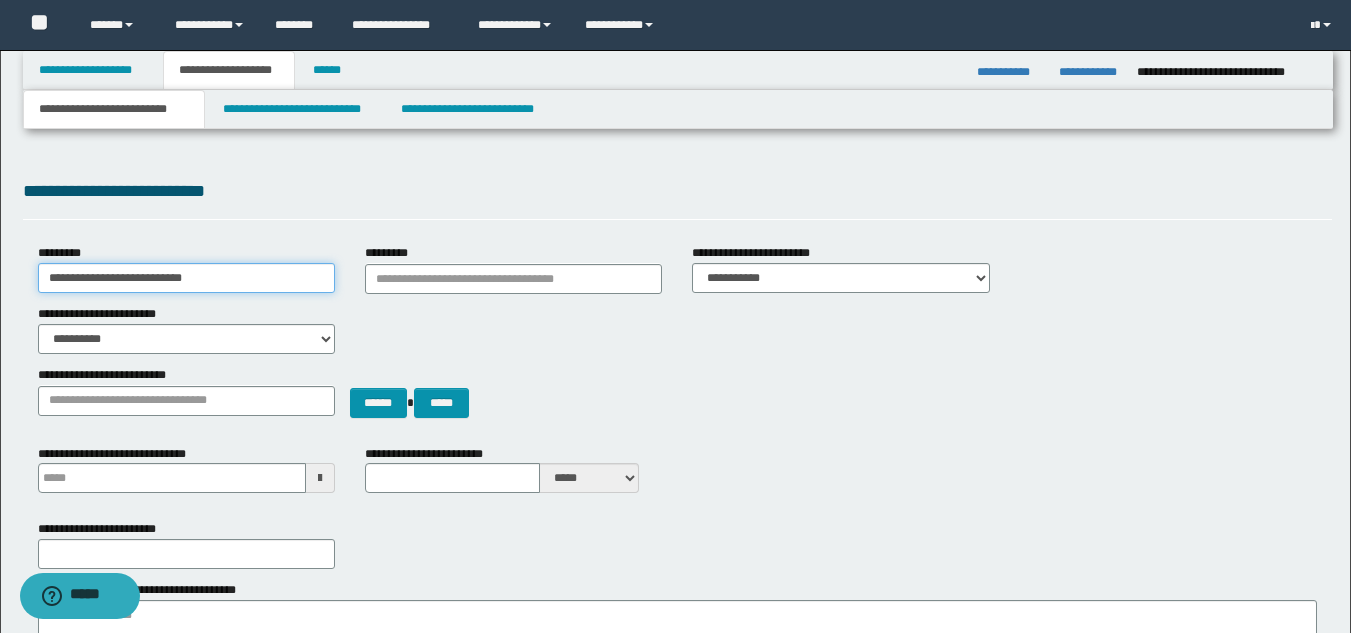 click on "**********" at bounding box center (186, 278) 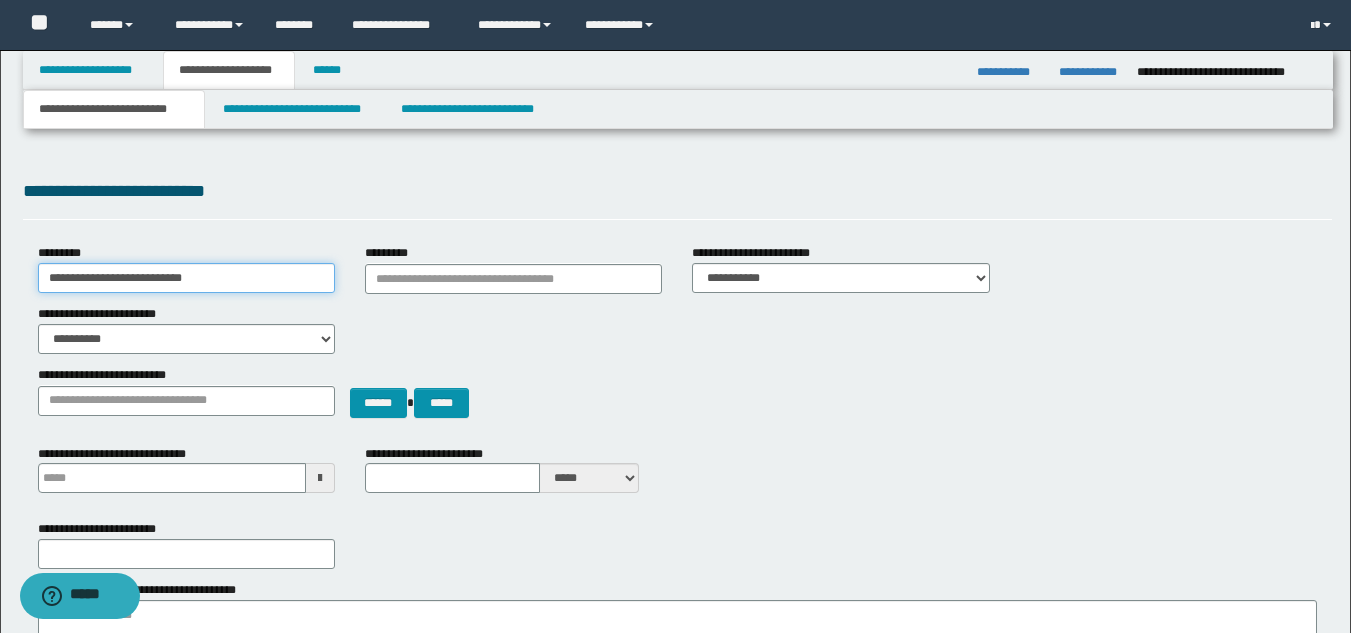 drag, startPoint x: 230, startPoint y: 279, endPoint x: 0, endPoint y: 282, distance: 230.01956 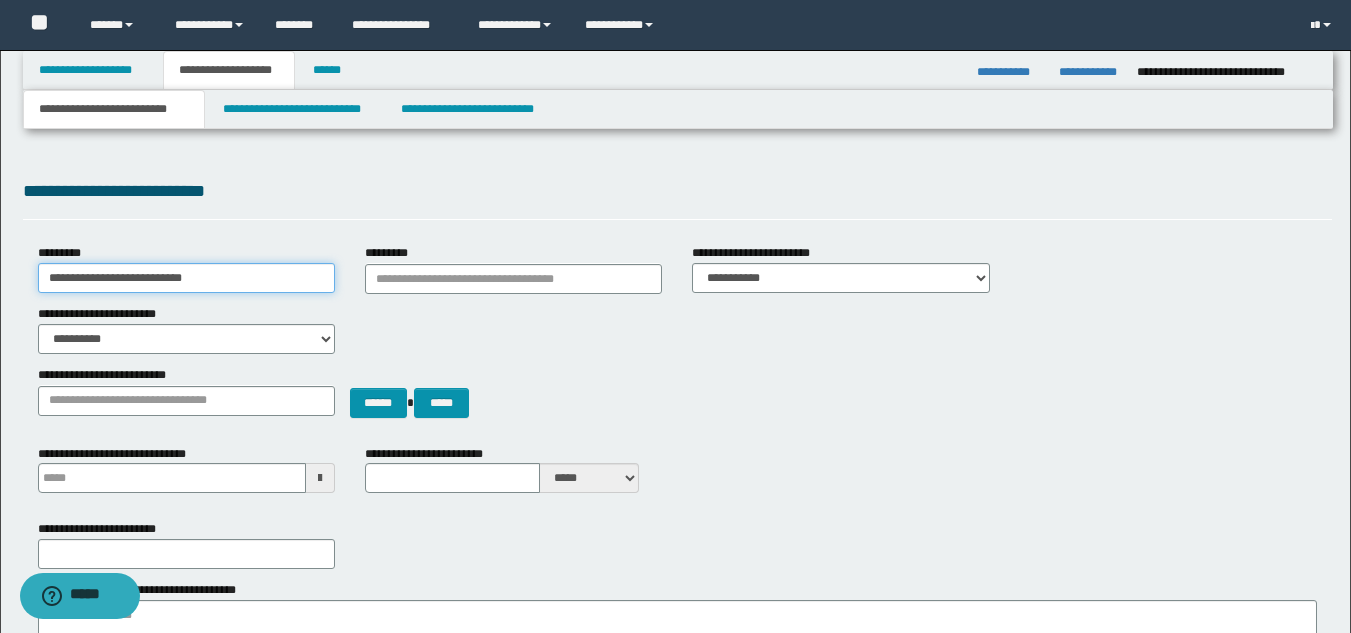 click on "**********" at bounding box center [675, 1504] 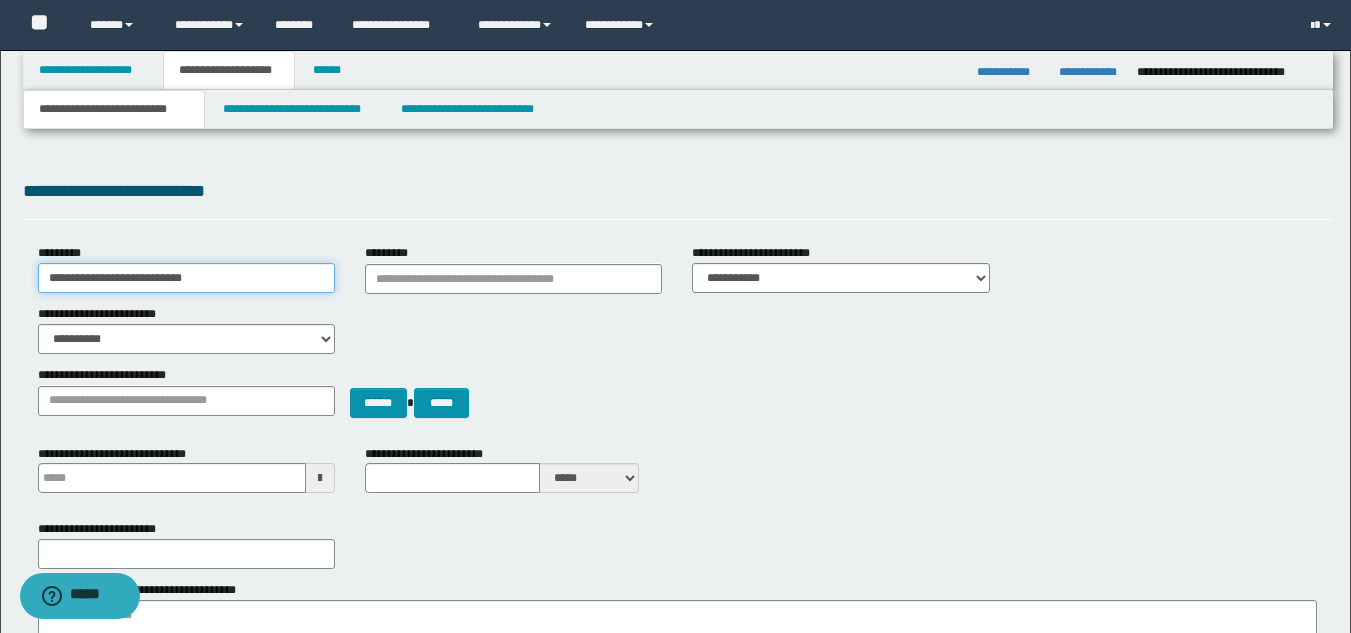 scroll, scrollTop: 200, scrollLeft: 0, axis: vertical 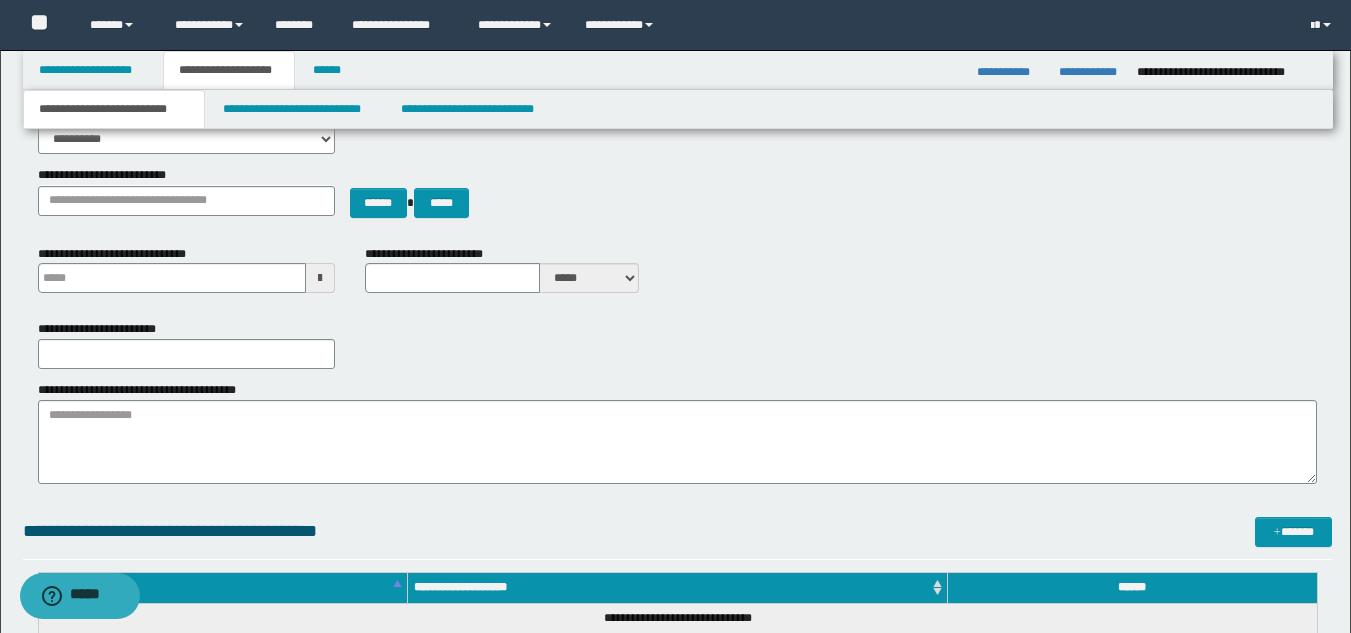 type 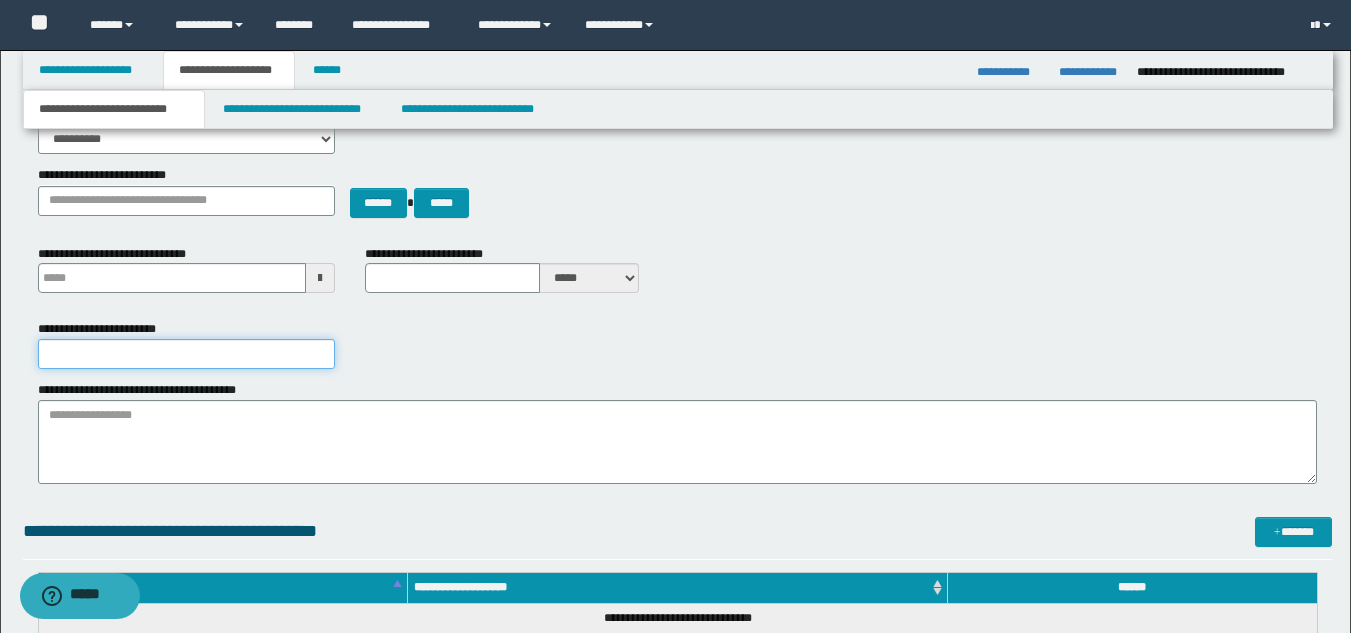 drag, startPoint x: 121, startPoint y: 368, endPoint x: 136, endPoint y: 368, distance: 15 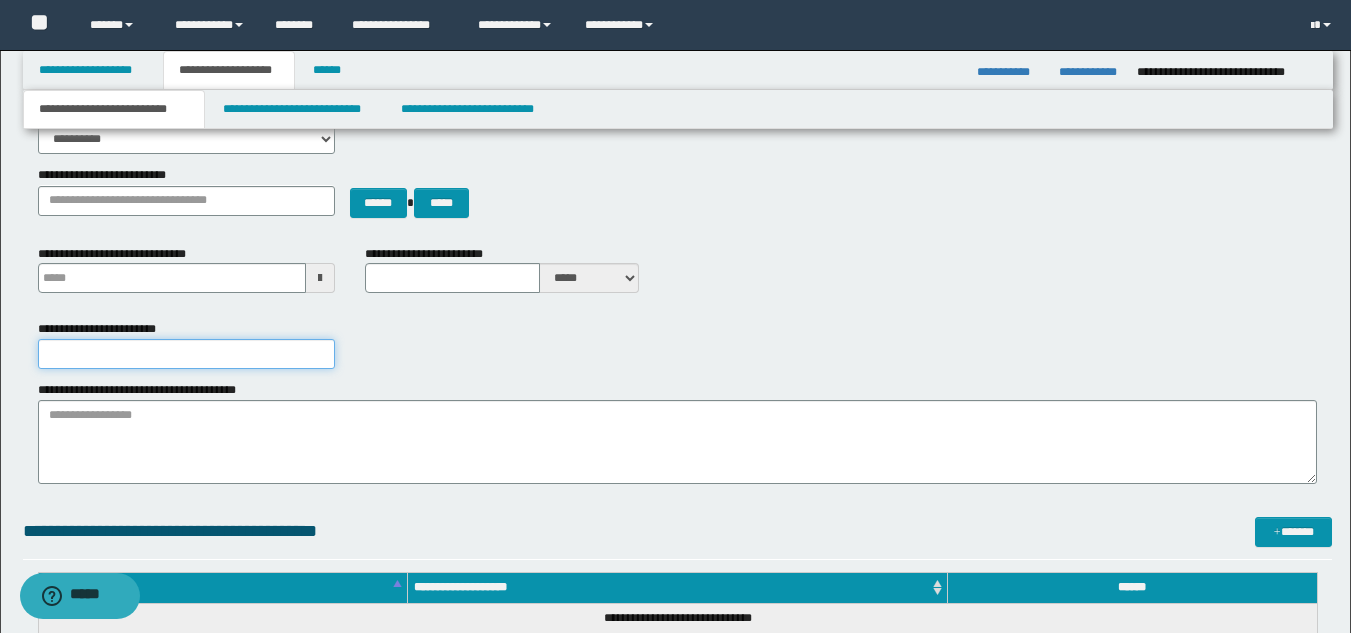click on "**********" at bounding box center (186, 354) 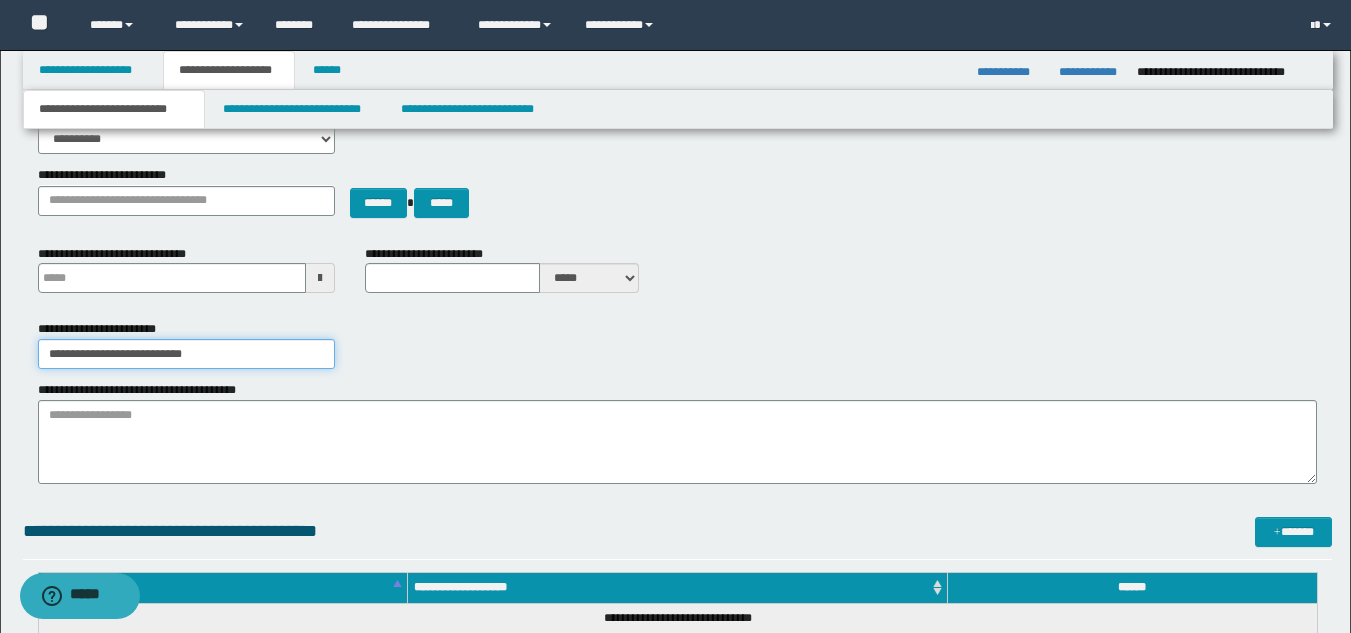 type on "**********" 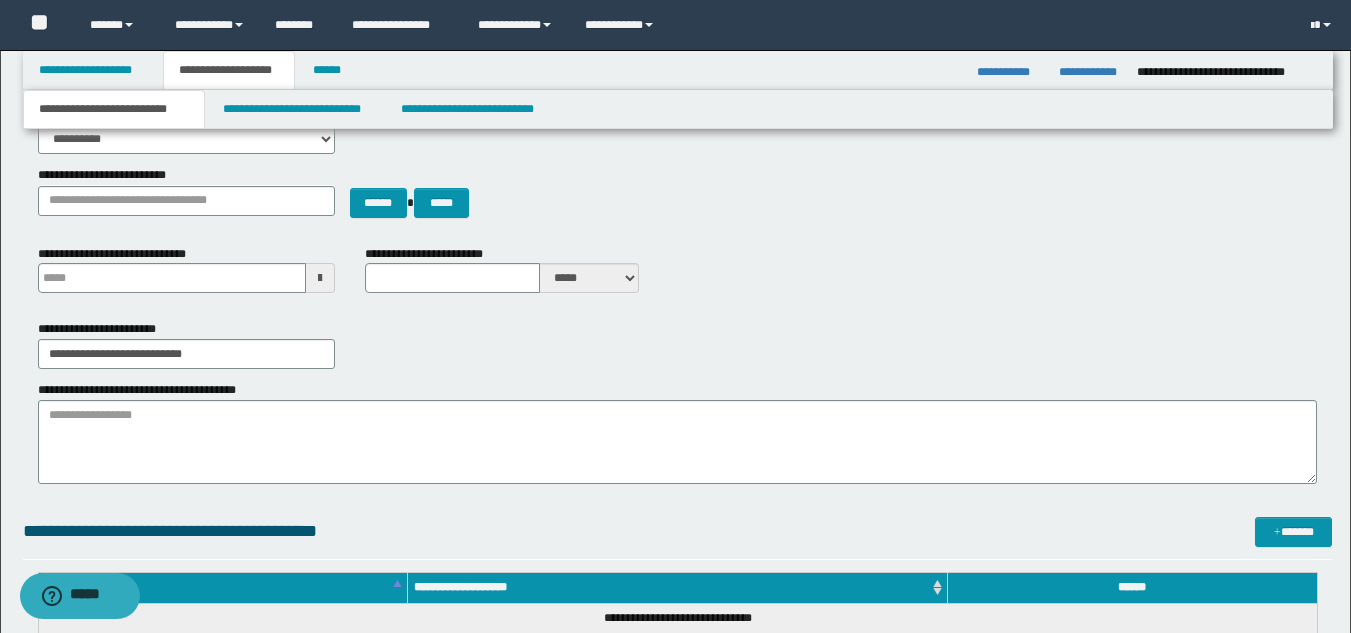 click on "**********" at bounding box center (677, 344) 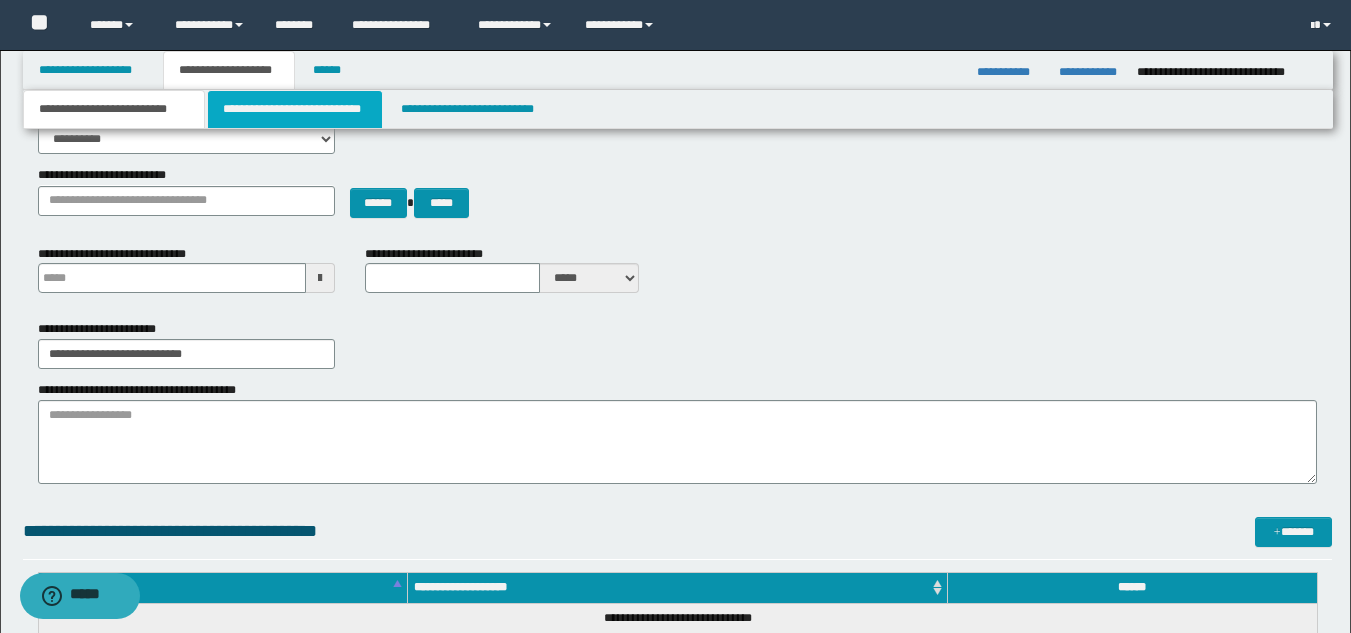 drag, startPoint x: 282, startPoint y: 106, endPoint x: 284, endPoint y: 120, distance: 14.142136 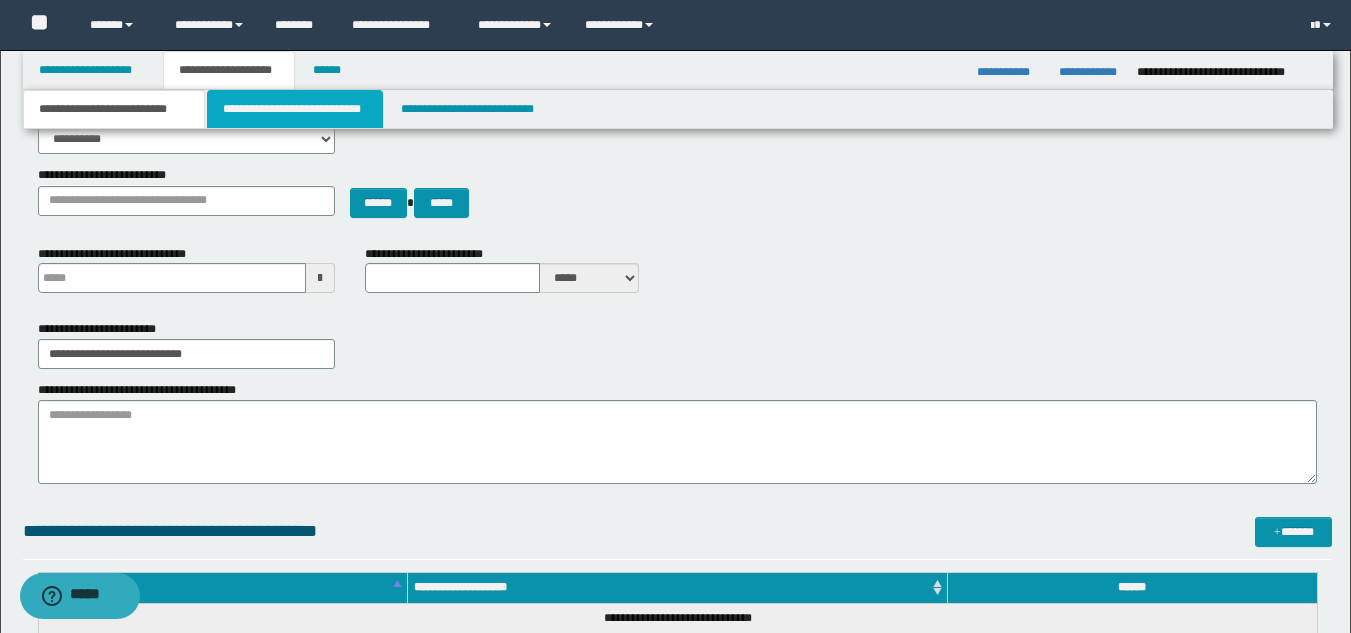 type 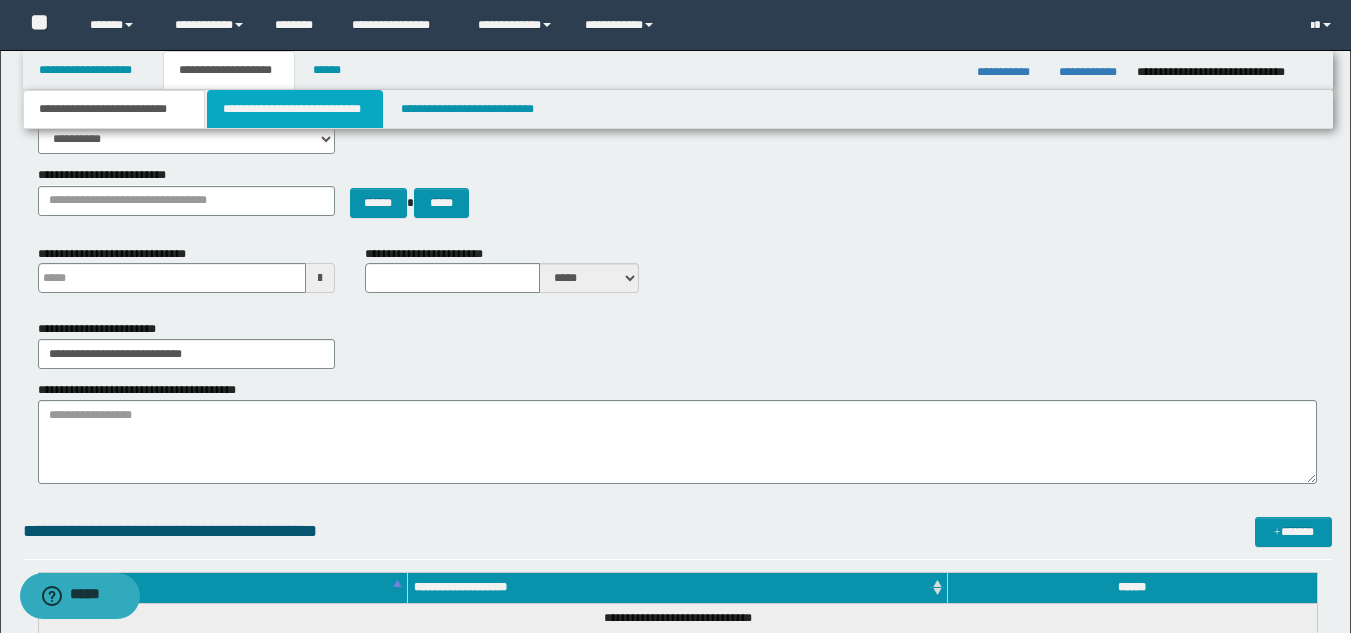 type 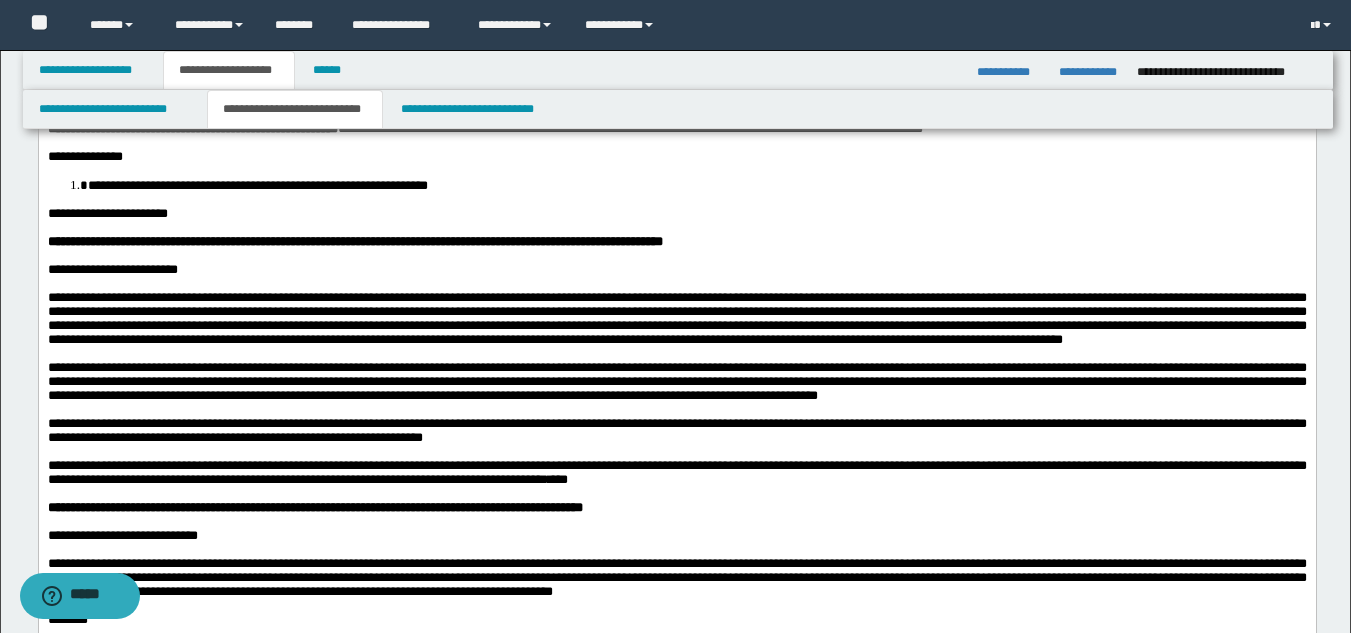 click at bounding box center (676, 353) 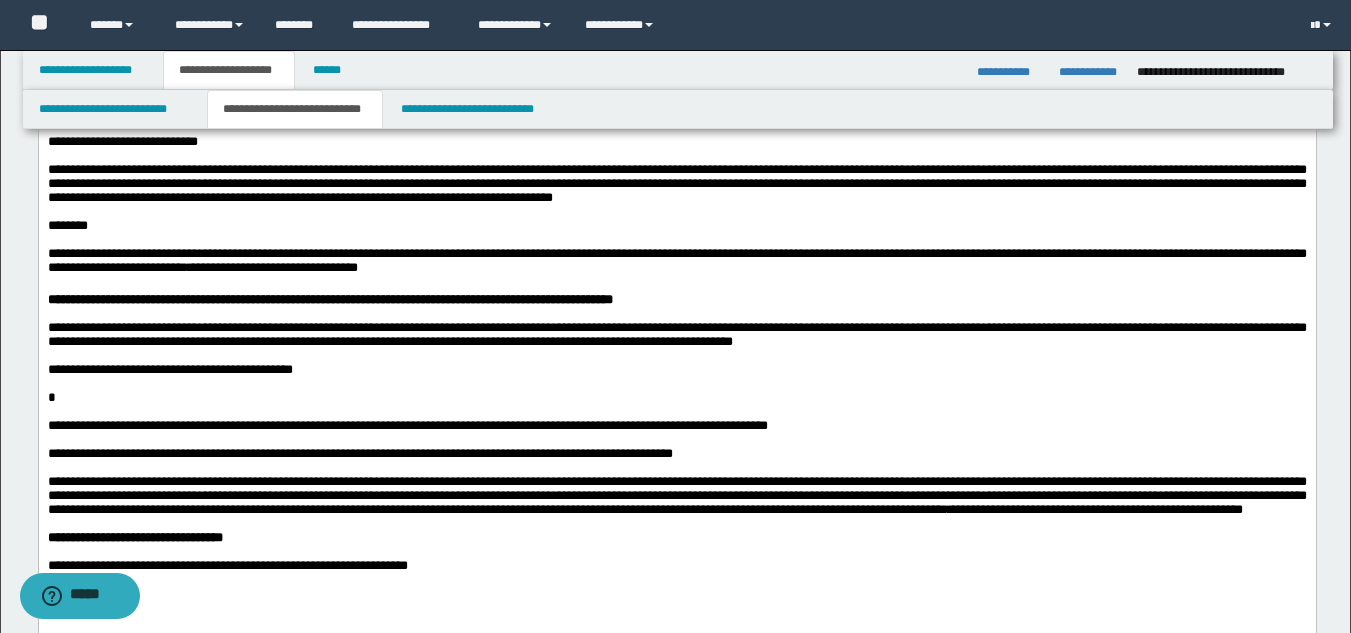 scroll, scrollTop: 600, scrollLeft: 0, axis: vertical 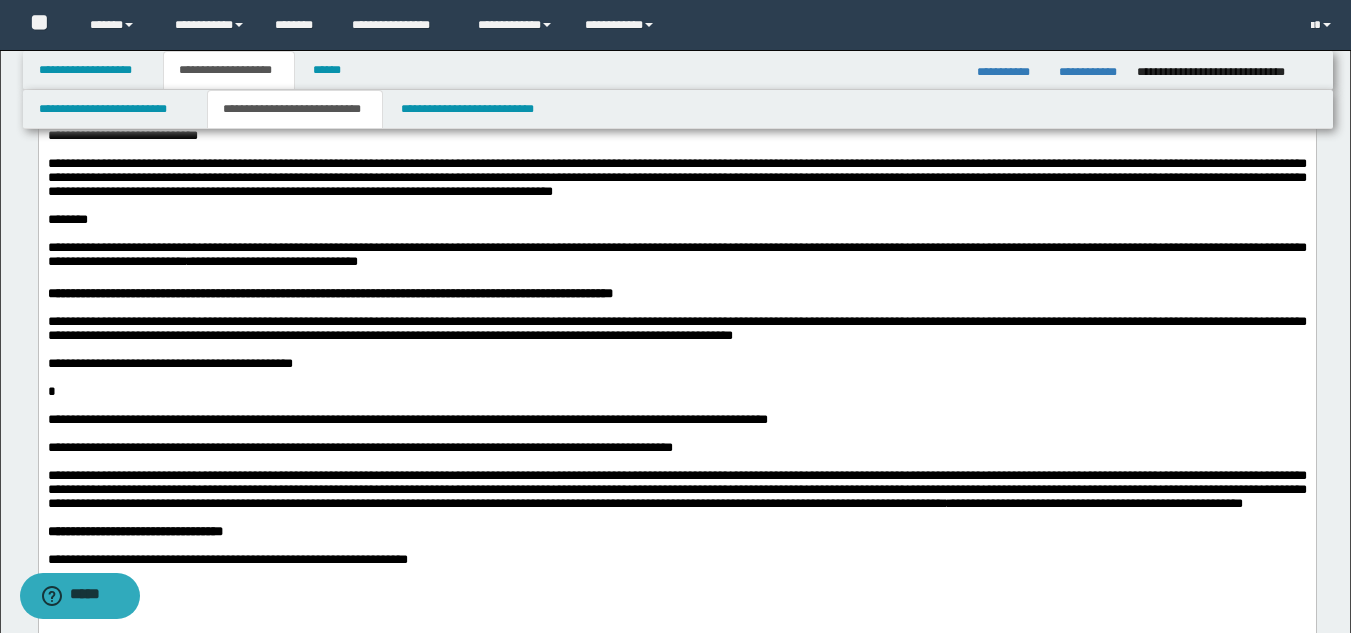 click on "**********" at bounding box center (676, 177) 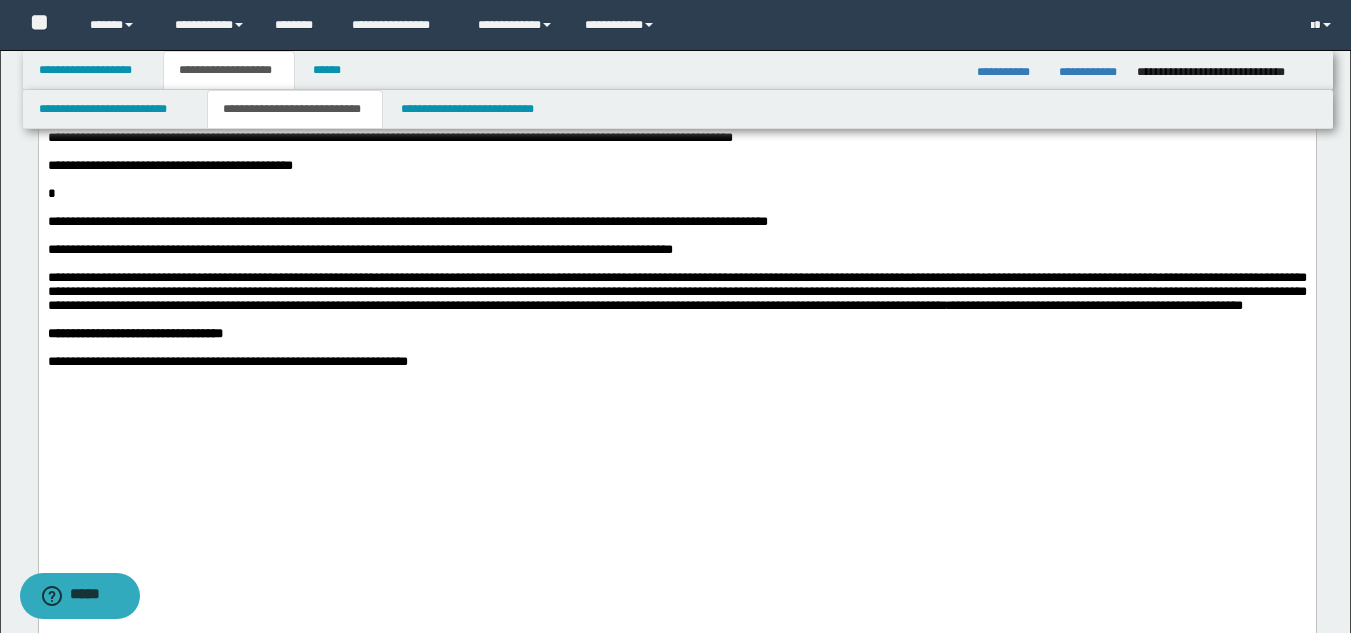 scroll, scrollTop: 800, scrollLeft: 0, axis: vertical 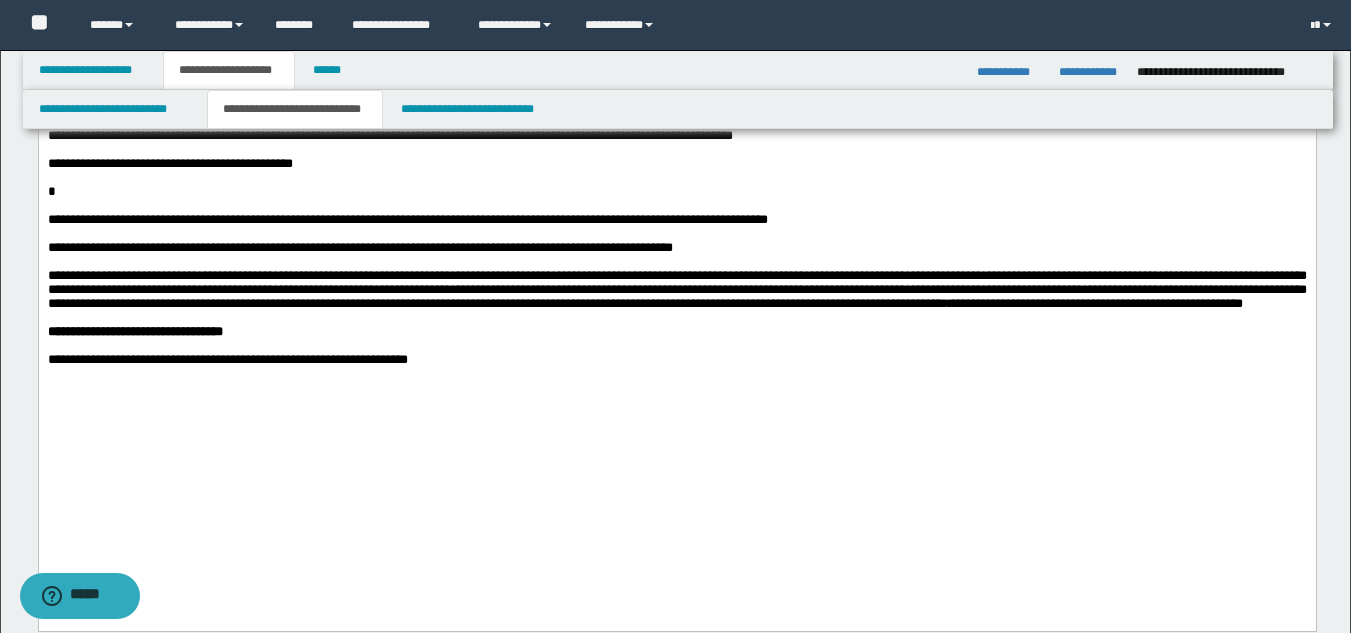 click on "**********" at bounding box center [359, 247] 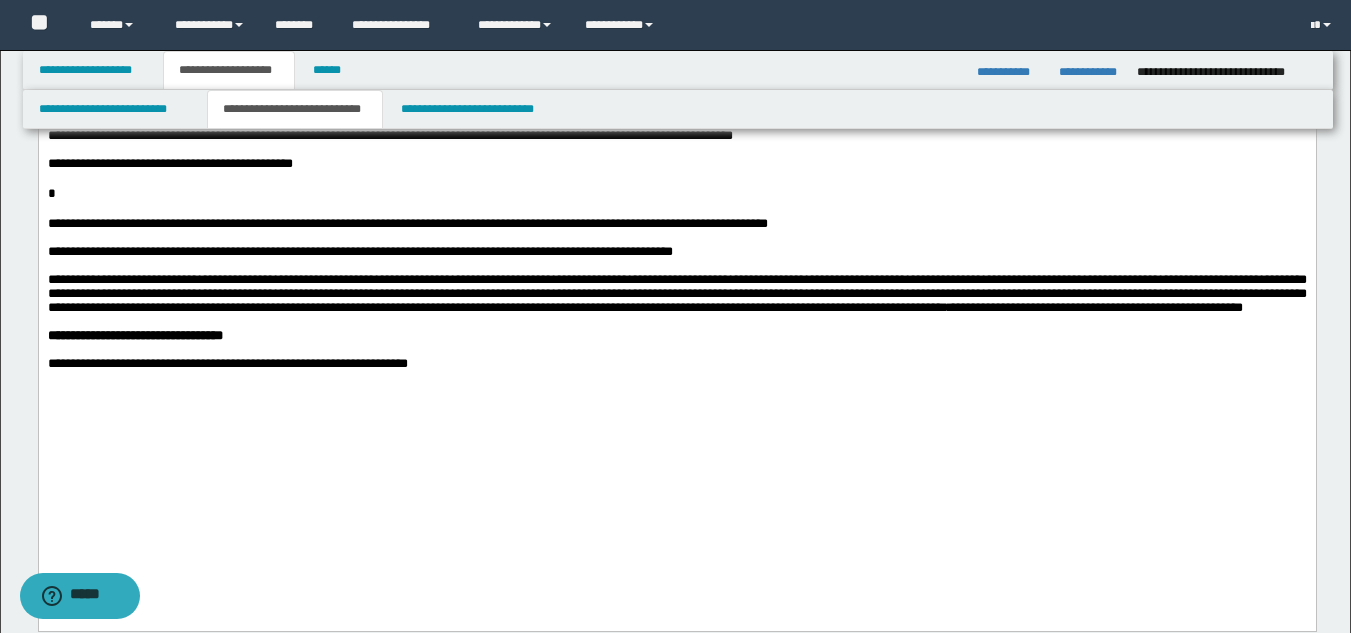 click on "**********" at bounding box center (407, 223) 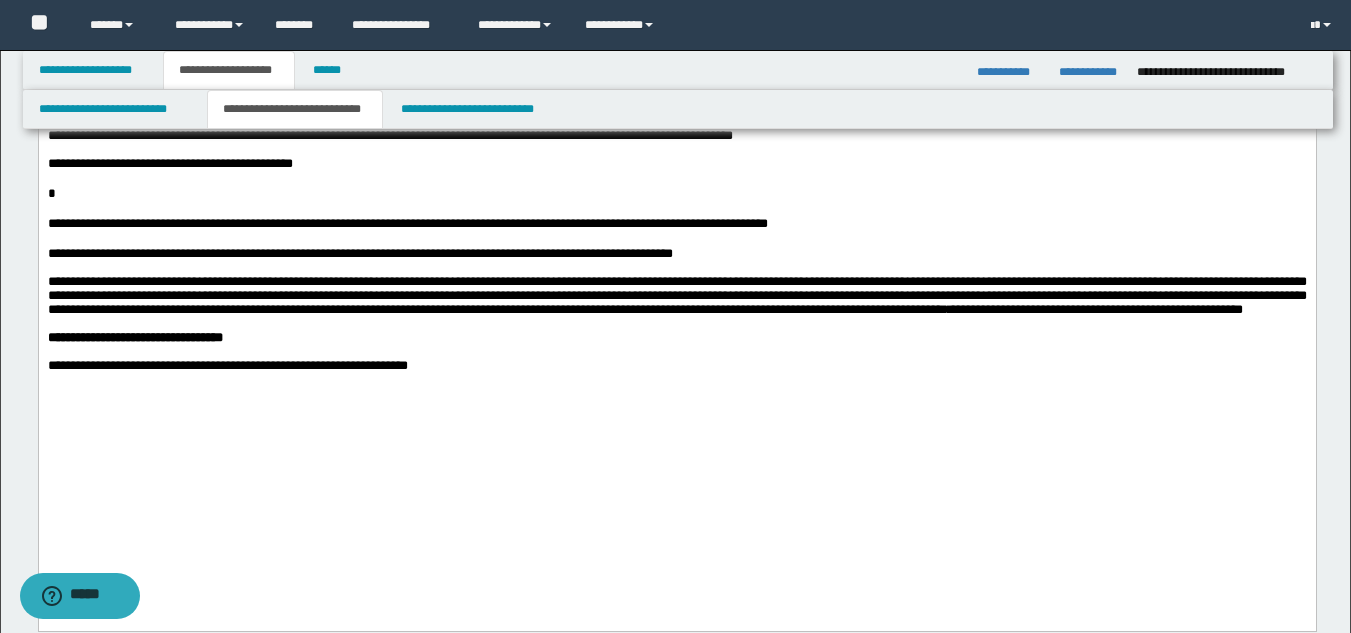 click on "**********" at bounding box center (676, -76) 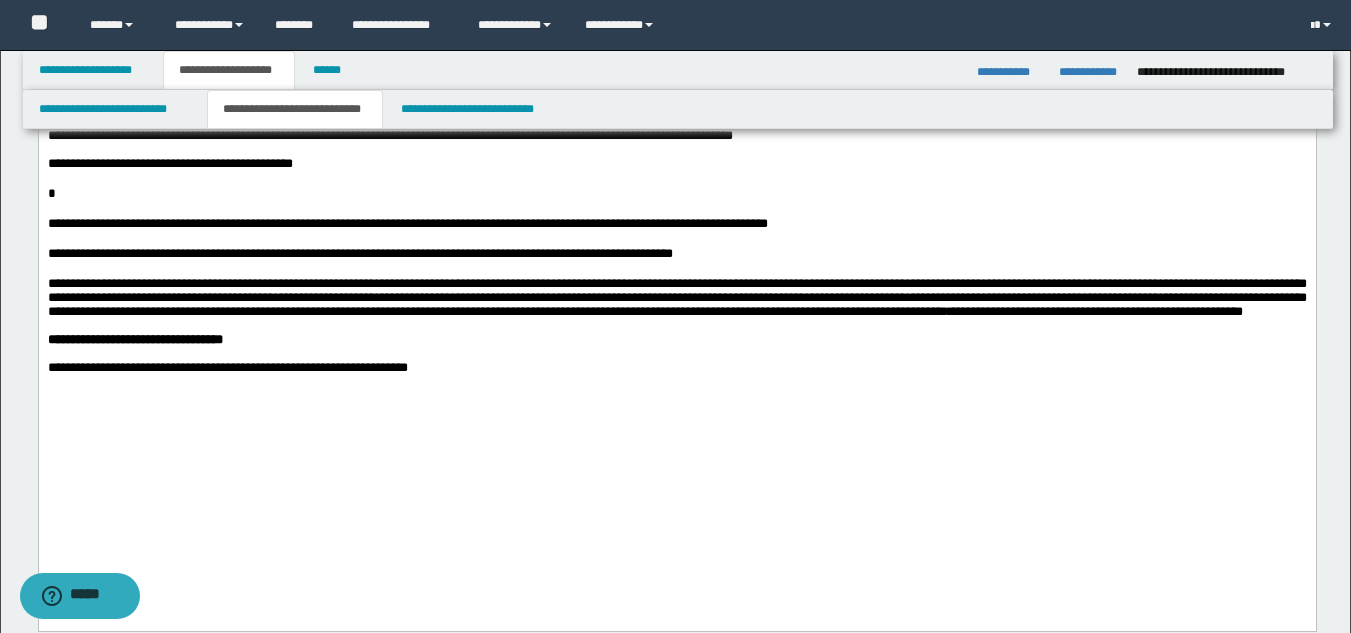 click on "**********" at bounding box center (676, 297) 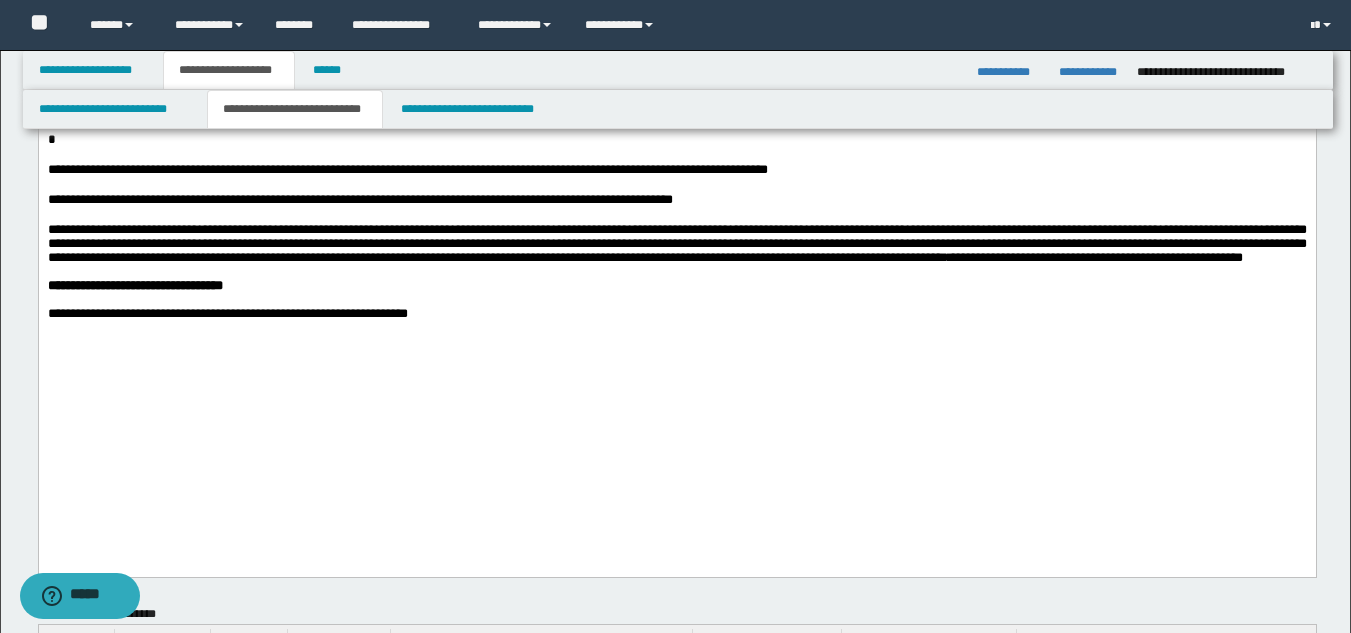 scroll, scrollTop: 900, scrollLeft: 0, axis: vertical 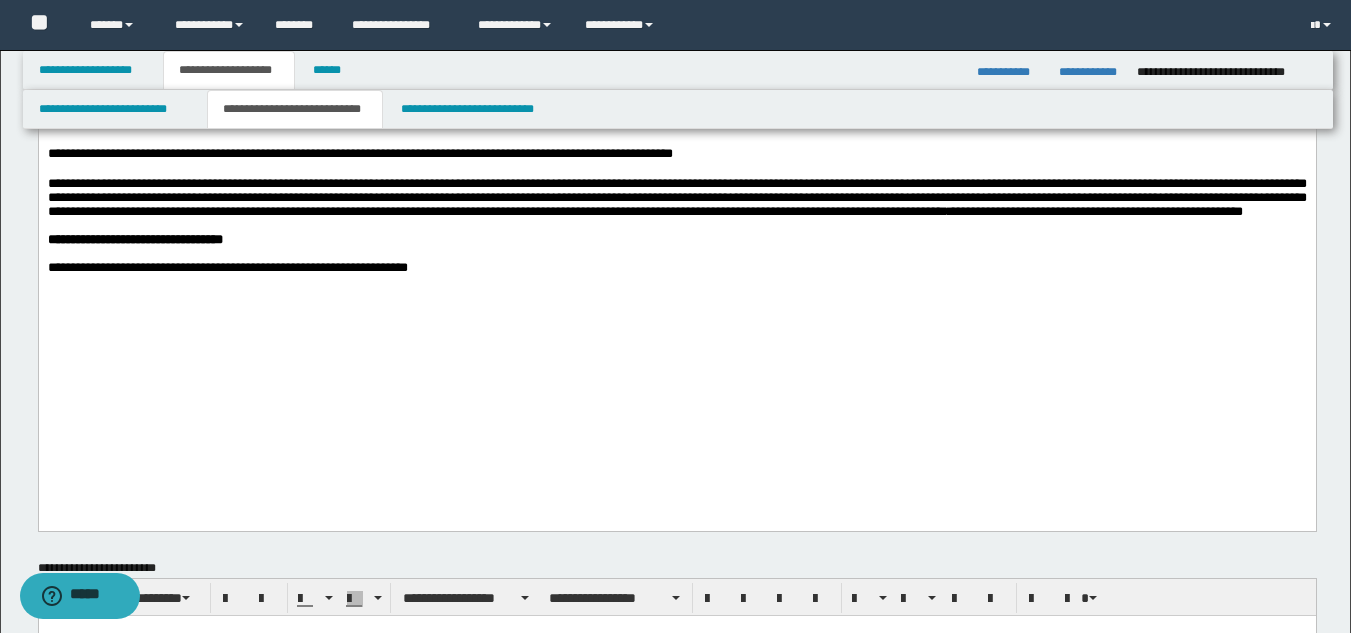 click on "**********" at bounding box center (676, -175) 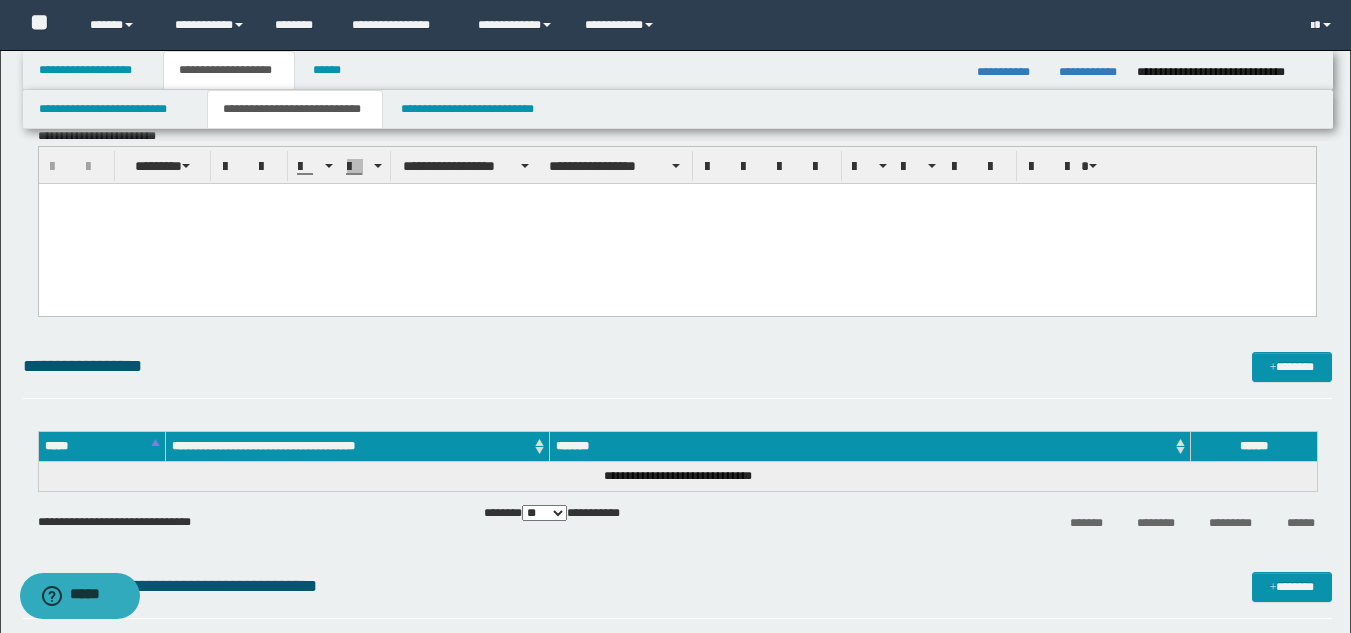 scroll, scrollTop: 1129, scrollLeft: 0, axis: vertical 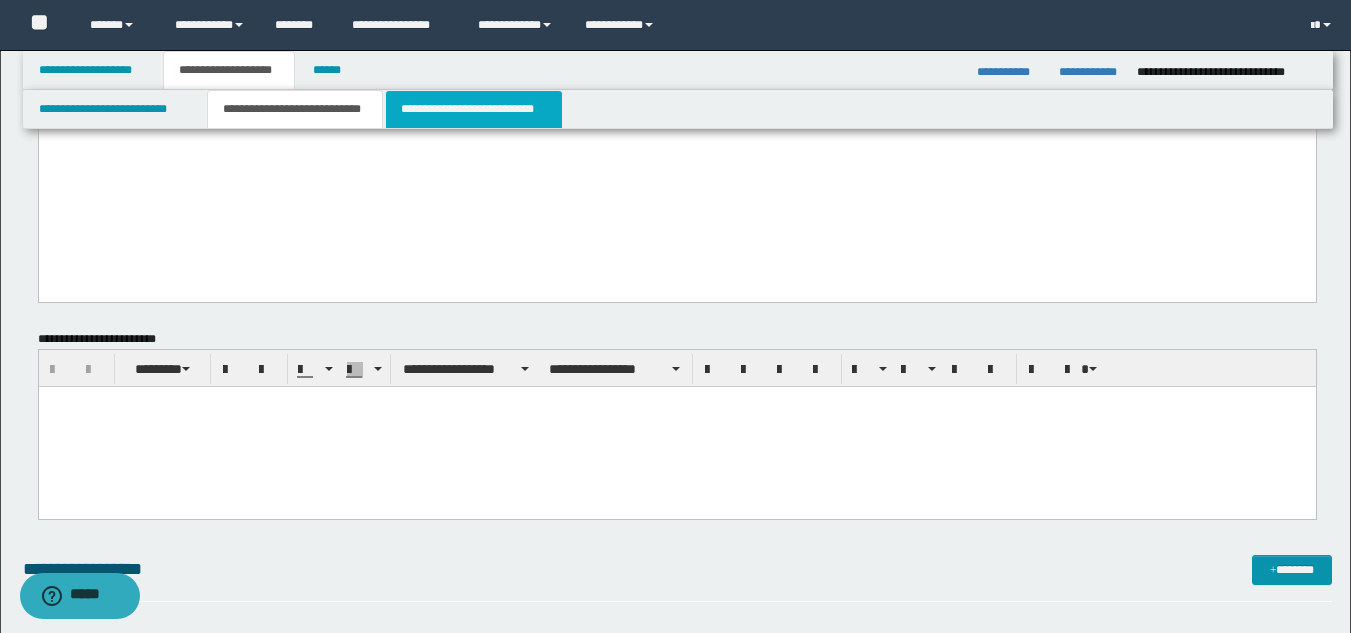 click on "**********" at bounding box center (474, 109) 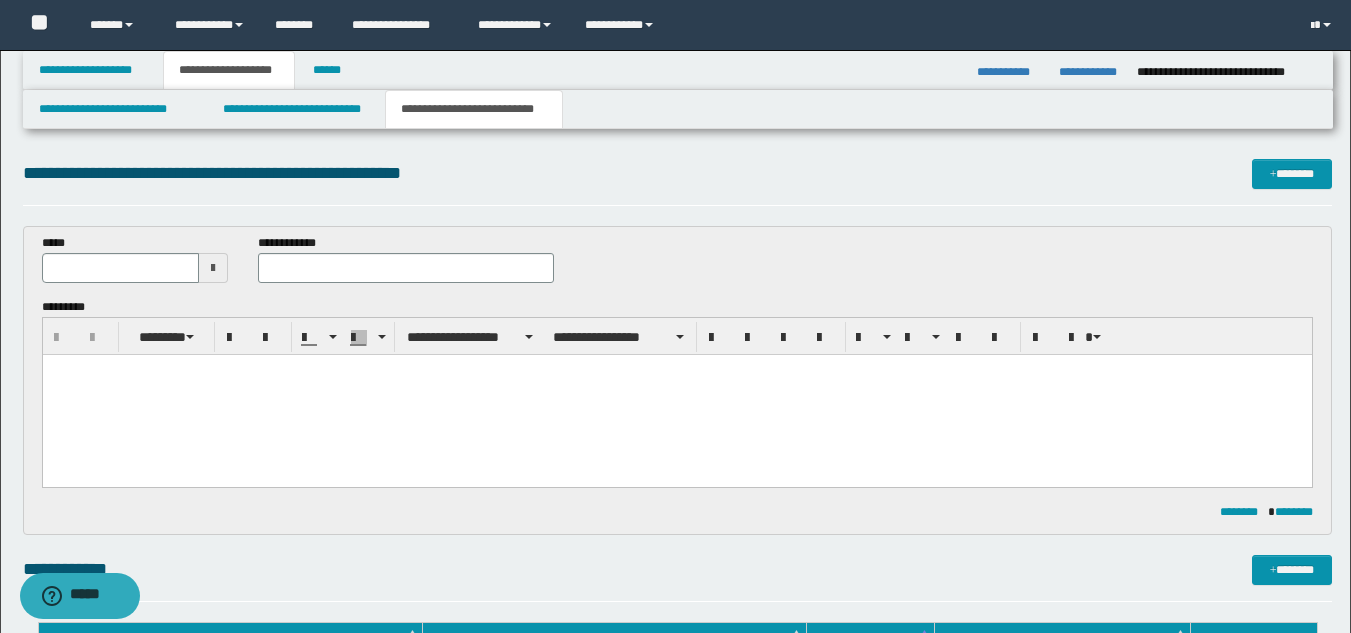 scroll, scrollTop: 0, scrollLeft: 0, axis: both 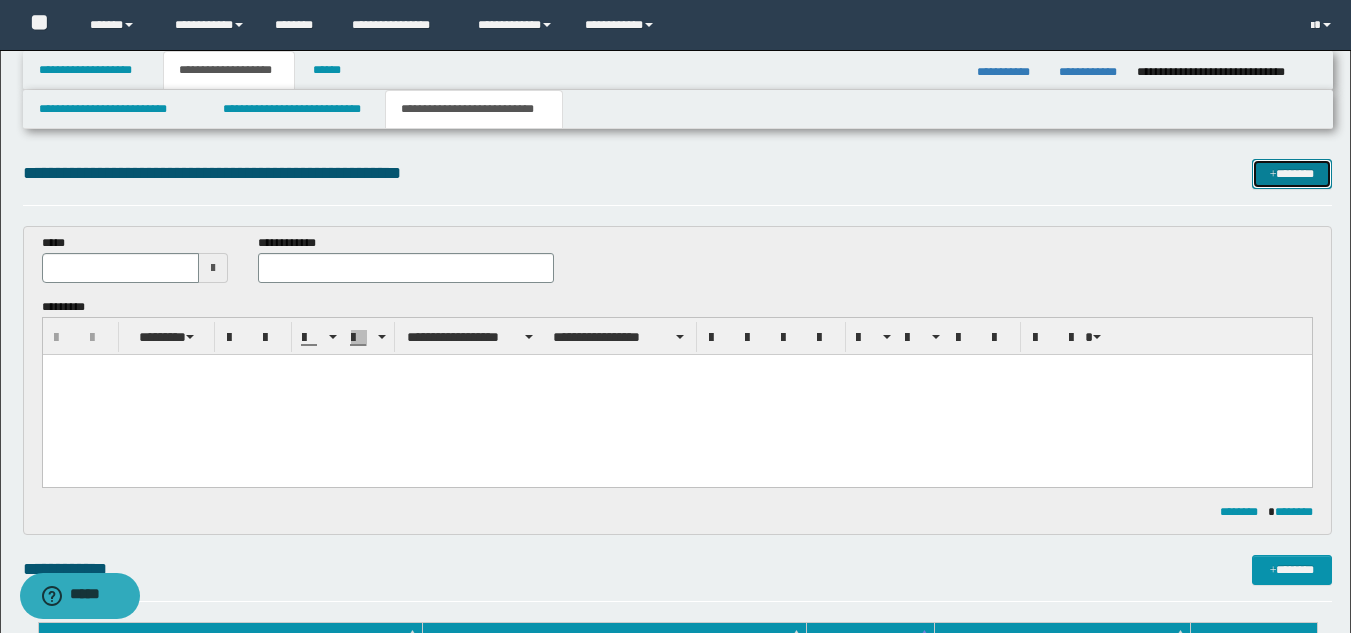 click on "*******" at bounding box center [1292, 174] 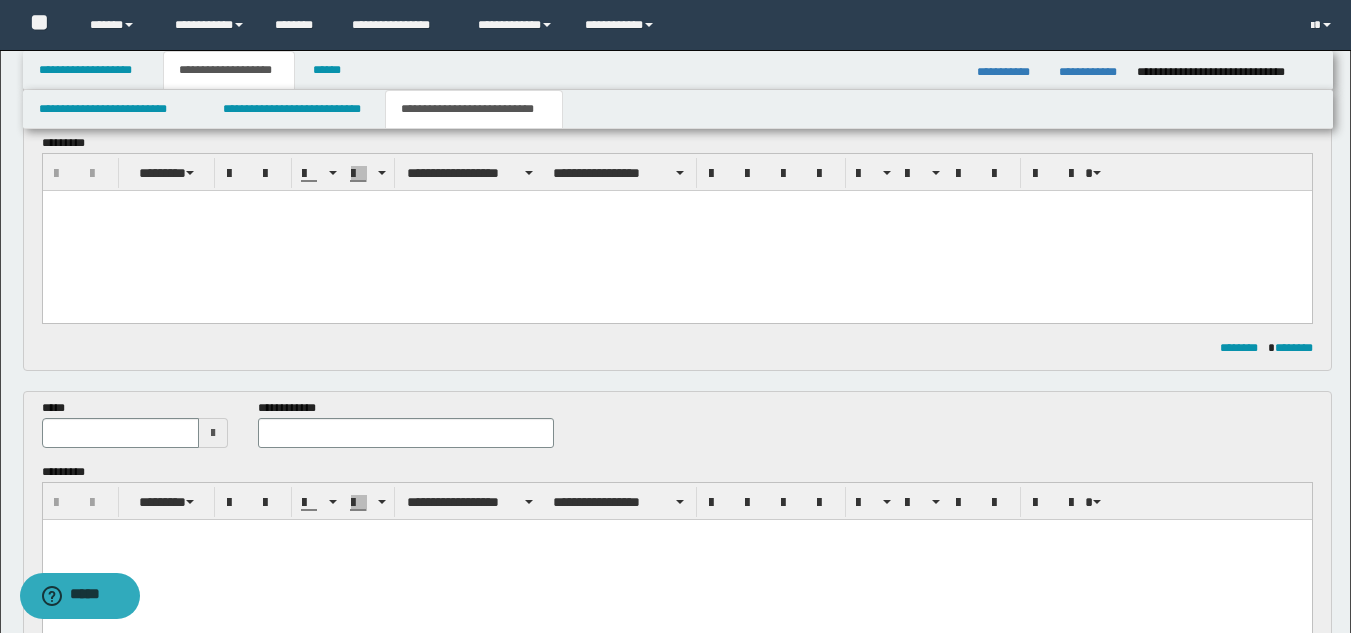 scroll, scrollTop: 0, scrollLeft: 0, axis: both 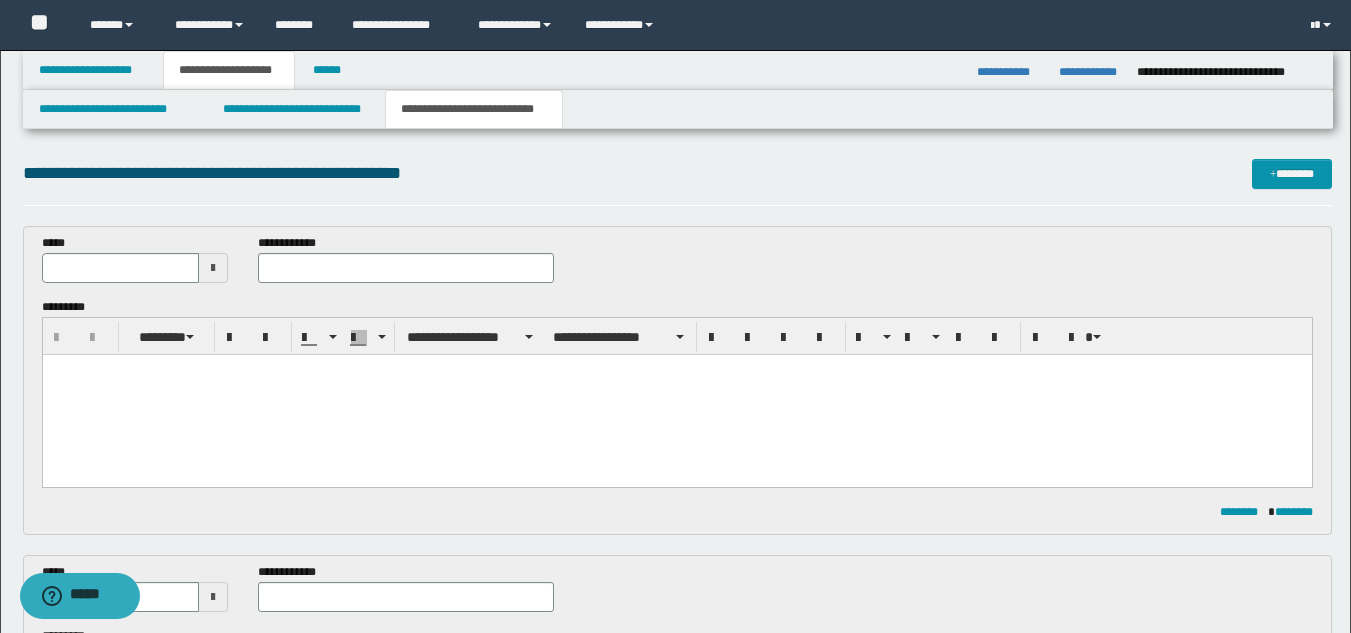 click at bounding box center (213, 268) 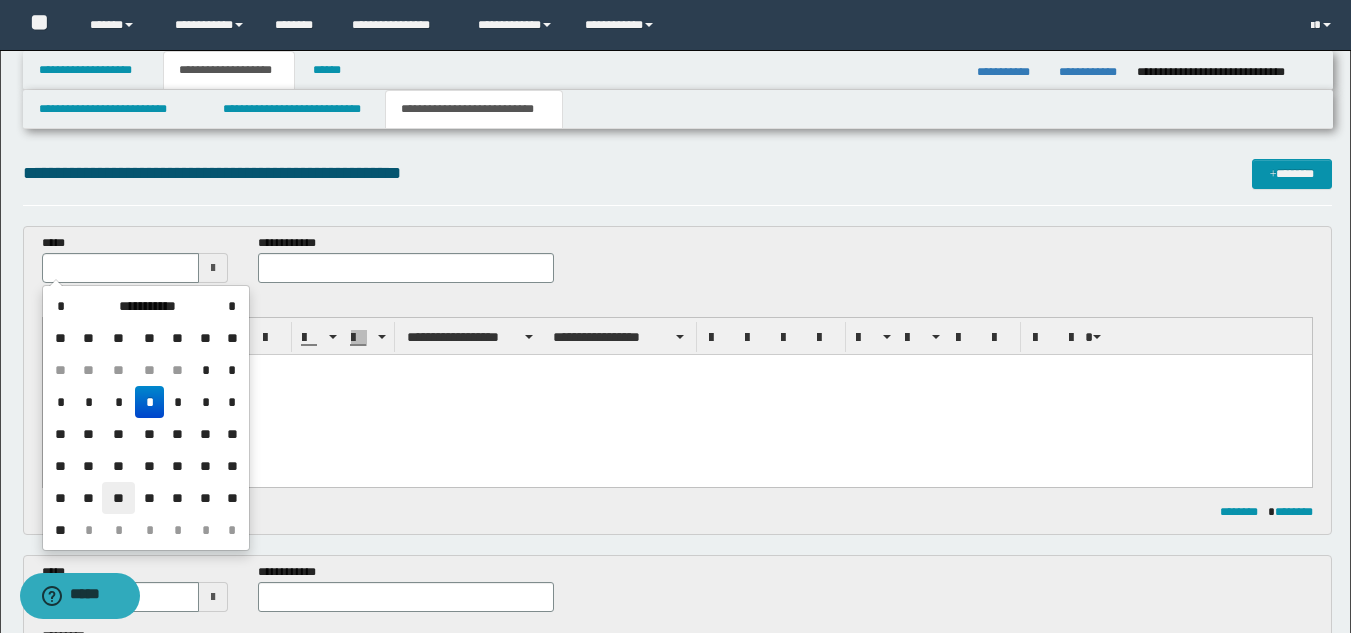 drag, startPoint x: 121, startPoint y: 497, endPoint x: 154, endPoint y: 129, distance: 369.47665 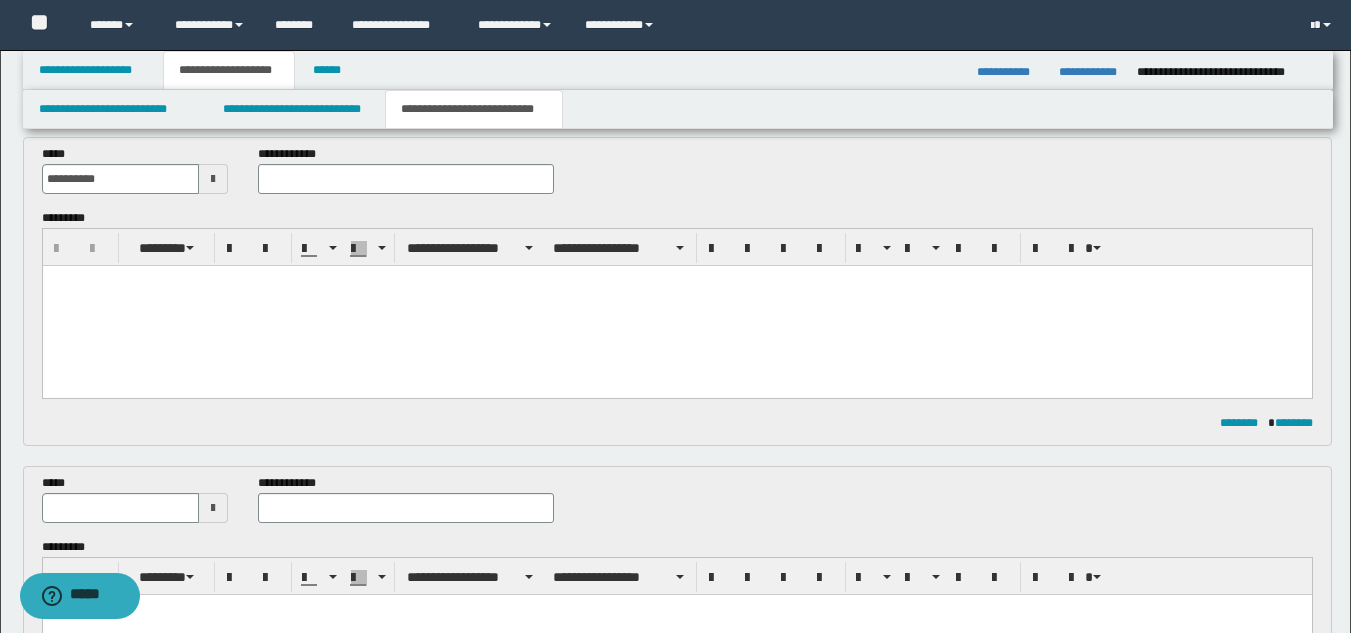 scroll, scrollTop: 200, scrollLeft: 0, axis: vertical 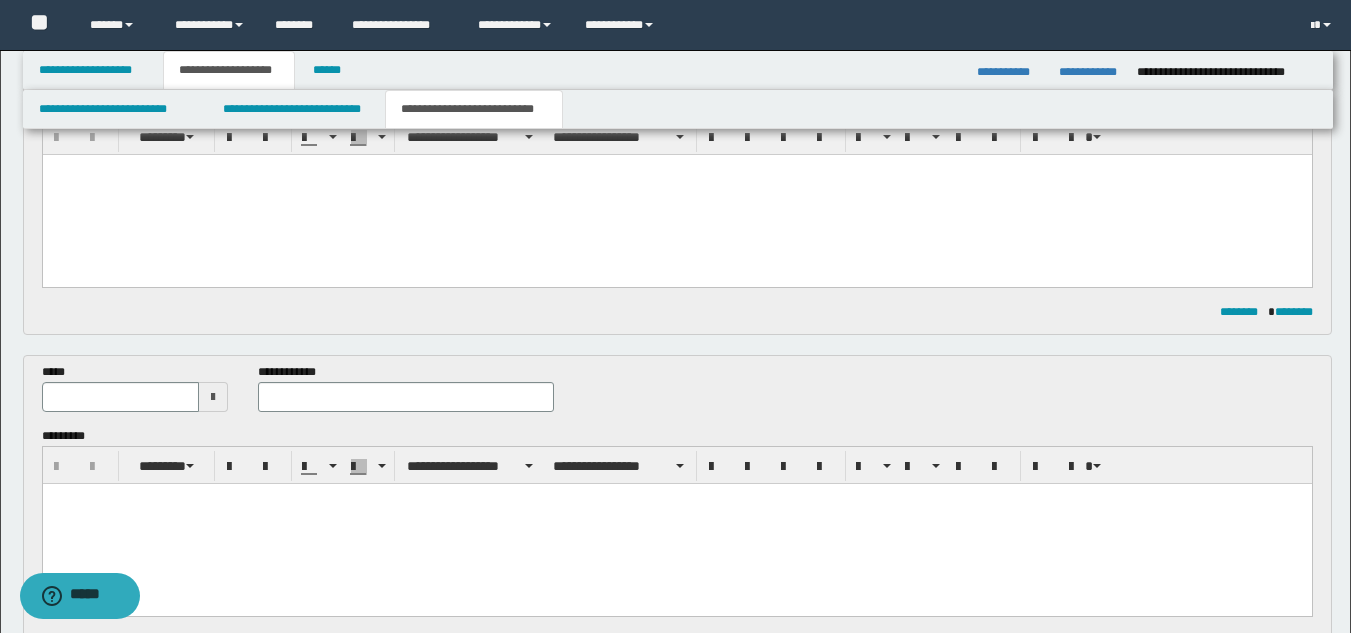click at bounding box center [213, 397] 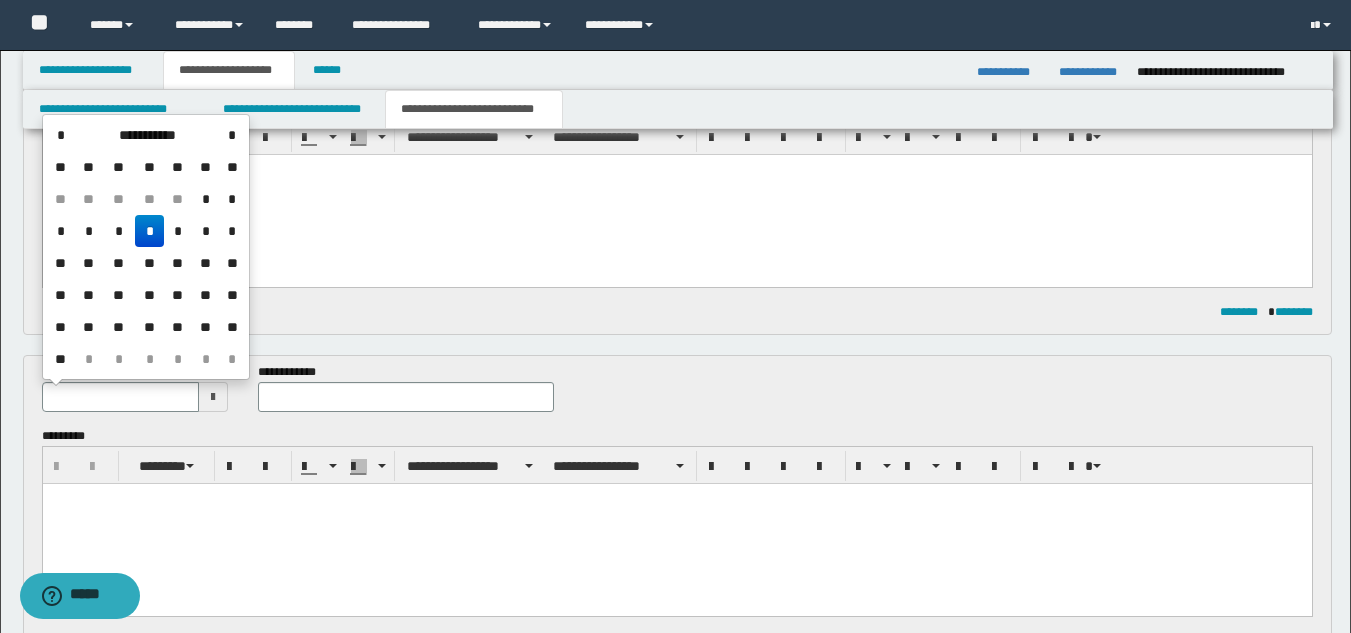 click on "**" at bounding box center [118, 327] 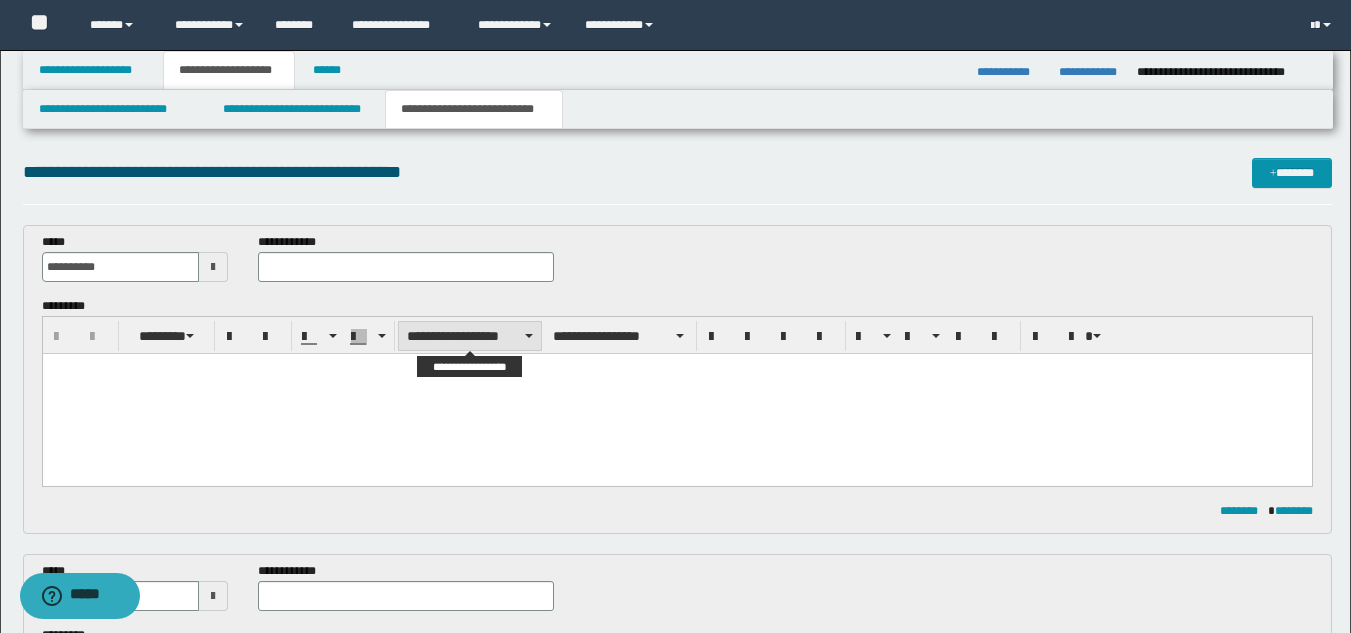 scroll, scrollTop: 0, scrollLeft: 0, axis: both 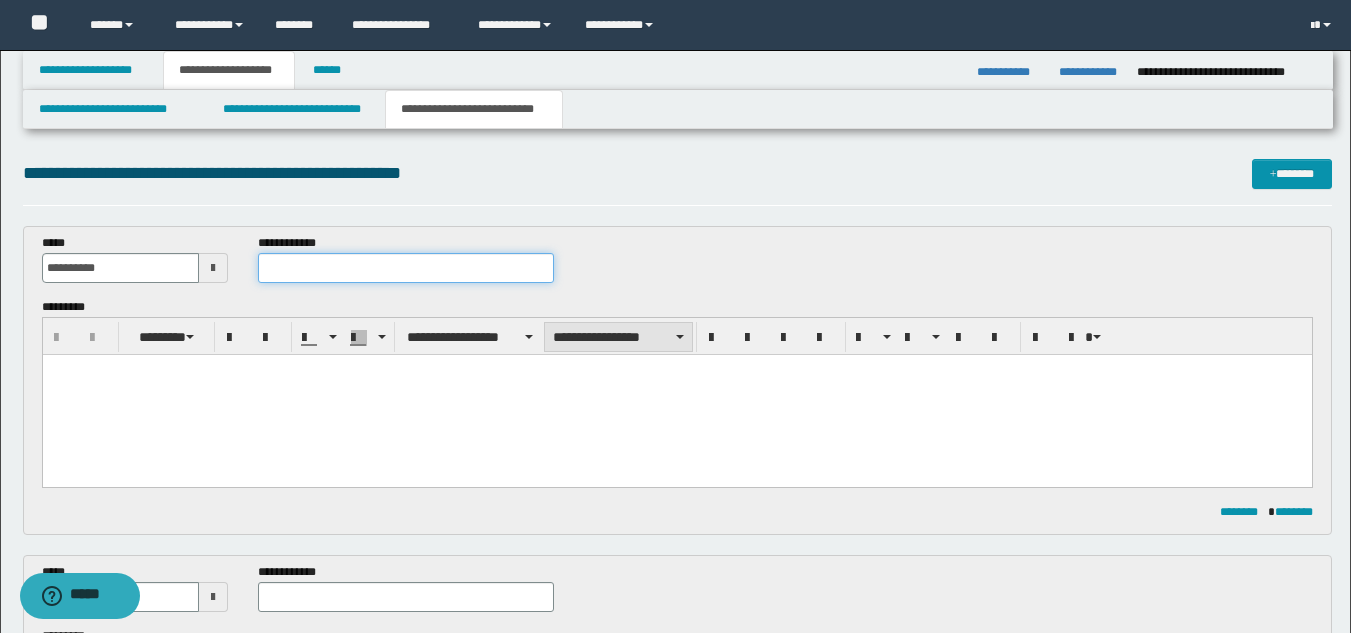 drag, startPoint x: 404, startPoint y: 267, endPoint x: 583, endPoint y: 327, distance: 188.78824 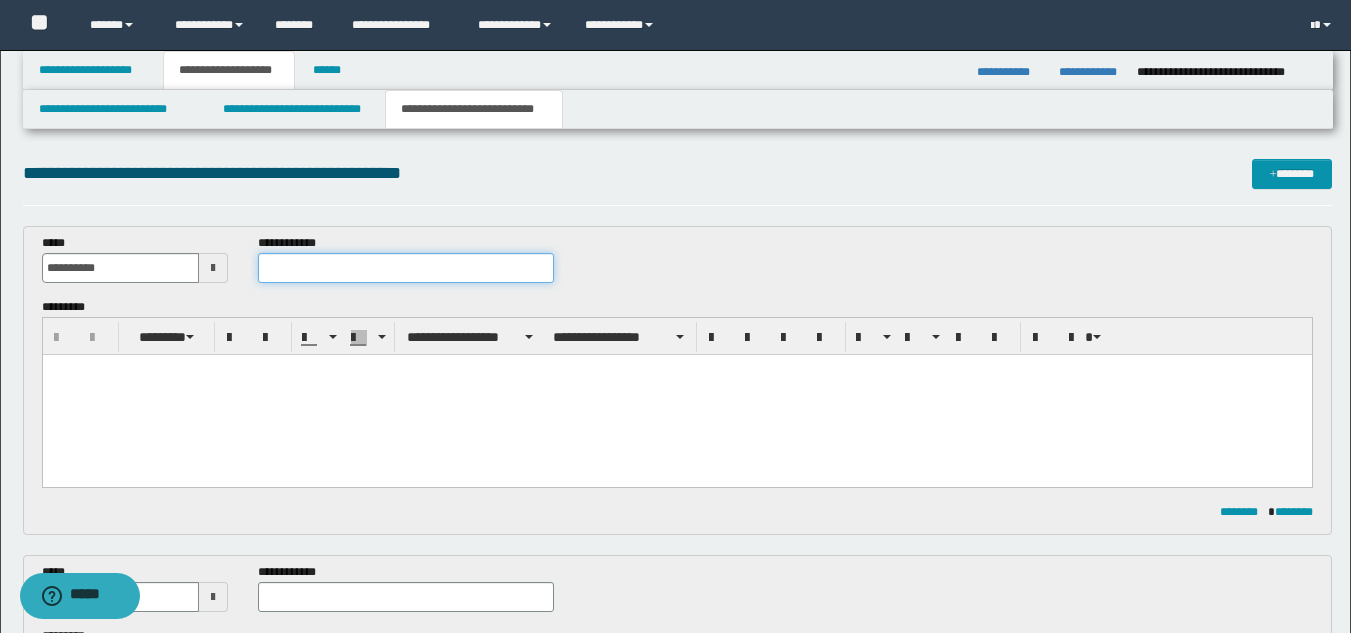 paste on "**********" 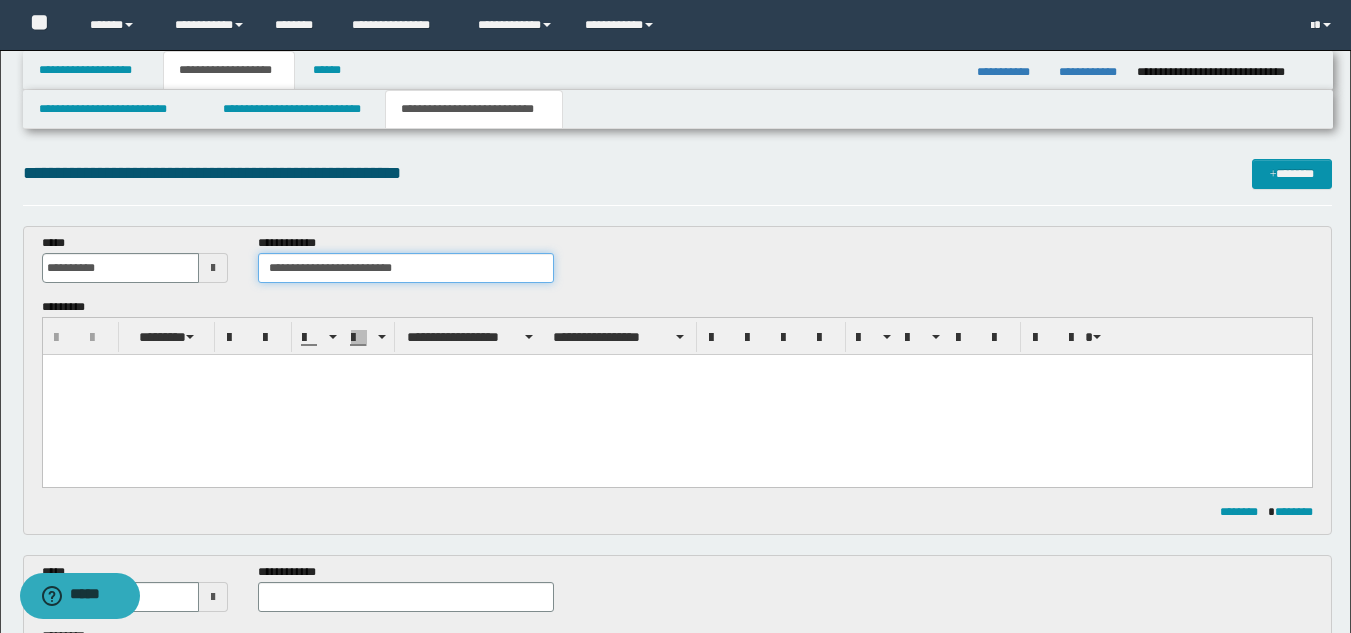 type on "**********" 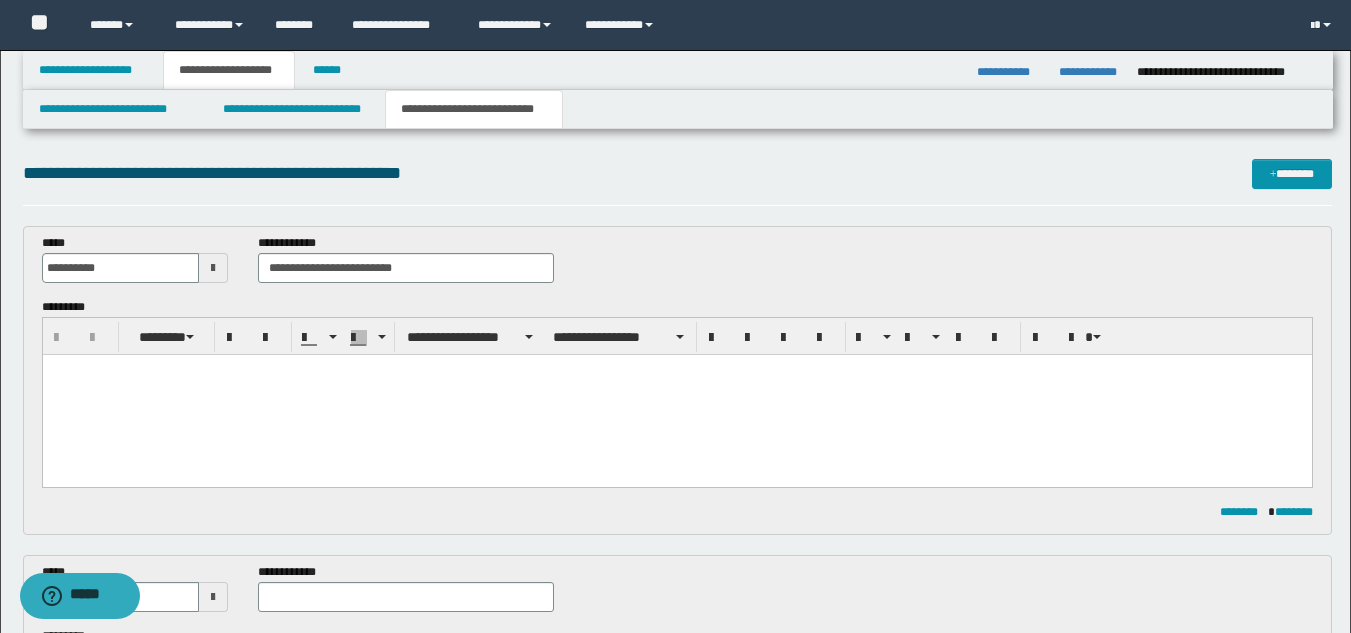 click at bounding box center [676, 395] 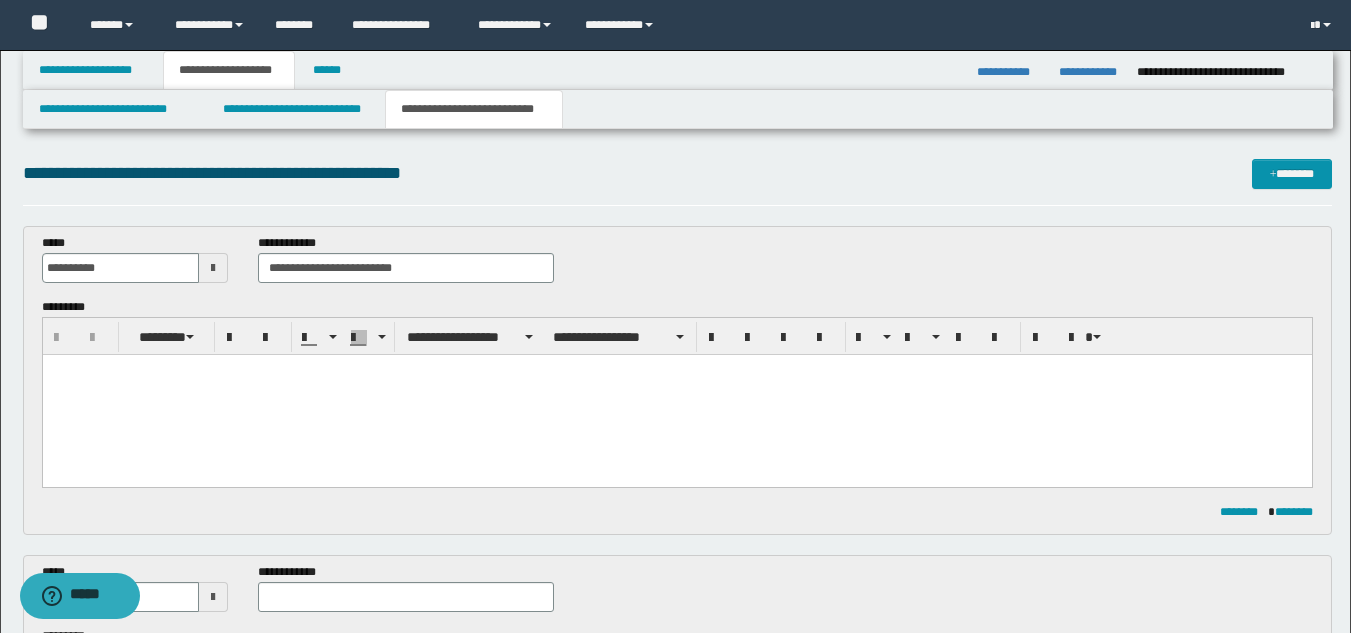paste 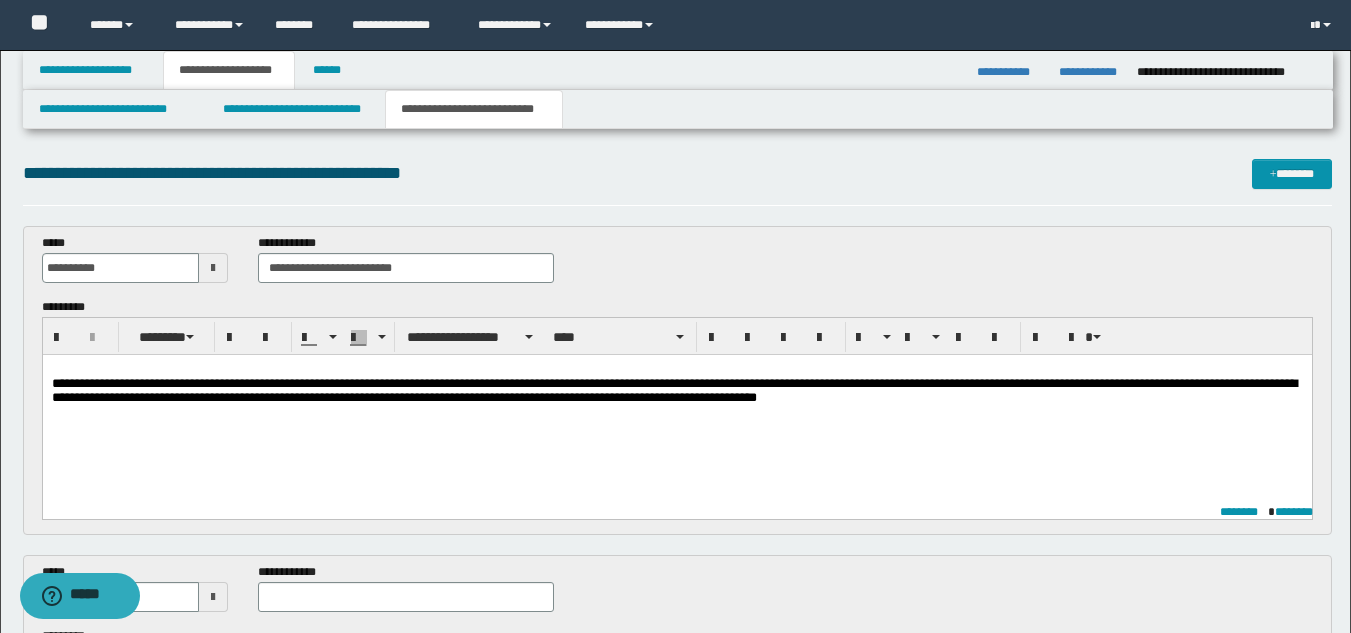 click on "**********" at bounding box center (676, 409) 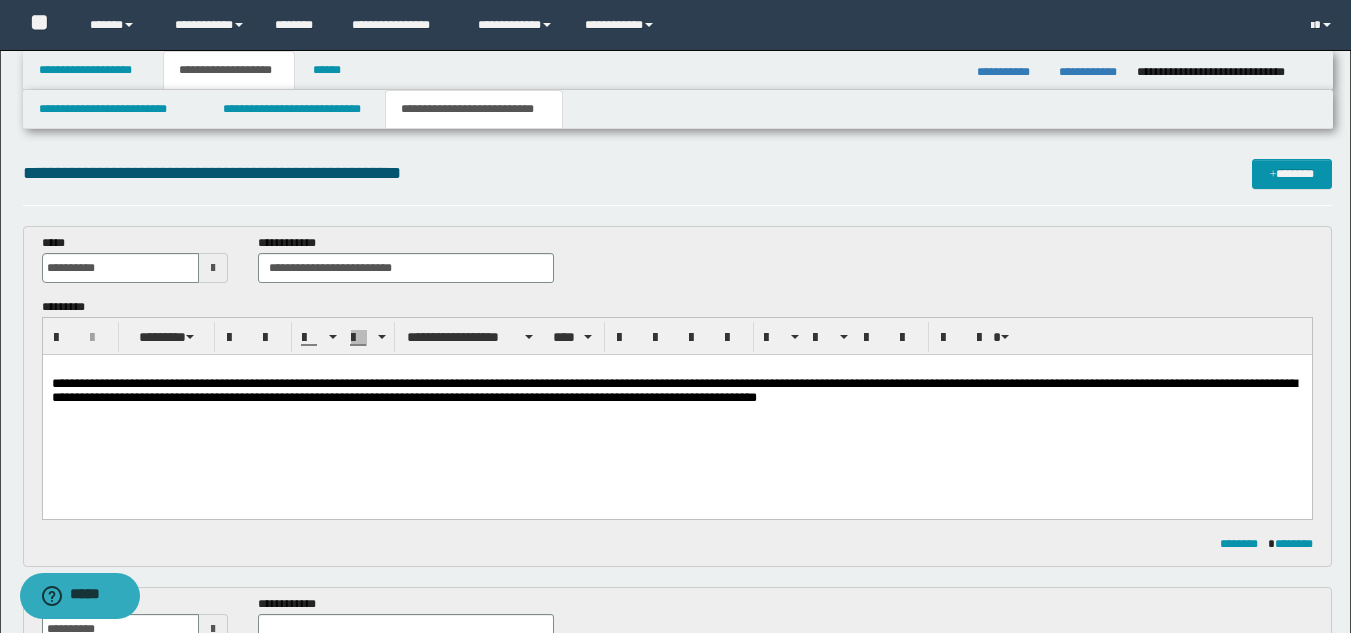 click on "**********" at bounding box center (673, 390) 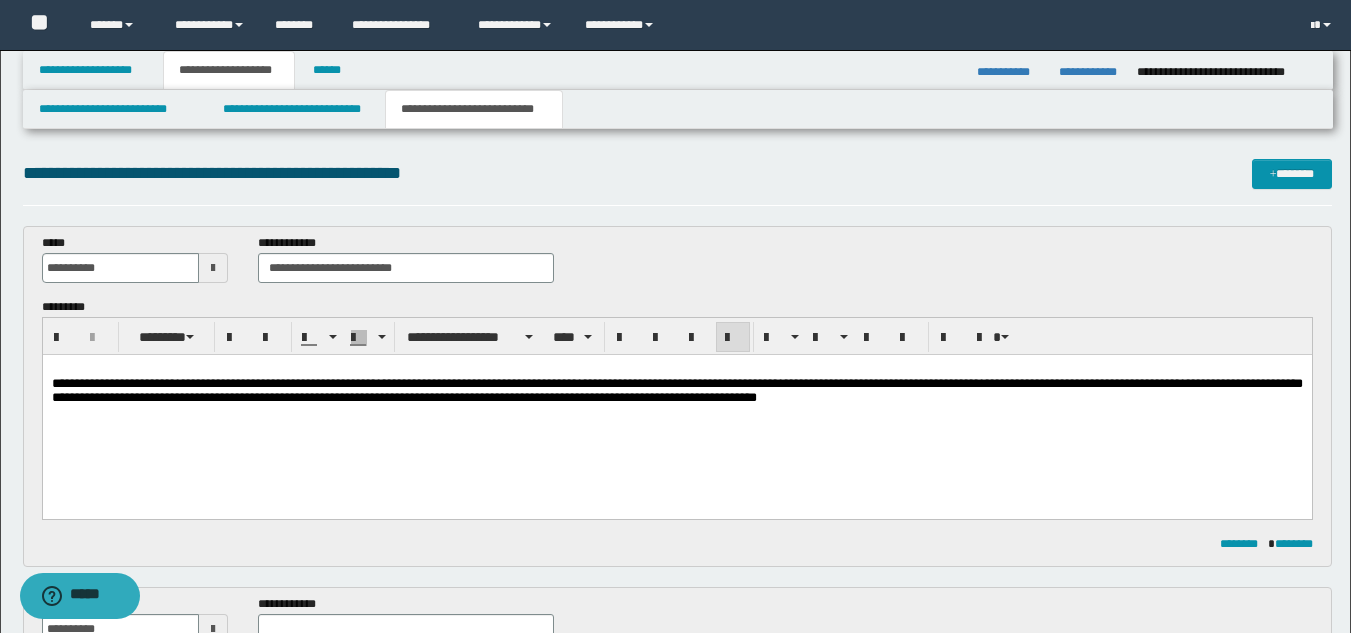 drag, startPoint x: 593, startPoint y: 414, endPoint x: 858, endPoint y: 435, distance: 265.83078 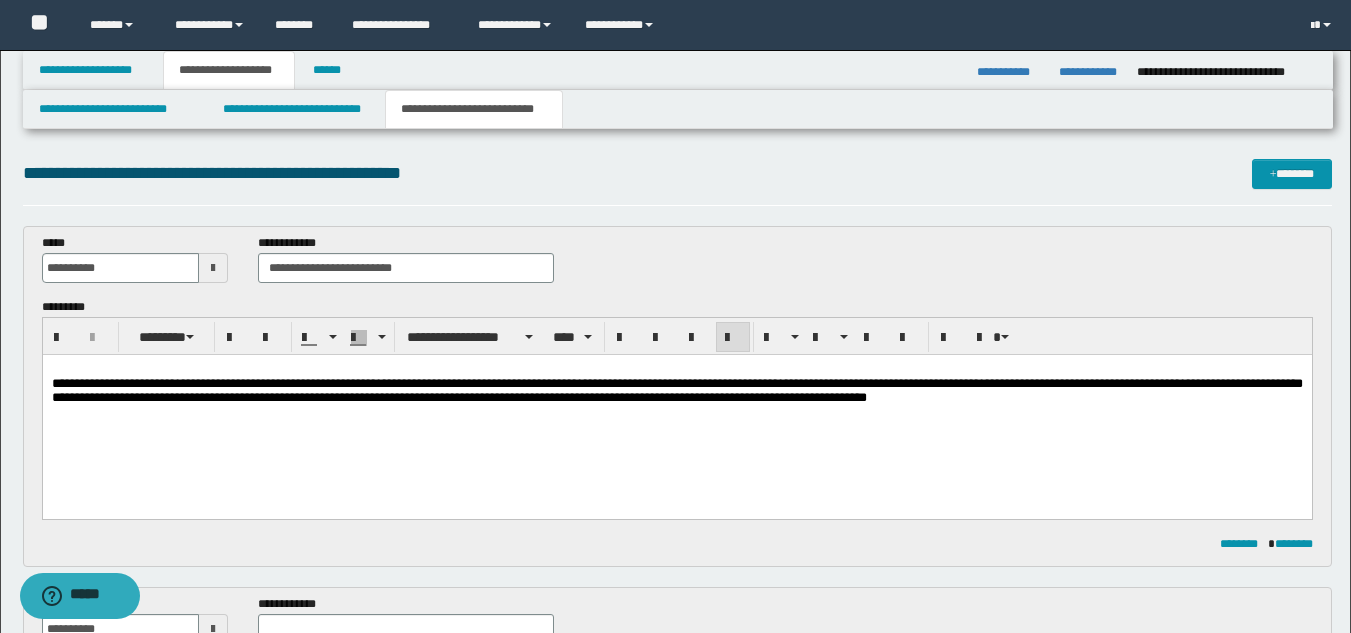 click on "**********" at bounding box center (676, 409) 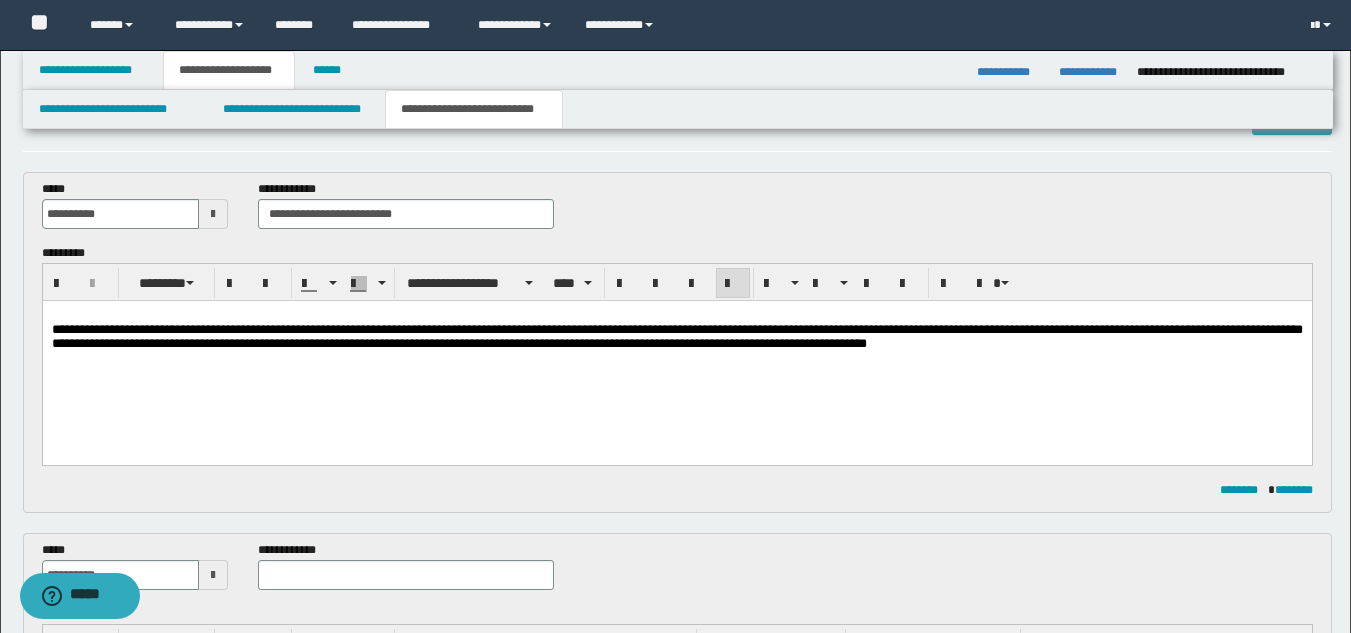 scroll, scrollTop: 100, scrollLeft: 0, axis: vertical 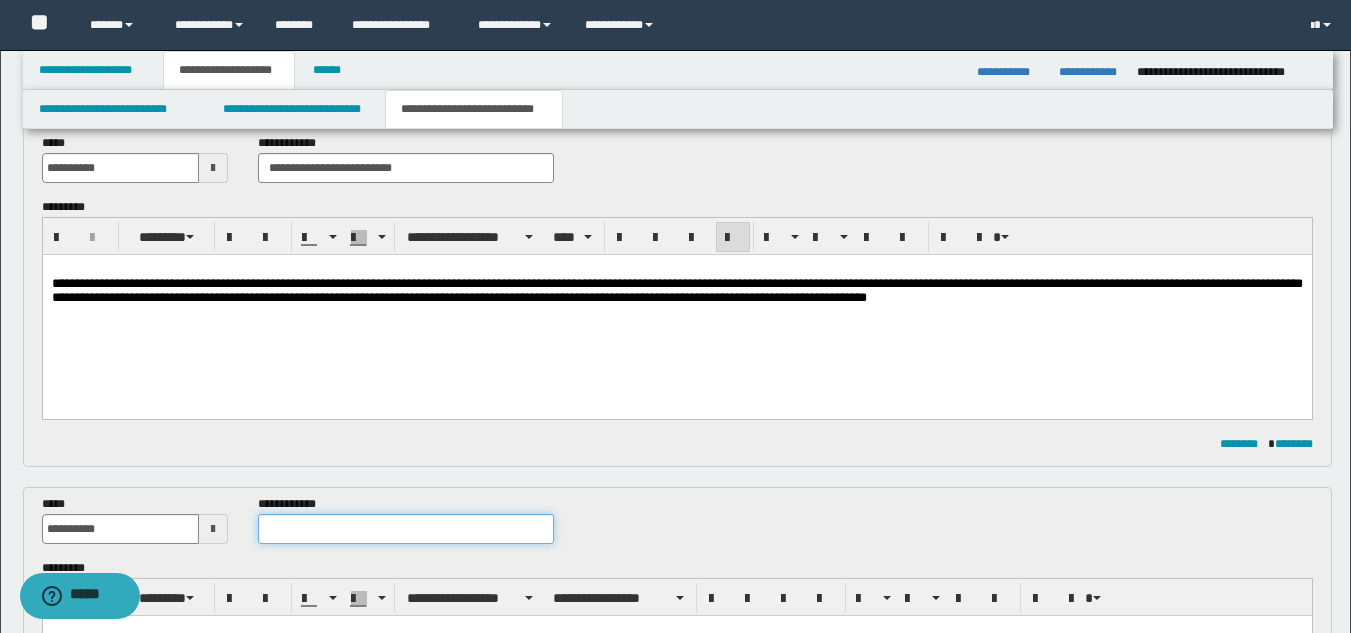 click at bounding box center (405, 529) 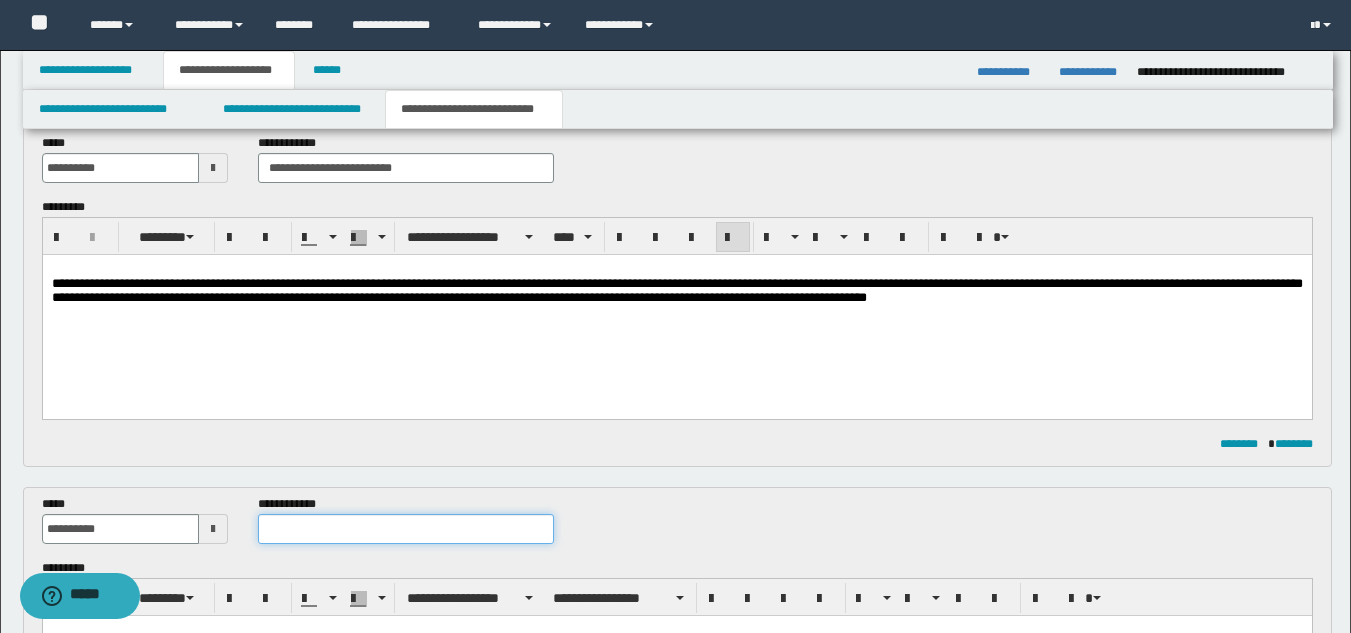 paste on "**********" 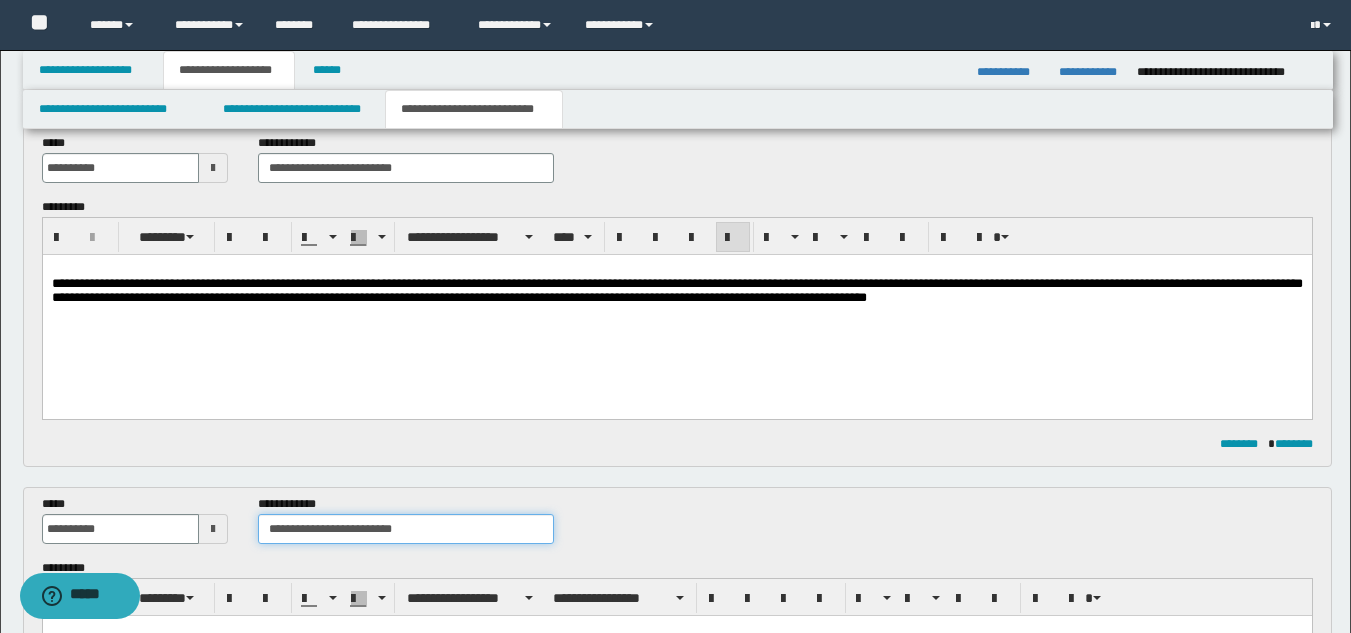type on "**********" 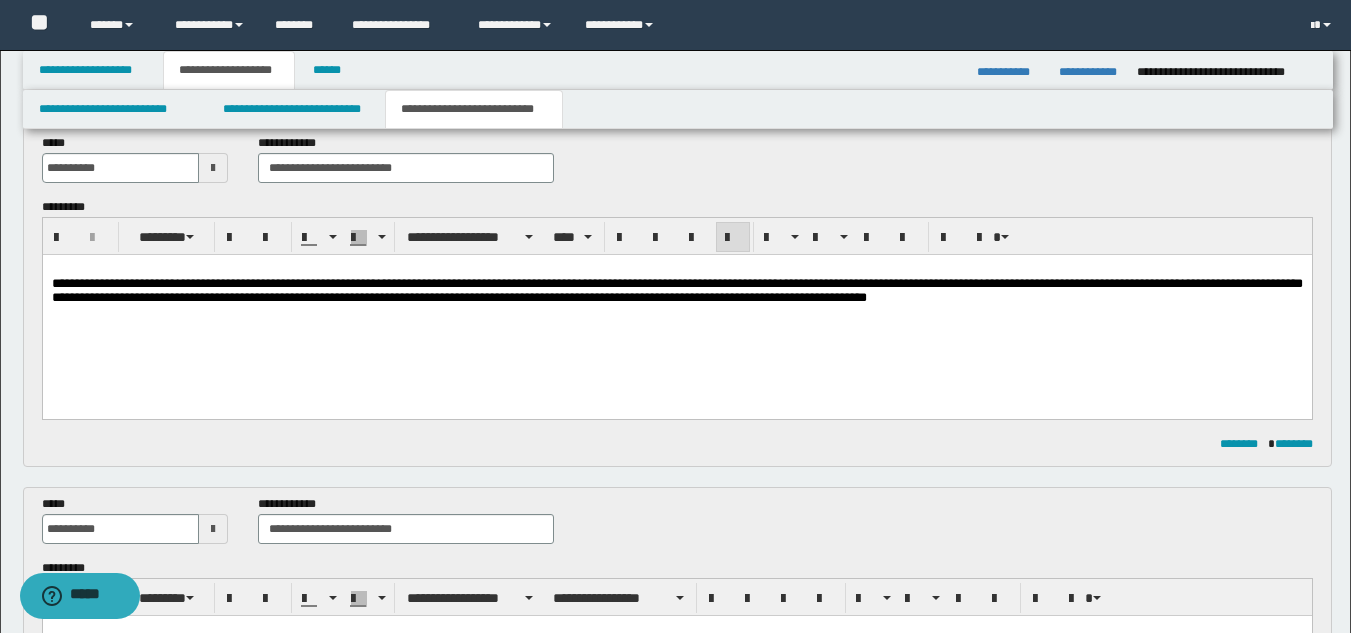 click on "**********" at bounding box center [676, 309] 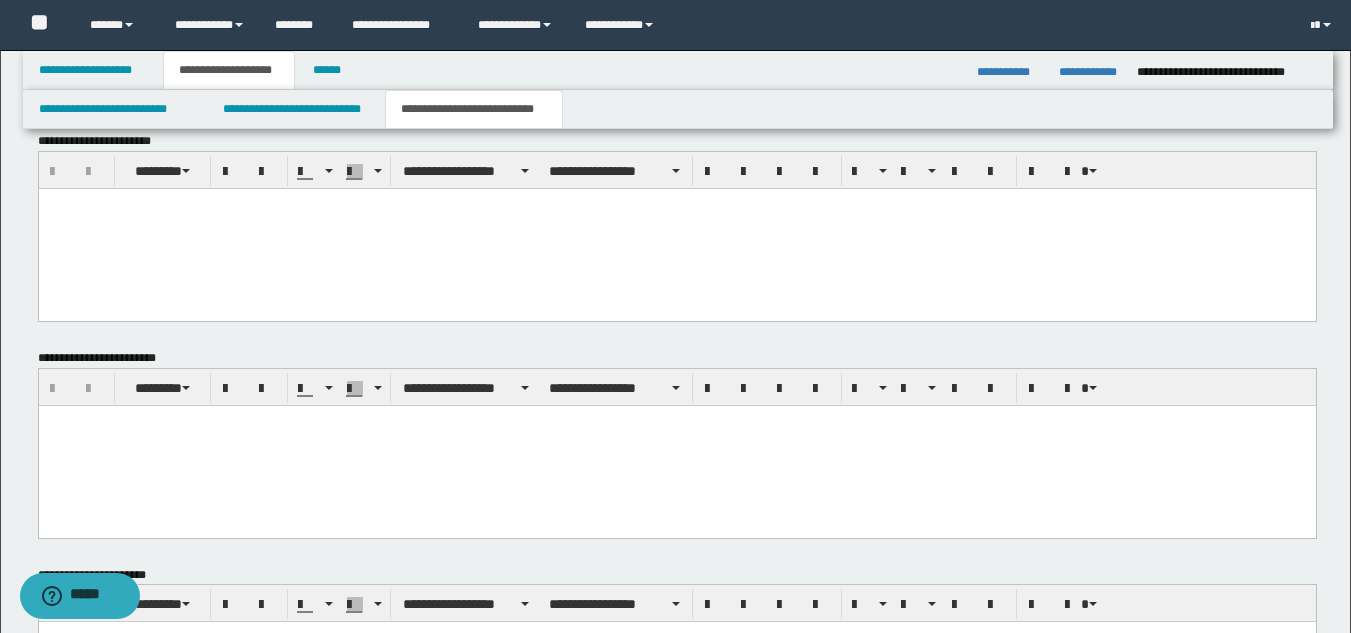 scroll, scrollTop: 1246, scrollLeft: 0, axis: vertical 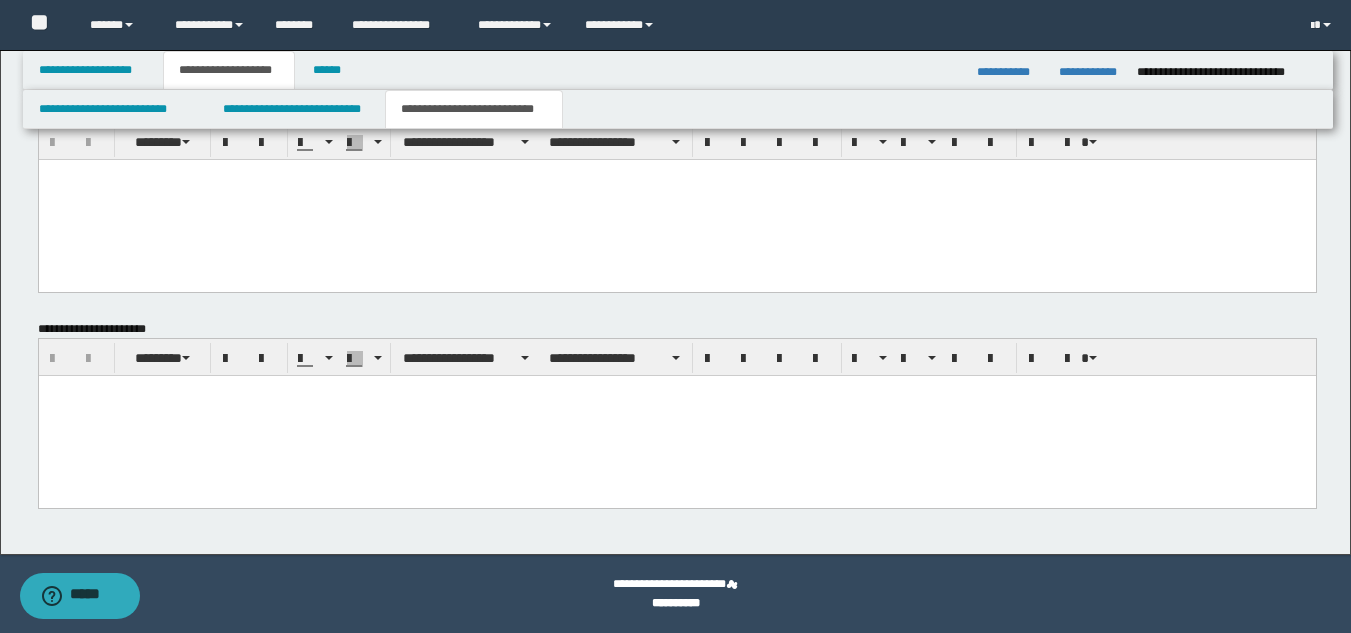 click at bounding box center (676, 416) 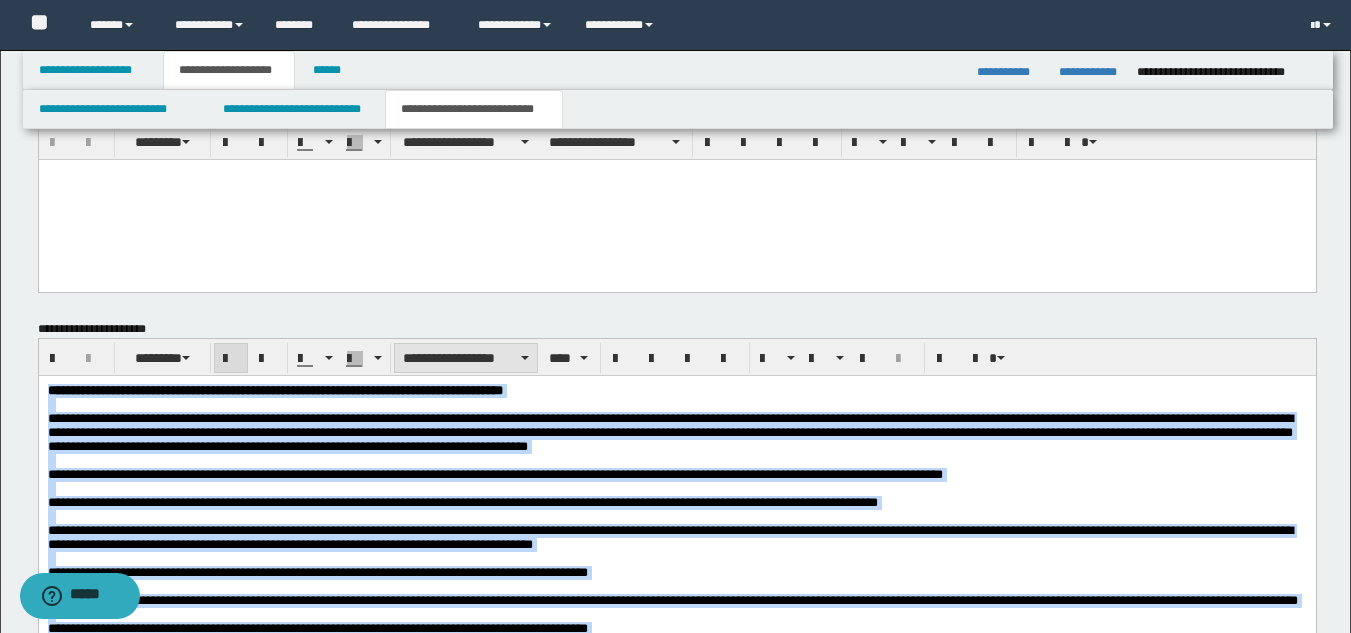 click on "**********" at bounding box center (466, 358) 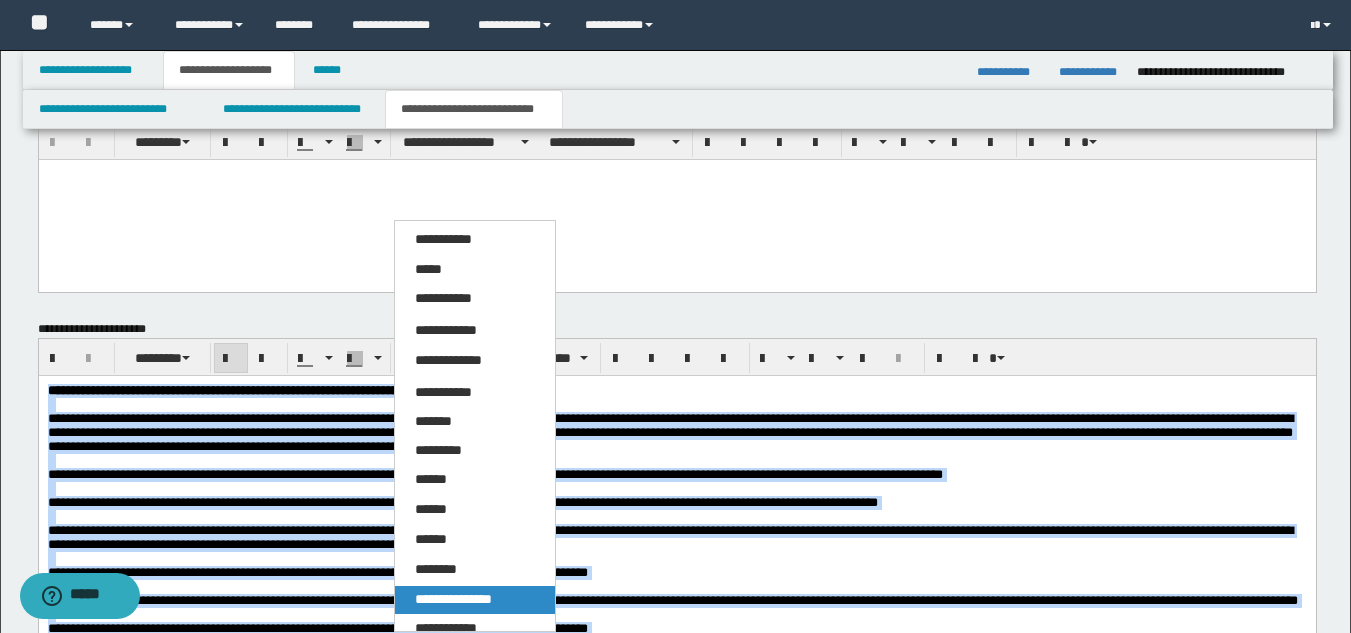 click on "**********" at bounding box center [453, 599] 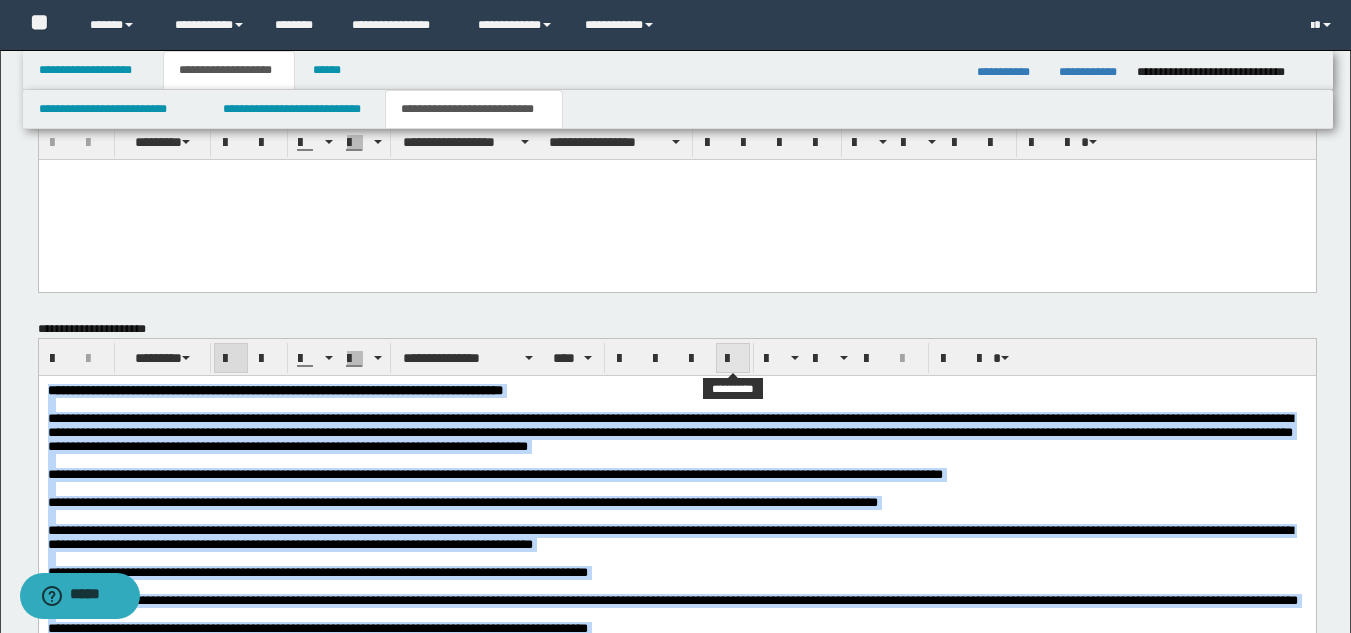 click at bounding box center [733, 359] 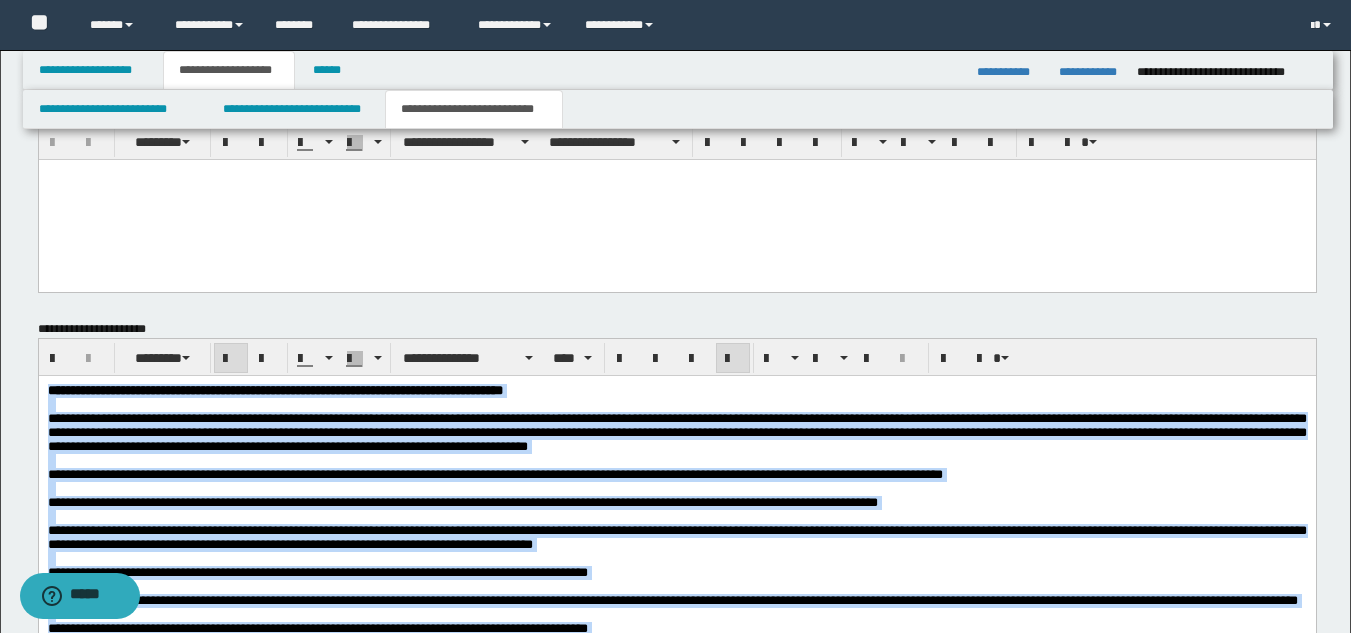 click at bounding box center [676, 405] 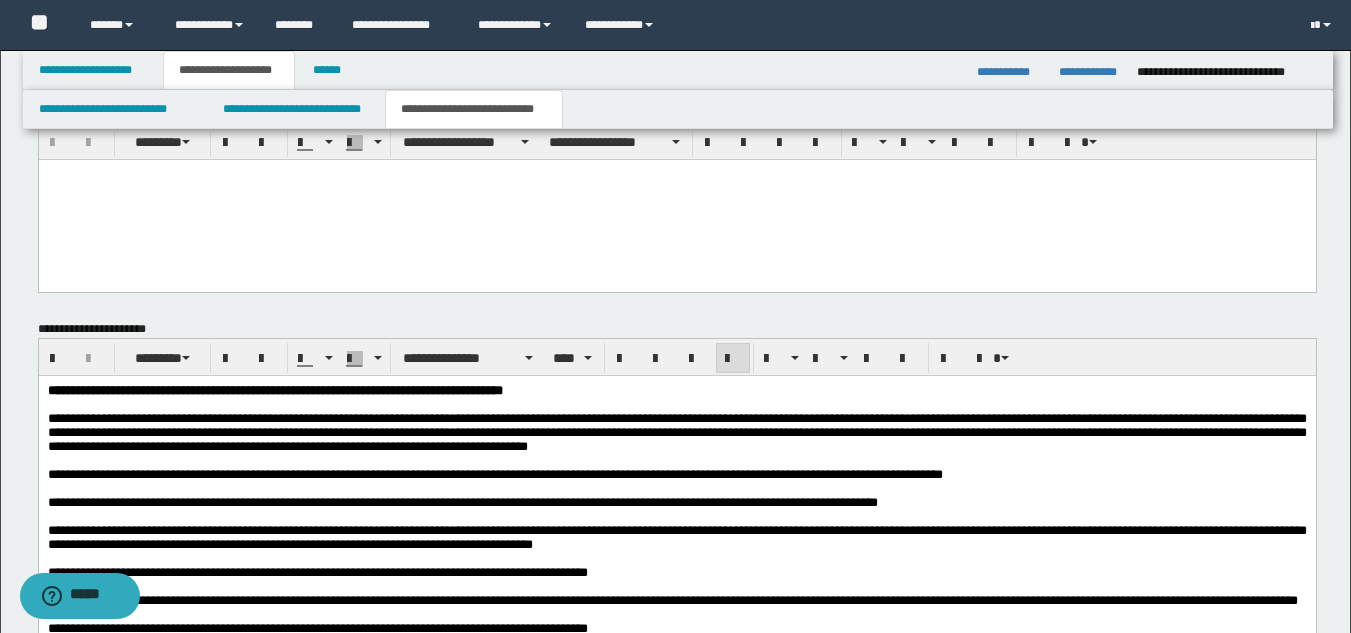 click on "**********" at bounding box center (274, 390) 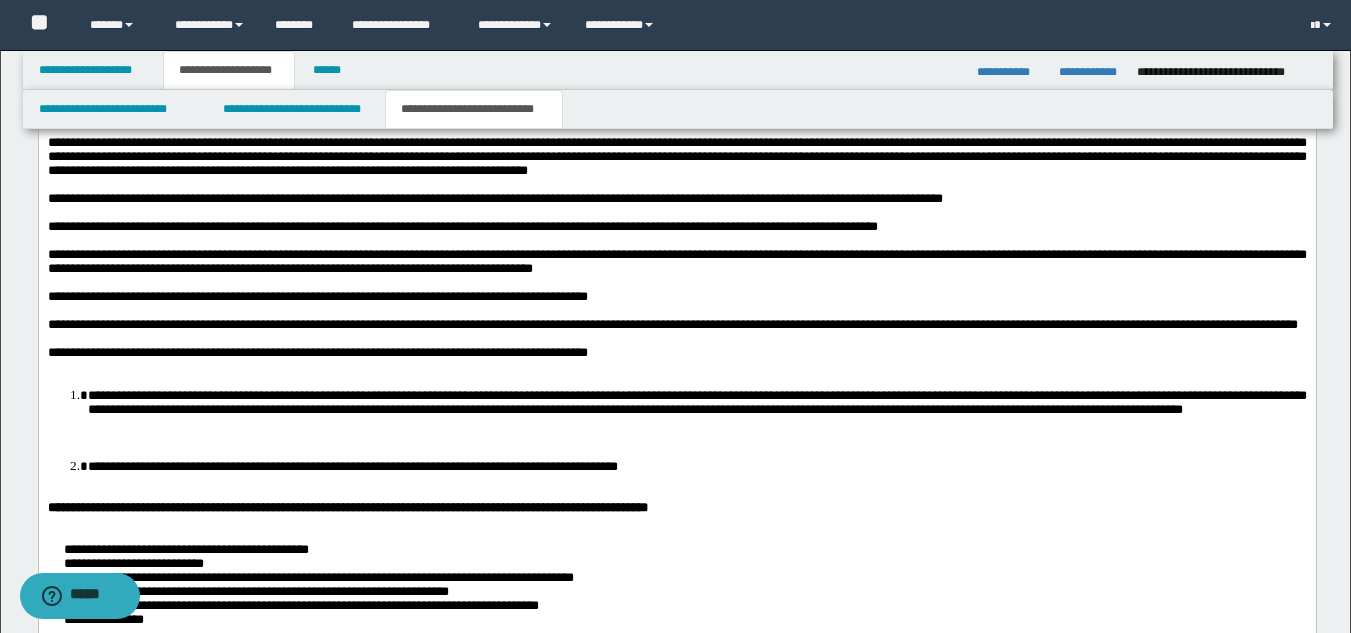 scroll, scrollTop: 1546, scrollLeft: 0, axis: vertical 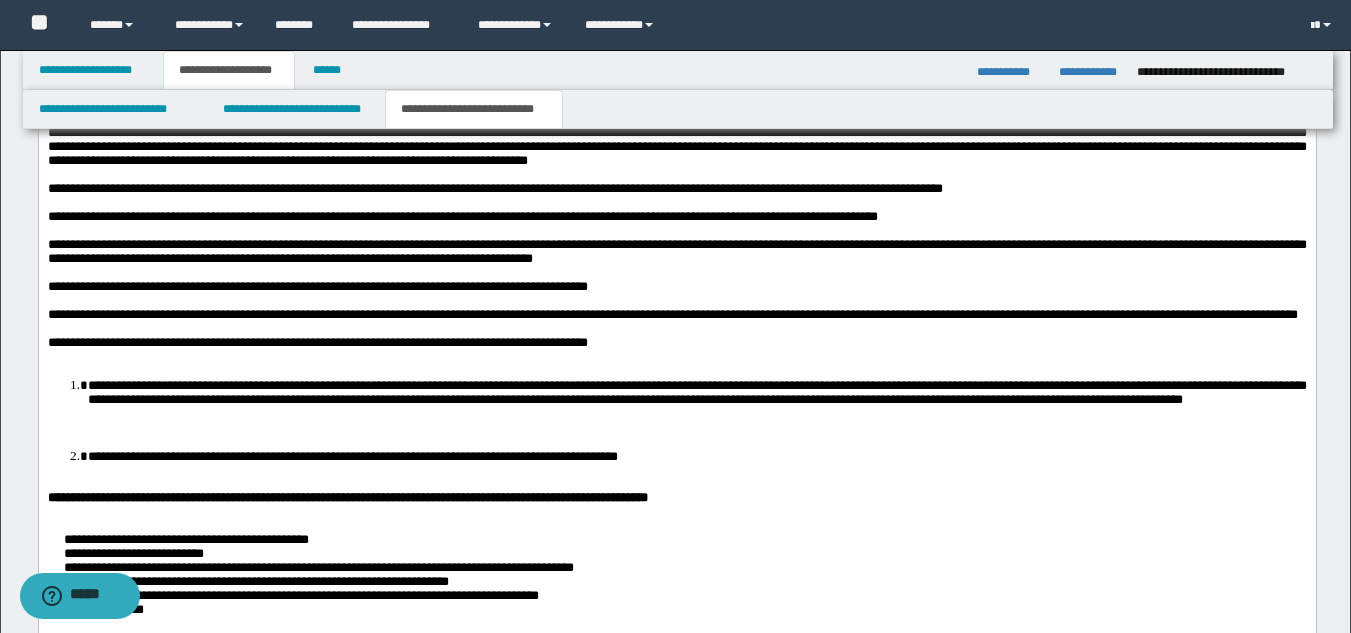 click on "**********" at bounding box center (696, 392) 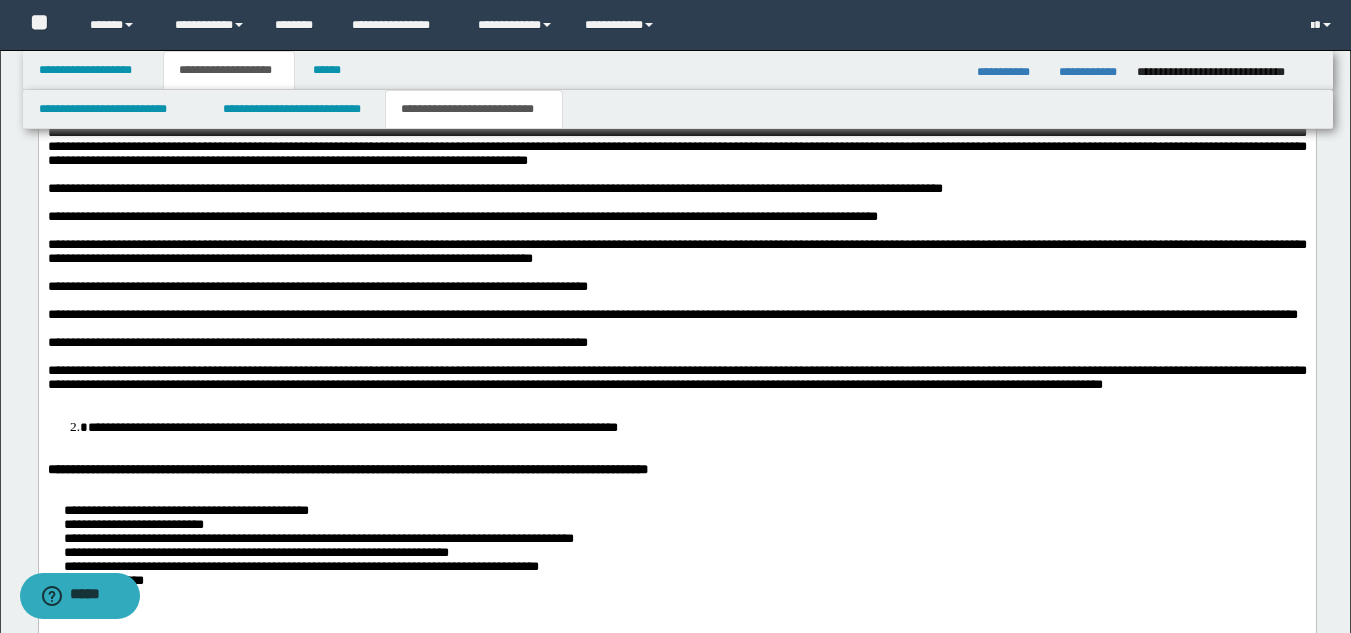 click on "**********" at bounding box center (352, 427) 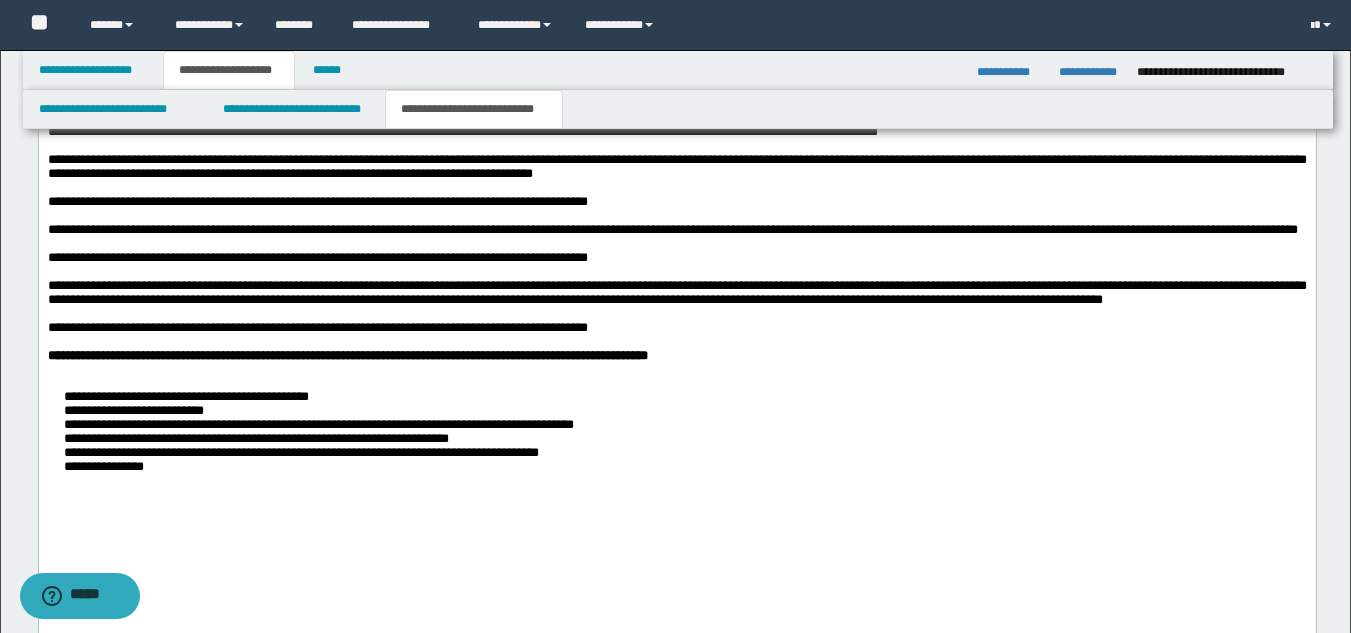 scroll, scrollTop: 1746, scrollLeft: 0, axis: vertical 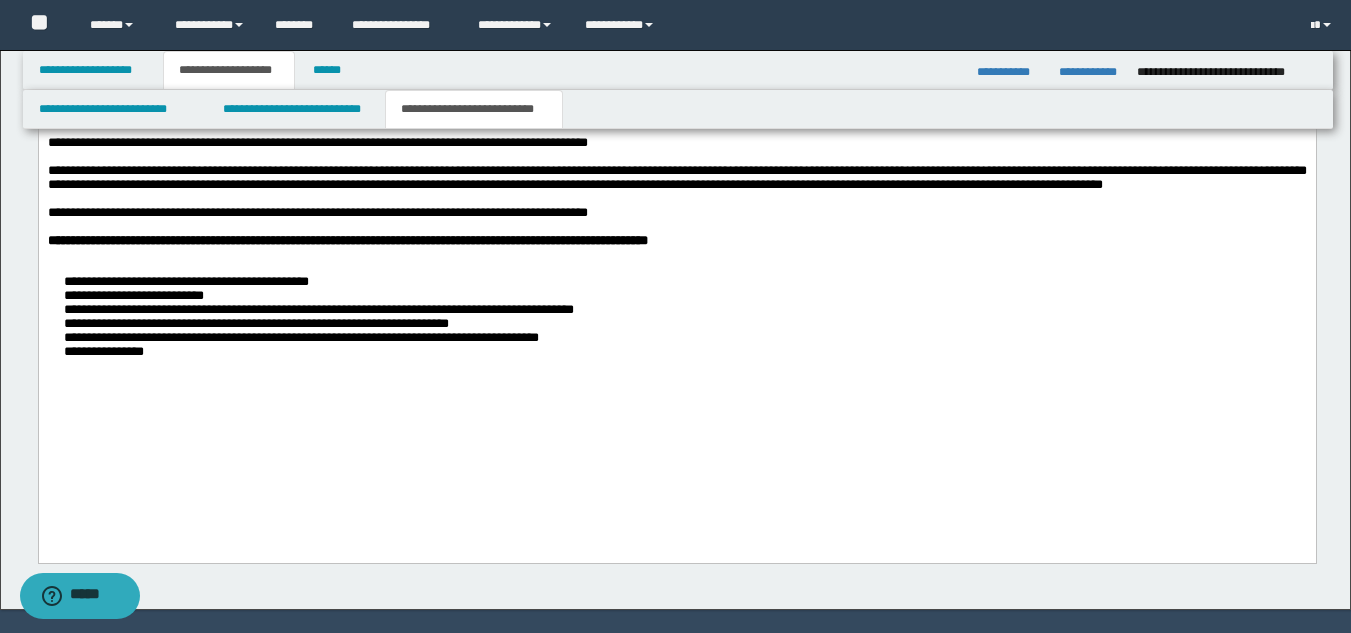 click on "**********" at bounding box center [676, 318] 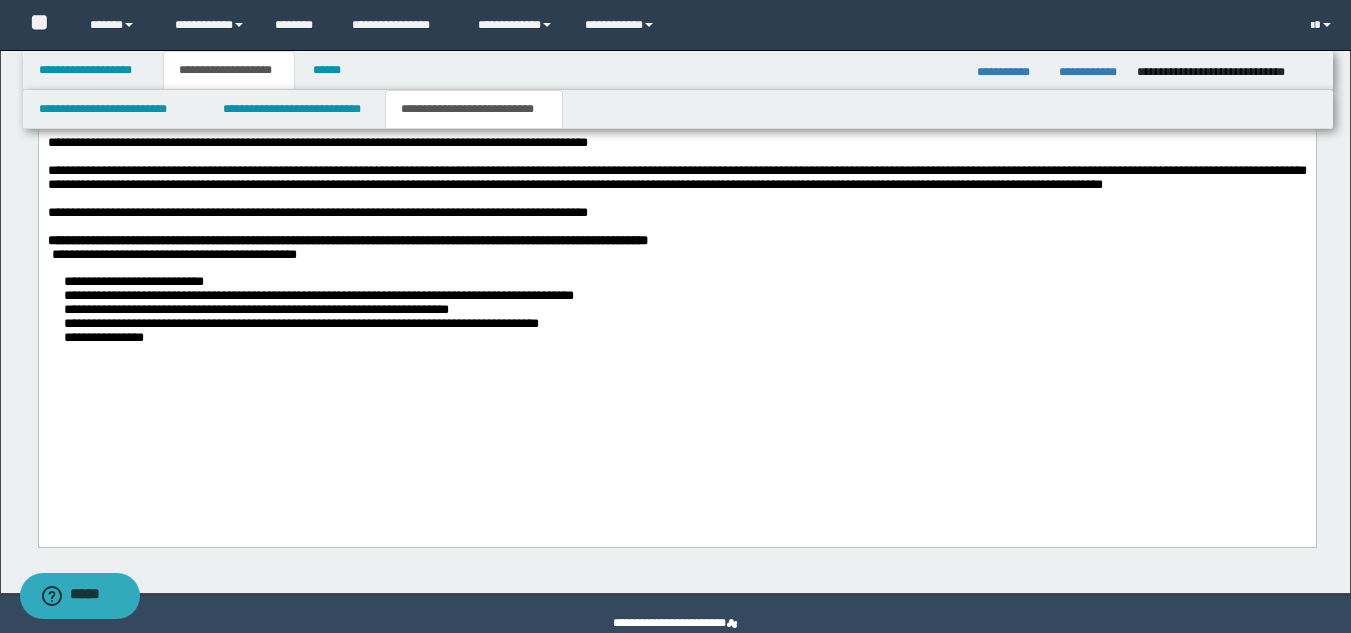 click on "**********" at bounding box center [676, 311] 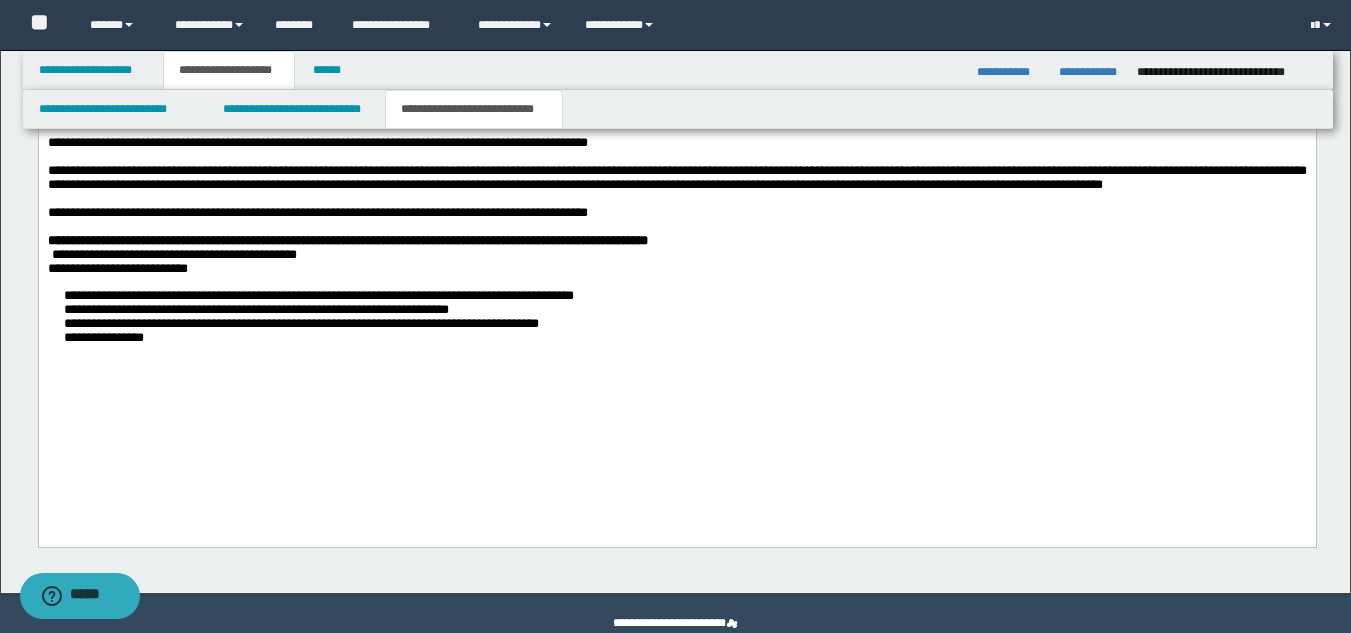 click on "**********" at bounding box center [676, 318] 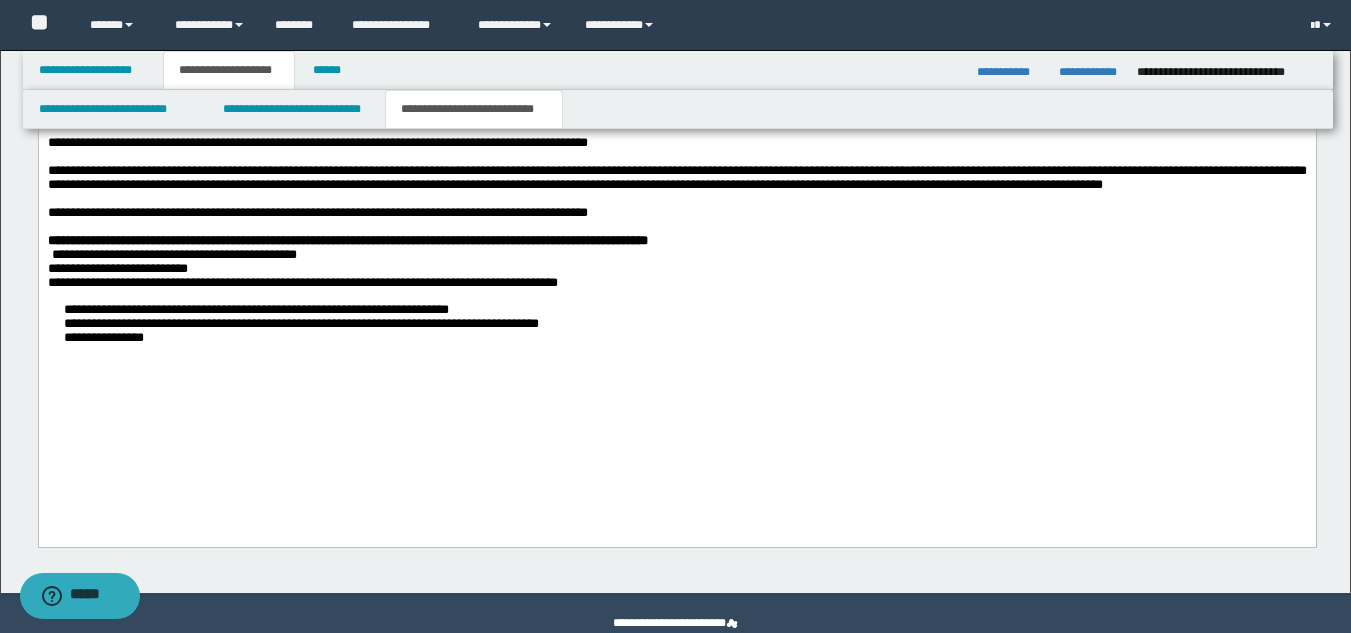 click on "**********" at bounding box center (676, 325) 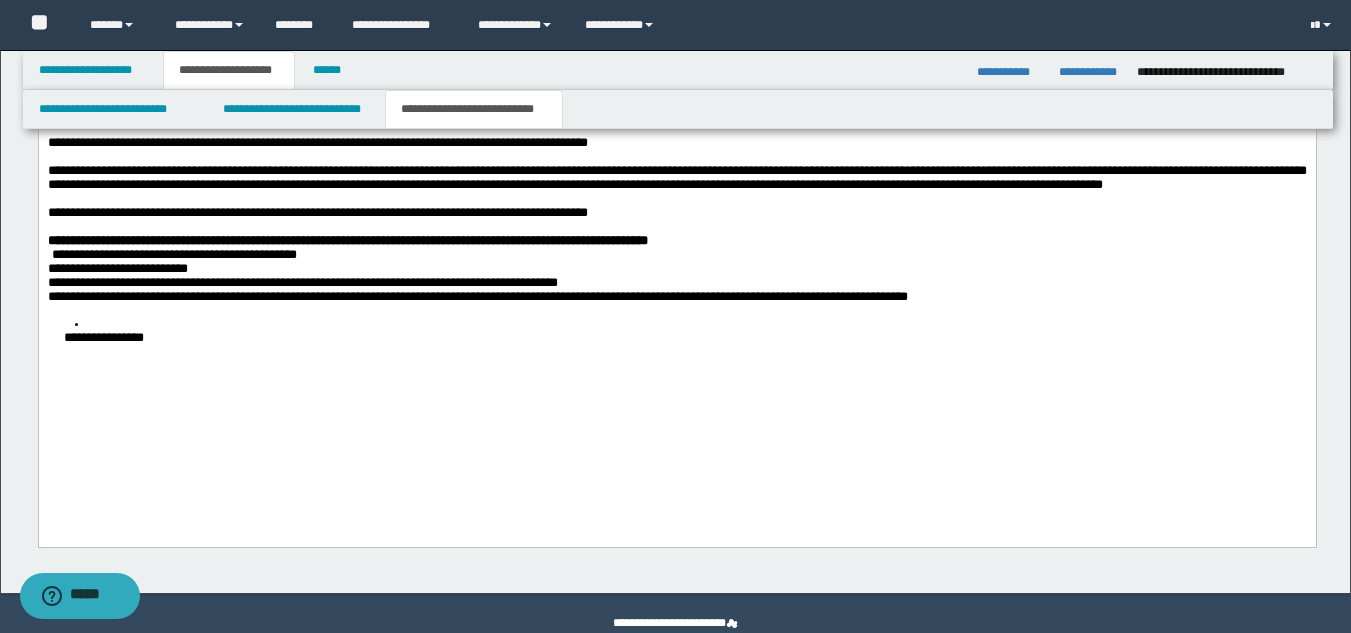 click on "**********" at bounding box center [676, 147] 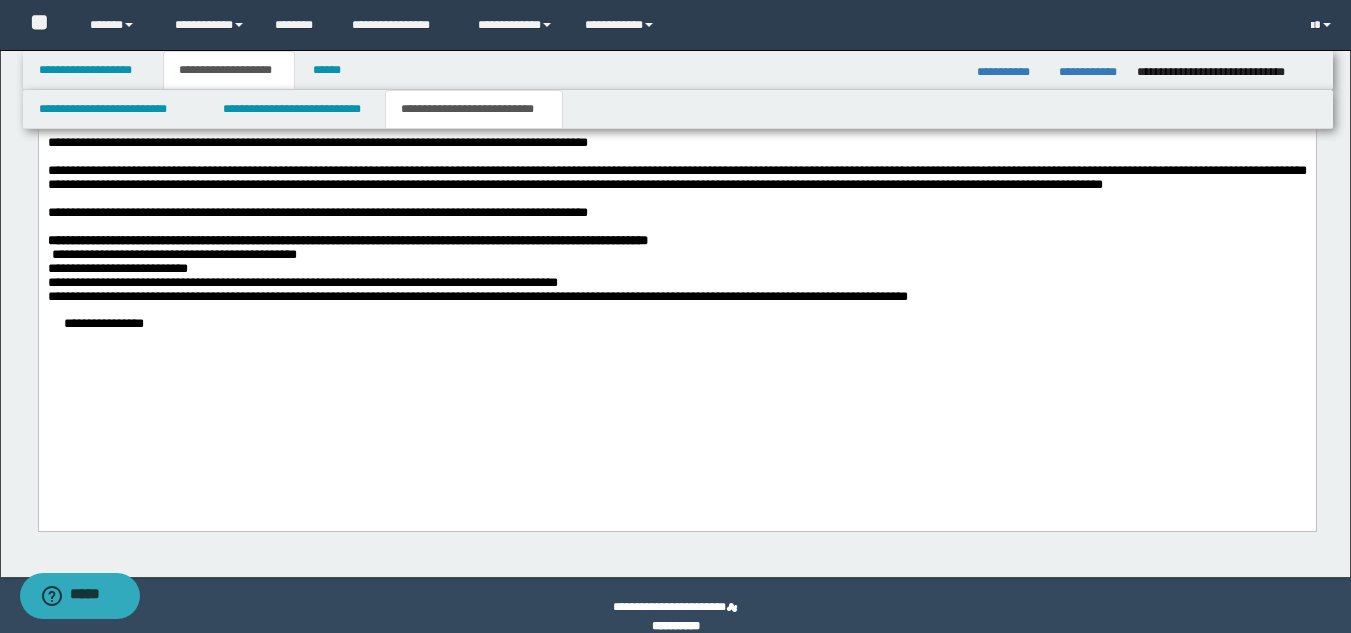scroll, scrollTop: 1726, scrollLeft: 0, axis: vertical 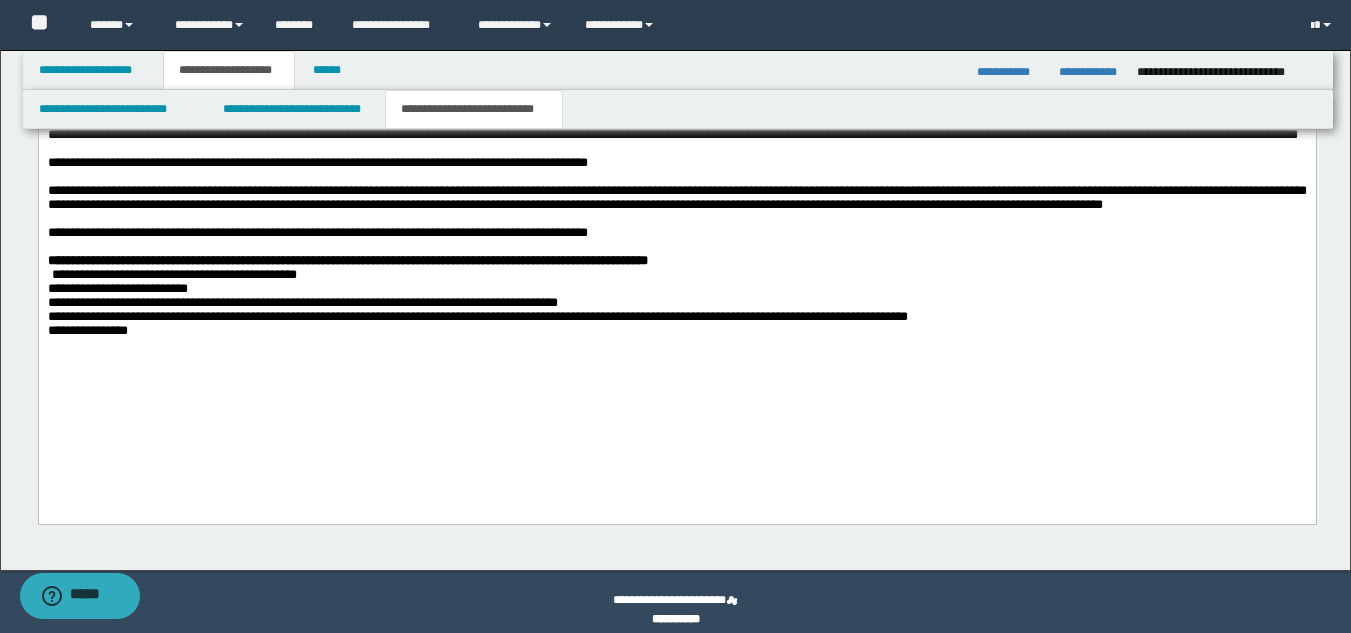 click on "**********" at bounding box center [676, 147] 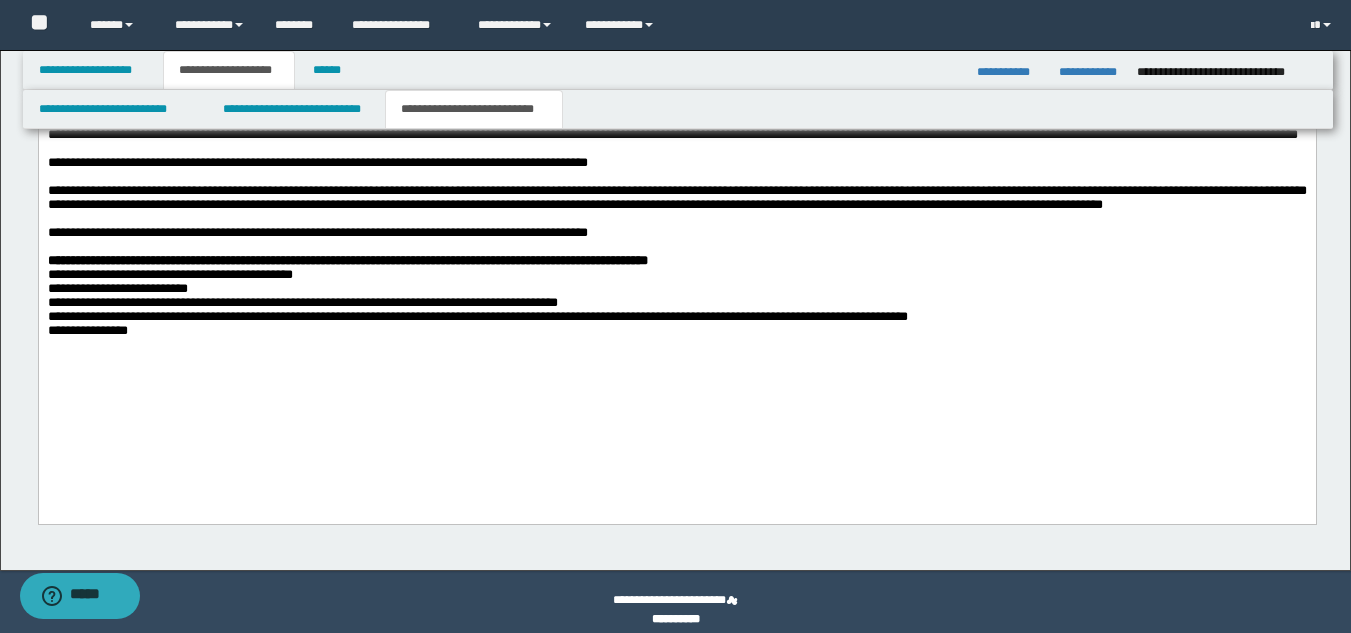 click on "**********" at bounding box center [676, 332] 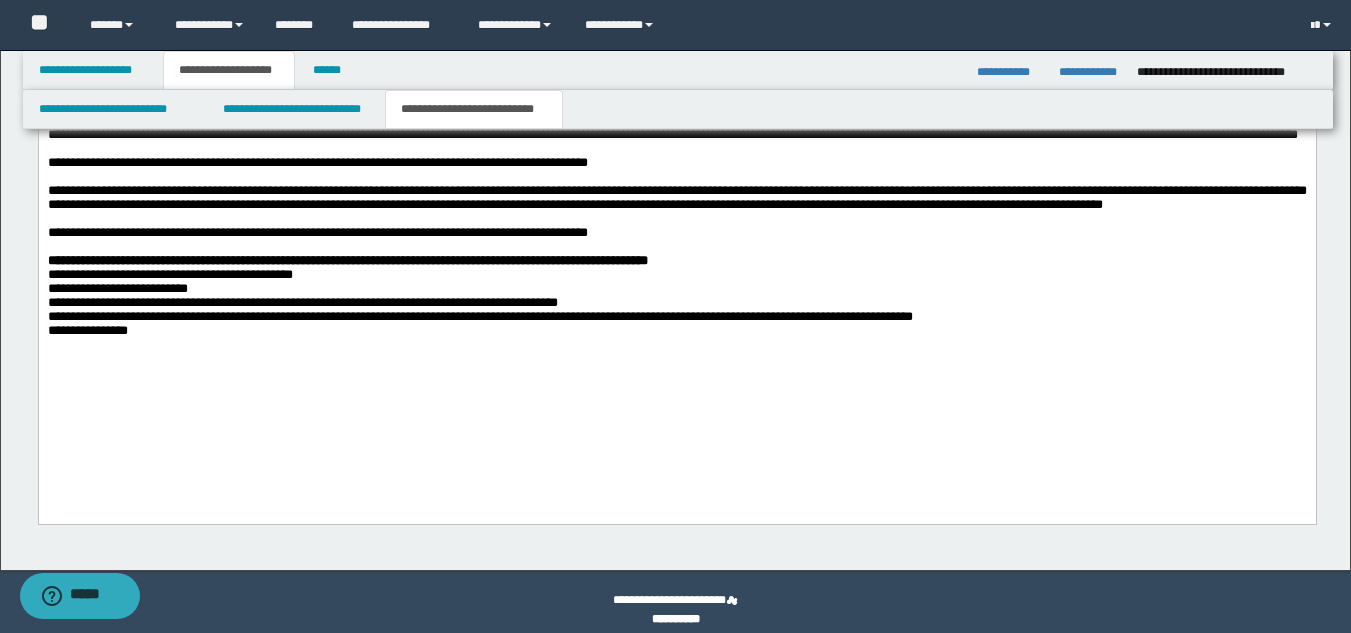 click on "**********" at bounding box center (676, 147) 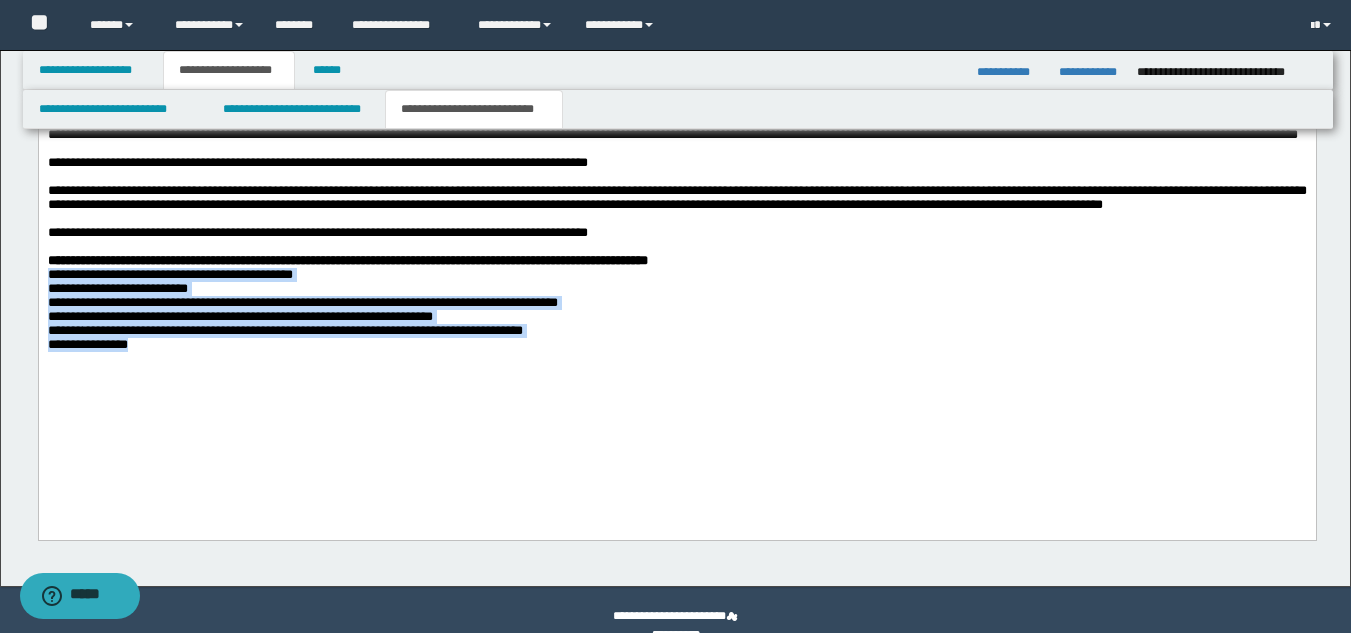drag, startPoint x: 150, startPoint y: 429, endPoint x: 0, endPoint y: 338, distance: 175.44514 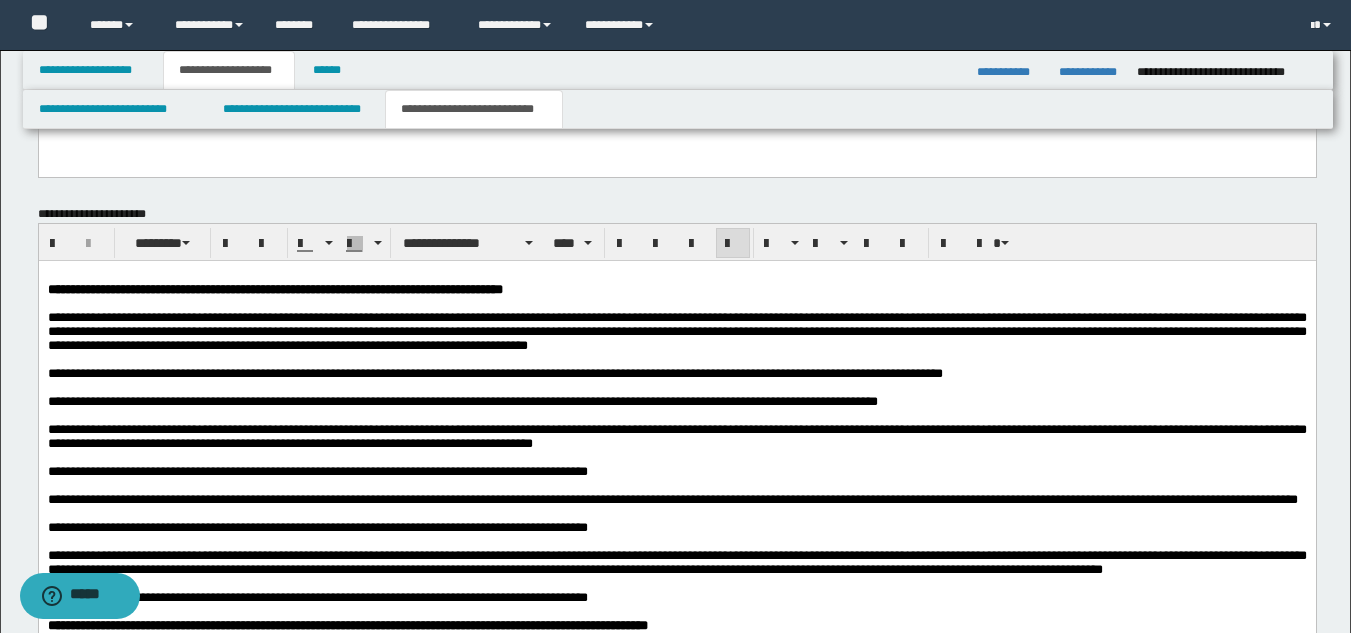 scroll, scrollTop: 1226, scrollLeft: 0, axis: vertical 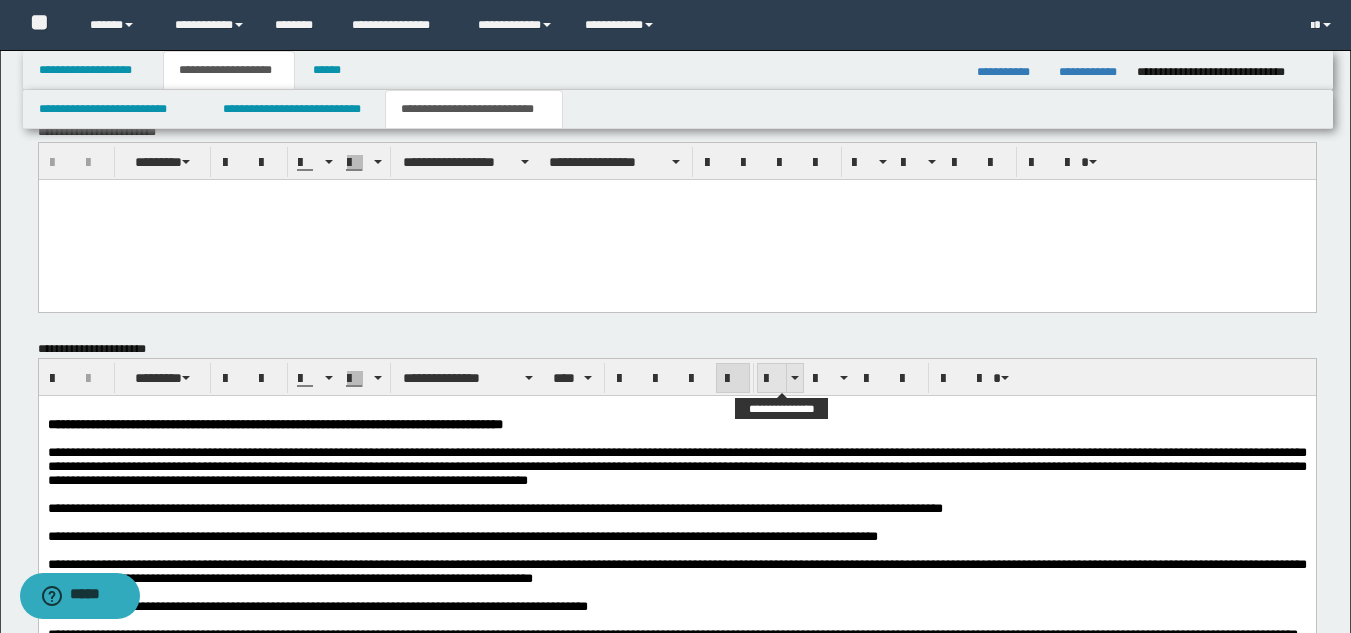 click at bounding box center (772, 379) 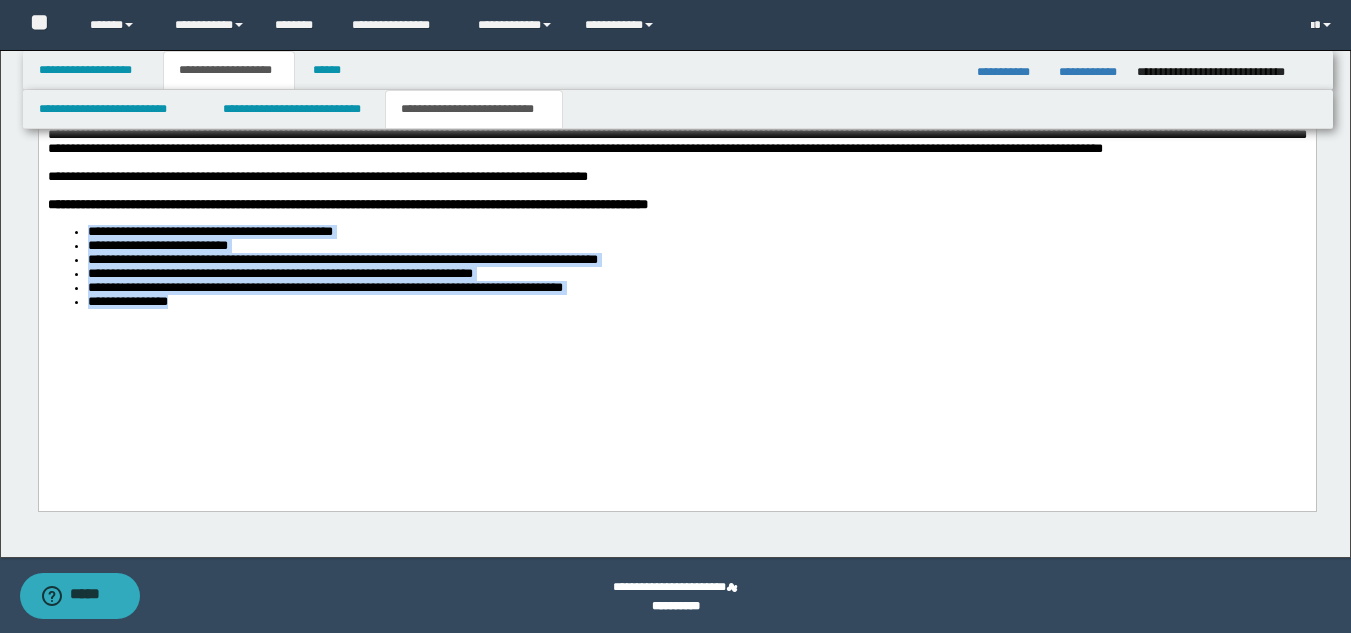 scroll, scrollTop: 1785, scrollLeft: 0, axis: vertical 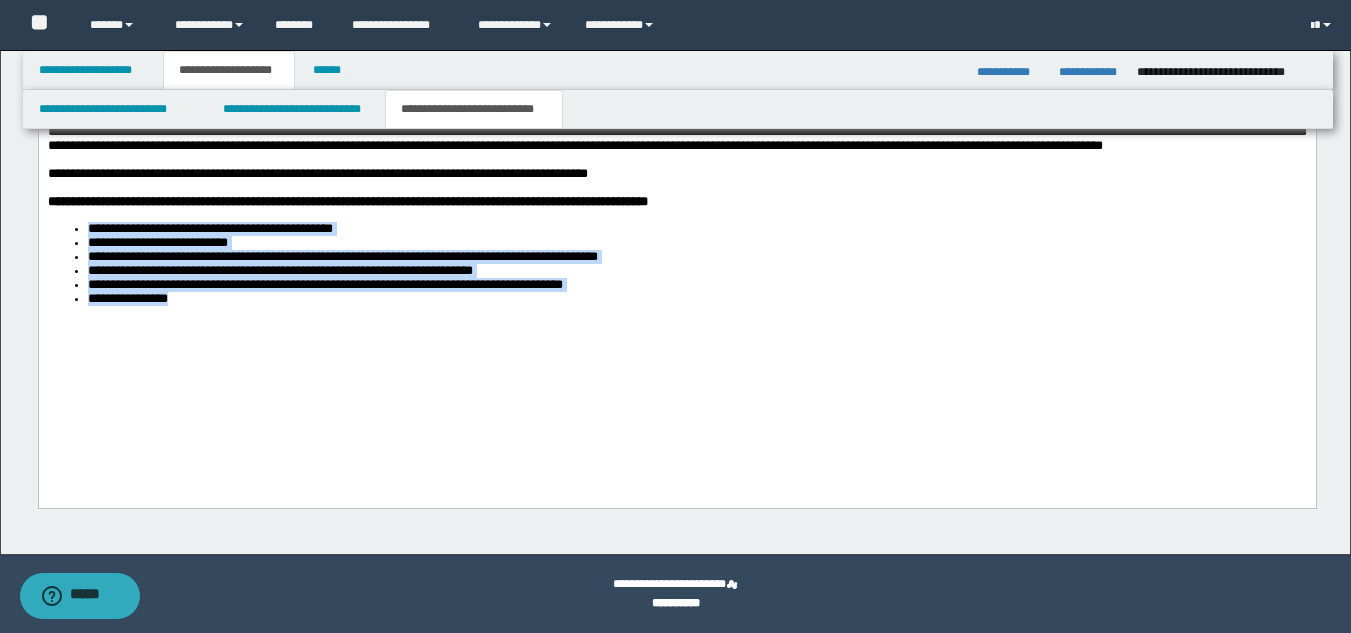 click on "**********" at bounding box center (676, 108) 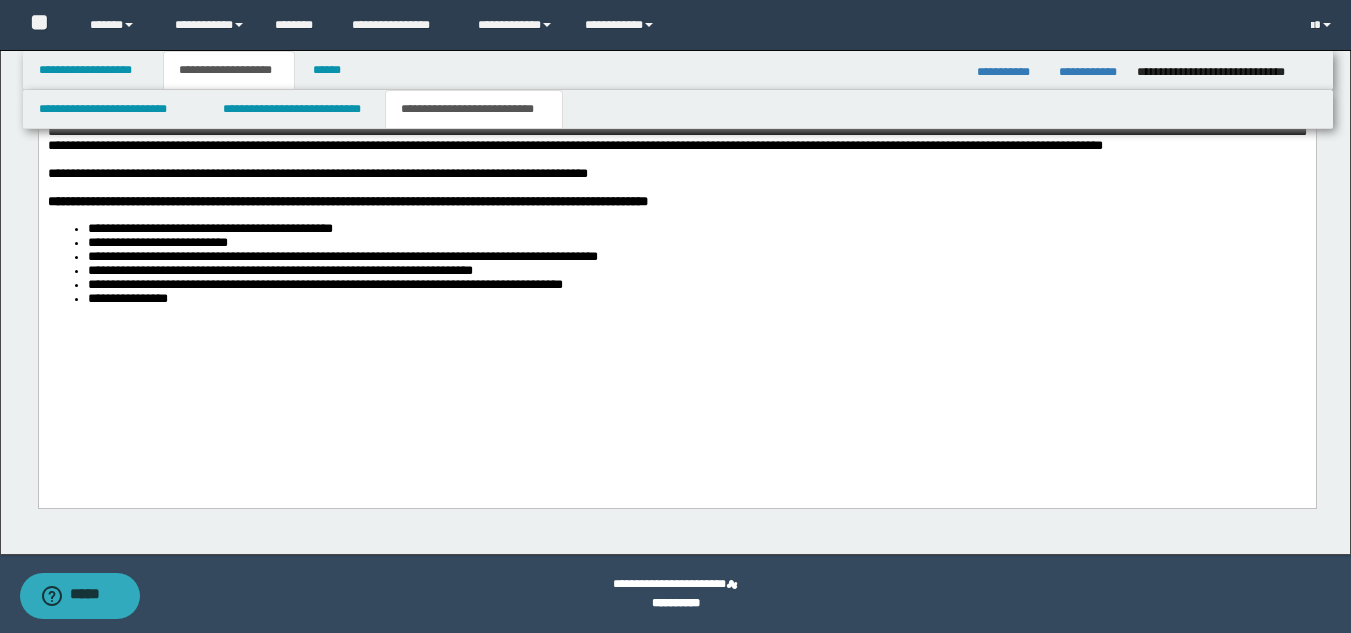 click on "**********" at bounding box center [676, 108] 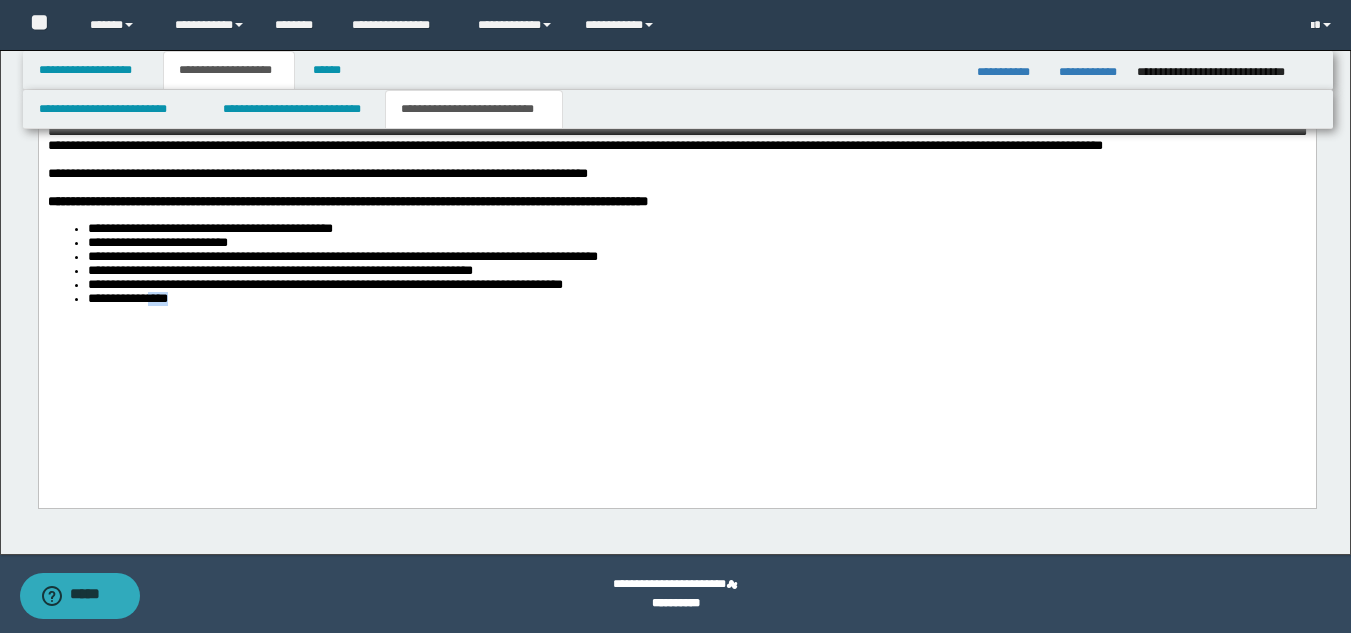 click on "**********" at bounding box center (676, 108) 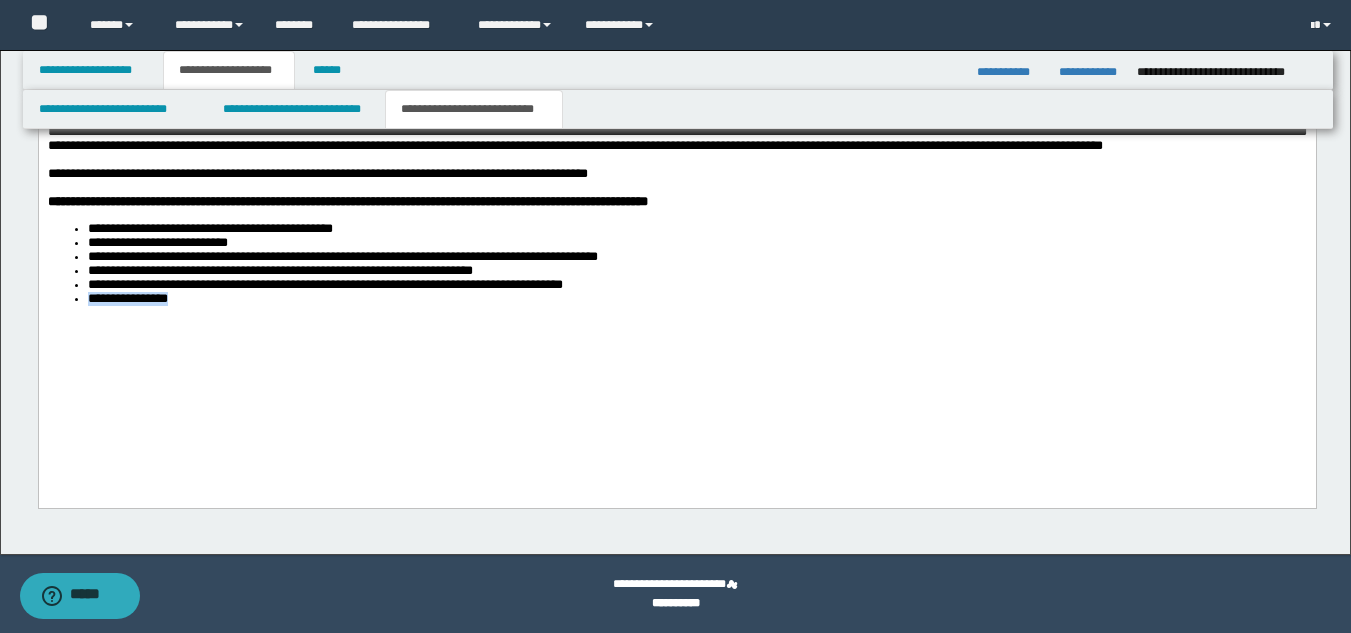click on "**********" at bounding box center (676, 108) 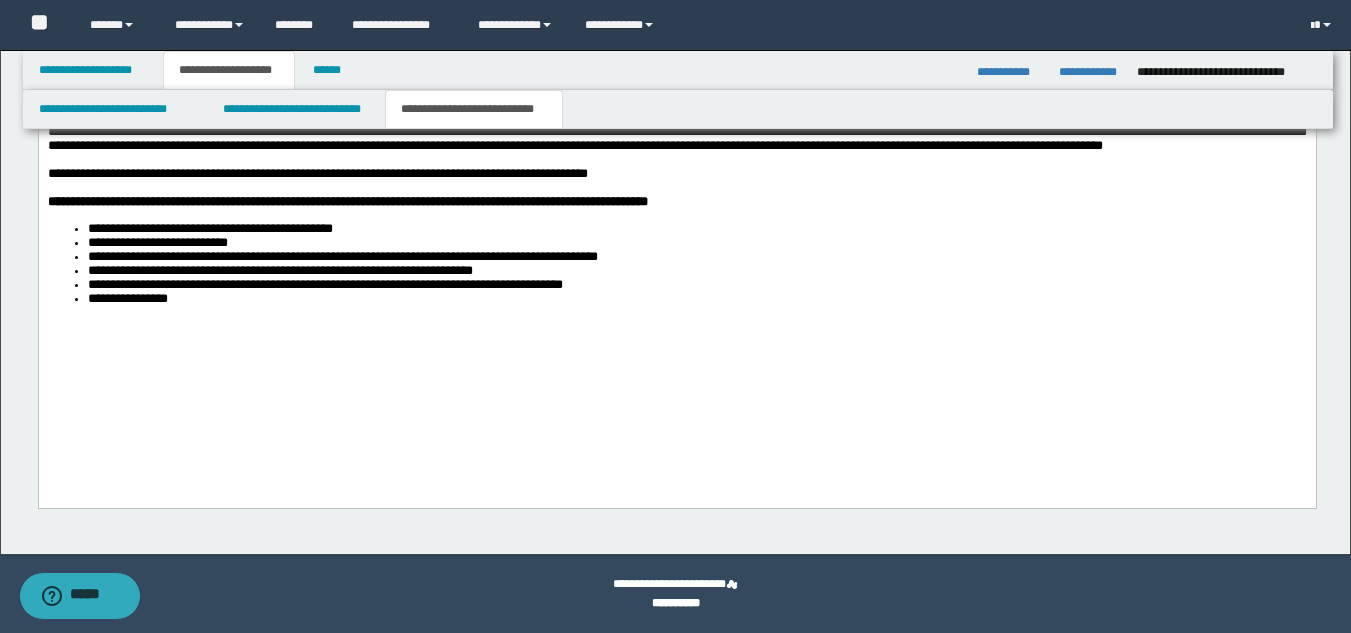 click on "**********" at bounding box center [676, 108] 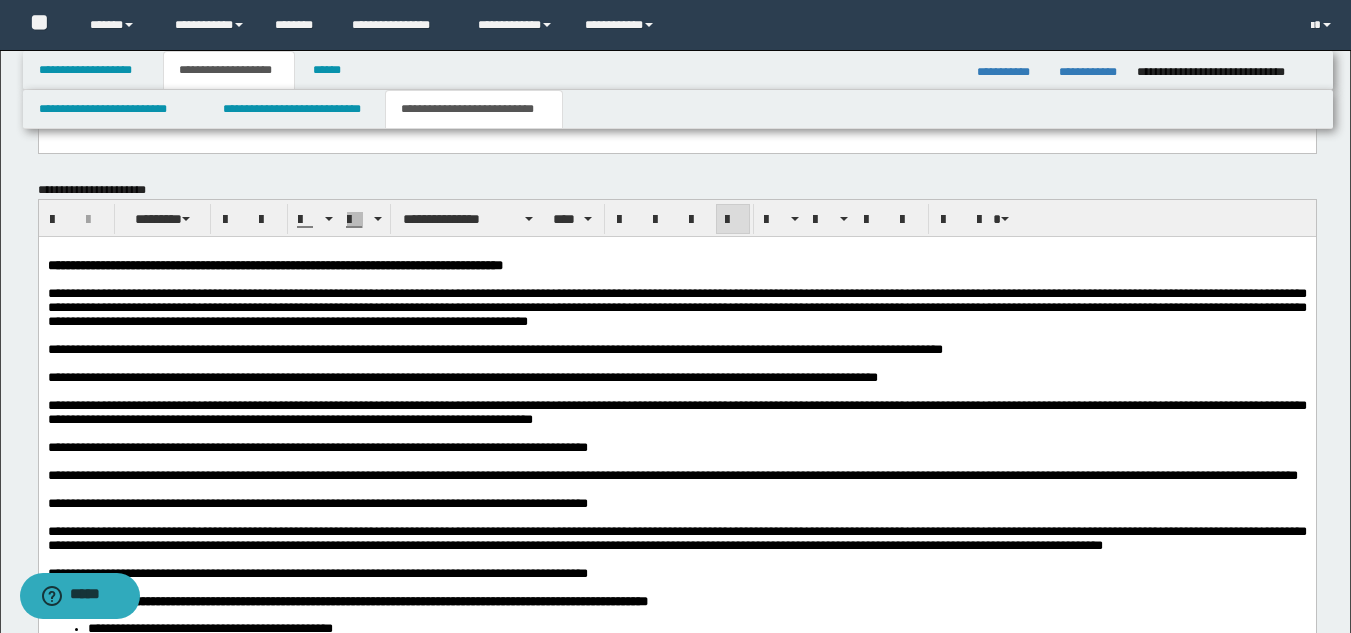 click at bounding box center [676, 392] 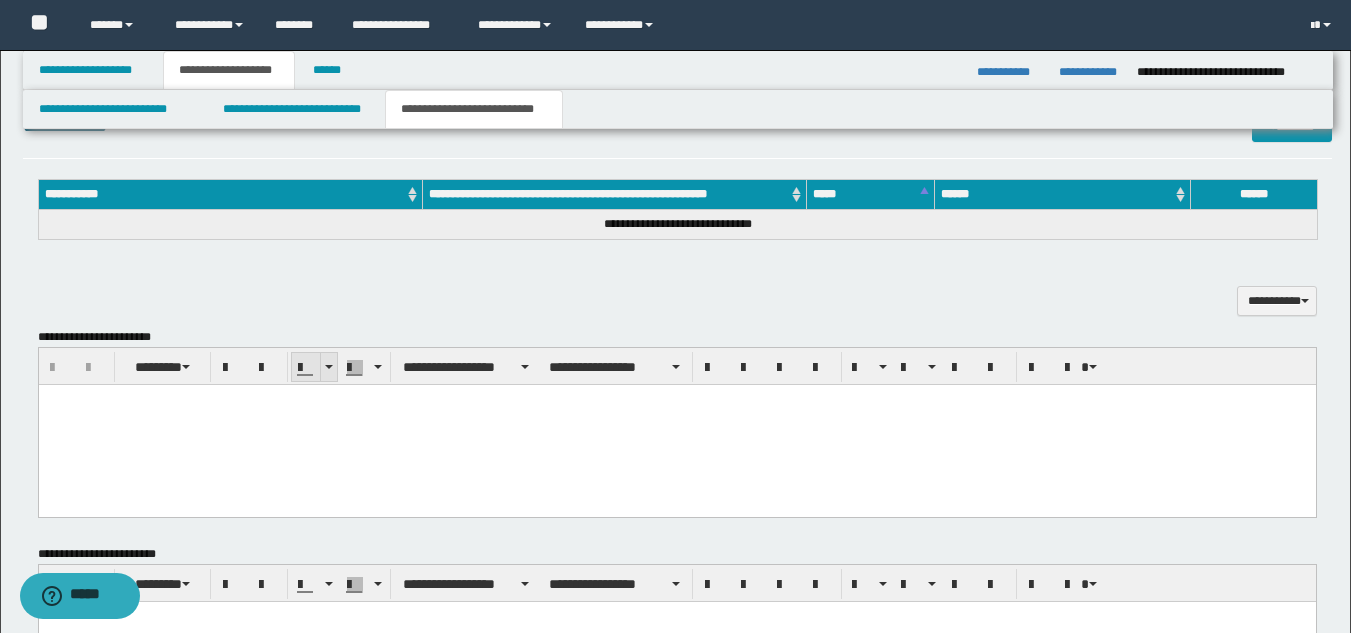 scroll, scrollTop: 785, scrollLeft: 0, axis: vertical 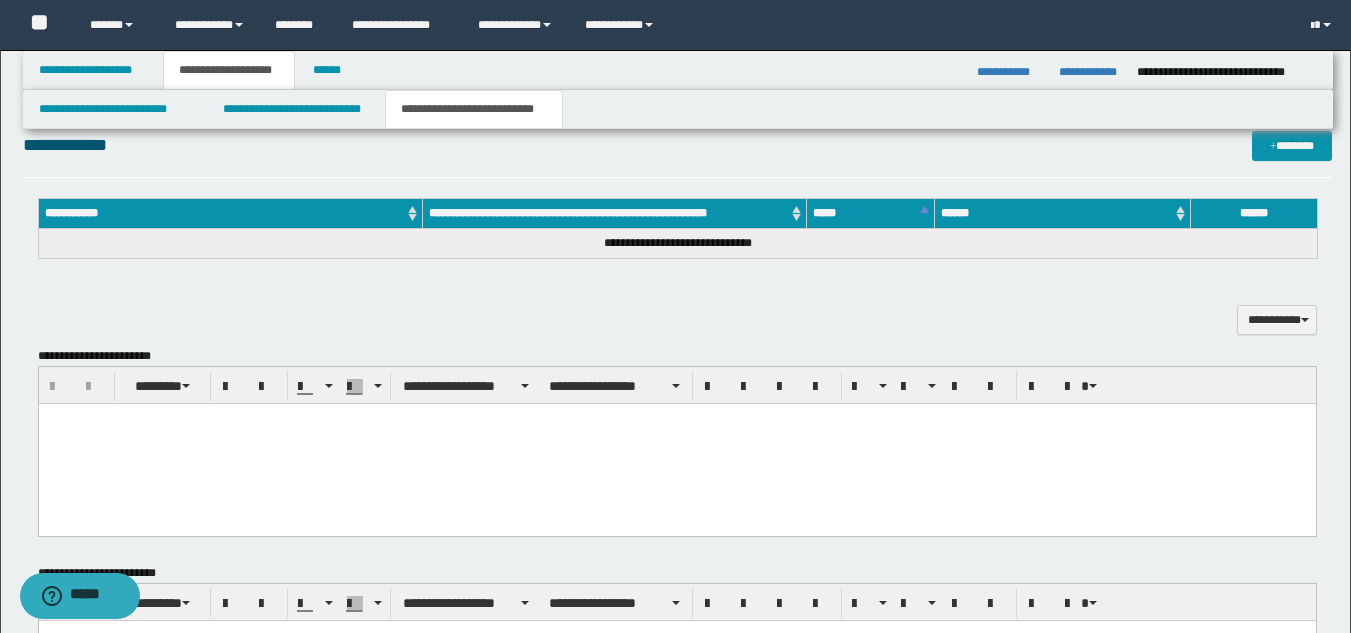 click at bounding box center [676, 443] 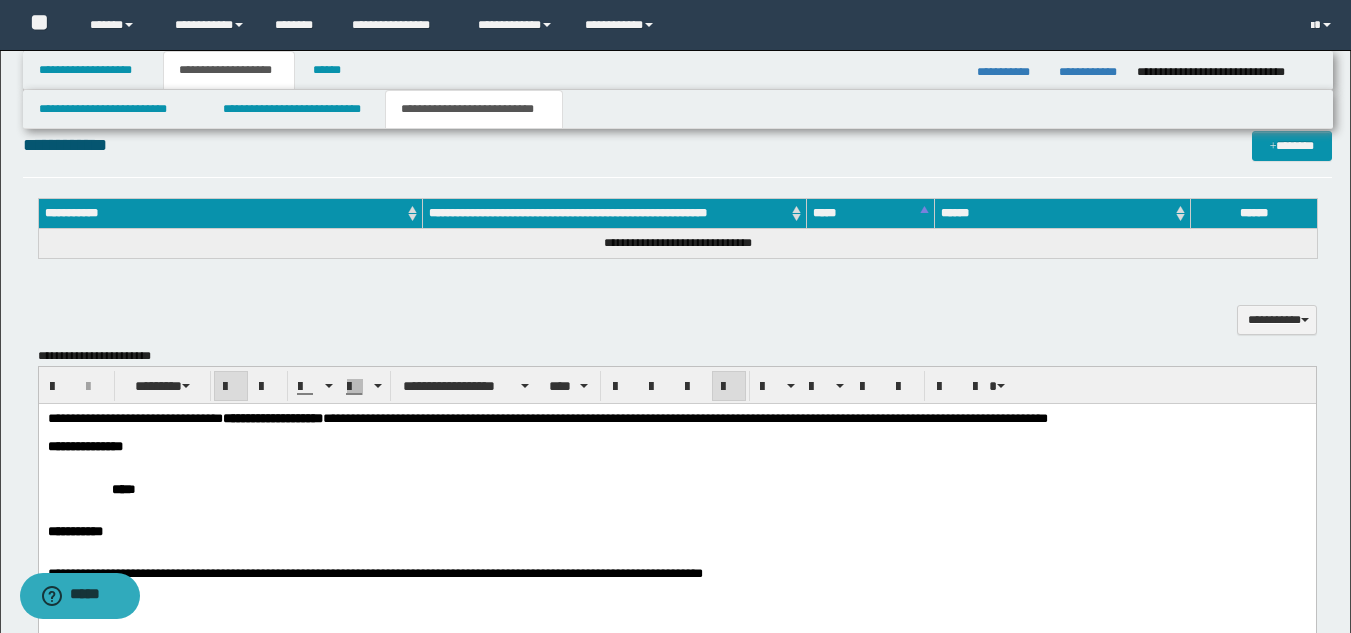 click at bounding box center [676, 460] 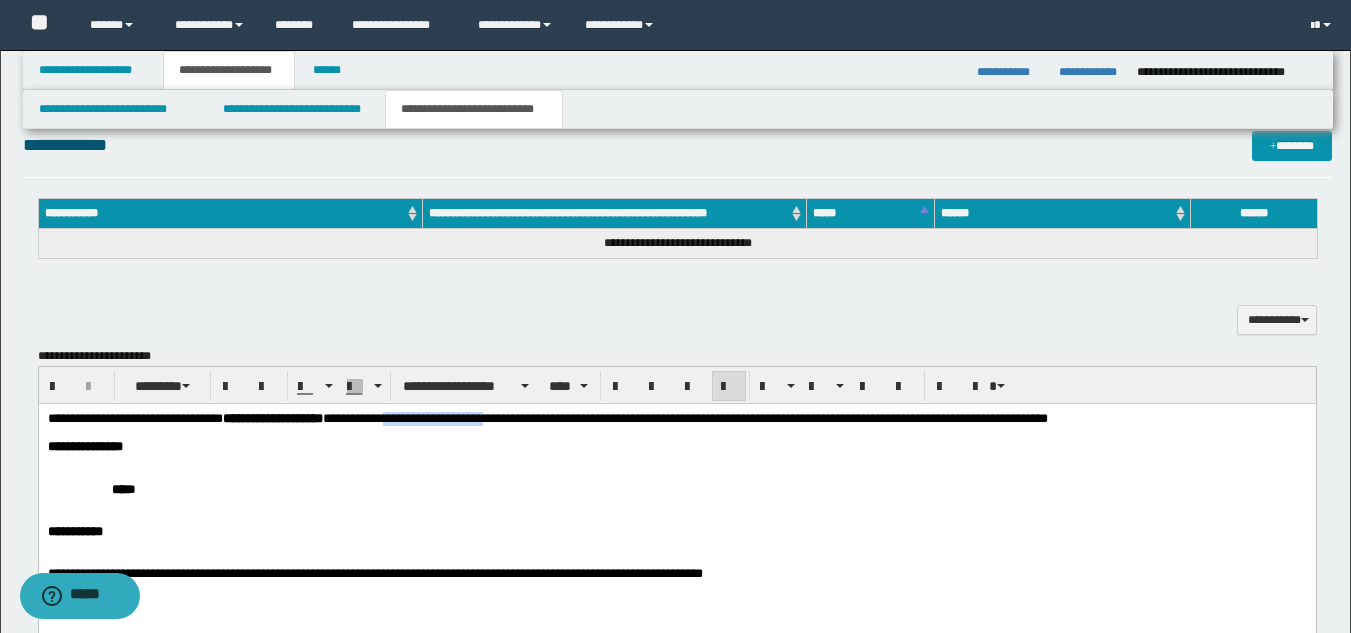 drag, startPoint x: 471, startPoint y: 416, endPoint x: 585, endPoint y: 414, distance: 114.01754 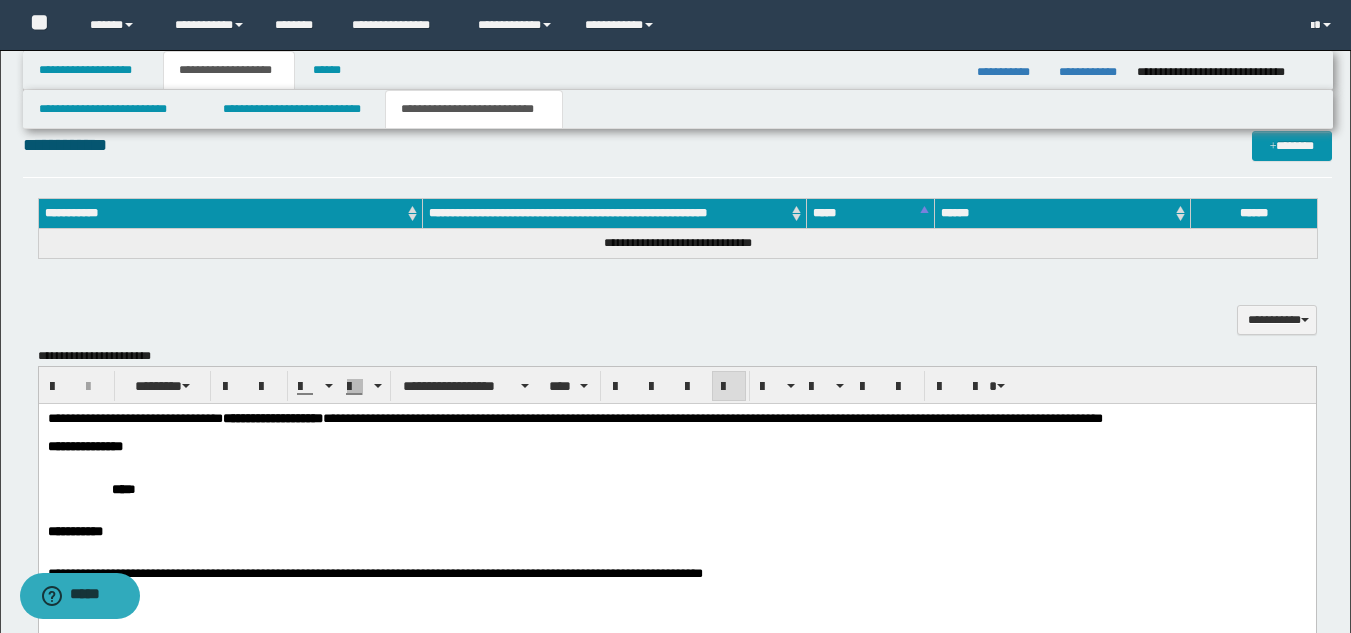 click at bounding box center [676, 460] 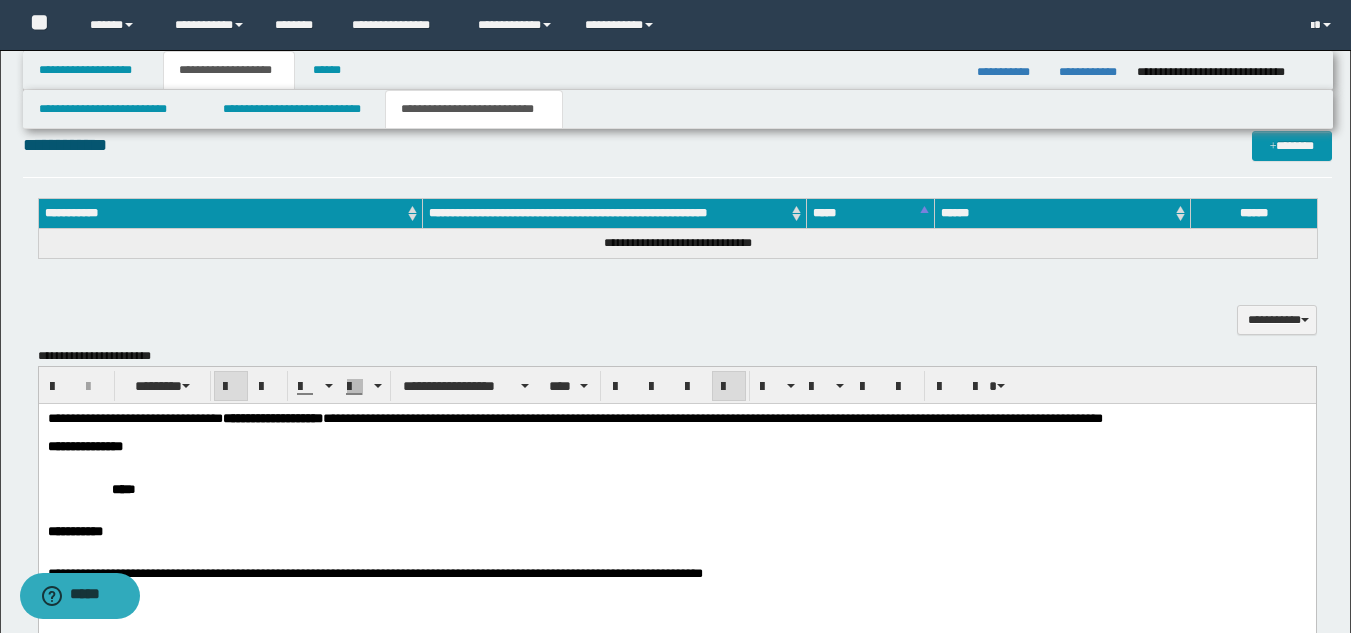 drag, startPoint x: 1052, startPoint y: 447, endPoint x: 1018, endPoint y: 429, distance: 38.470768 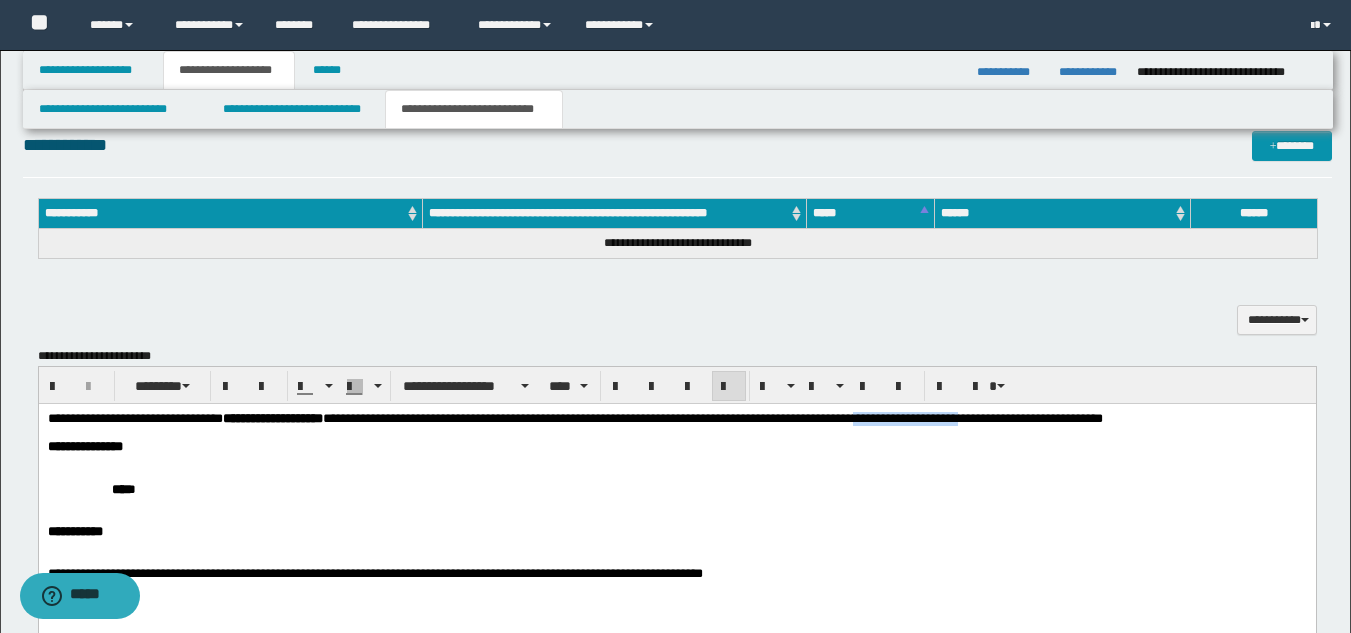 drag, startPoint x: 989, startPoint y: 418, endPoint x: 1106, endPoint y: 420, distance: 117.01709 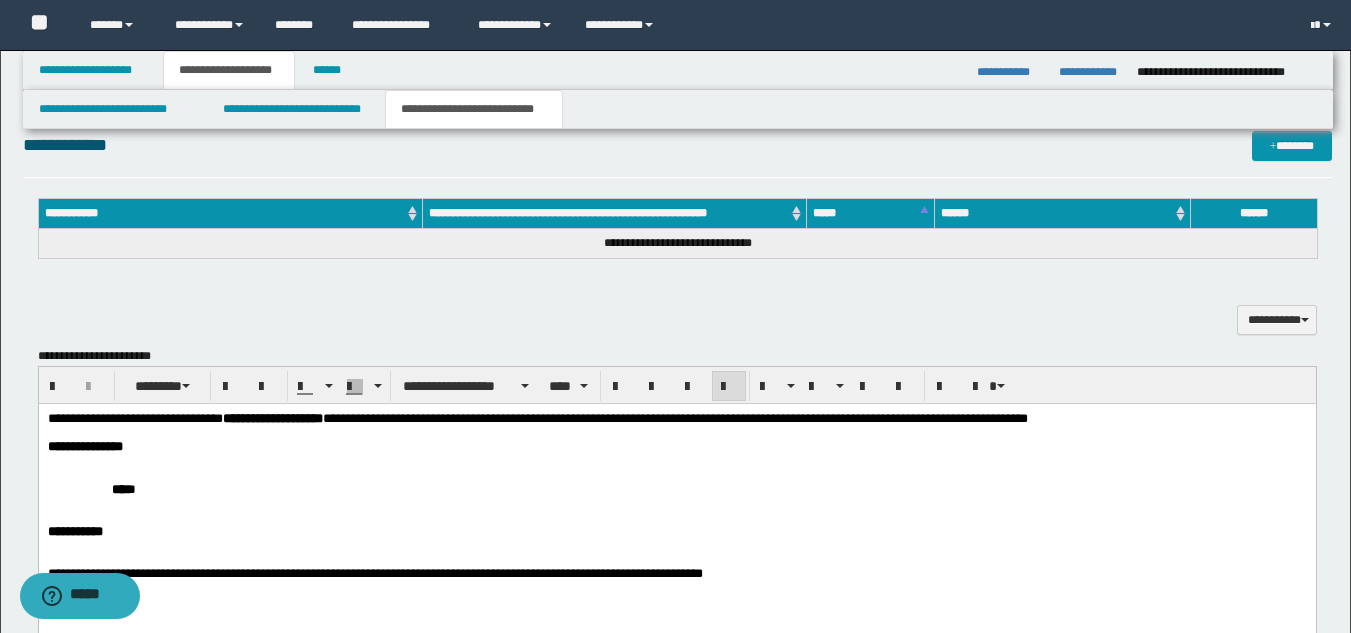 click on "**********" at bounding box center [537, 417] 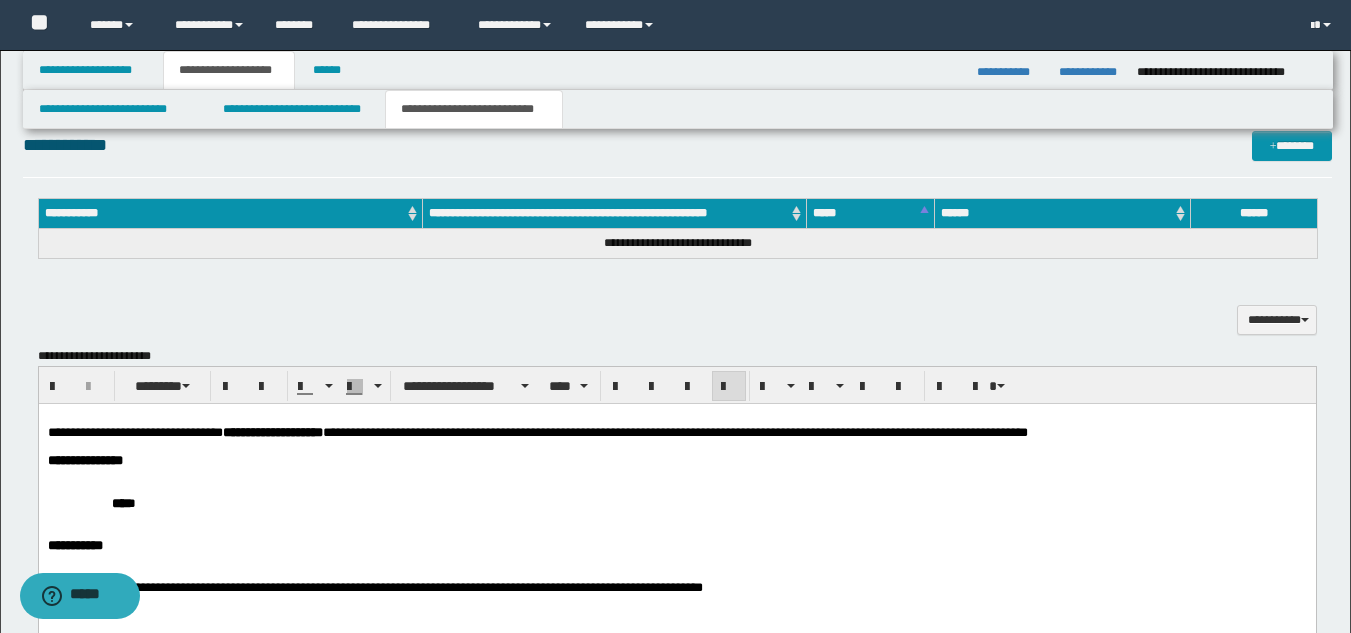 drag, startPoint x: 314, startPoint y: 476, endPoint x: 592, endPoint y: 518, distance: 281.15475 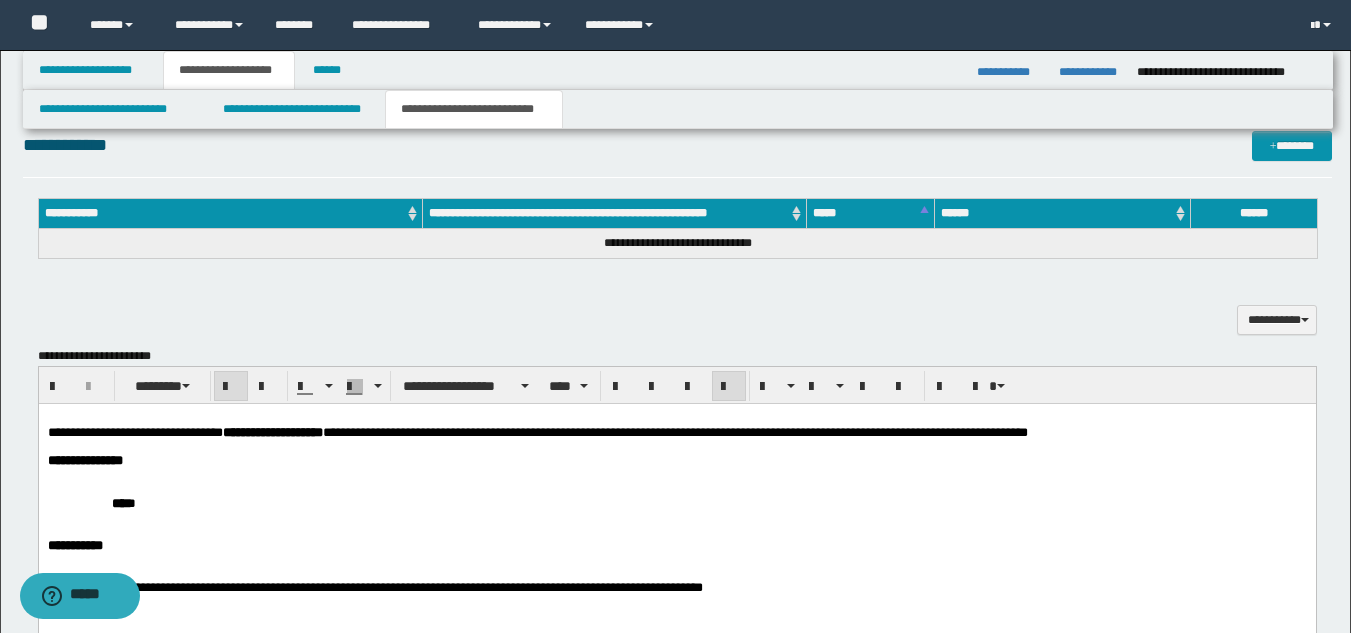 drag, startPoint x: 172, startPoint y: 307, endPoint x: 206, endPoint y: 334, distance: 43.416588 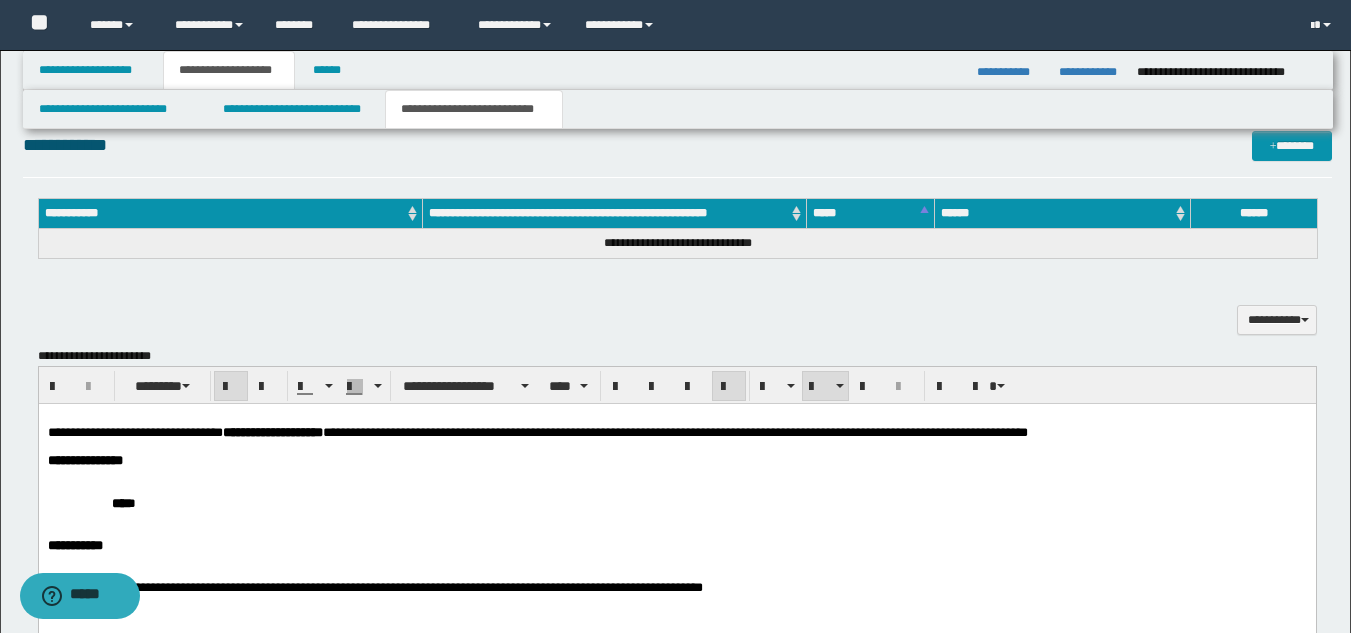 click on "**********" at bounding box center [676, 541] 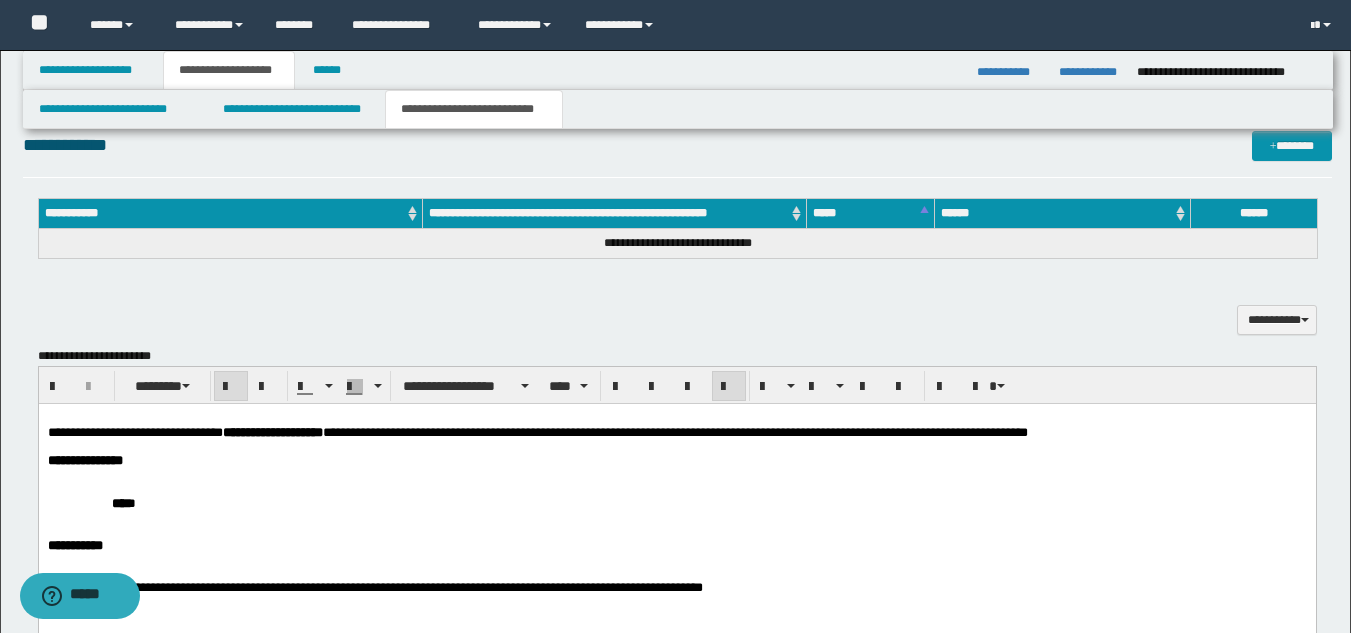 click at bounding box center (676, 531) 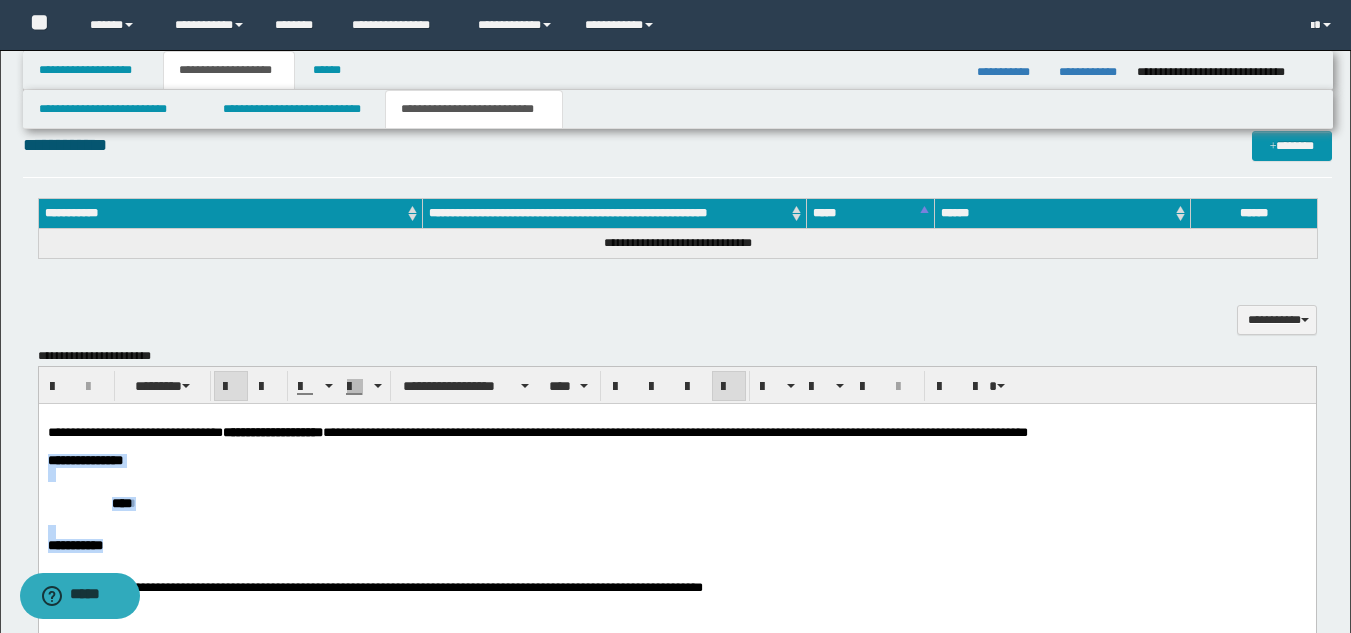 drag, startPoint x: 138, startPoint y: 560, endPoint x: 26, endPoint y: 459, distance: 150.81445 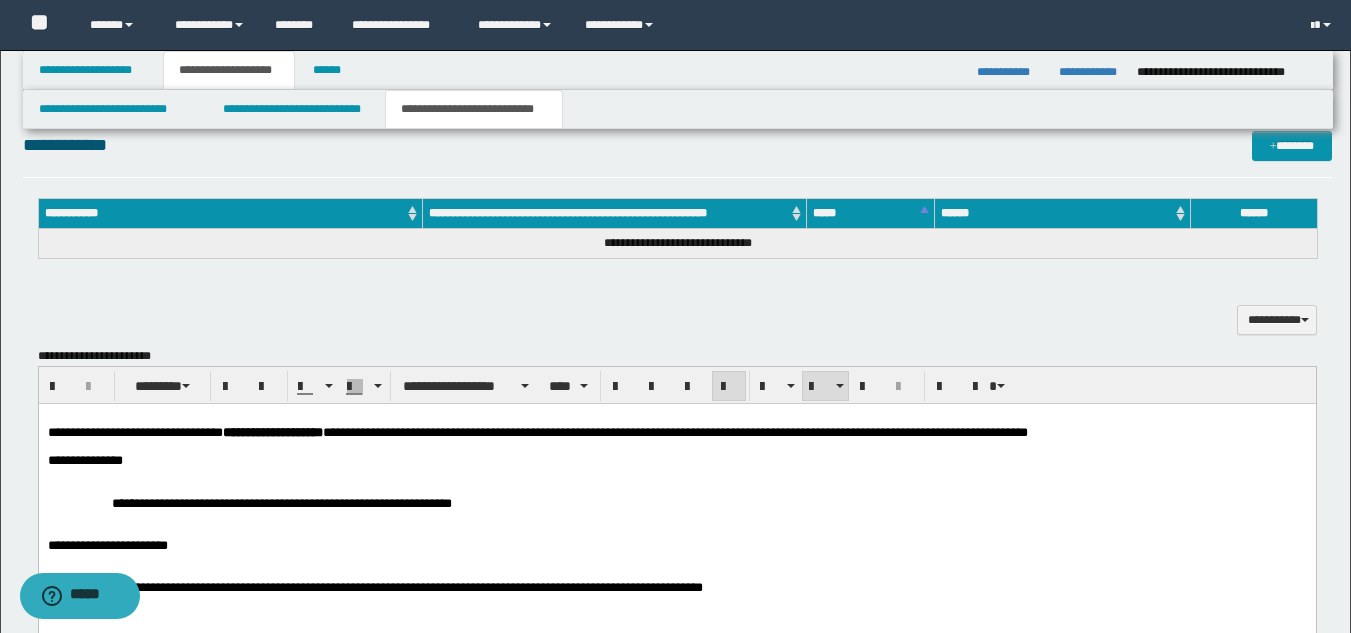 click on "**********" at bounding box center [676, 502] 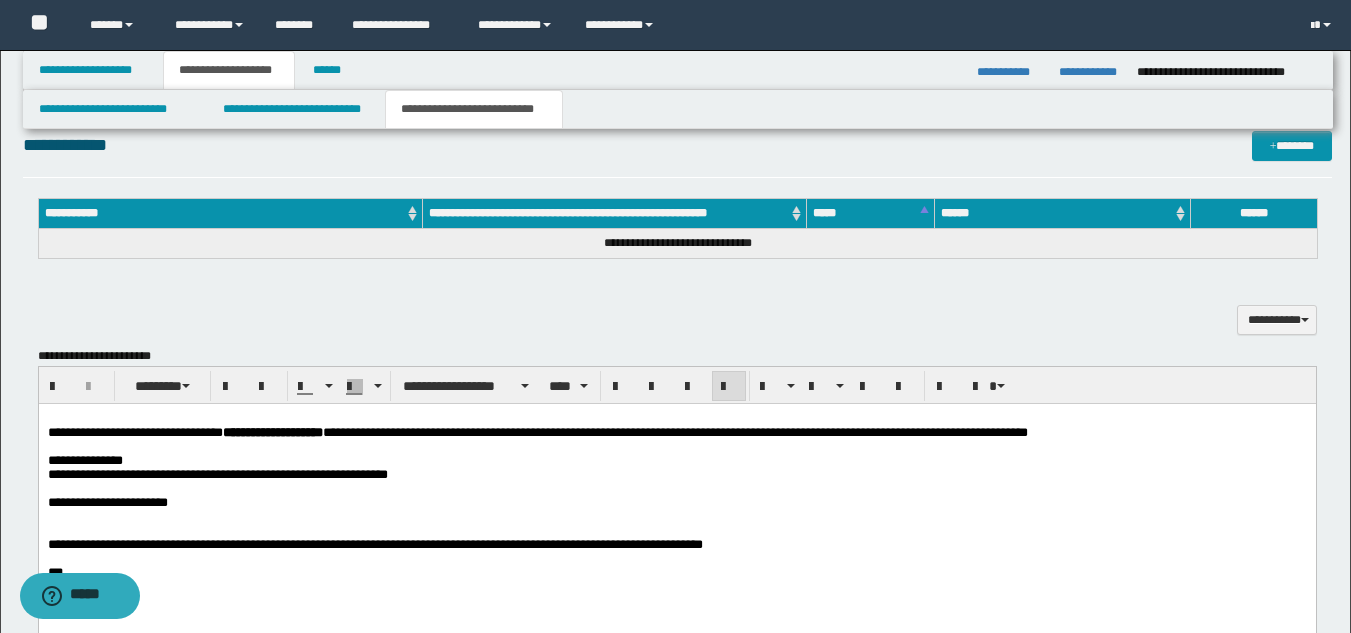 click on "**********" at bounding box center (107, 501) 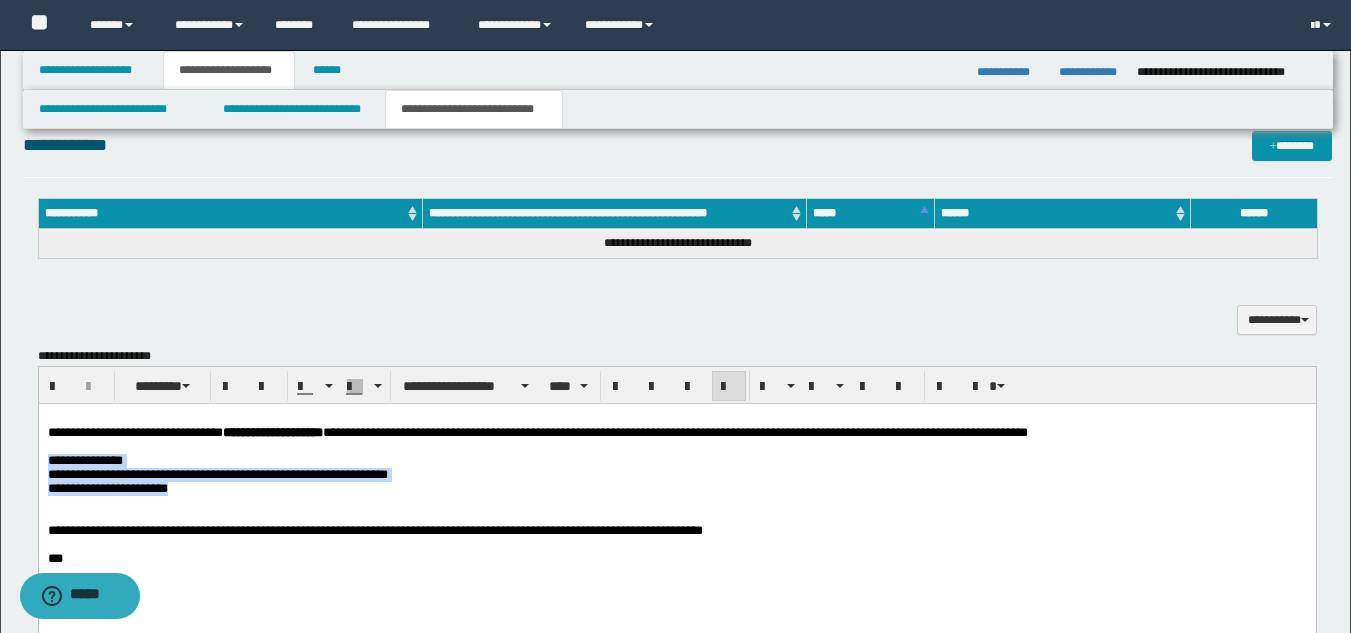 drag, startPoint x: 245, startPoint y: 504, endPoint x: 38, endPoint y: 468, distance: 210.10712 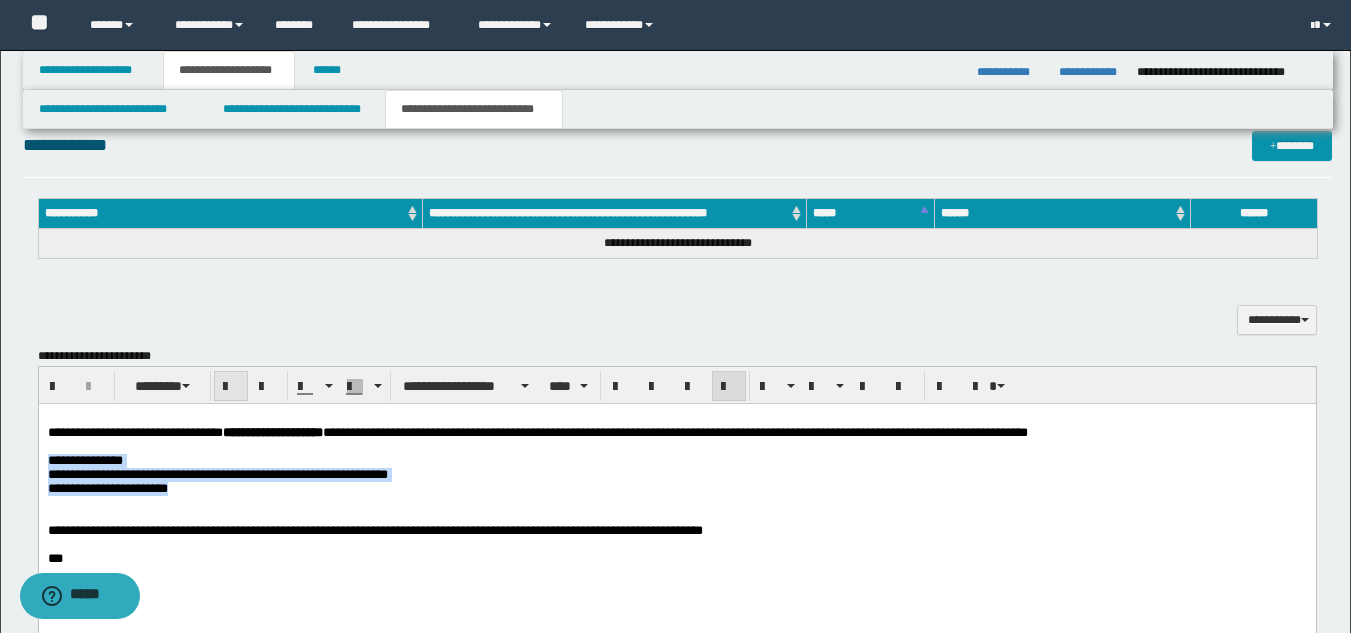 click at bounding box center (231, 387) 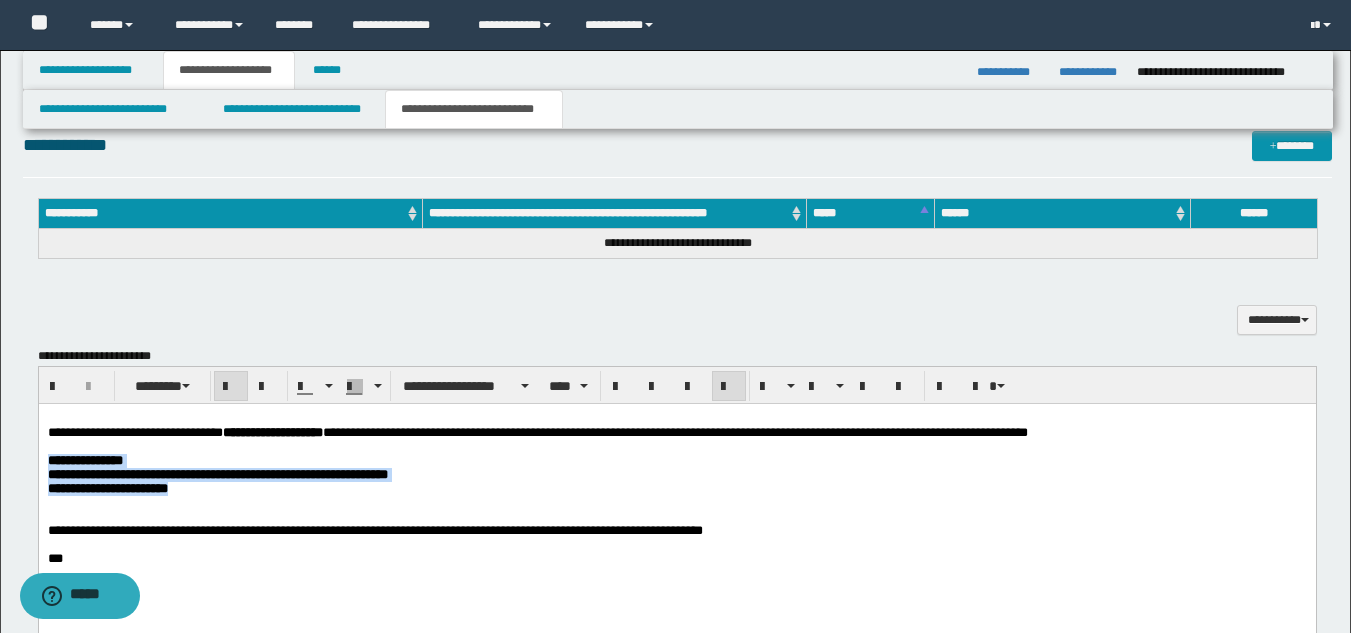 click on "**********" at bounding box center (107, 487) 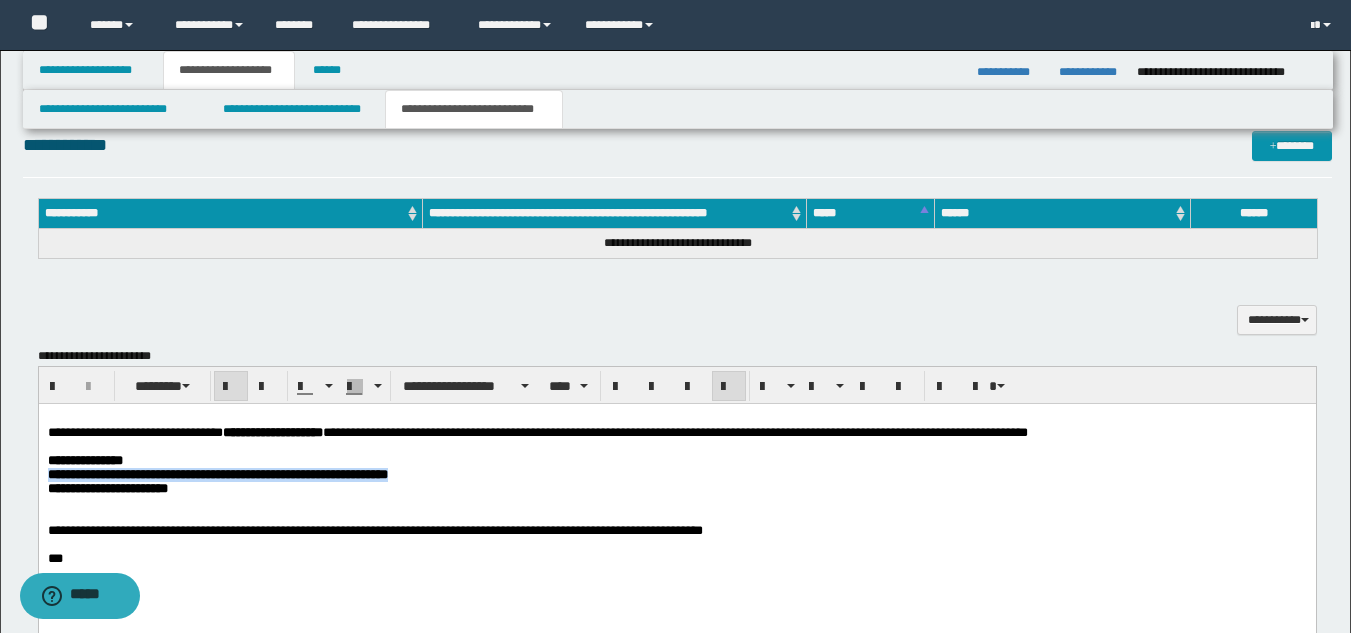 drag, startPoint x: 612, startPoint y: 479, endPoint x: 715, endPoint y: 805, distance: 341.8845 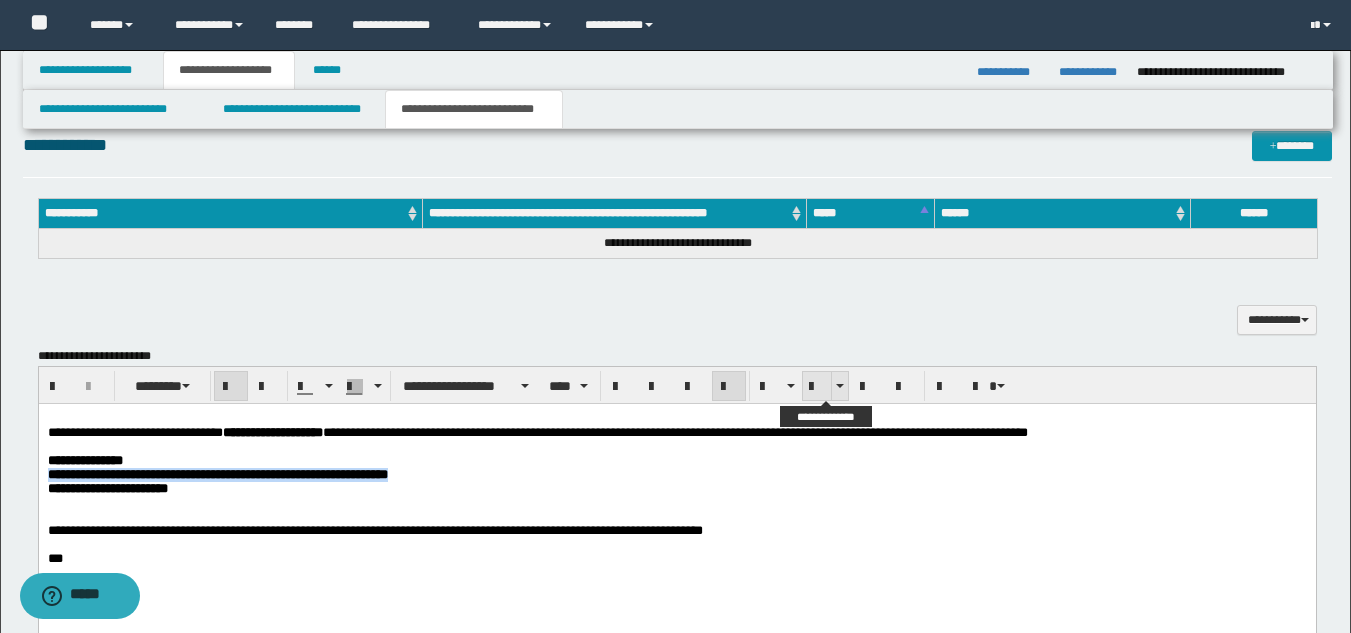 click at bounding box center [817, 386] 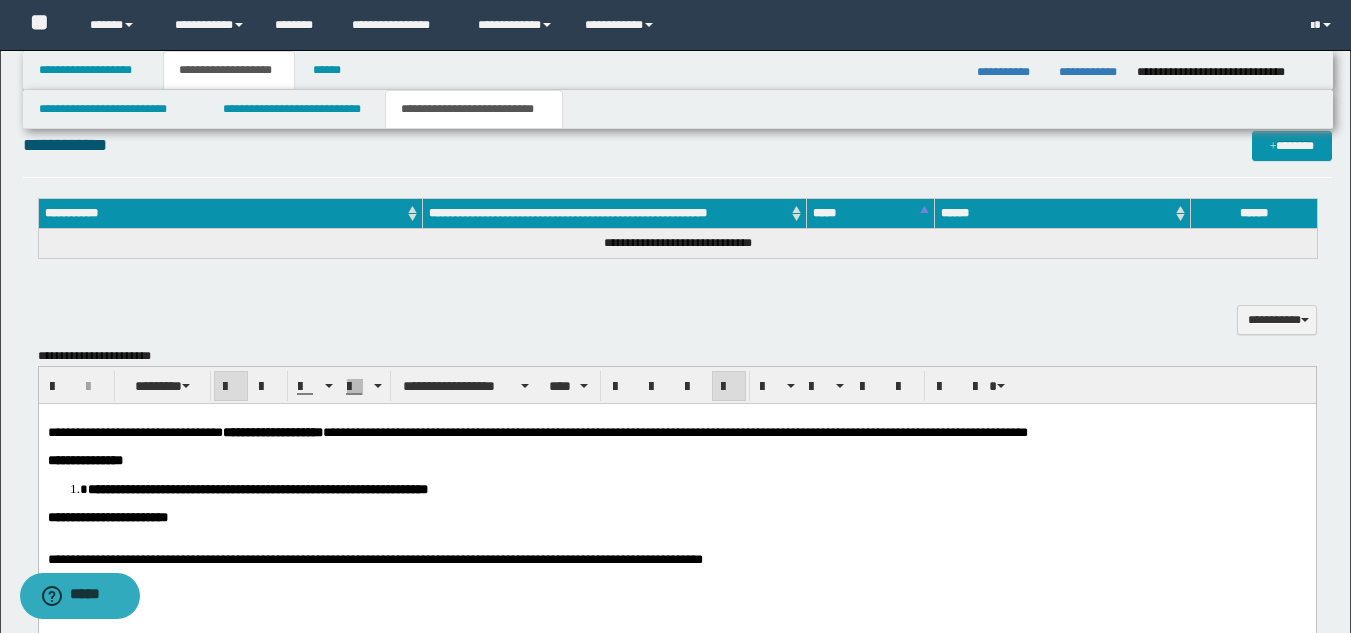 click on "**********" at bounding box center [676, 517] 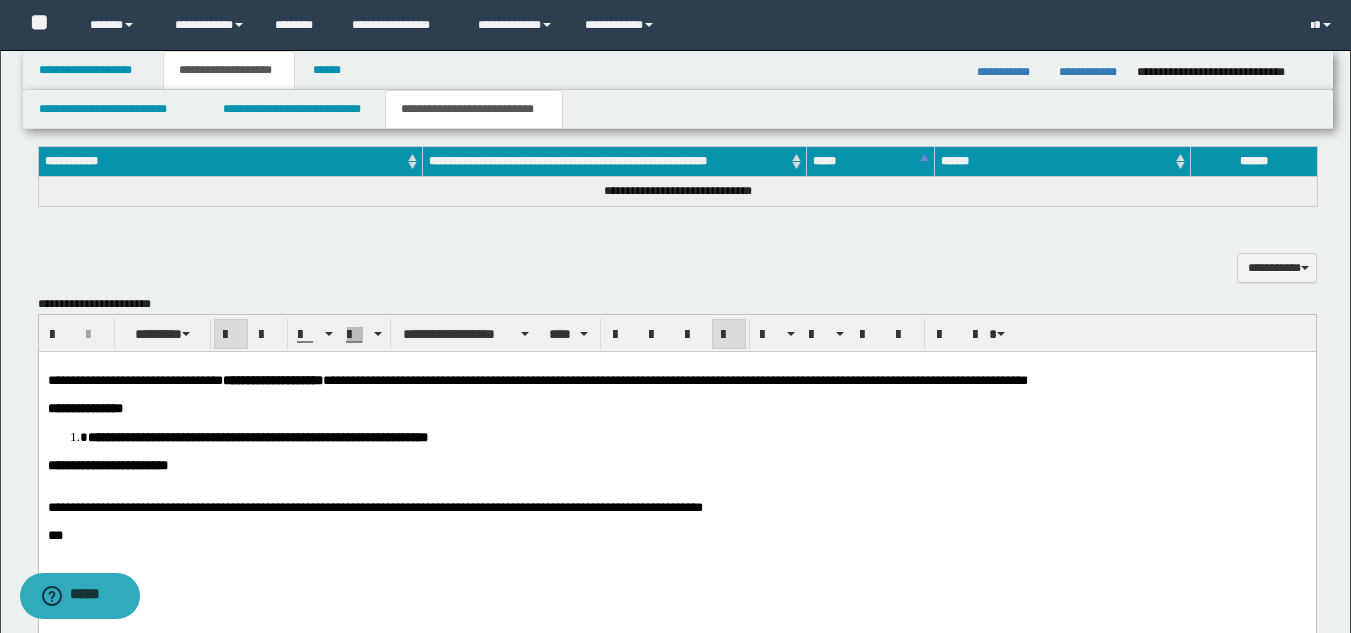 scroll, scrollTop: 885, scrollLeft: 0, axis: vertical 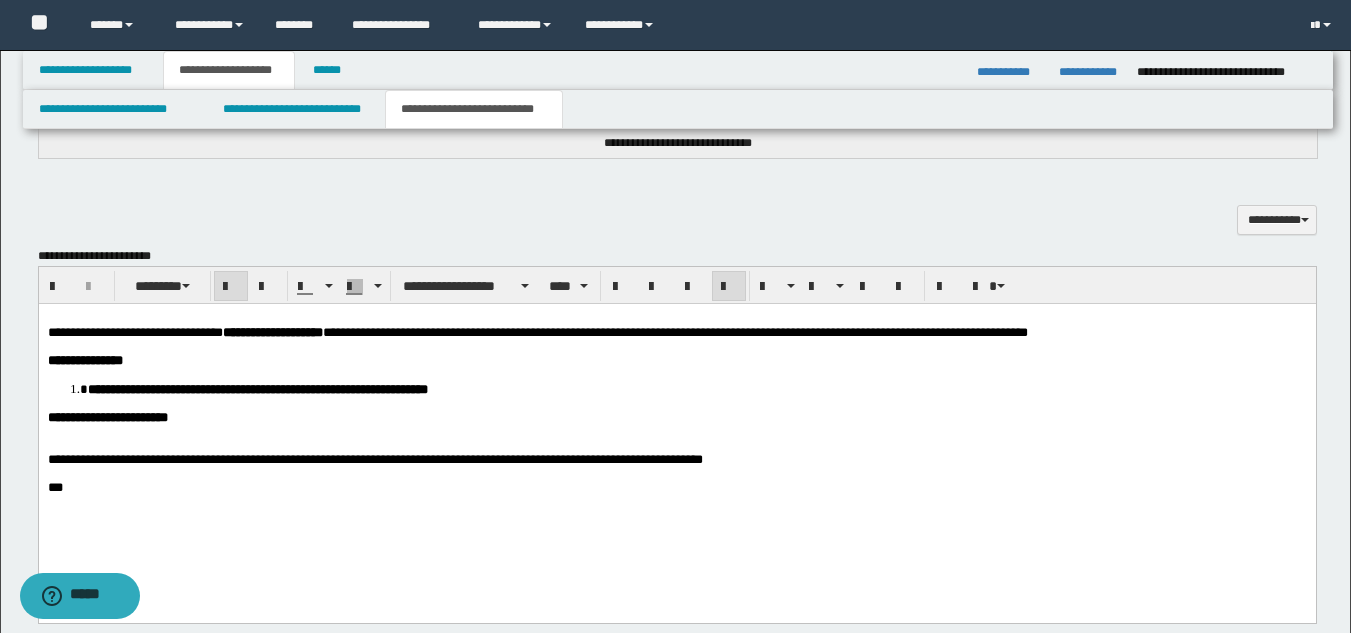 click on "**********" at bounding box center (374, 458) 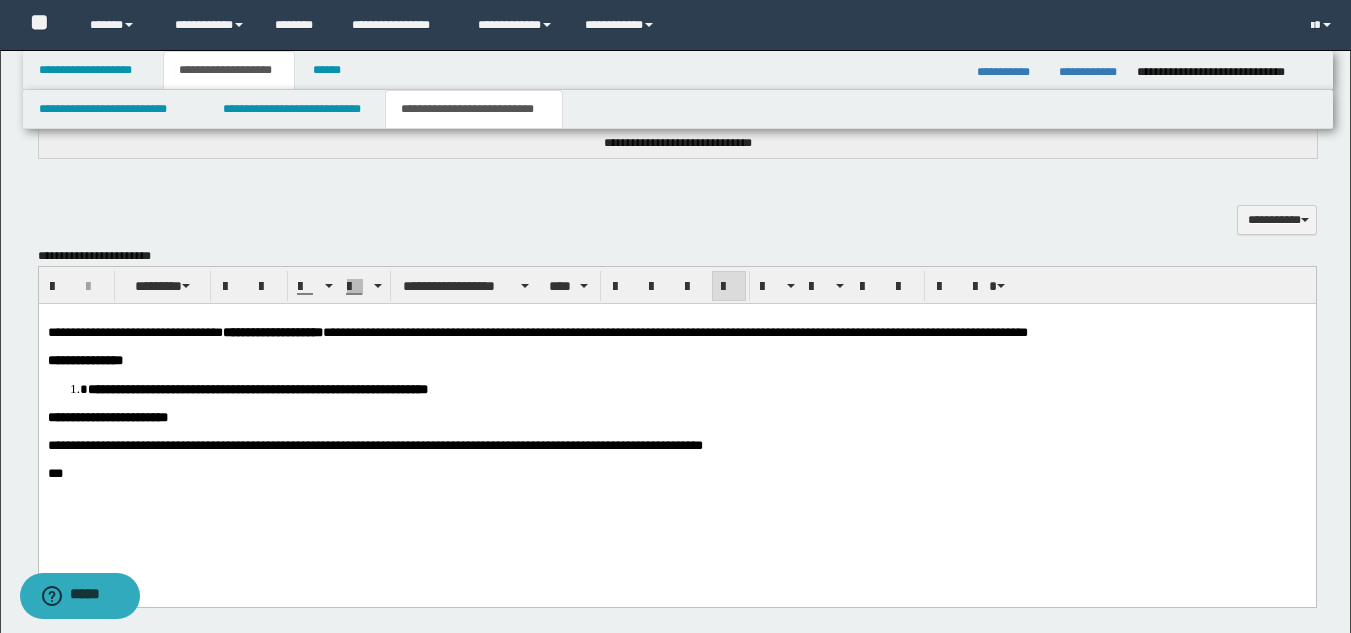 click on "***" at bounding box center (676, 473) 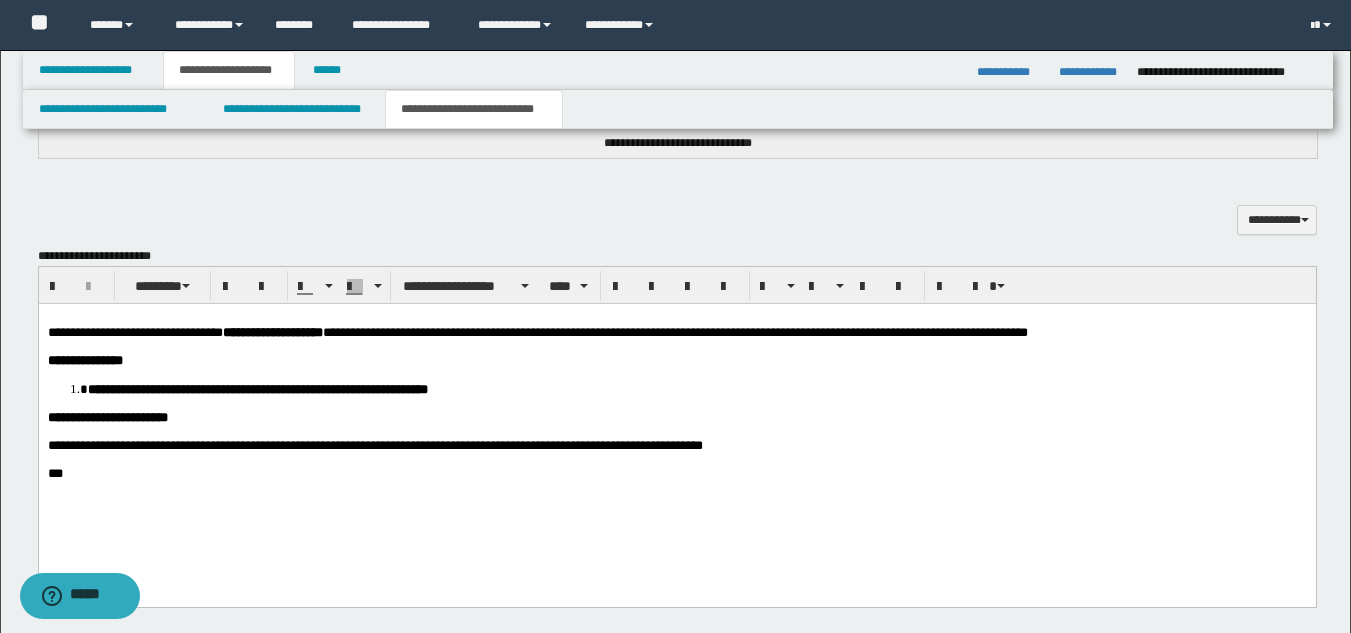 drag, startPoint x: 64, startPoint y: 531, endPoint x: 96, endPoint y: 527, distance: 32.24903 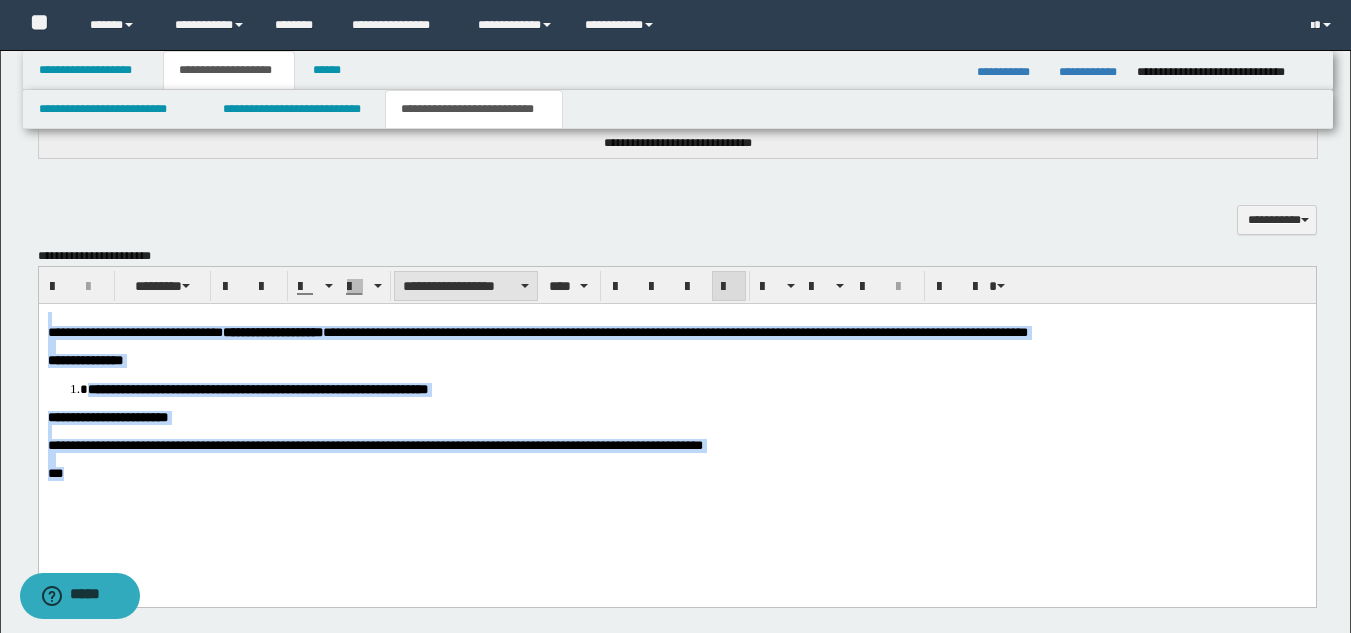 click on "**********" at bounding box center (466, 286) 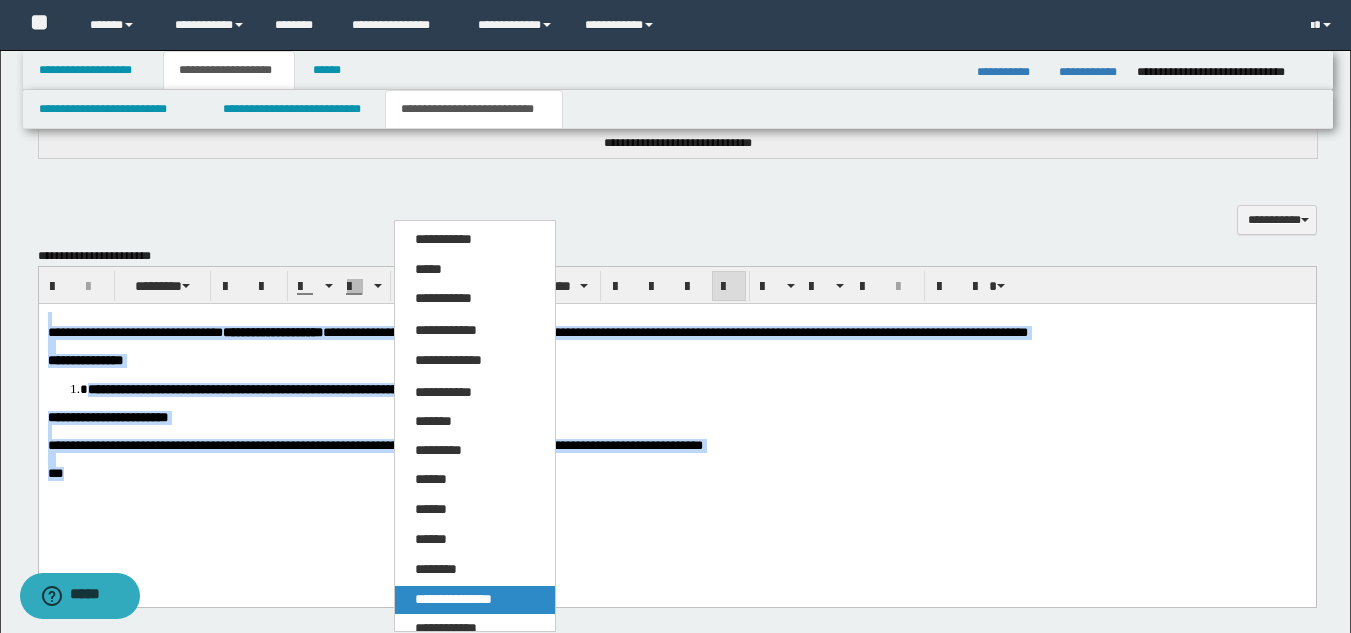 drag, startPoint x: 477, startPoint y: 592, endPoint x: 622, endPoint y: 84, distance: 528.28876 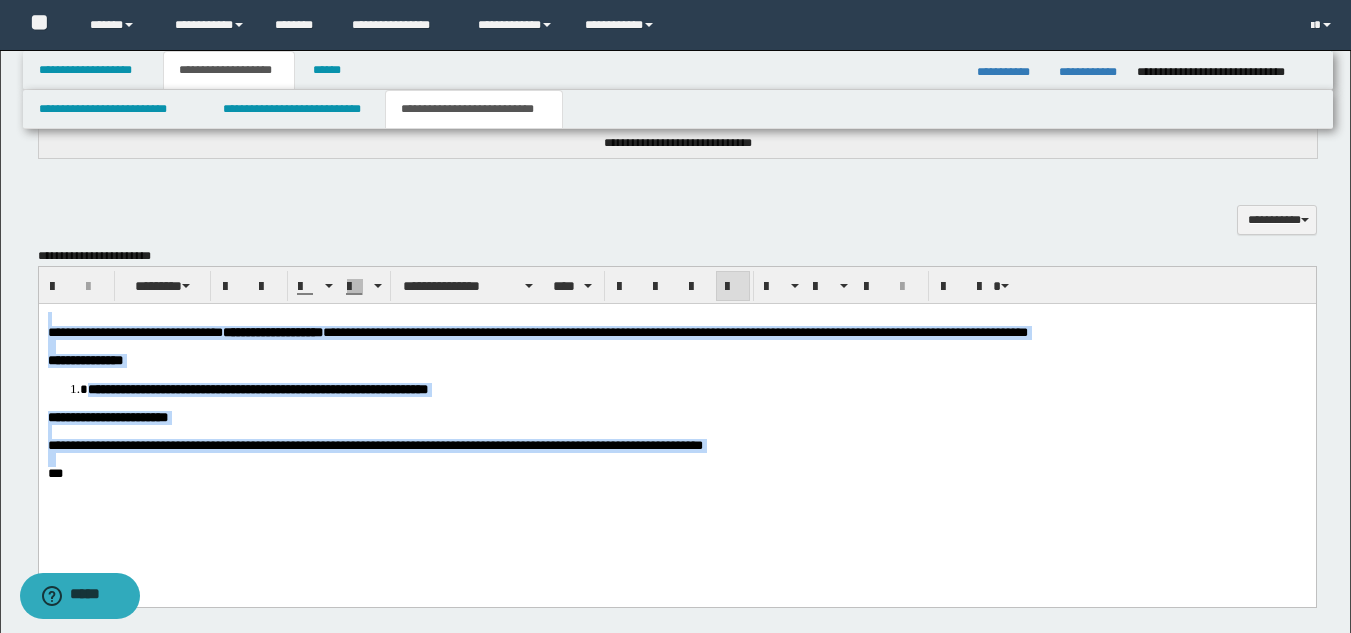 click at bounding box center (733, 287) 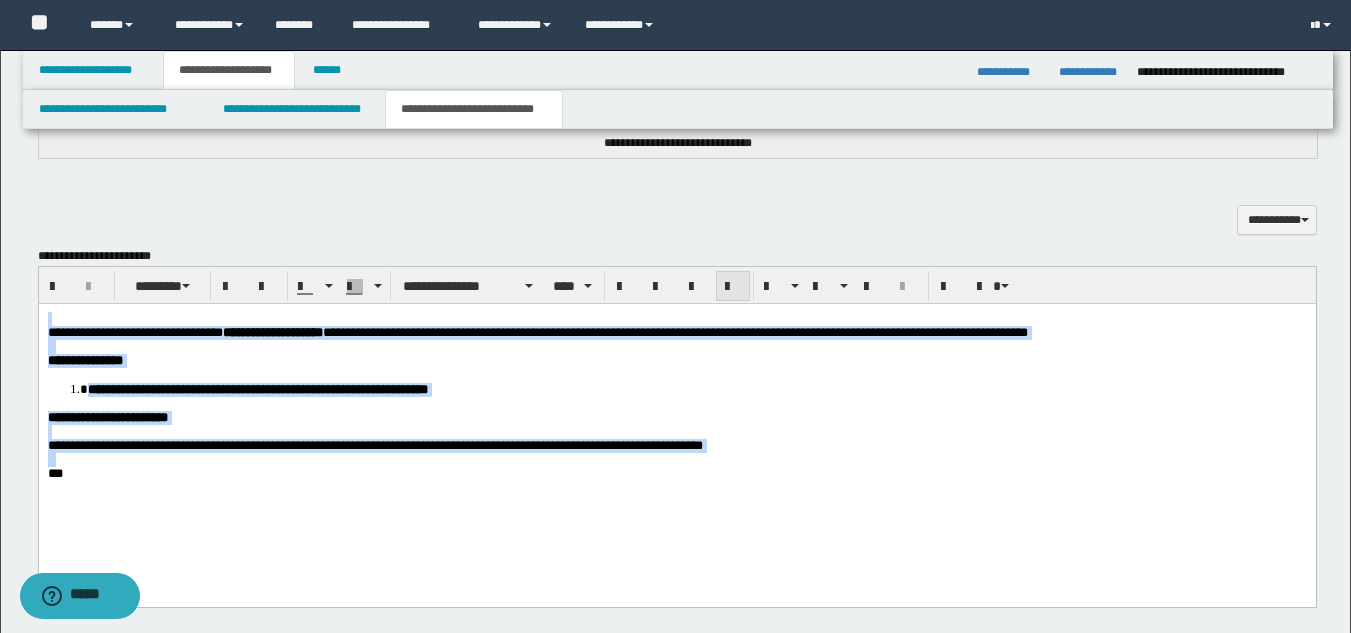 click at bounding box center (733, 287) 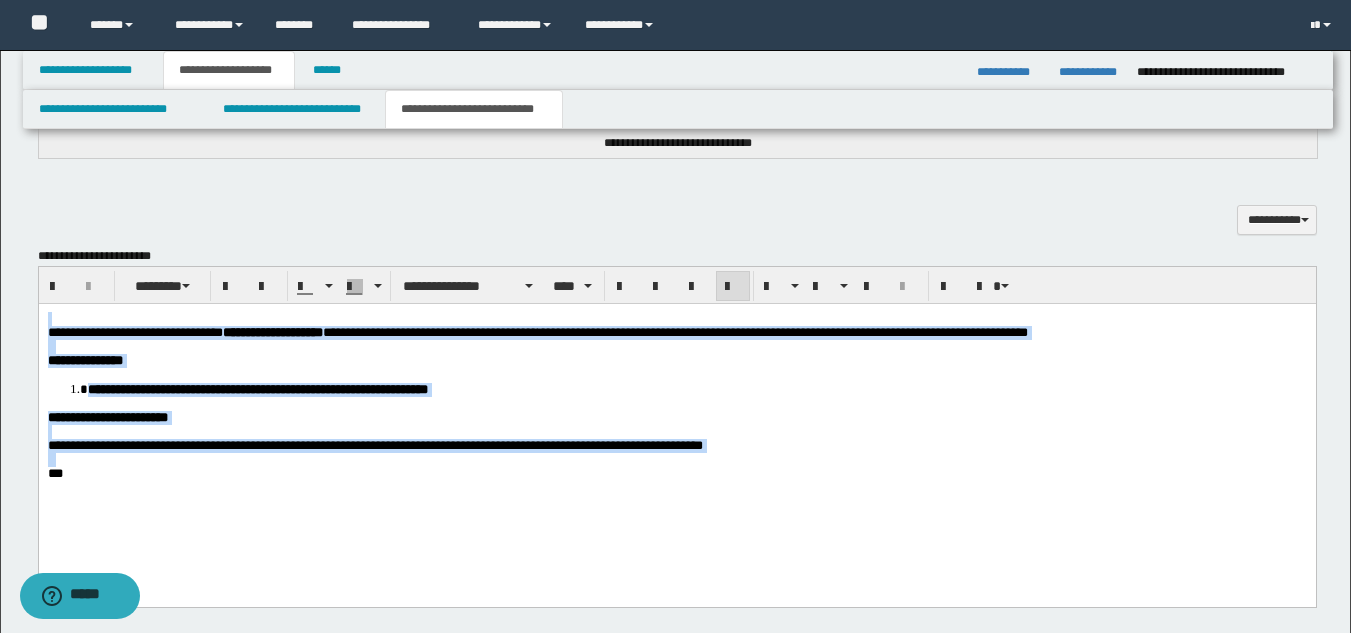 click on "**********" at bounding box center (696, 388) 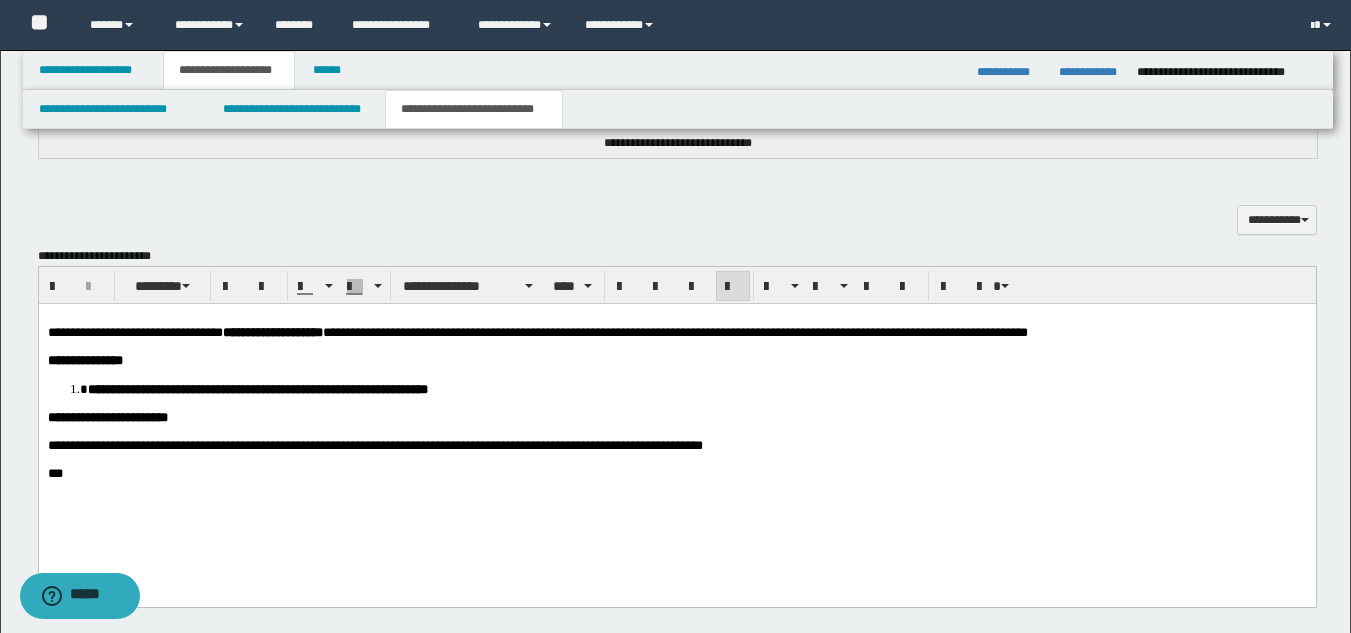click on "***" at bounding box center [676, 473] 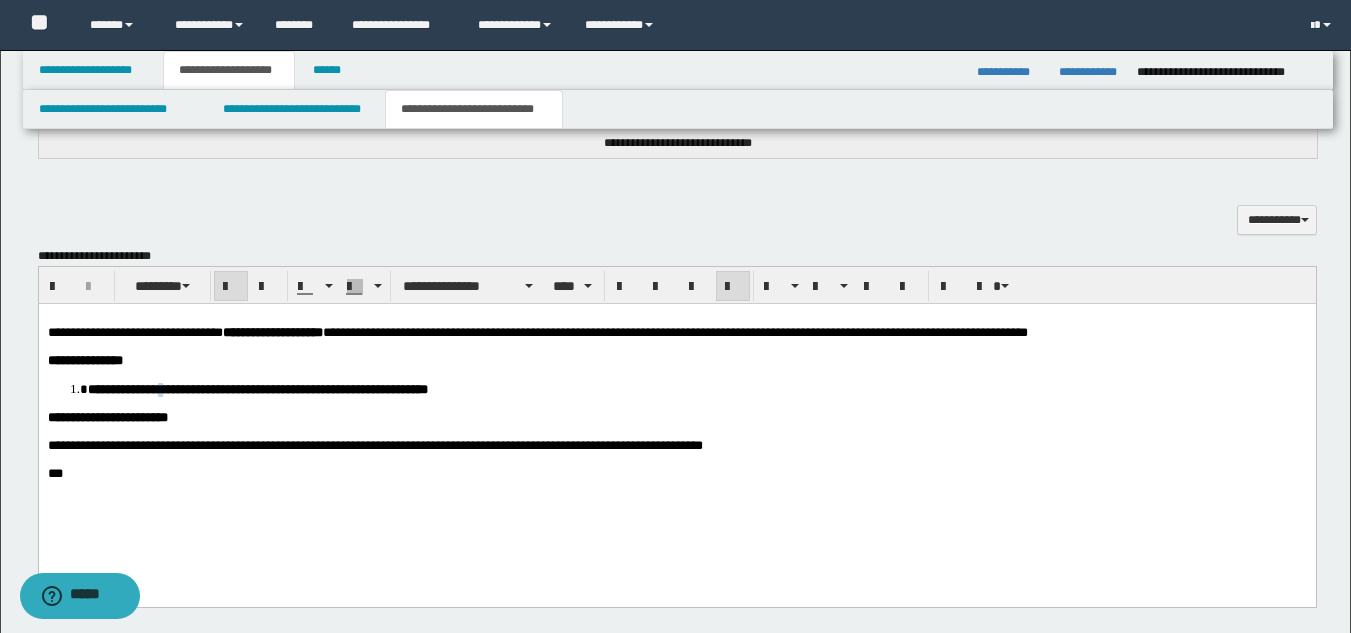 drag, startPoint x: 195, startPoint y: 401, endPoint x: 253, endPoint y: 409, distance: 58.549126 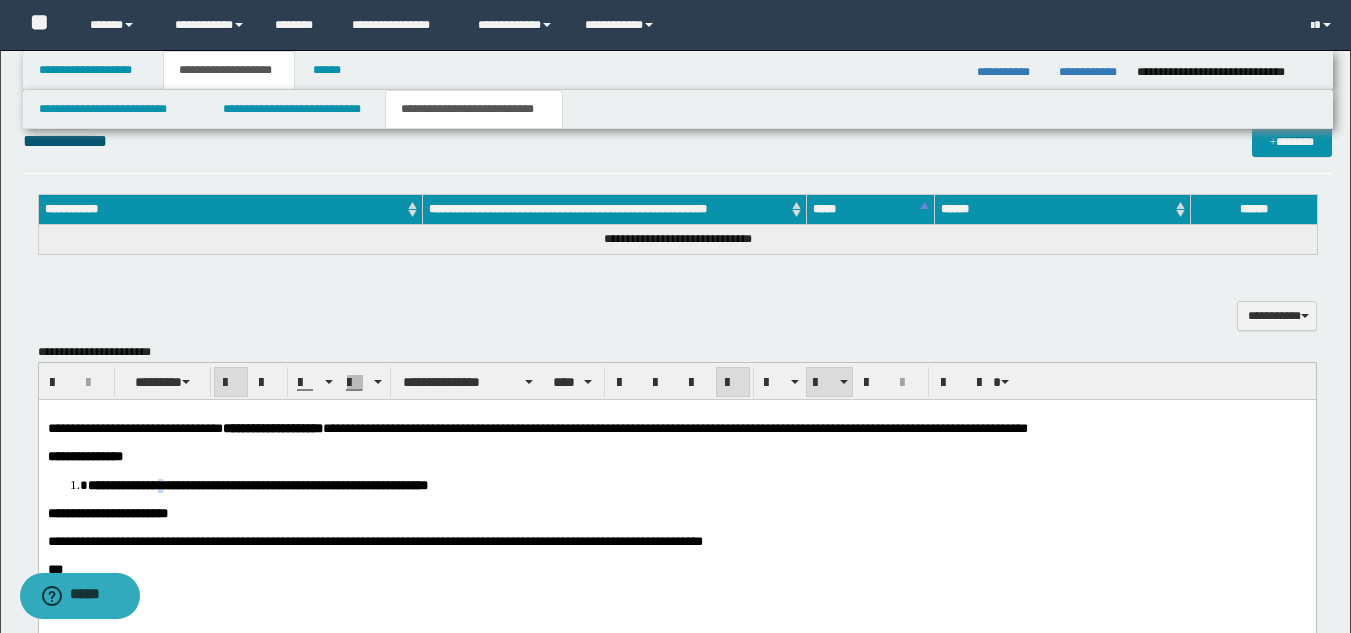 scroll, scrollTop: 685, scrollLeft: 0, axis: vertical 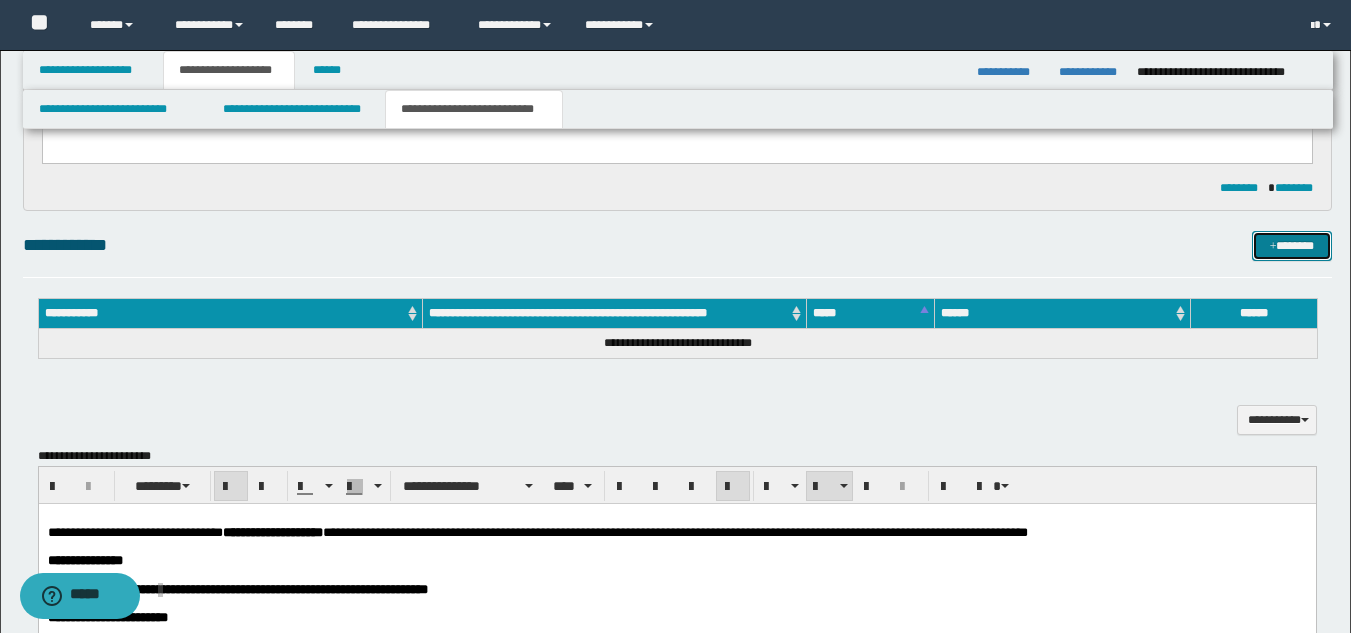 click on "*******" at bounding box center [1292, 246] 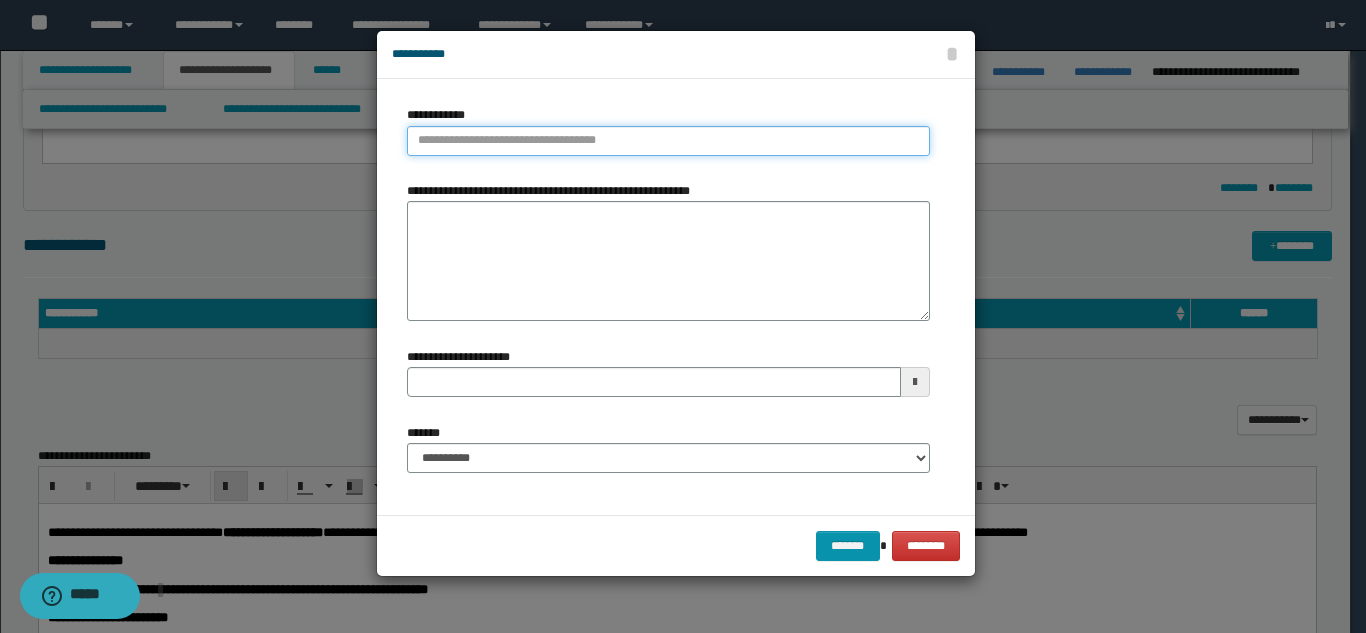click on "**********" at bounding box center [668, 141] 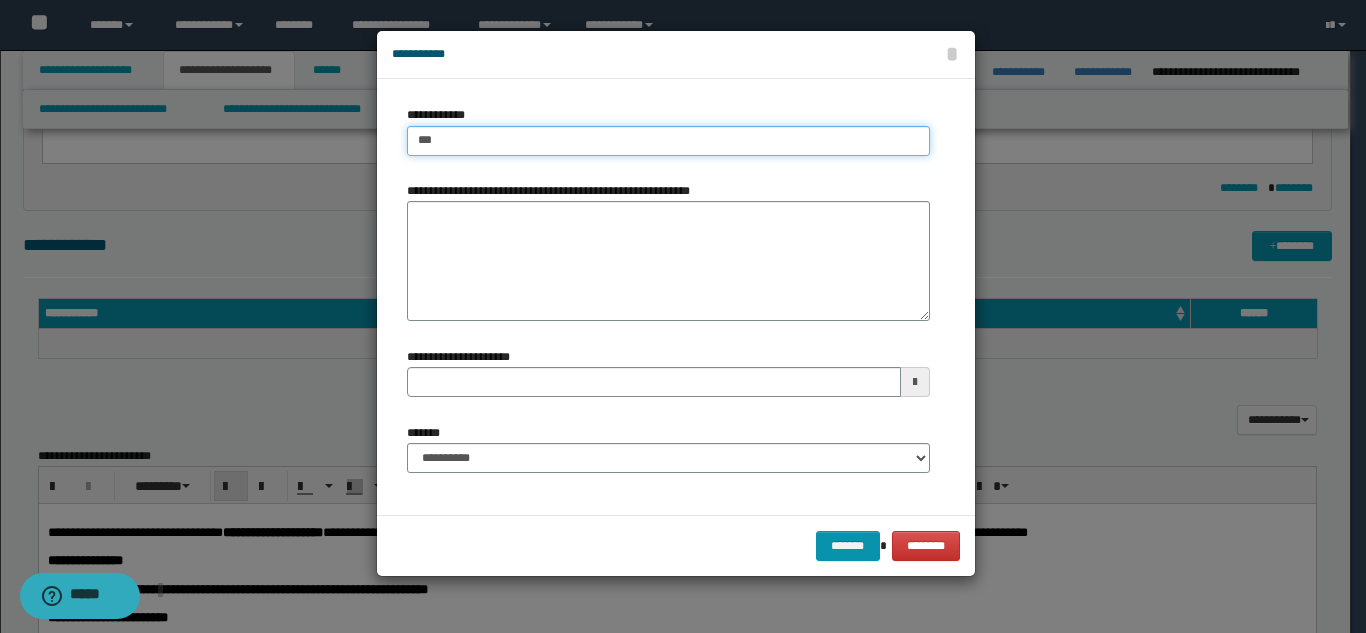 type on "****" 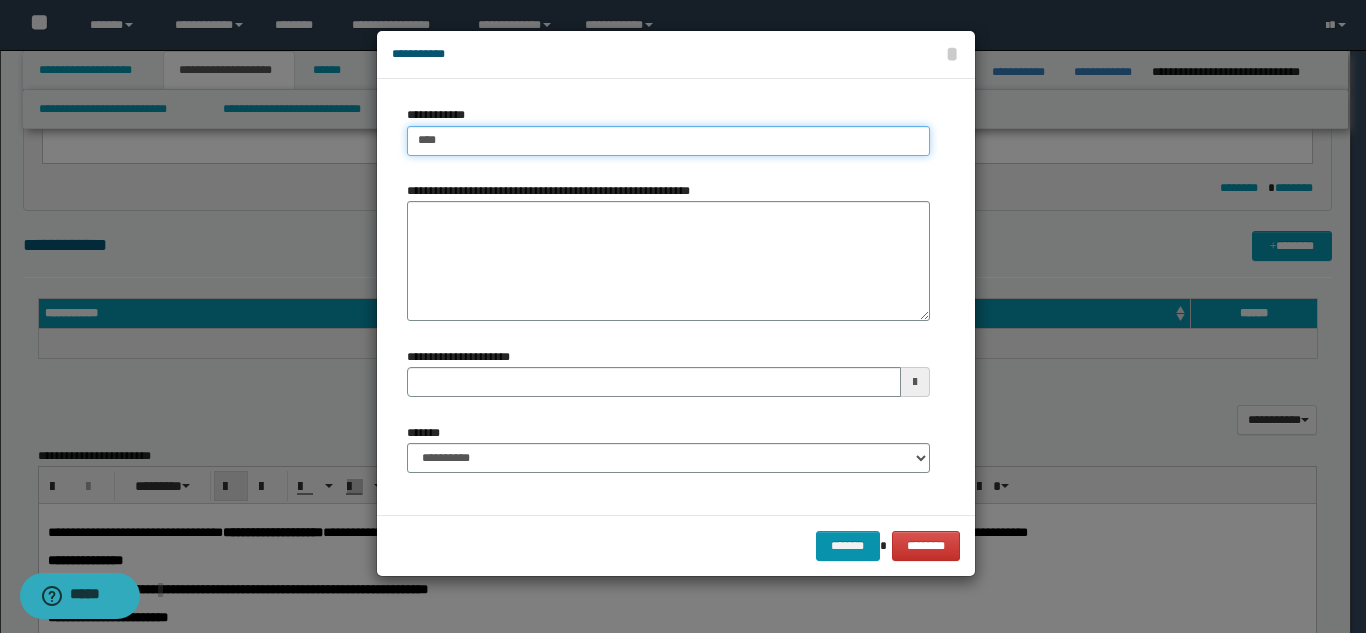 type on "****" 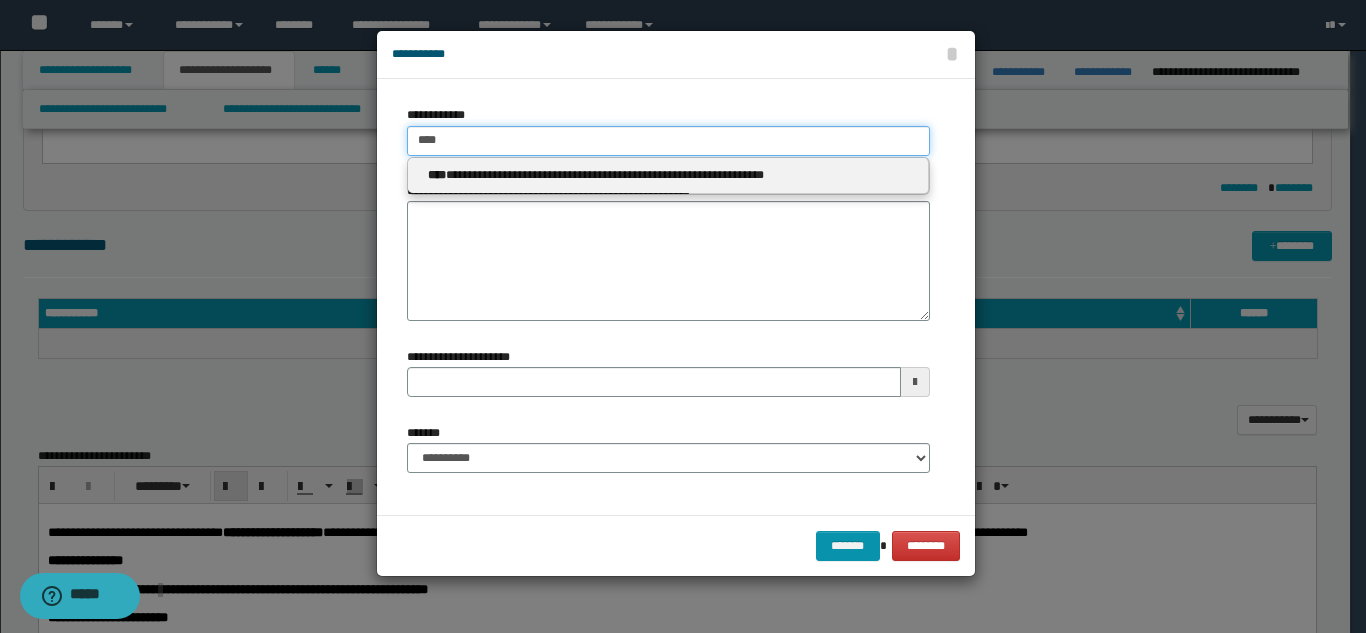 type on "****" 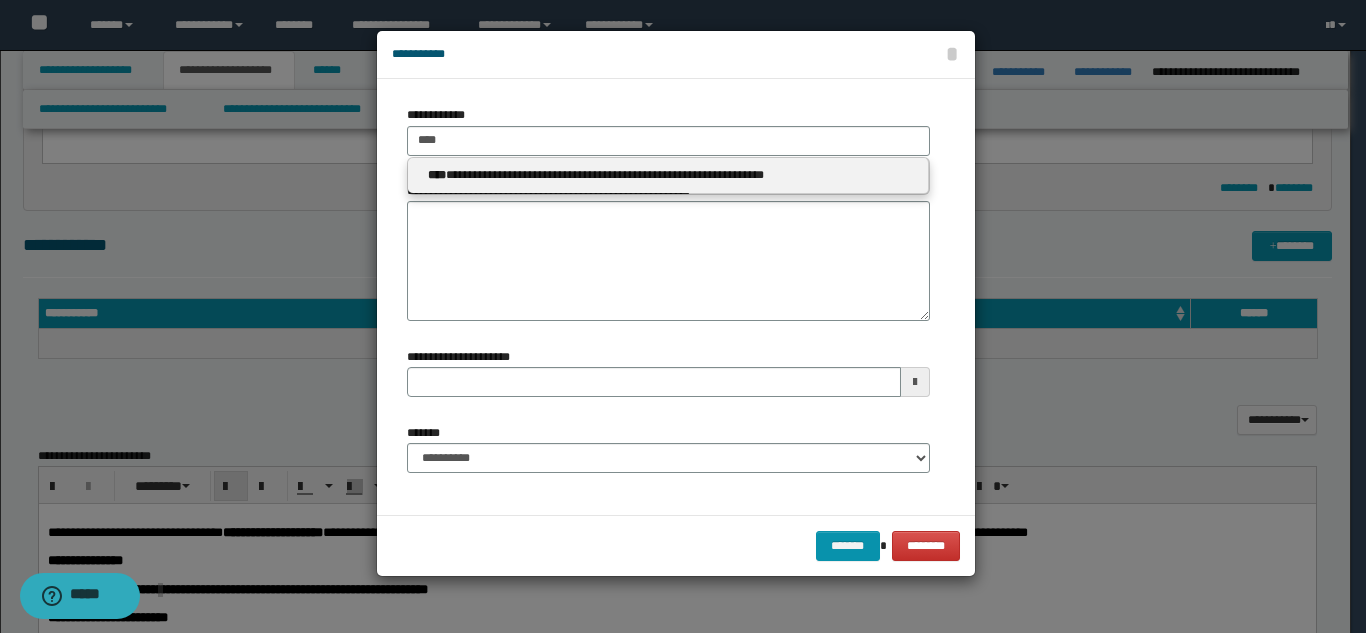 click on "**********" at bounding box center [668, 175] 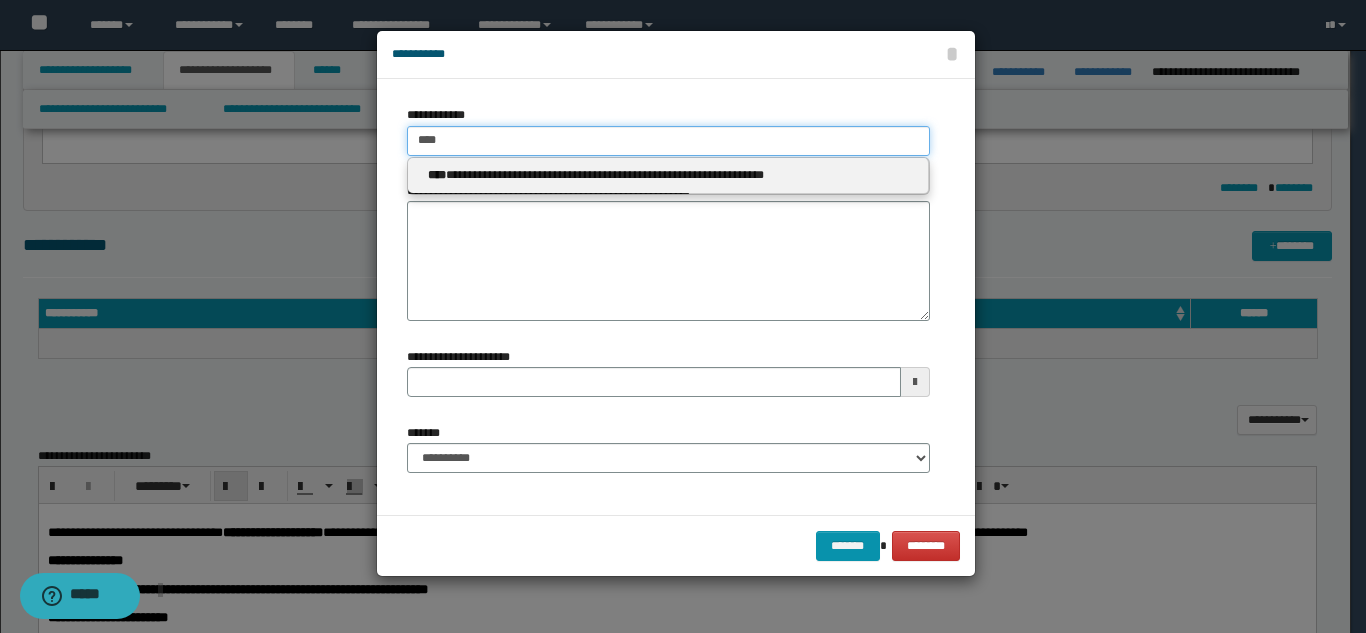 type 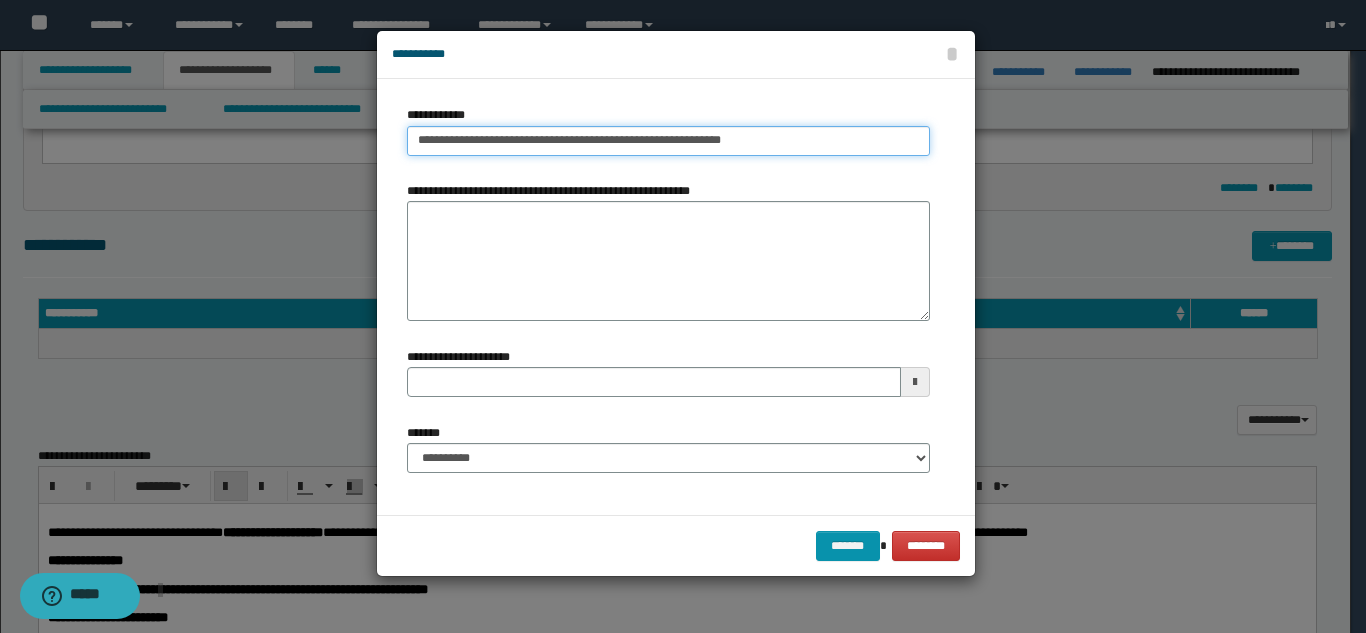 type on "**********" 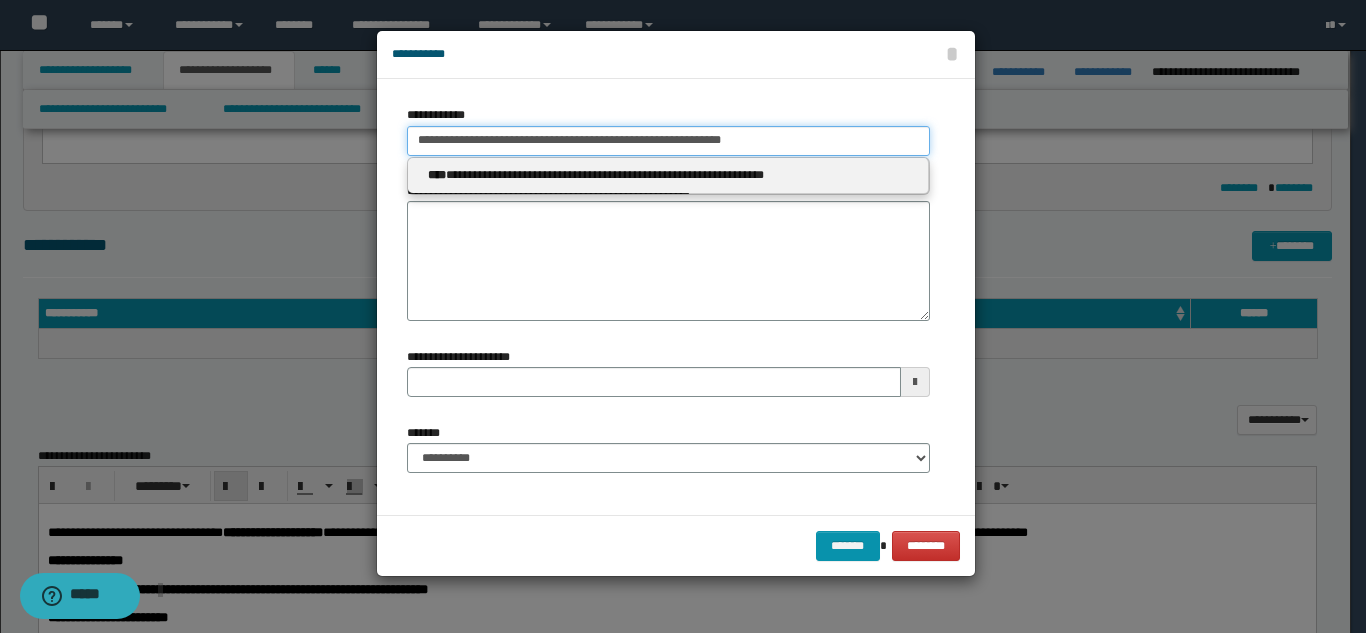 type 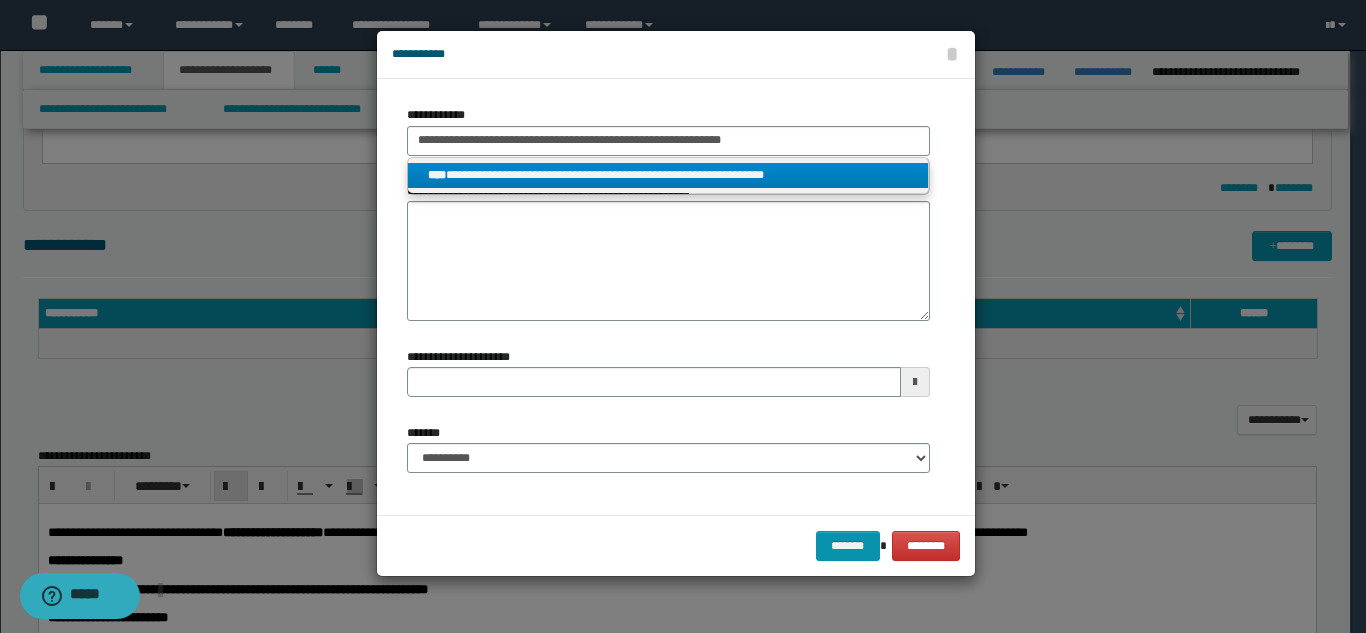 click on "**********" at bounding box center [668, 175] 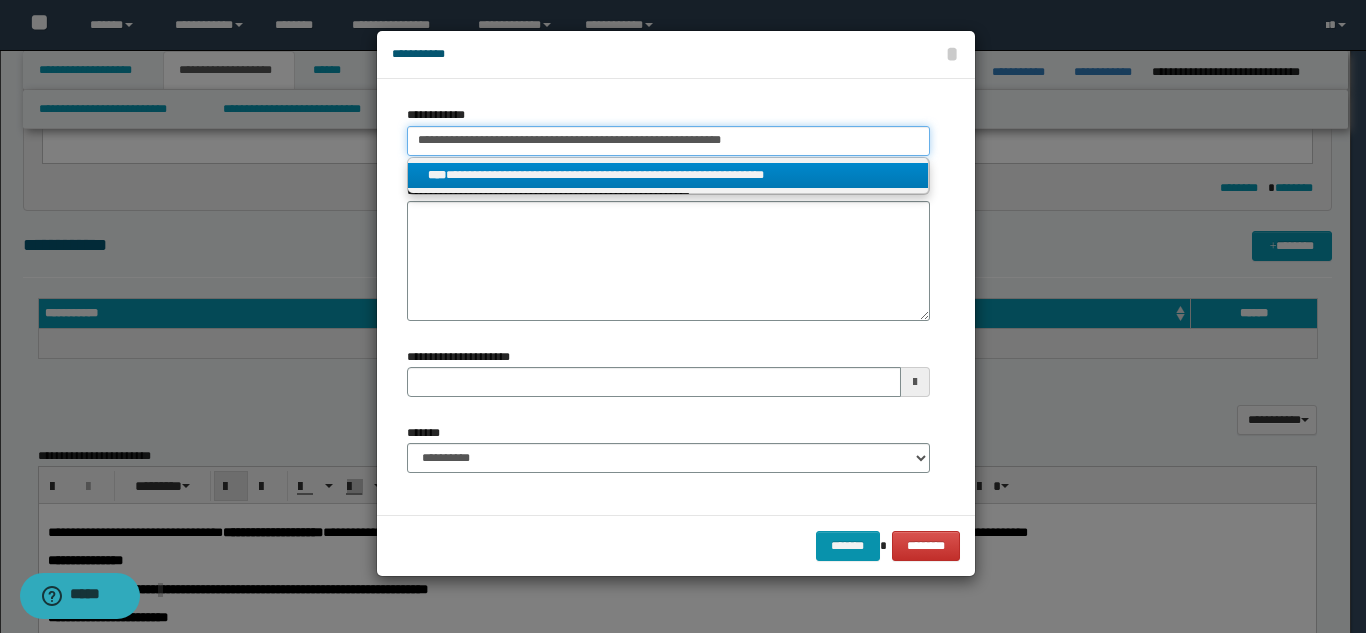 type 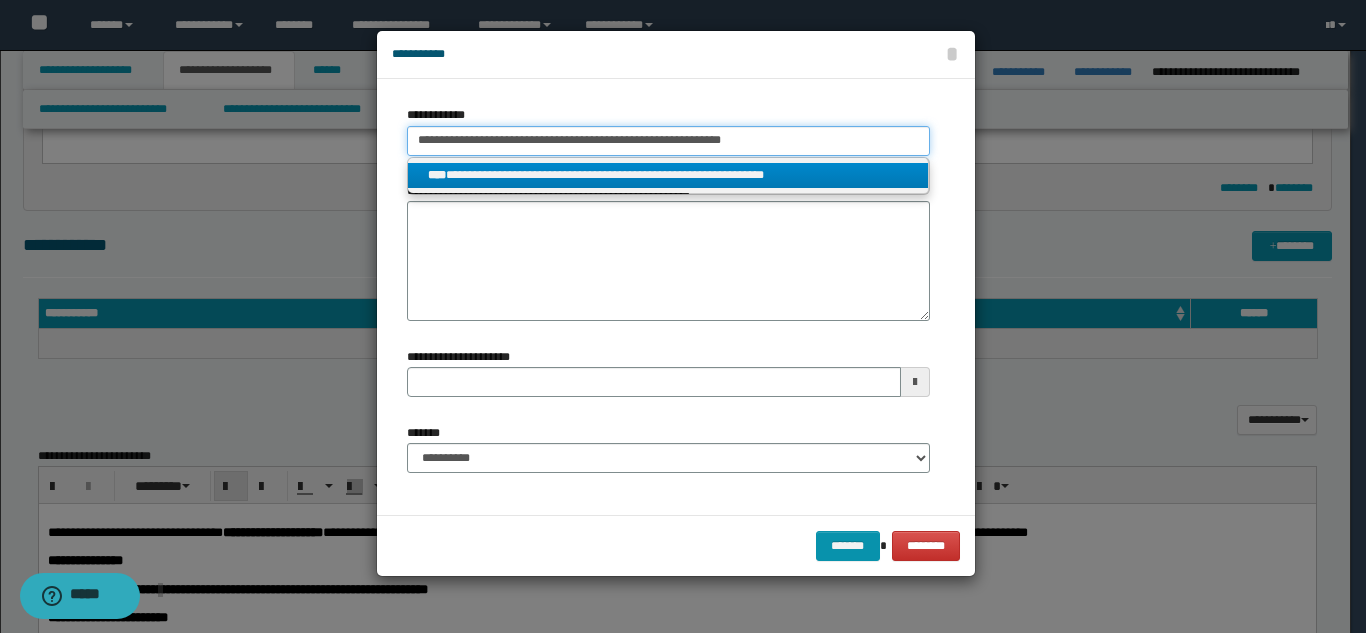 type 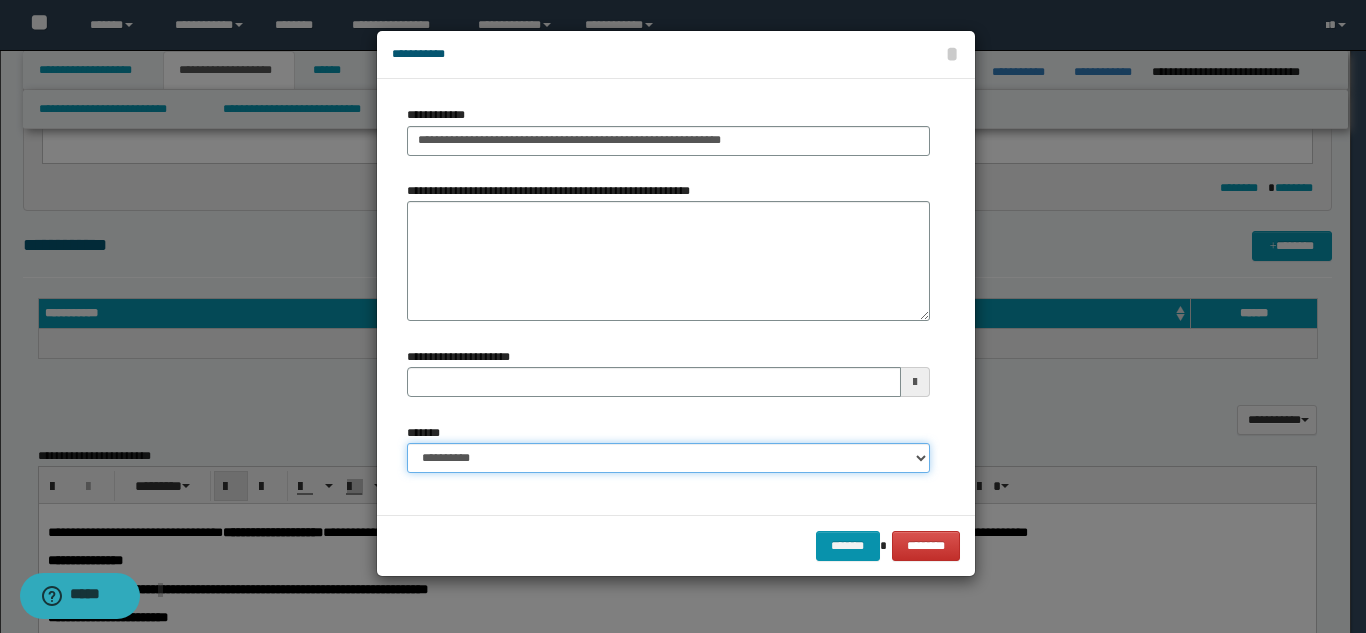 click on "**********" at bounding box center (668, 458) 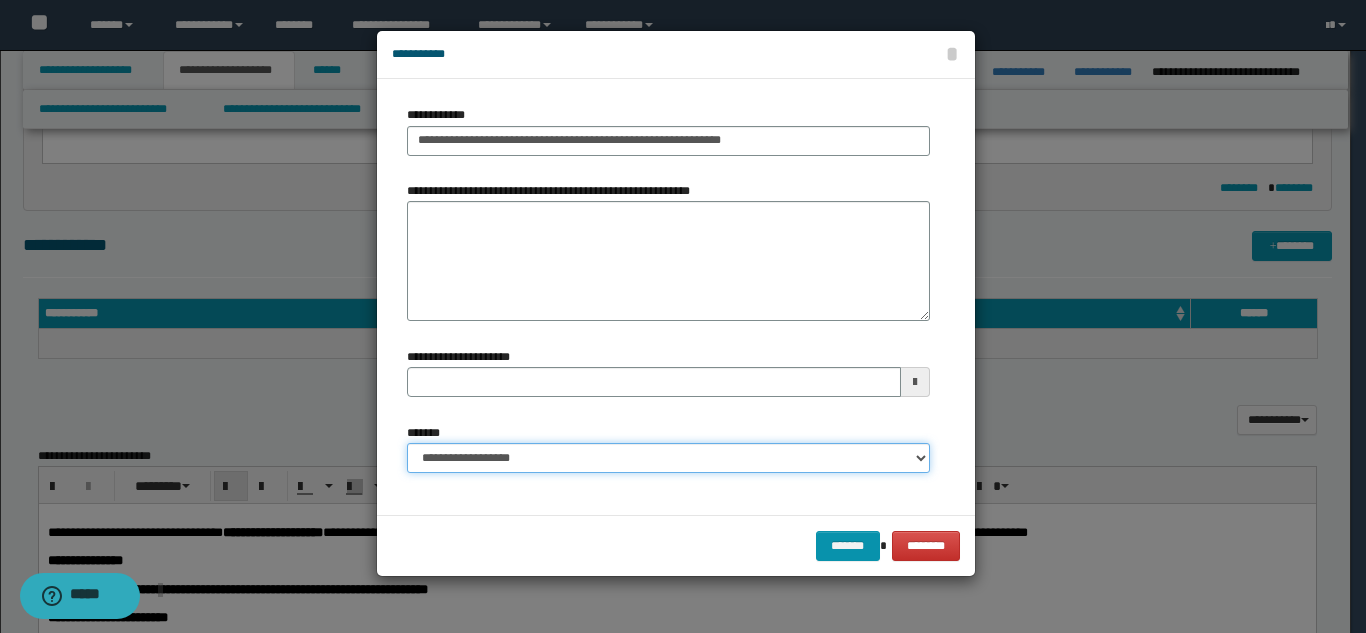 click on "**********" at bounding box center (668, 458) 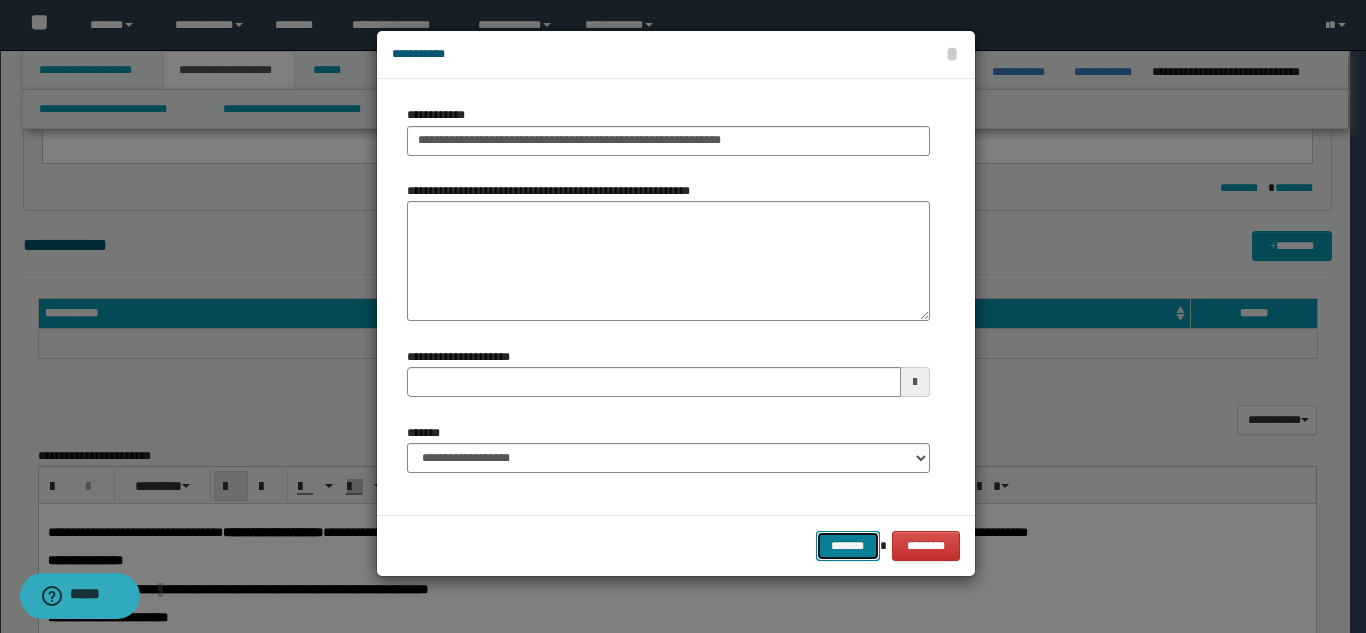 click on "*******" at bounding box center [848, 546] 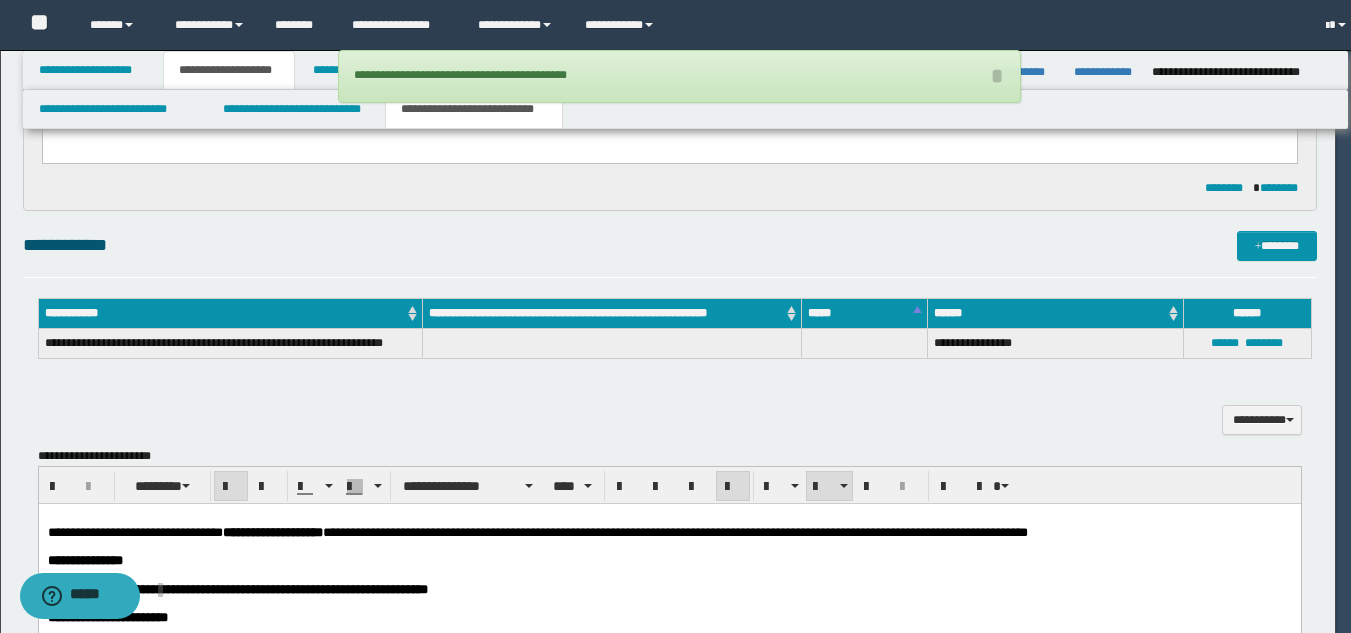 click on "**********" at bounding box center [670, 409] 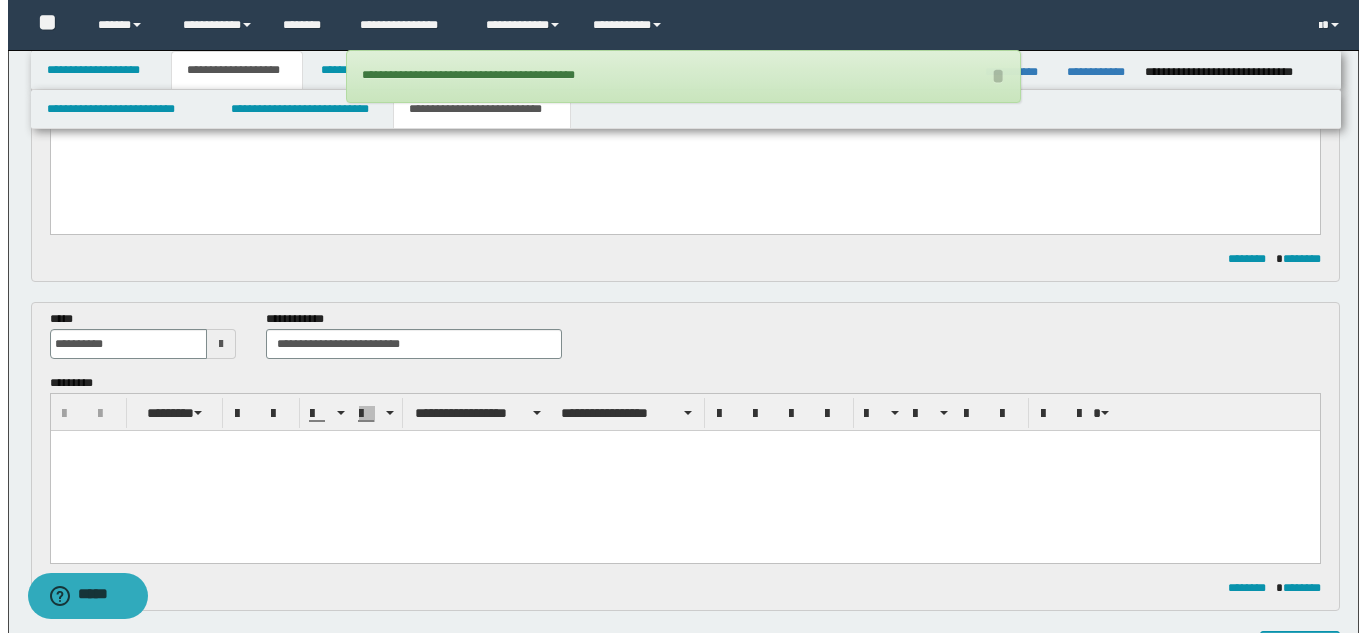 scroll, scrollTop: 0, scrollLeft: 0, axis: both 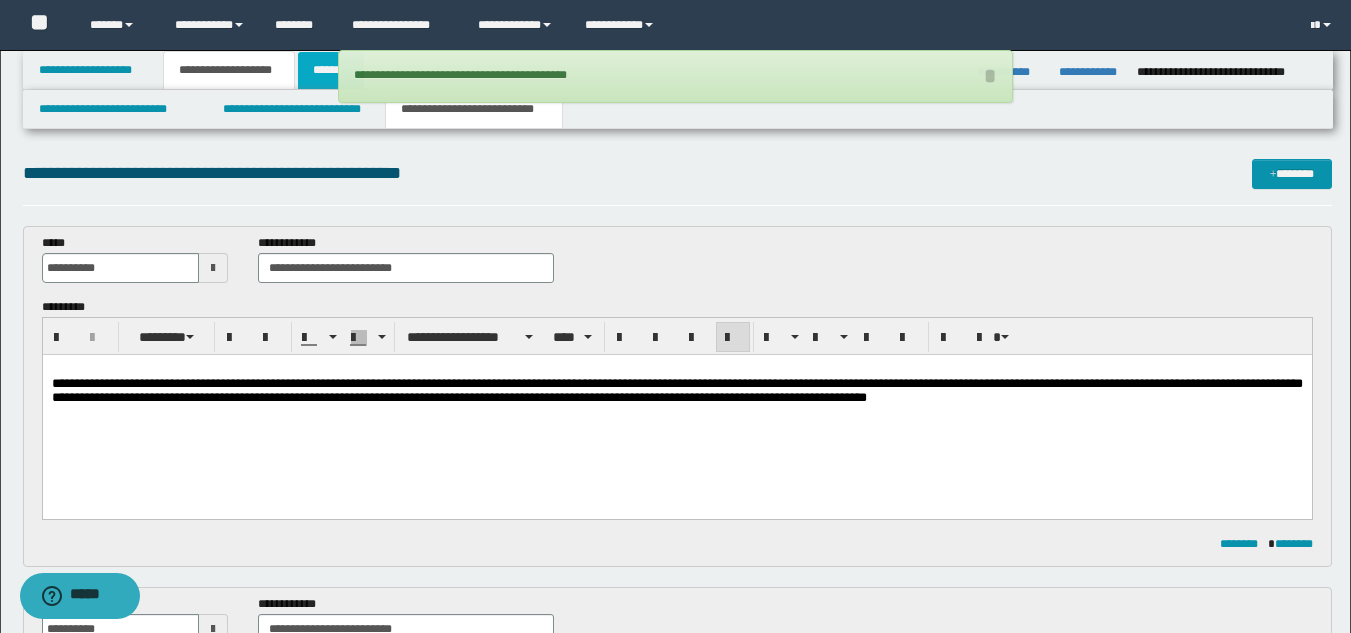 click on "******" at bounding box center (331, 70) 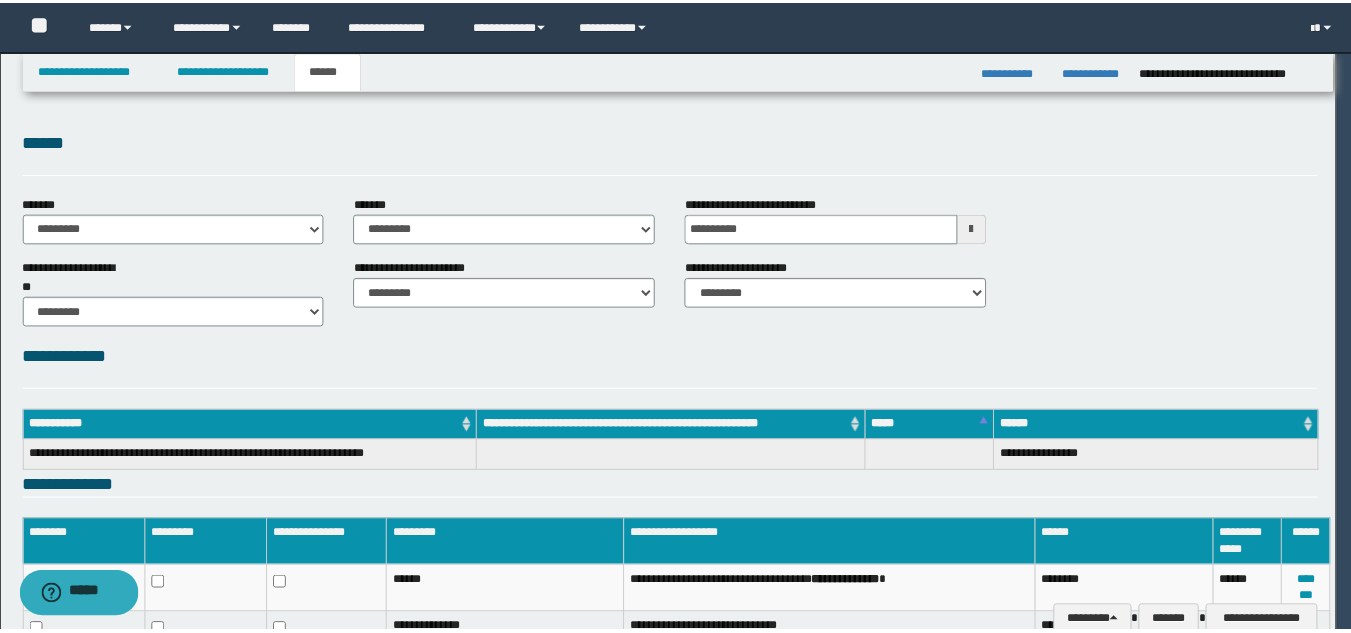scroll, scrollTop: 0, scrollLeft: 0, axis: both 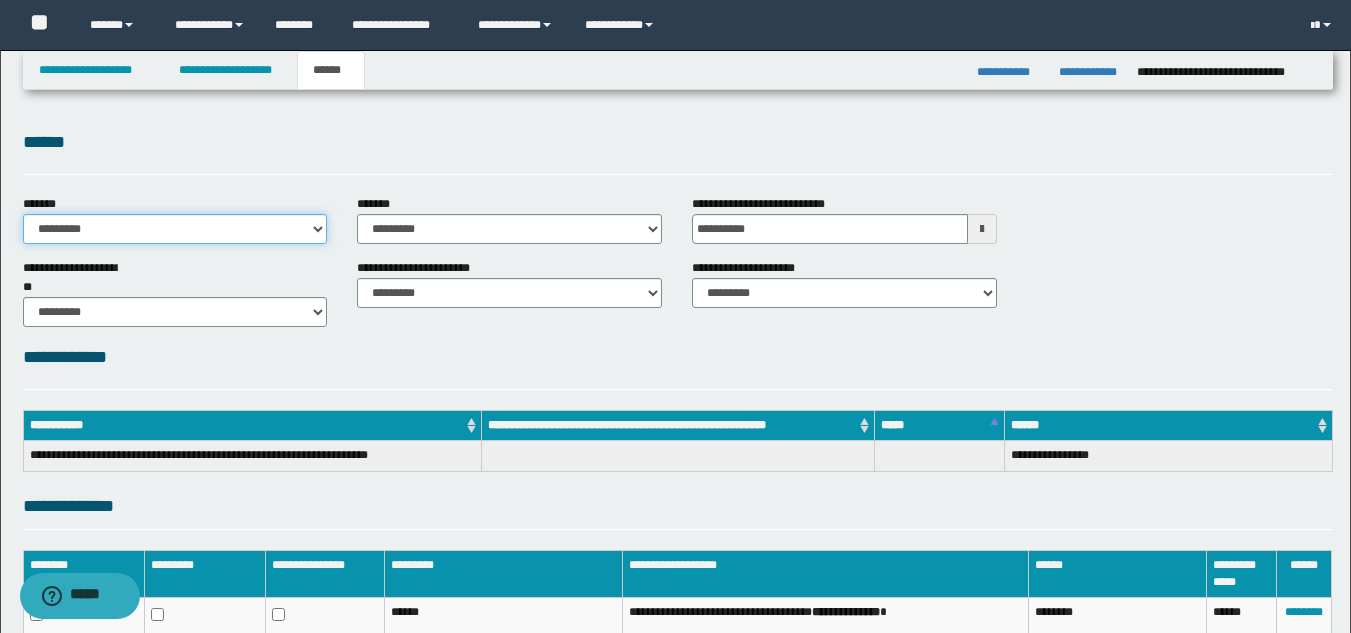click on "**********" at bounding box center [175, 229] 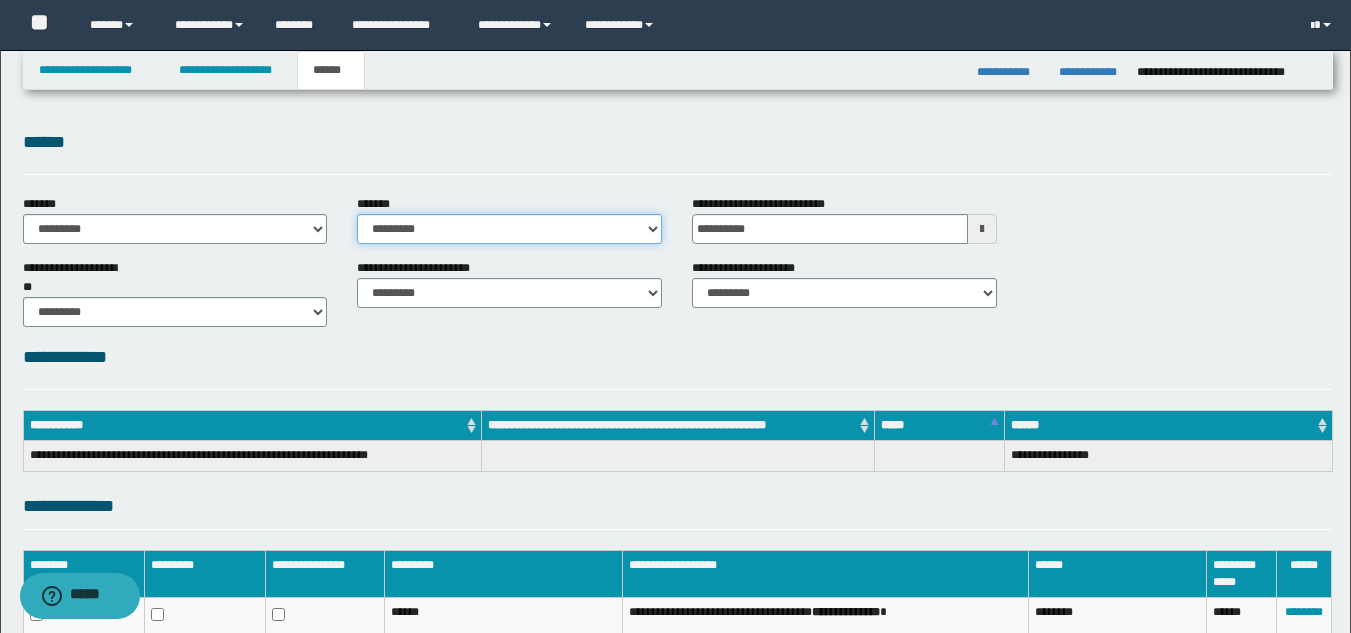 click on "**********" at bounding box center (509, 229) 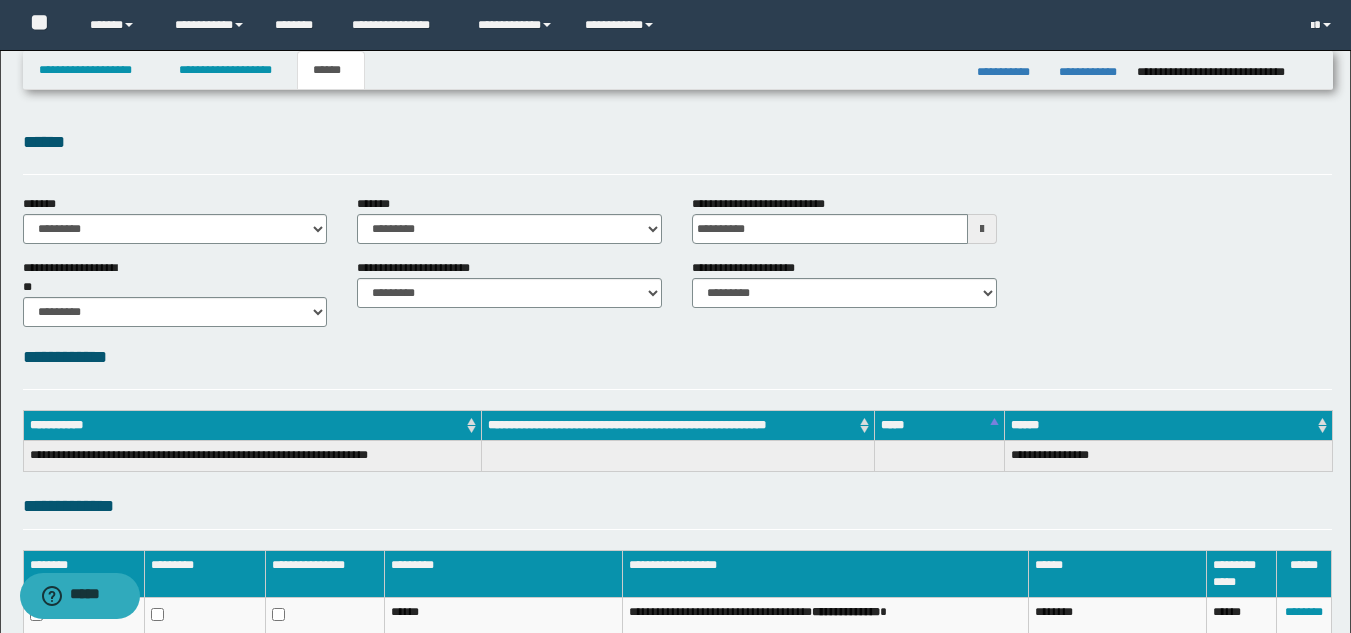 click on "******" at bounding box center (677, 142) 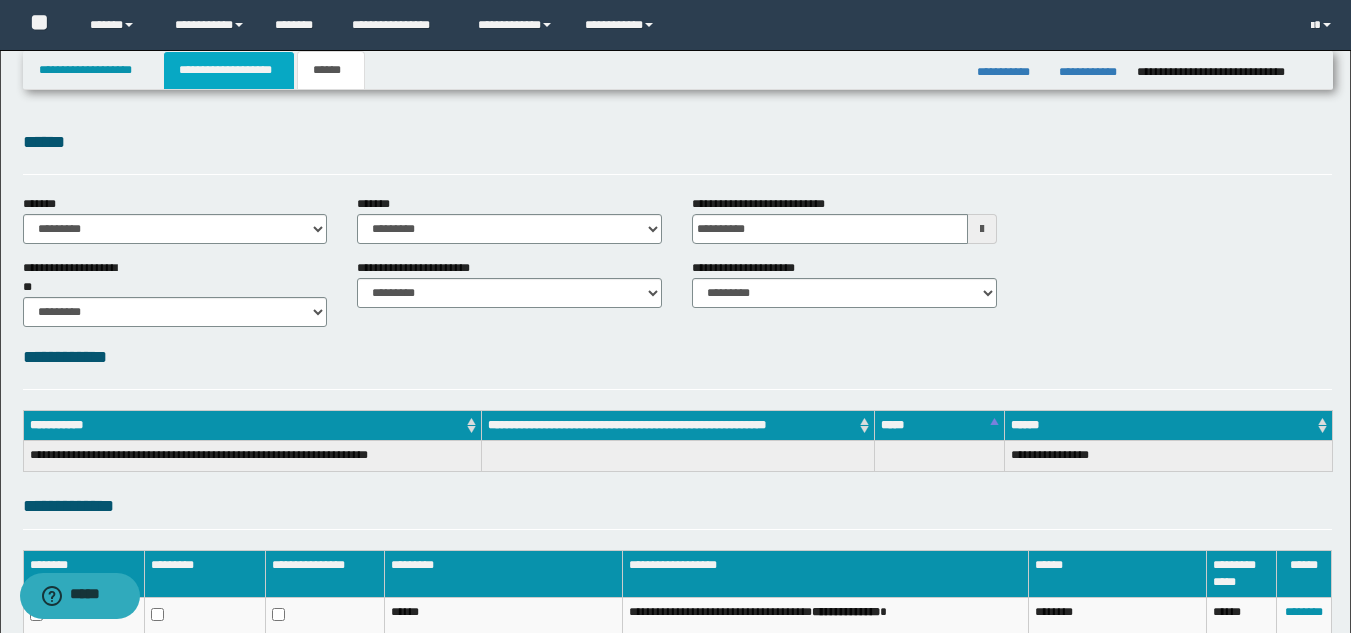 click on "**********" at bounding box center [229, 70] 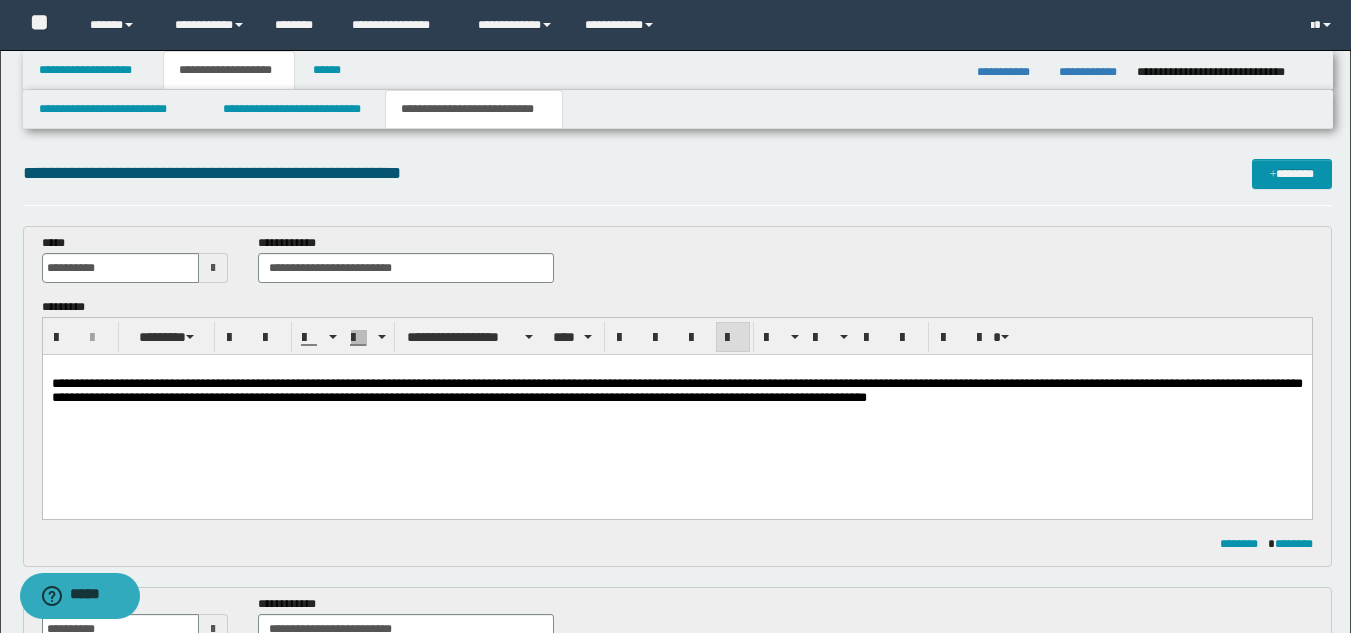 click on "**********" at bounding box center [676, 409] 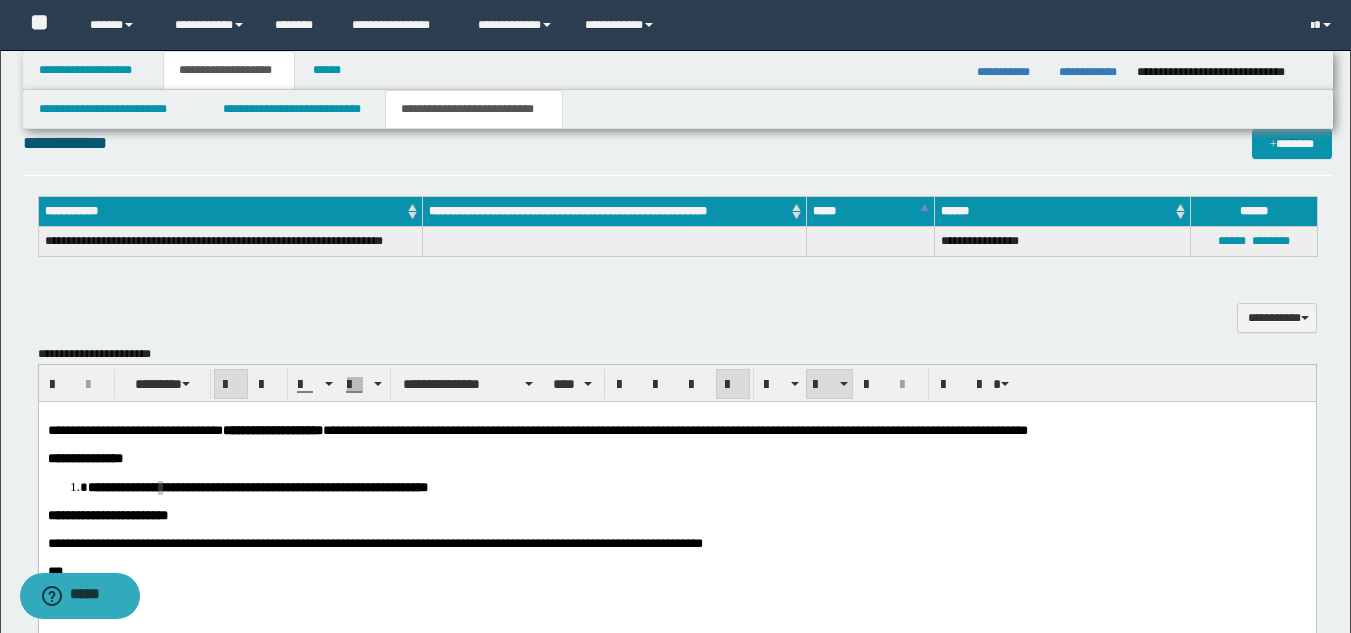 scroll, scrollTop: 900, scrollLeft: 0, axis: vertical 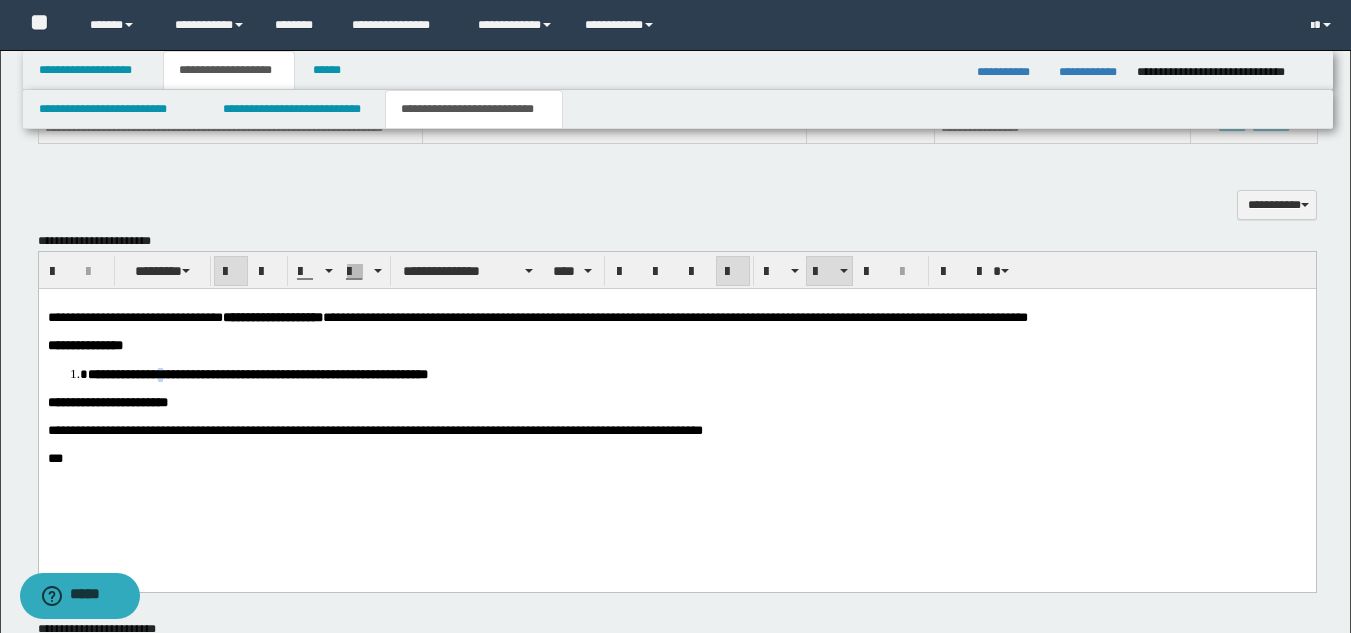 click on "**********" at bounding box center [676, 405] 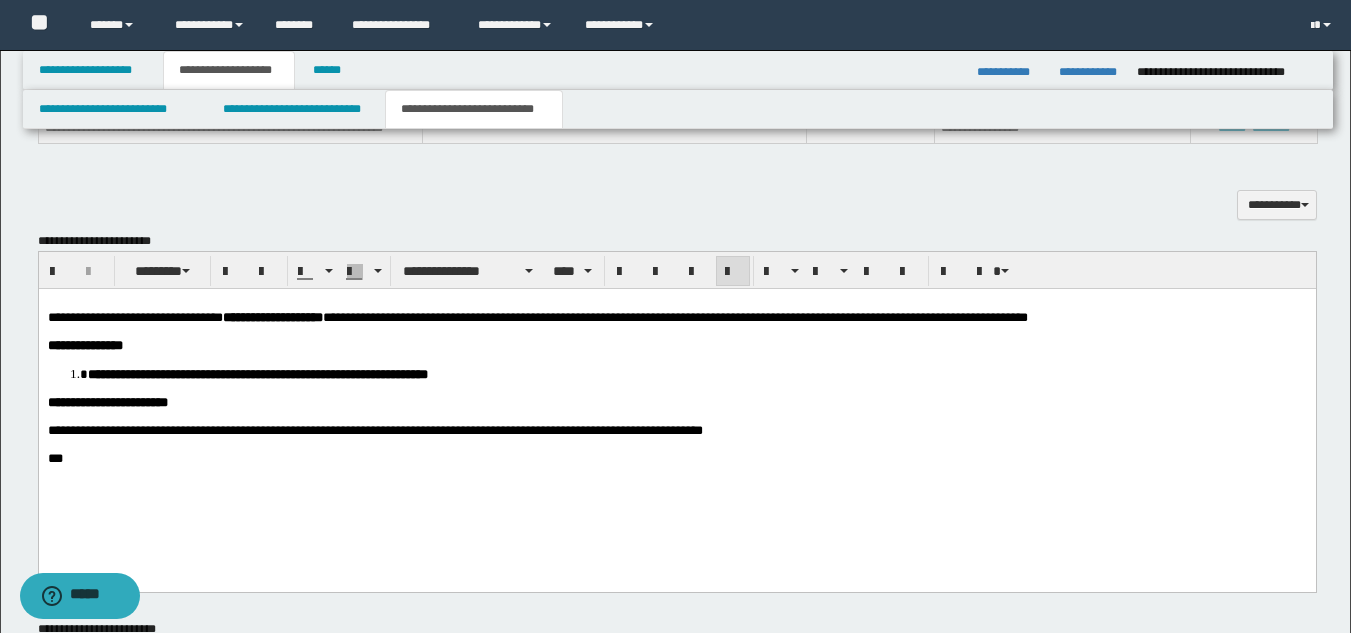 click at bounding box center (676, 444) 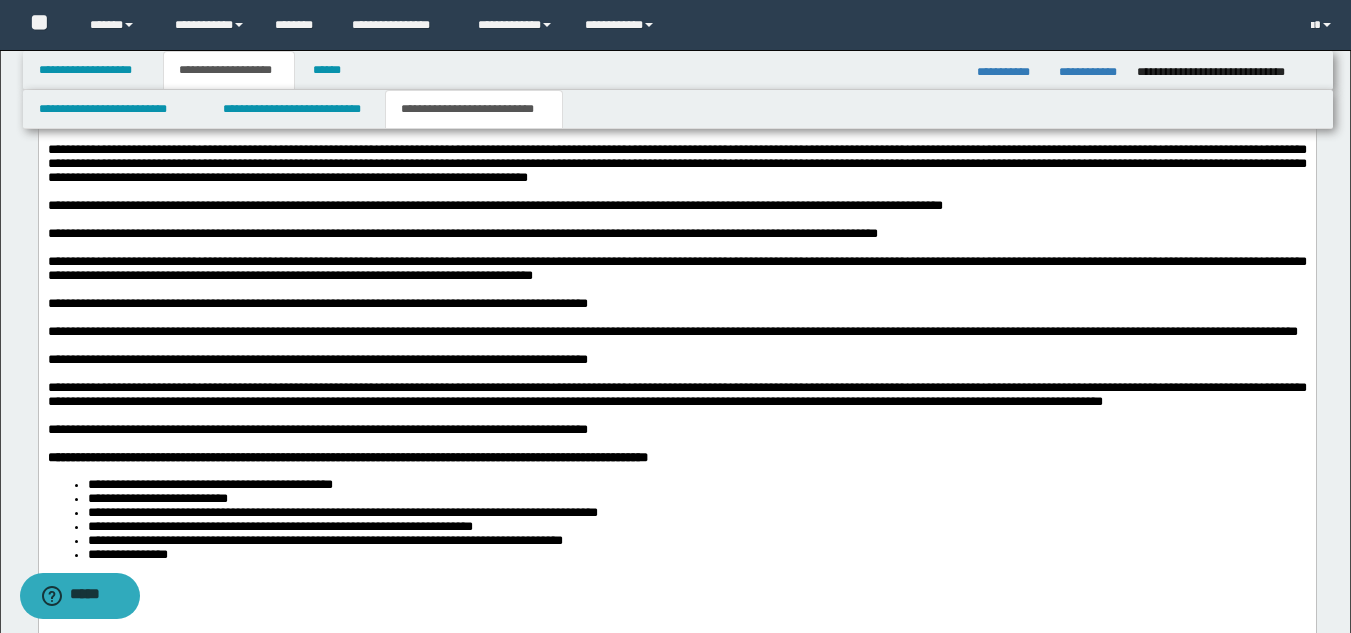 click on "**********" at bounding box center (676, 394) 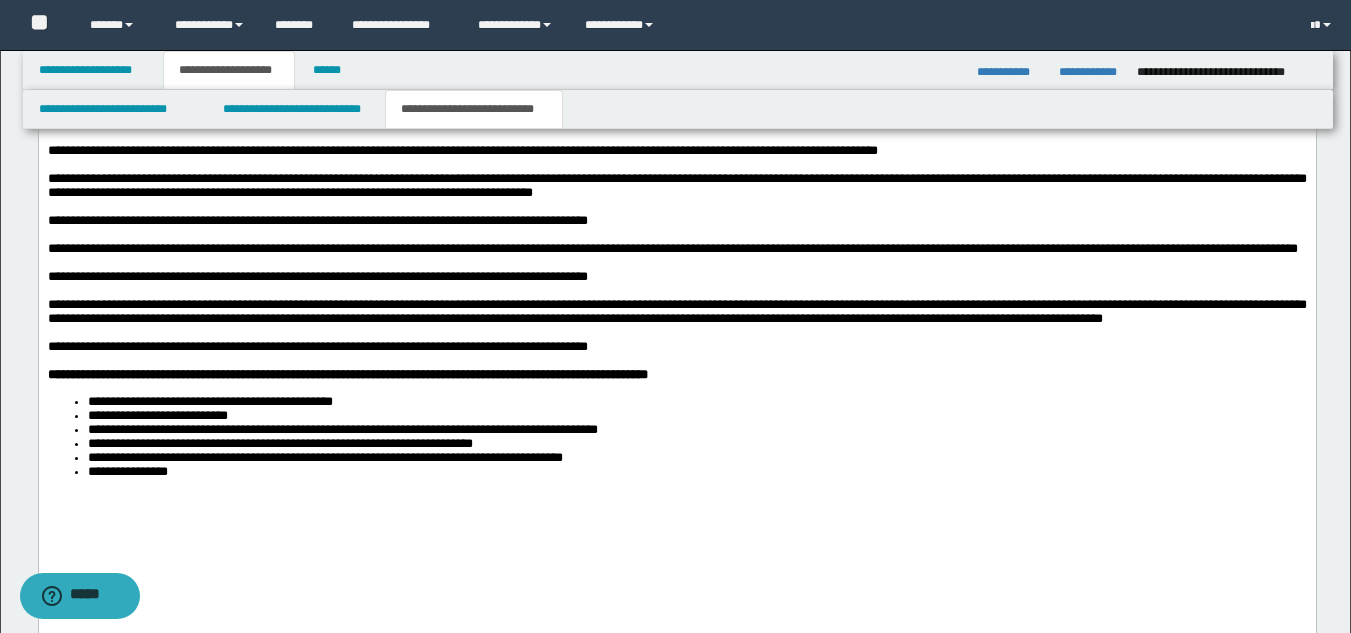 scroll, scrollTop: 1956, scrollLeft: 0, axis: vertical 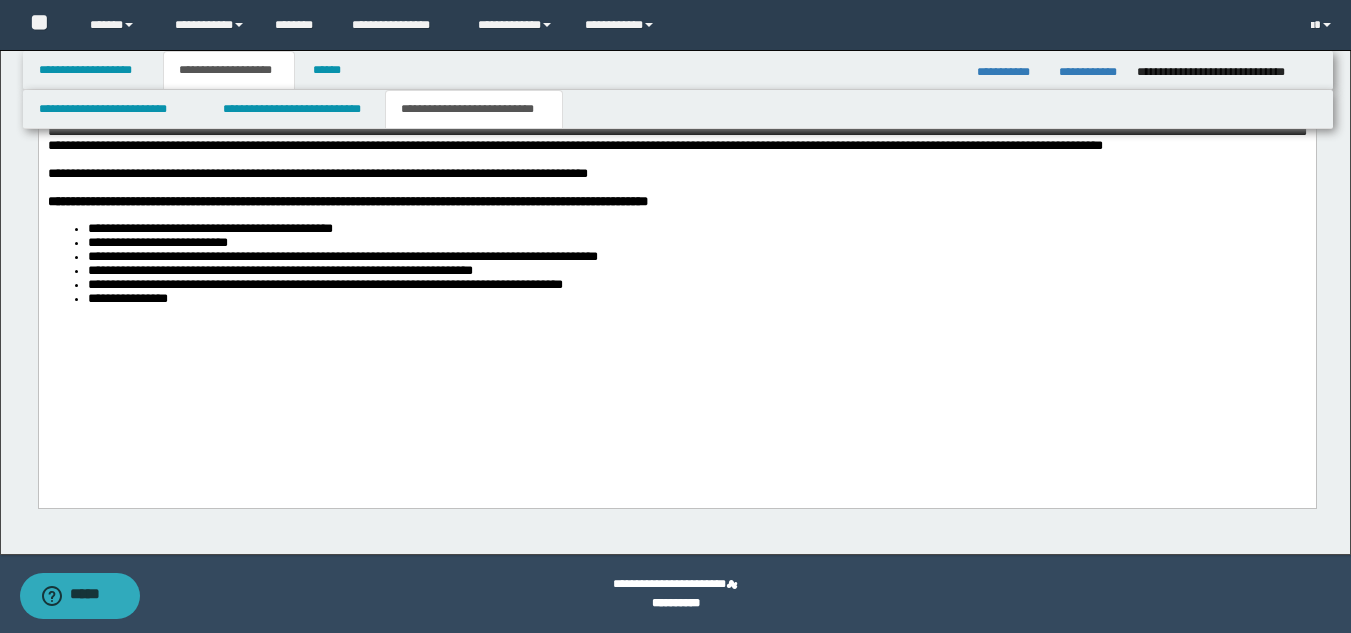 click on "**********" at bounding box center (676, 108) 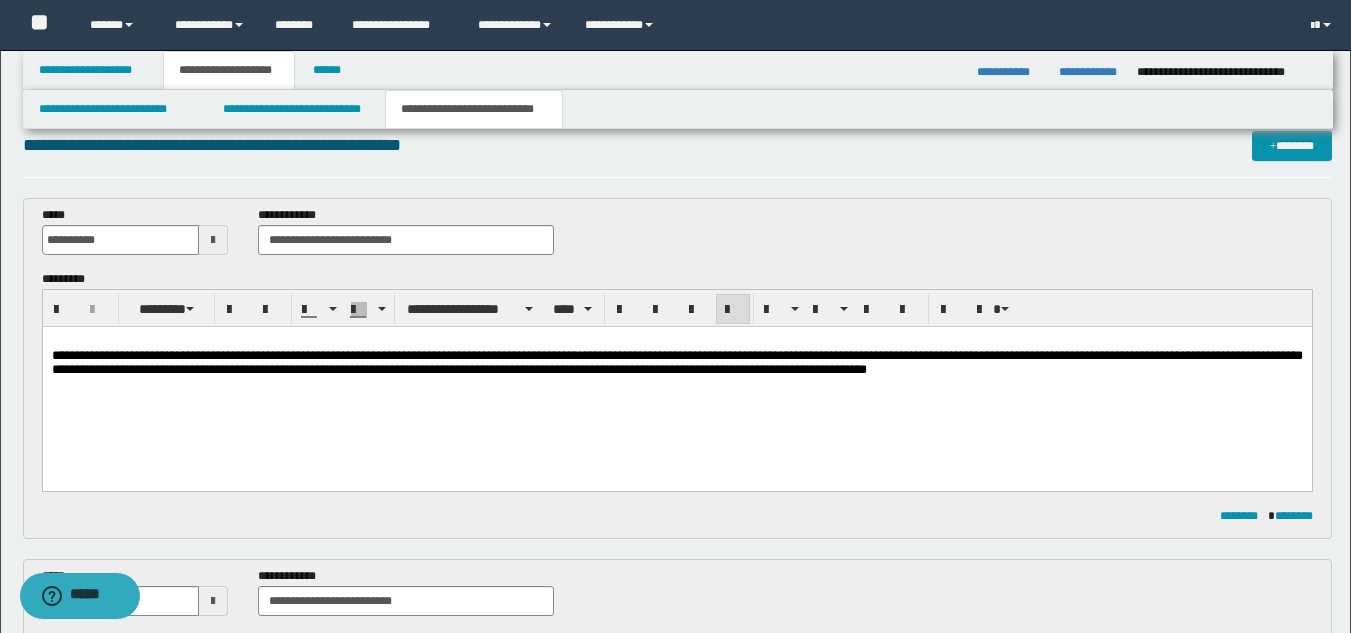 scroll, scrollTop: 0, scrollLeft: 0, axis: both 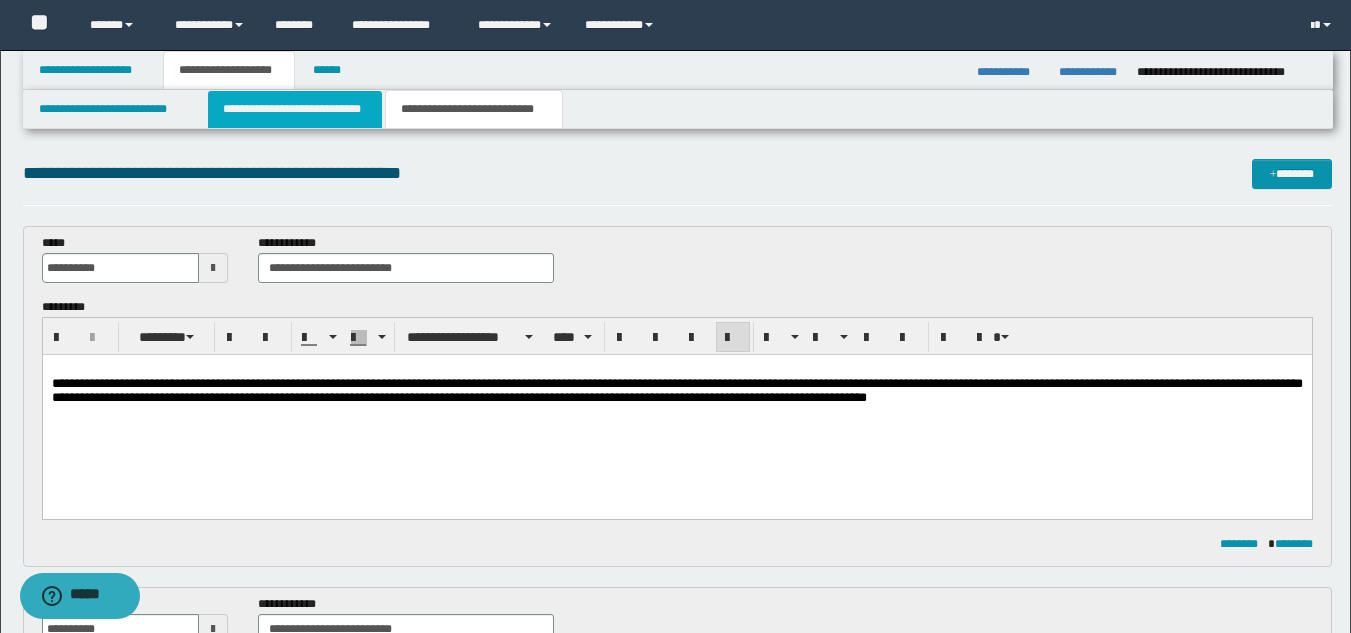 click on "**********" at bounding box center (295, 109) 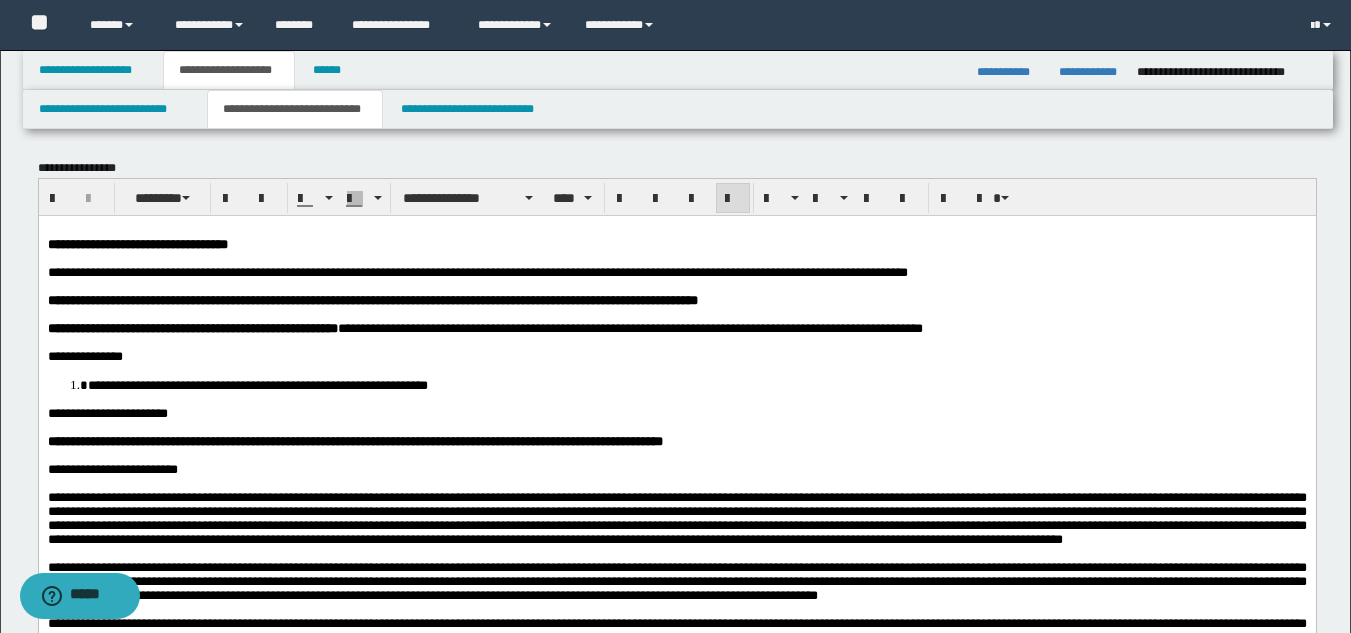 click at bounding box center [688, 314] 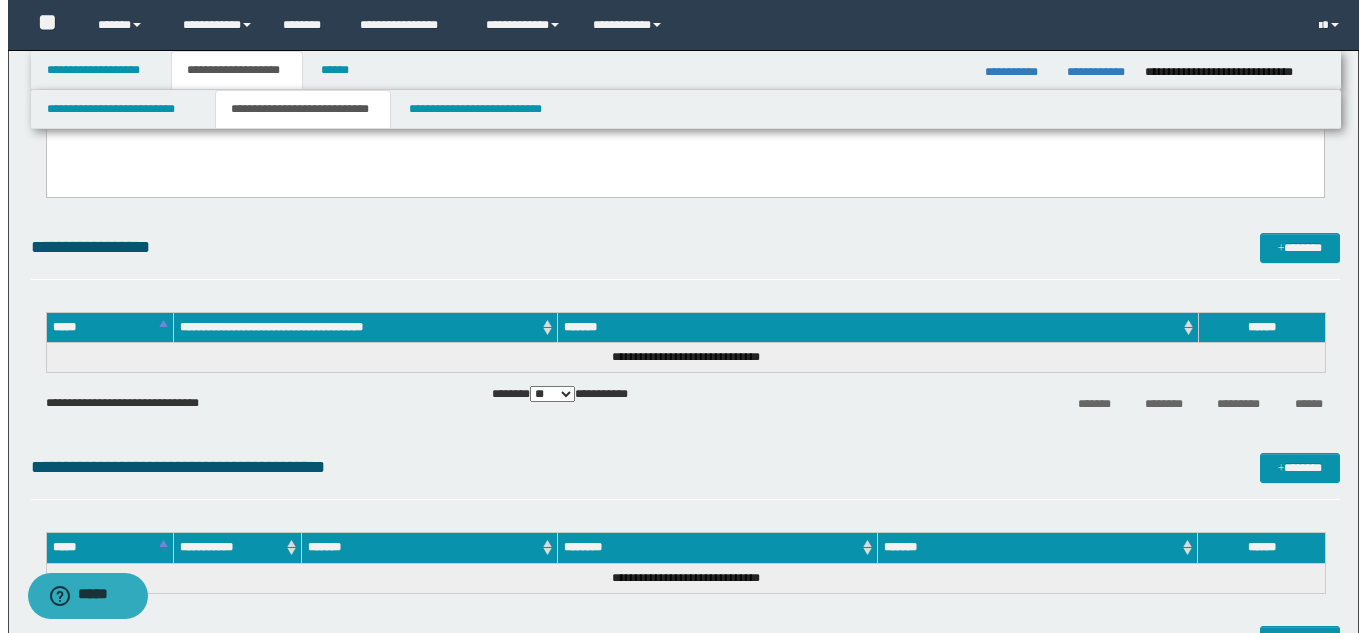 scroll, scrollTop: 1500, scrollLeft: 0, axis: vertical 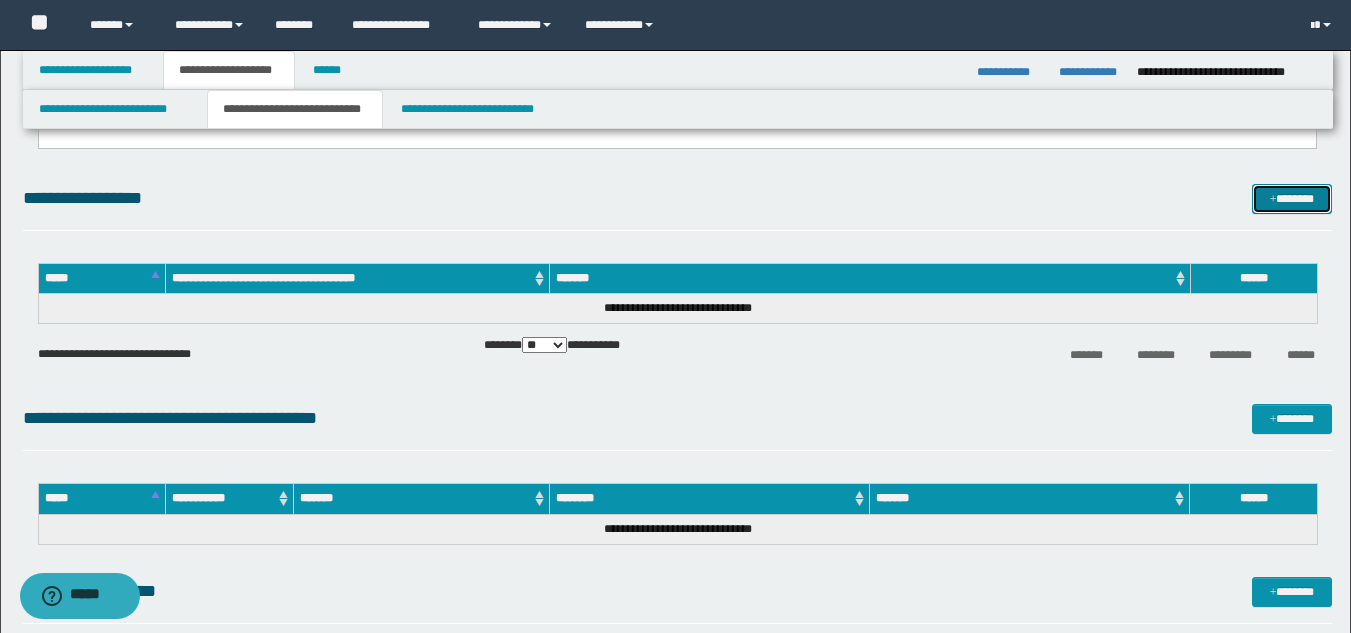 click on "*******" at bounding box center (1292, 199) 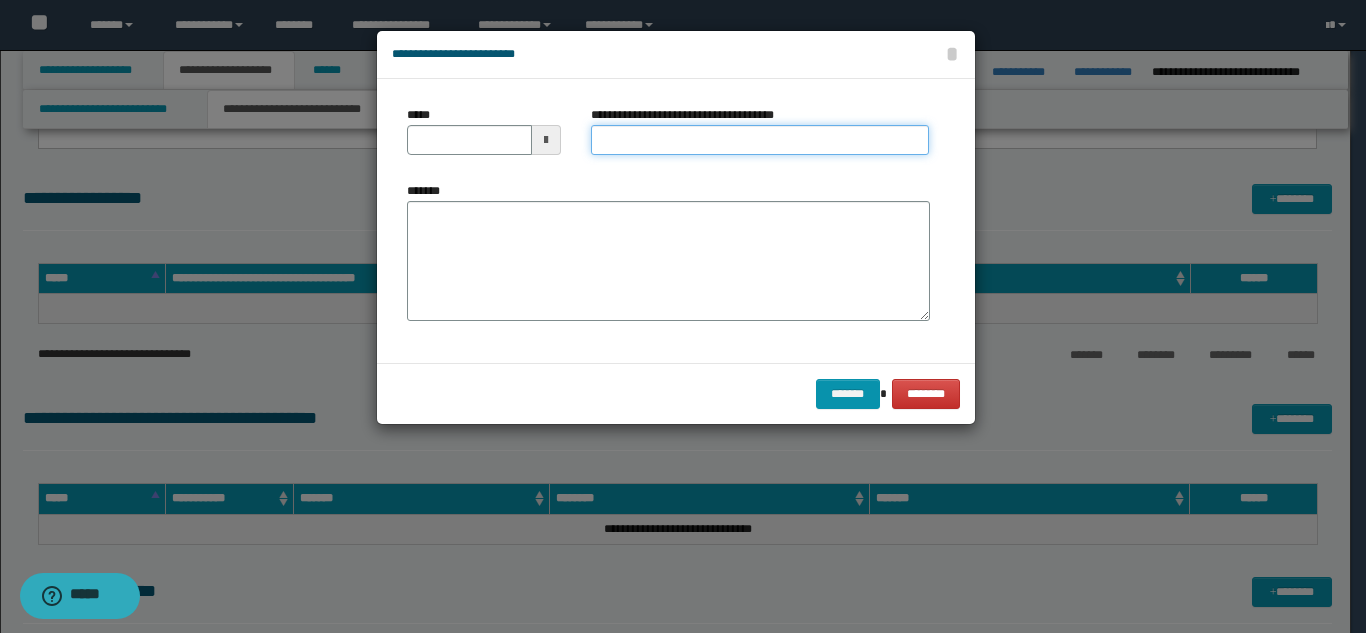 click on "**********" at bounding box center (760, 140) 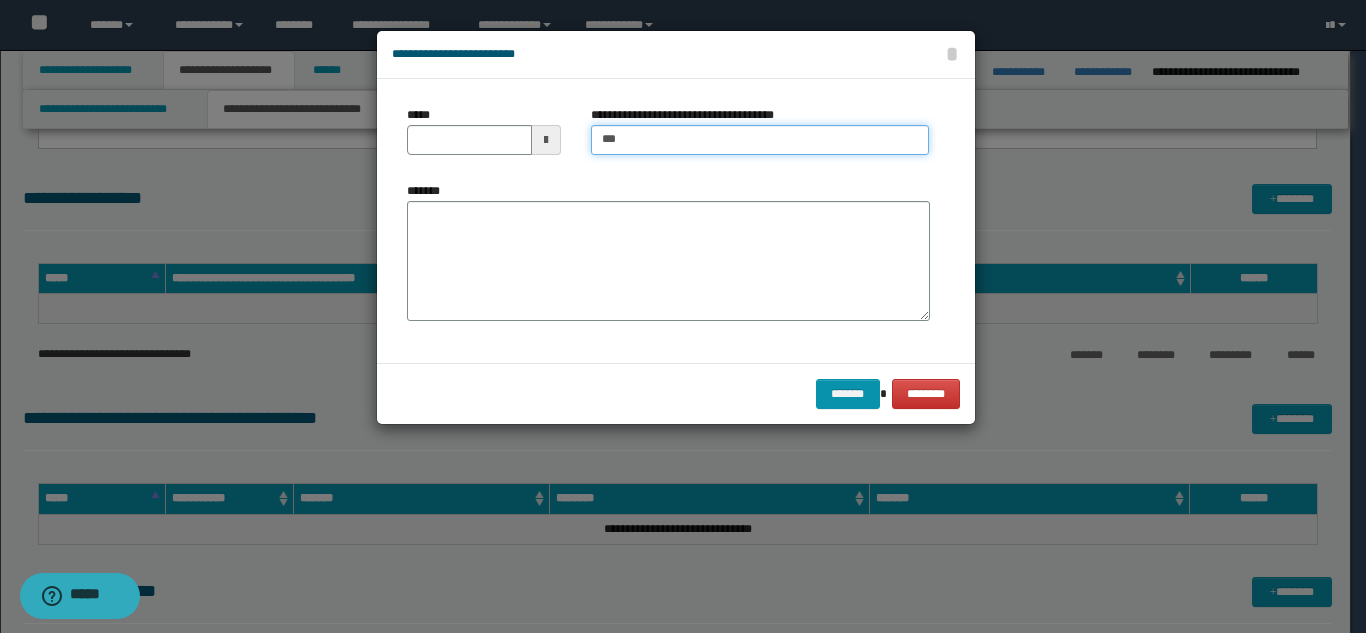 type on "**********" 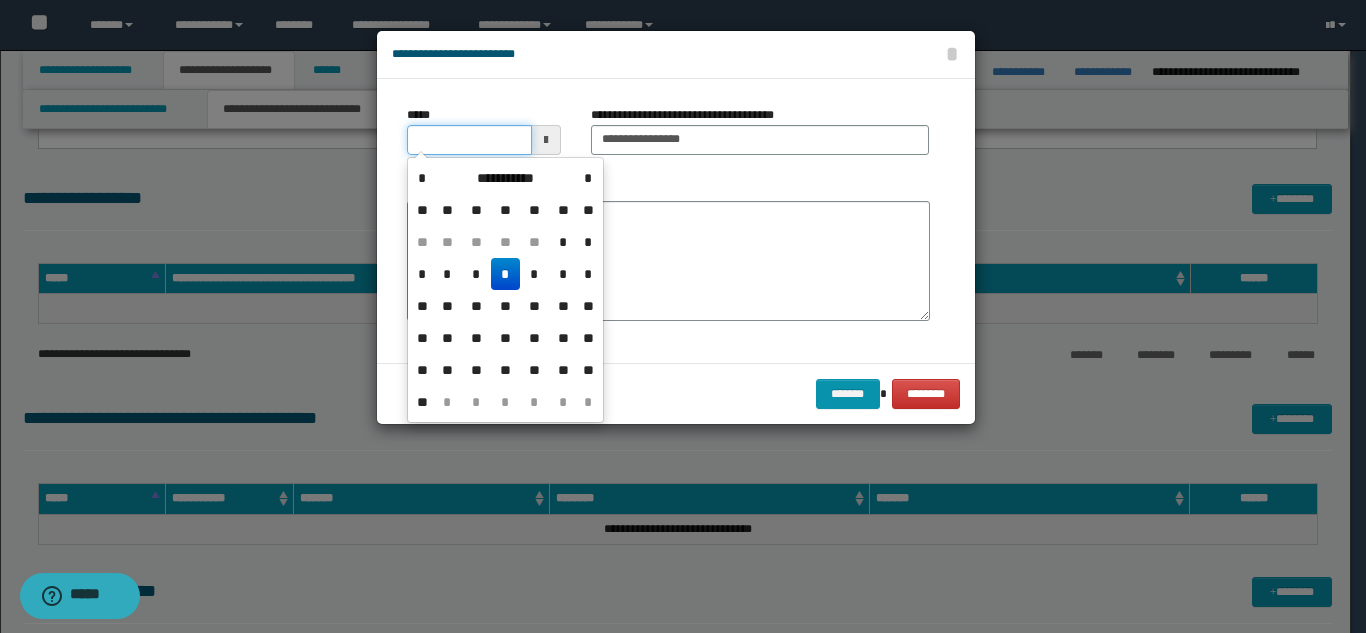 click on "*****" at bounding box center (469, 140) 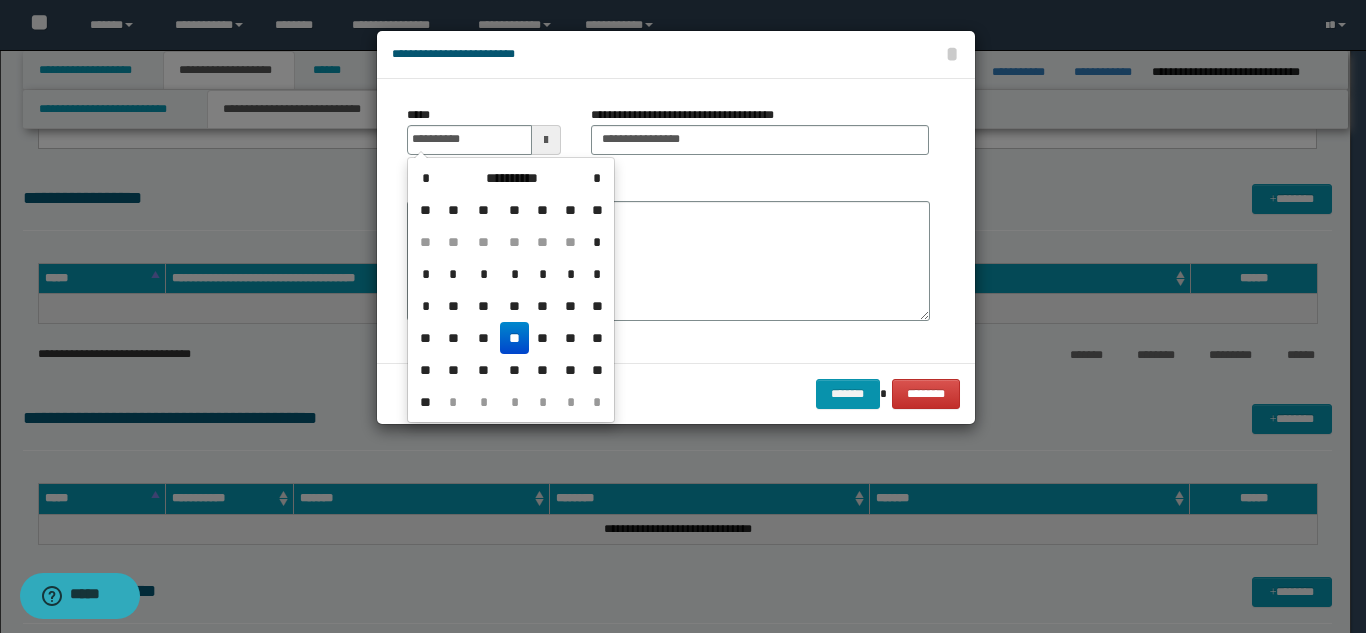click on "**" at bounding box center [514, 338] 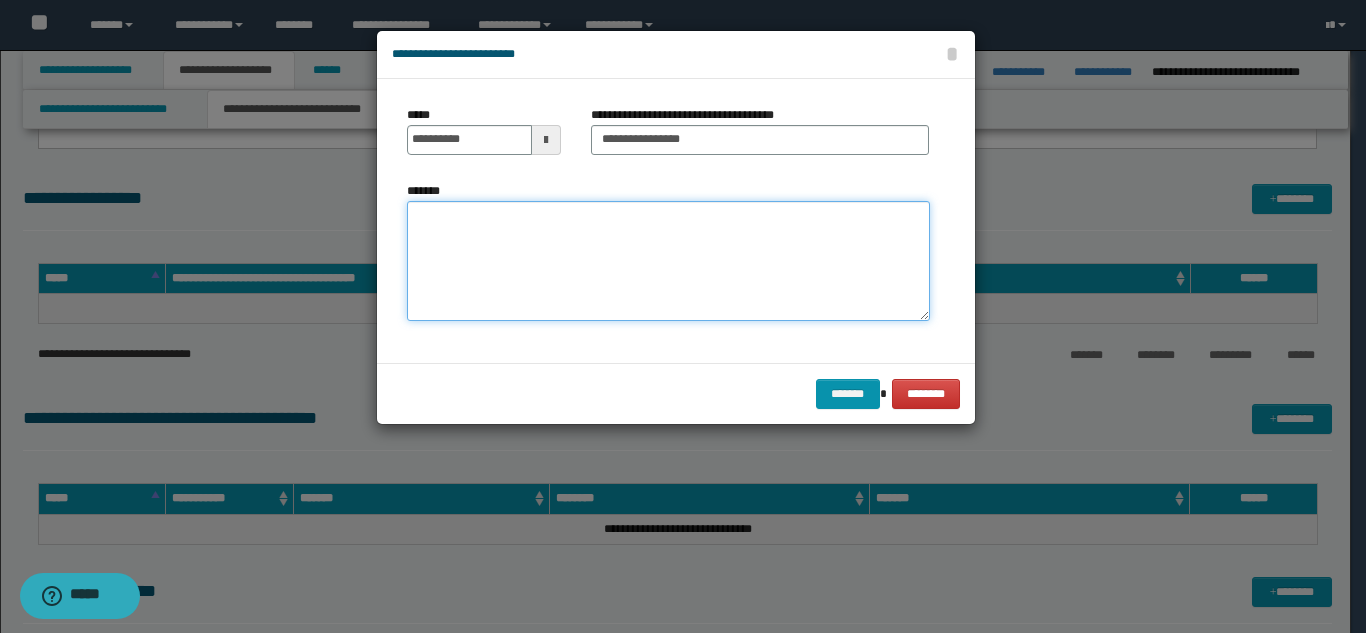 click on "*******" at bounding box center (668, 261) 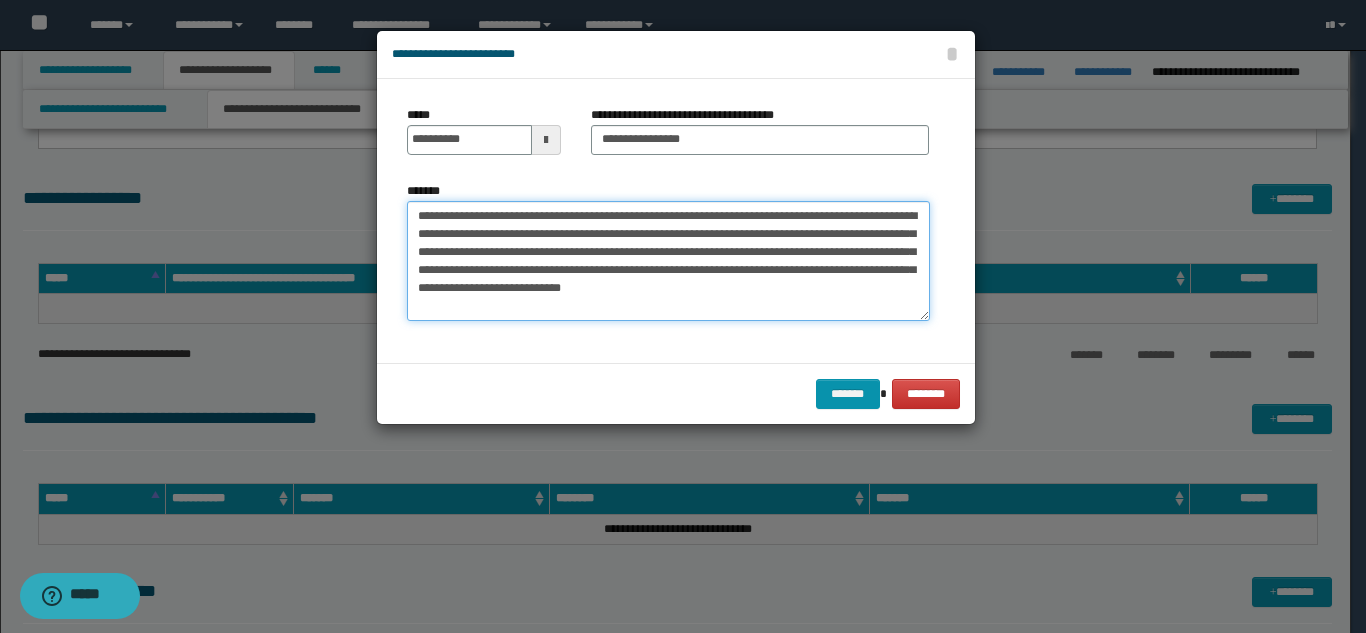click on "**********" at bounding box center [668, 261] 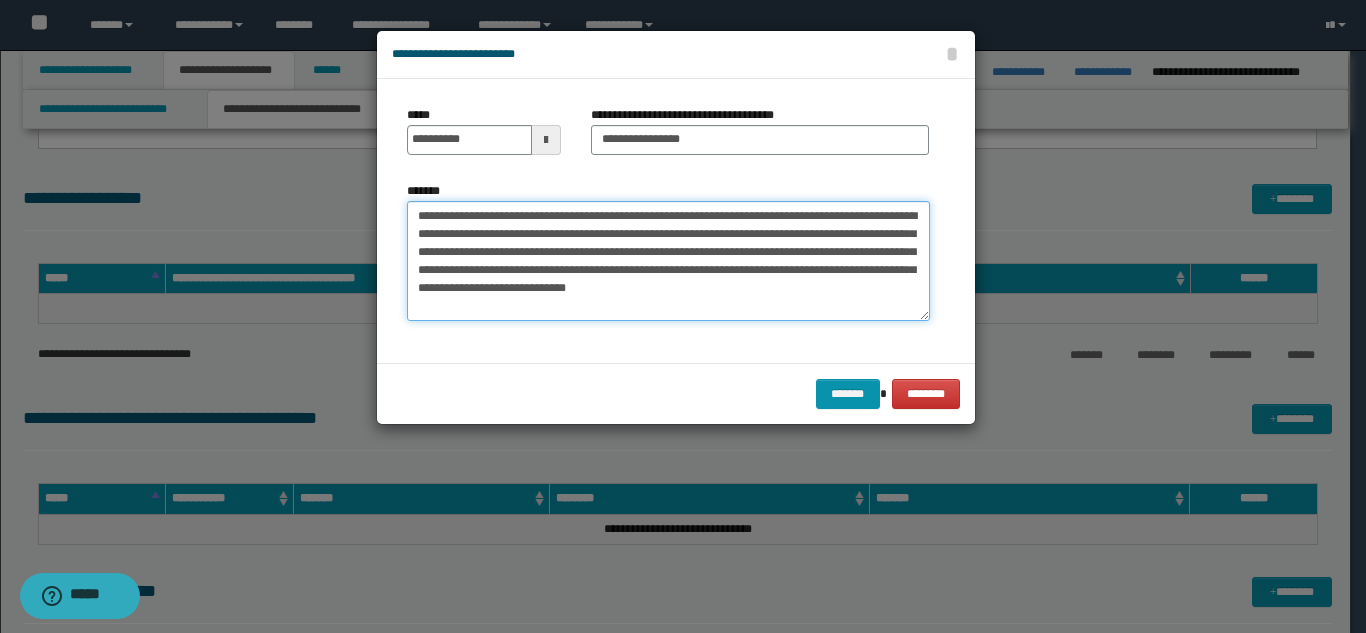 click on "**********" at bounding box center [668, 261] 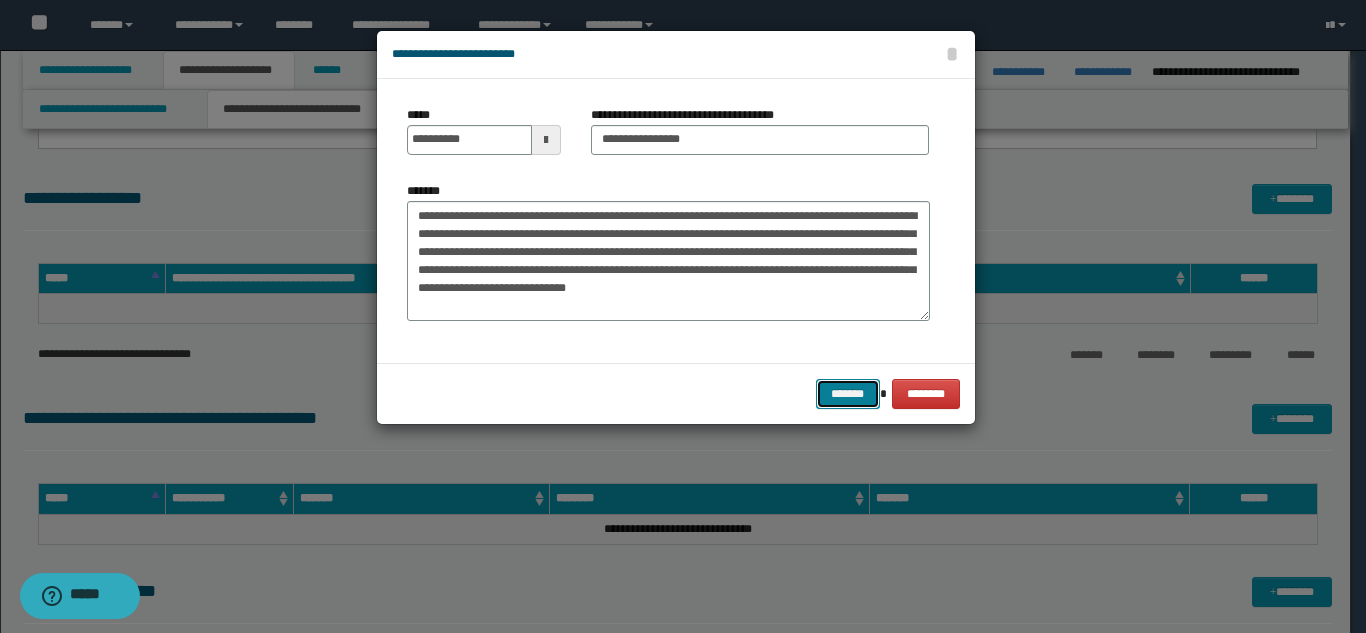 click on "*******" at bounding box center [848, 394] 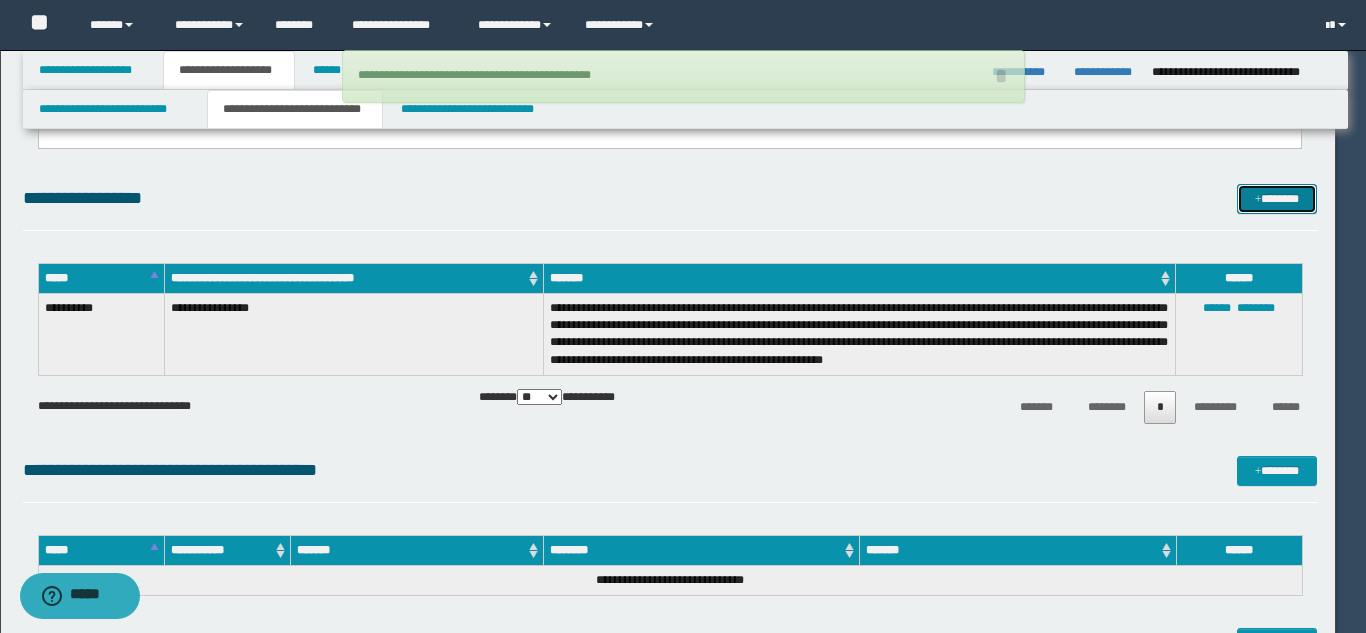 type 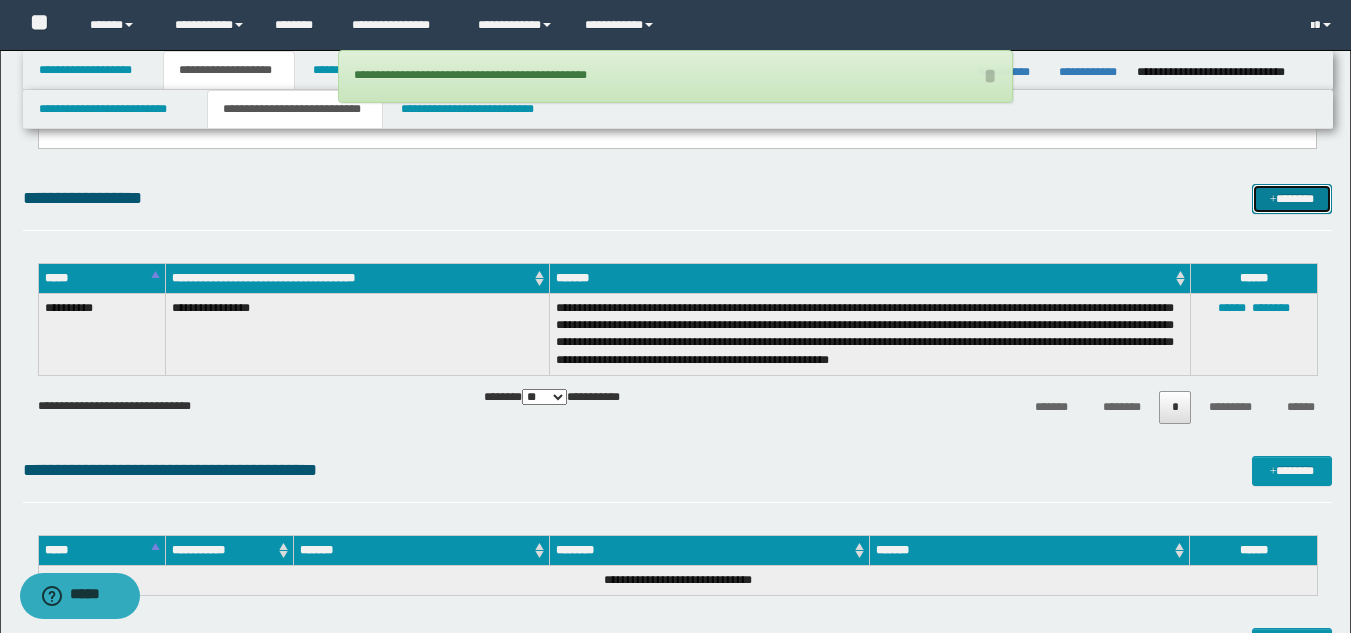 click on "*******" at bounding box center (1292, 199) 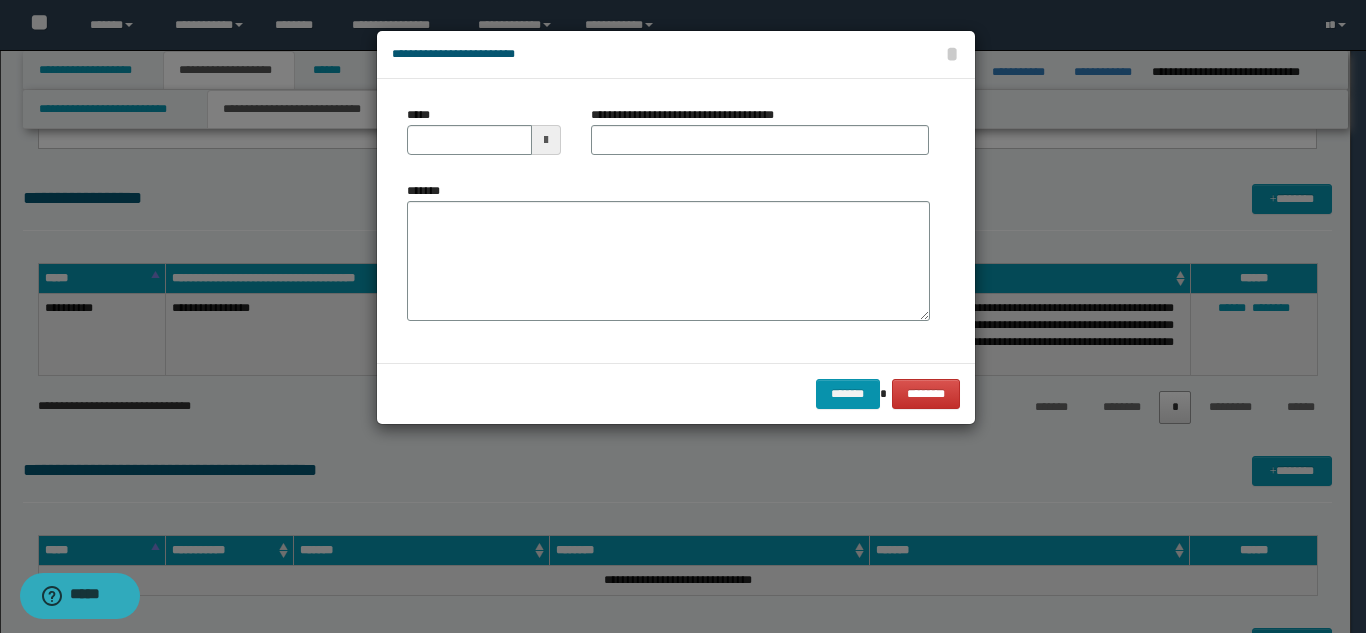 drag, startPoint x: 673, startPoint y: 120, endPoint x: 674, endPoint y: 134, distance: 14.035668 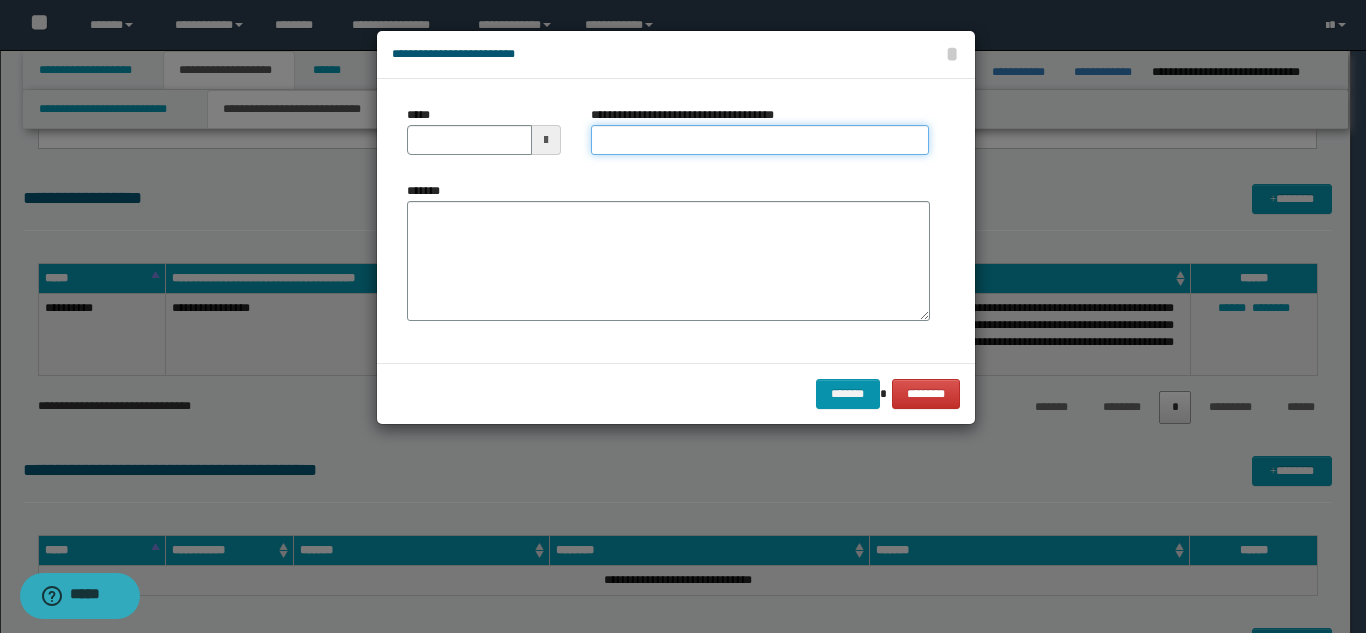 click on "**********" at bounding box center (760, 140) 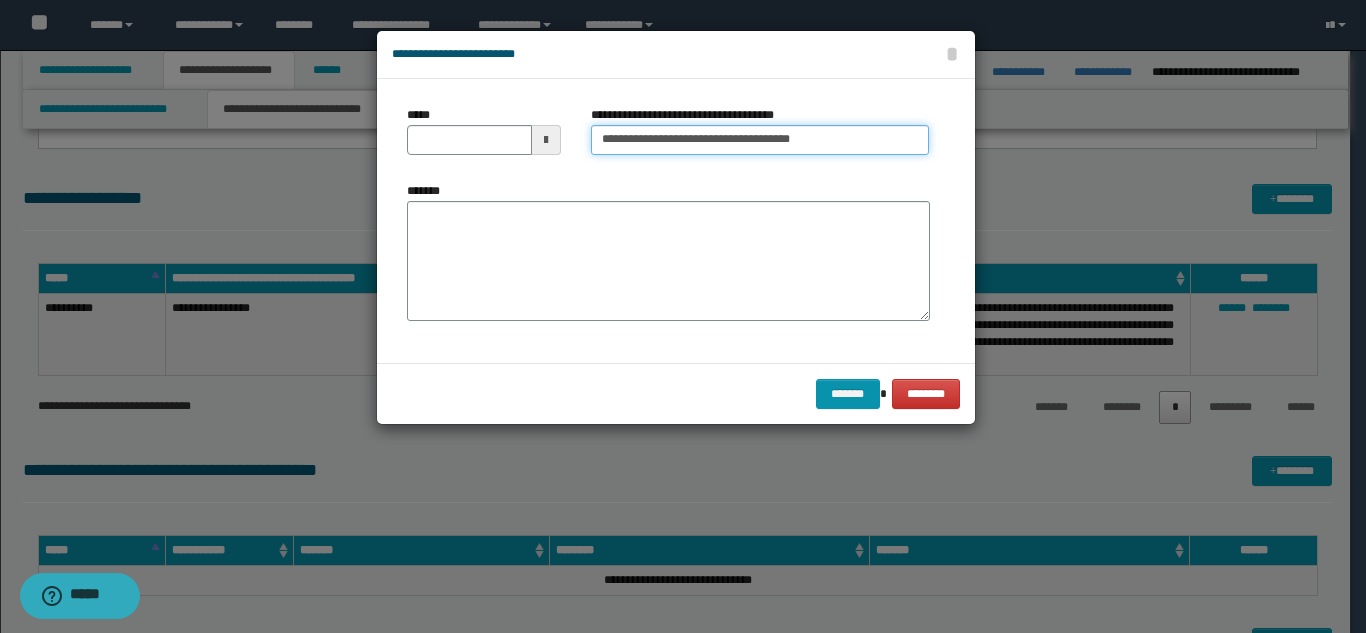 drag, startPoint x: 874, startPoint y: 141, endPoint x: 791, endPoint y: 135, distance: 83.21658 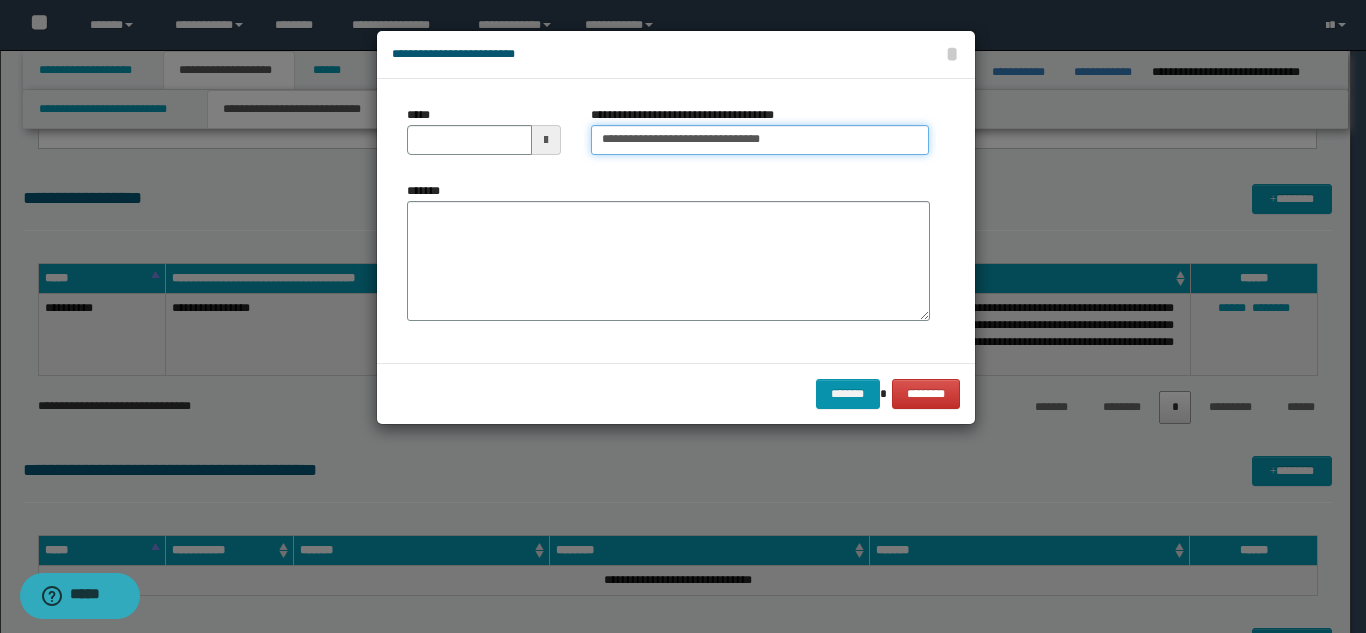 type on "**********" 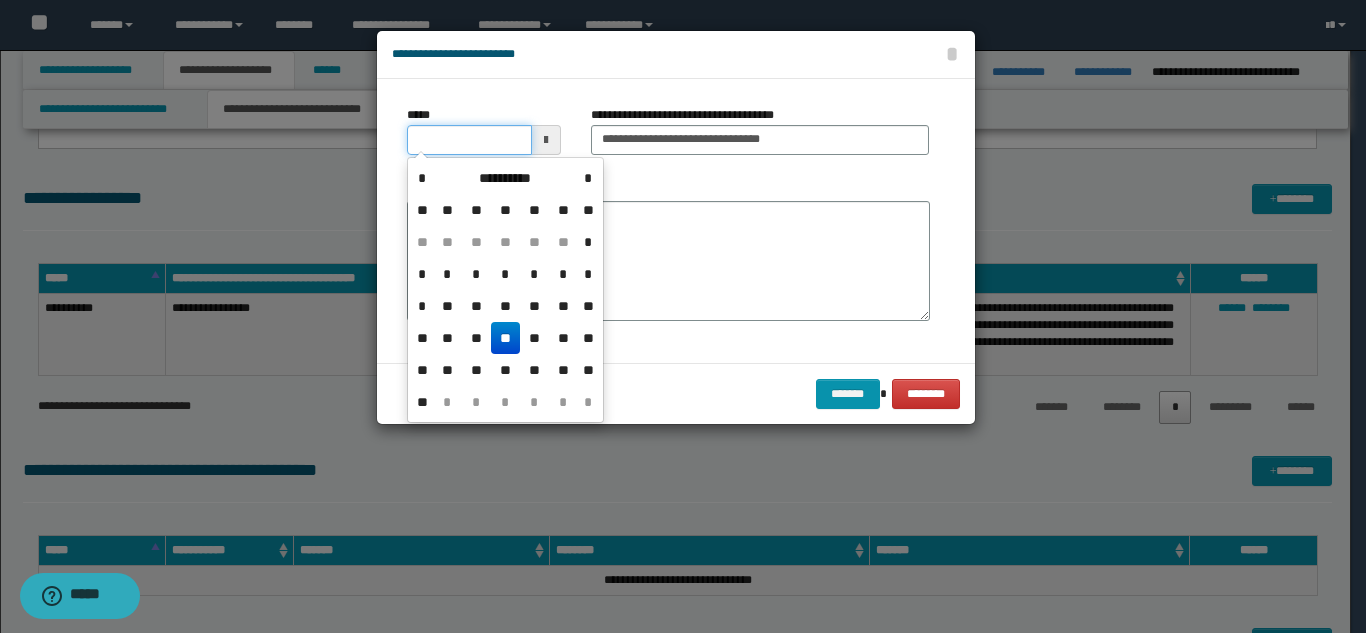 click on "*****" at bounding box center [469, 140] 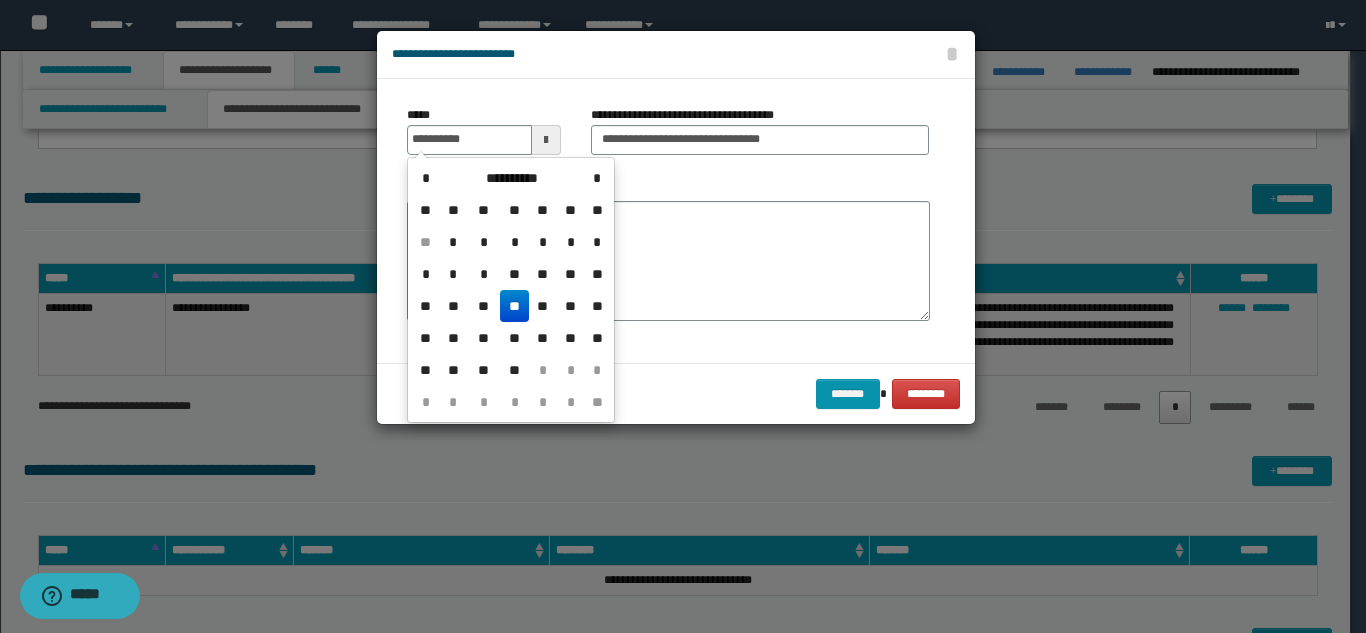 click on "**" at bounding box center [514, 306] 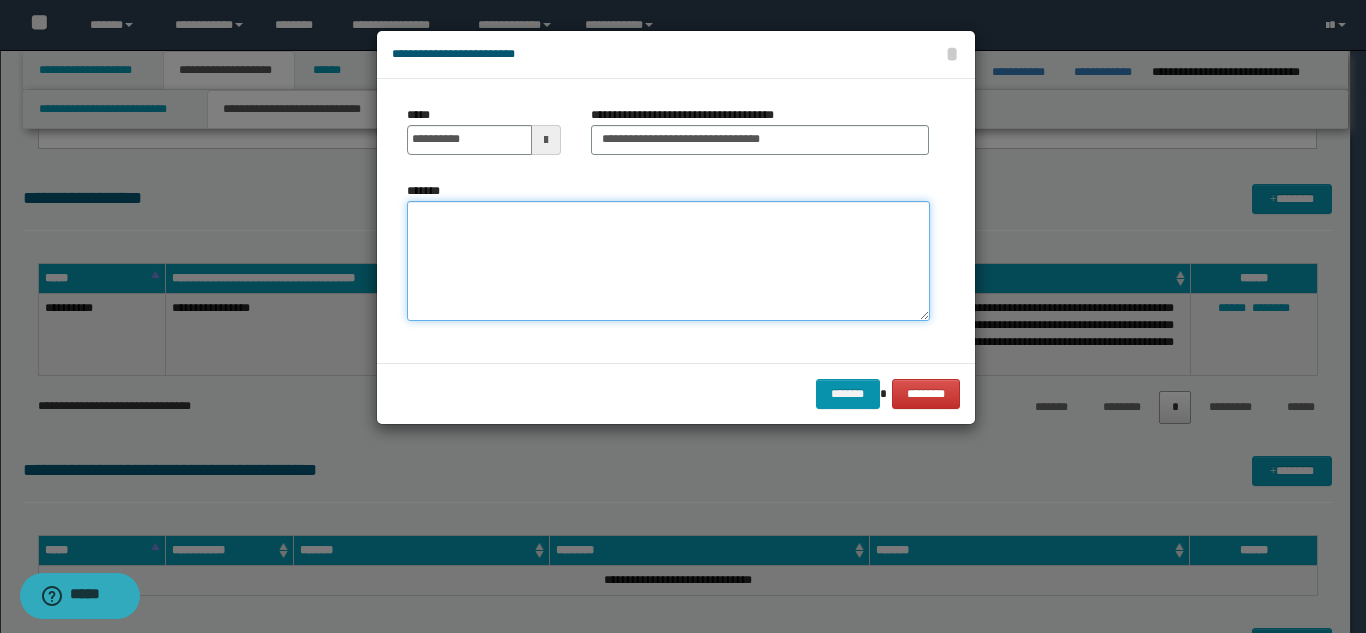 click on "*******" at bounding box center [668, 261] 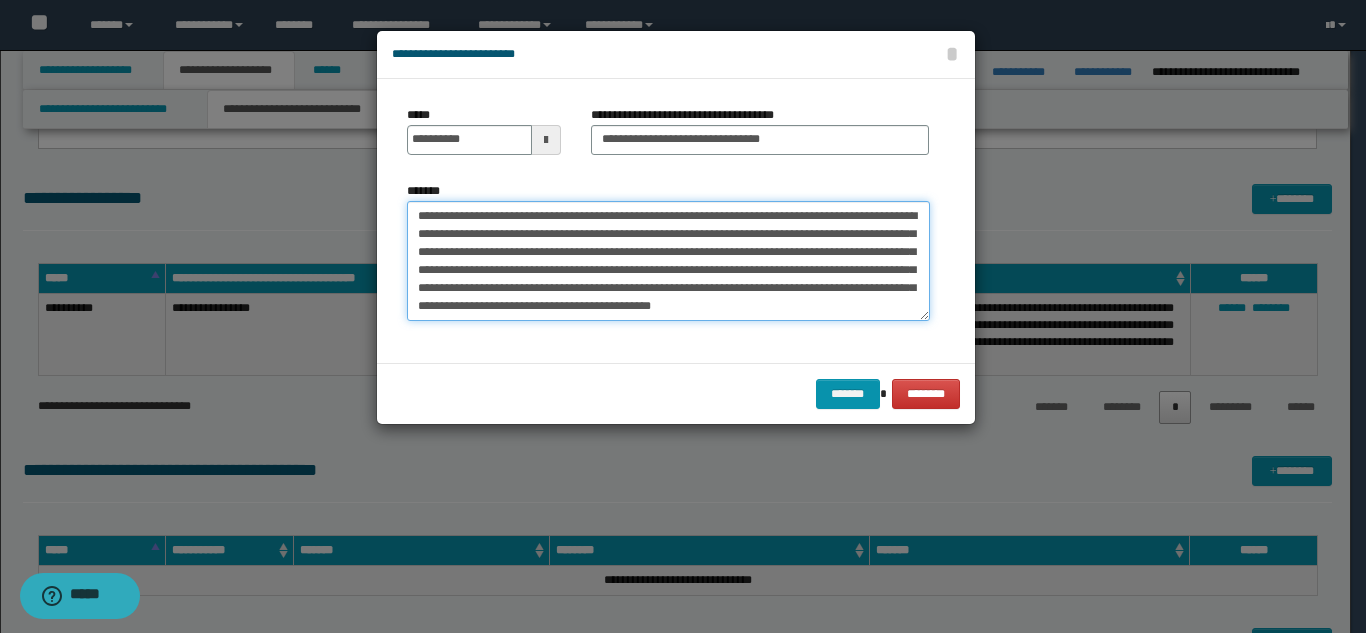 scroll, scrollTop: 12, scrollLeft: 0, axis: vertical 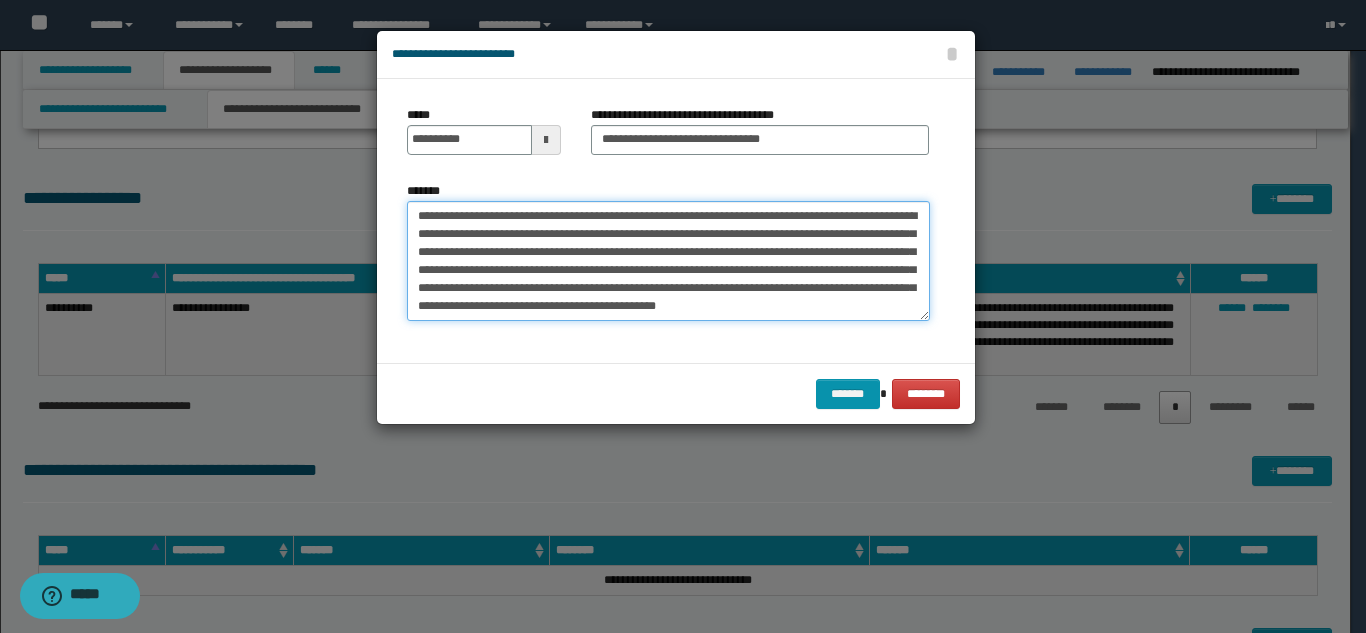 click on "**********" at bounding box center [668, 261] 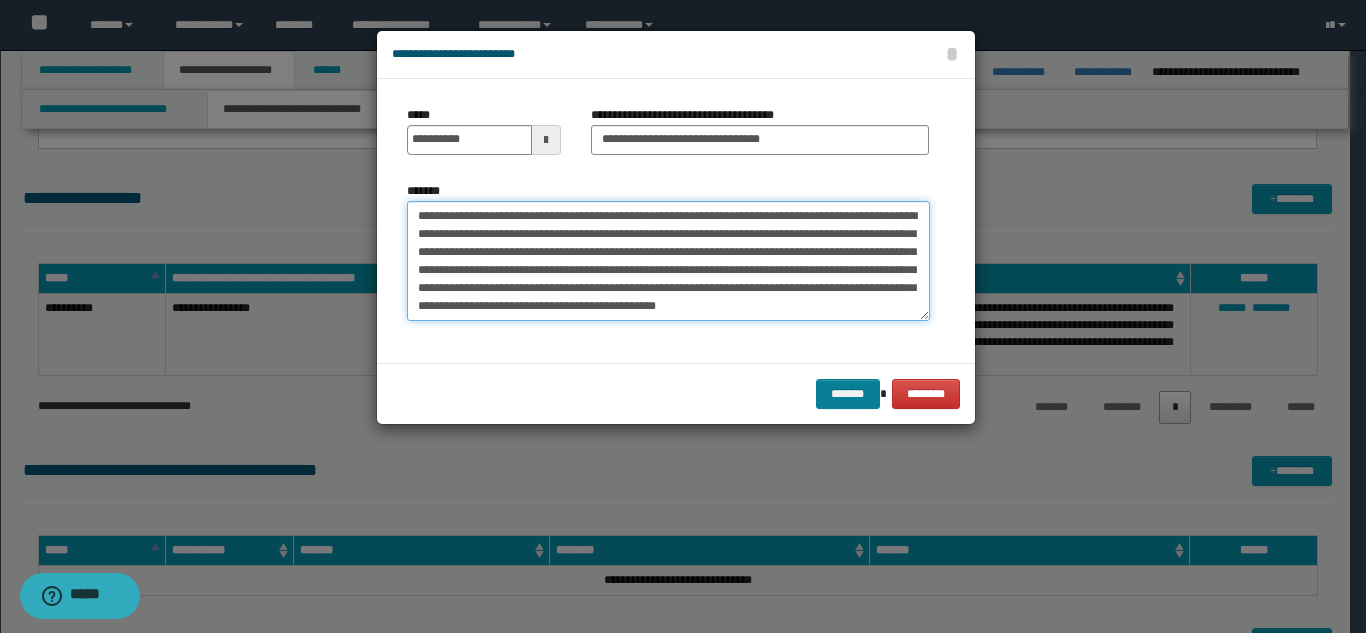 type on "**********" 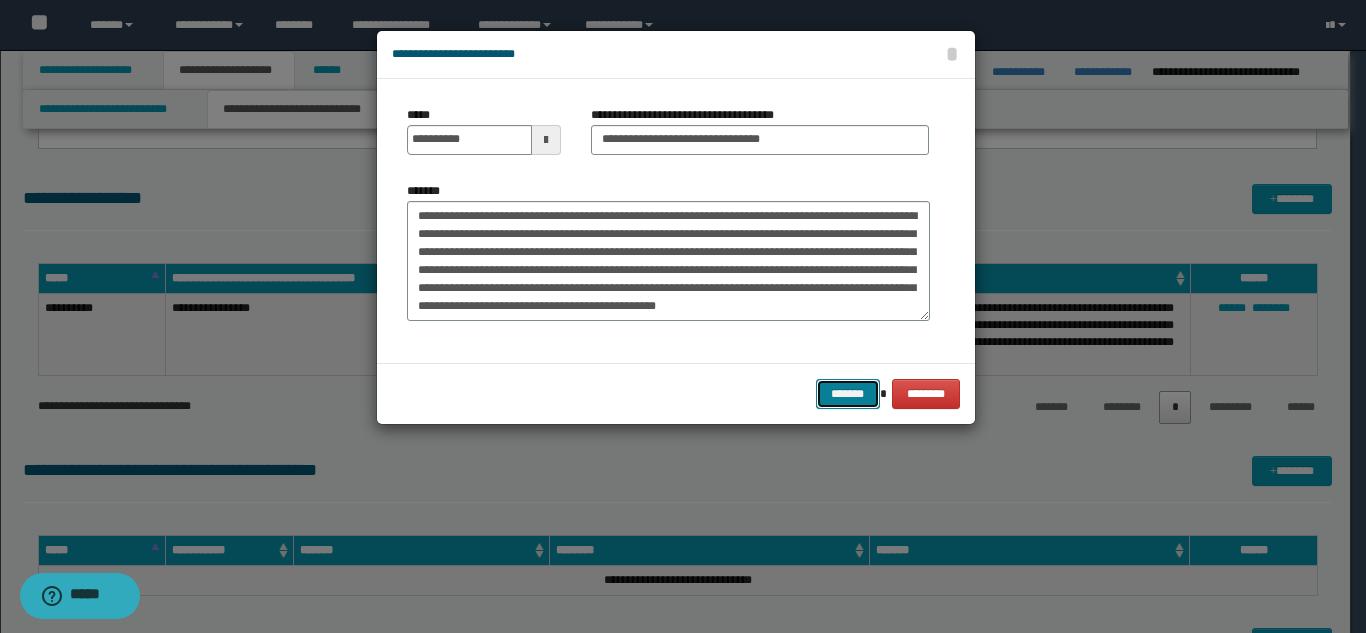 click on "*******" at bounding box center (848, 394) 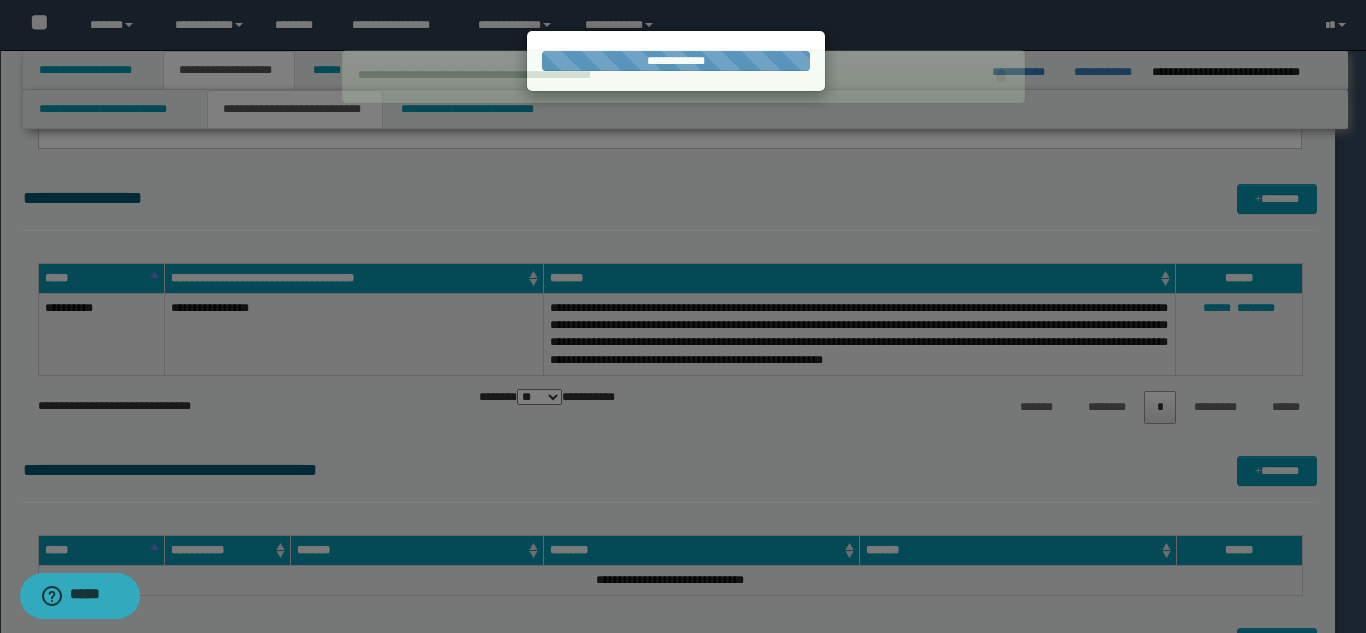 type 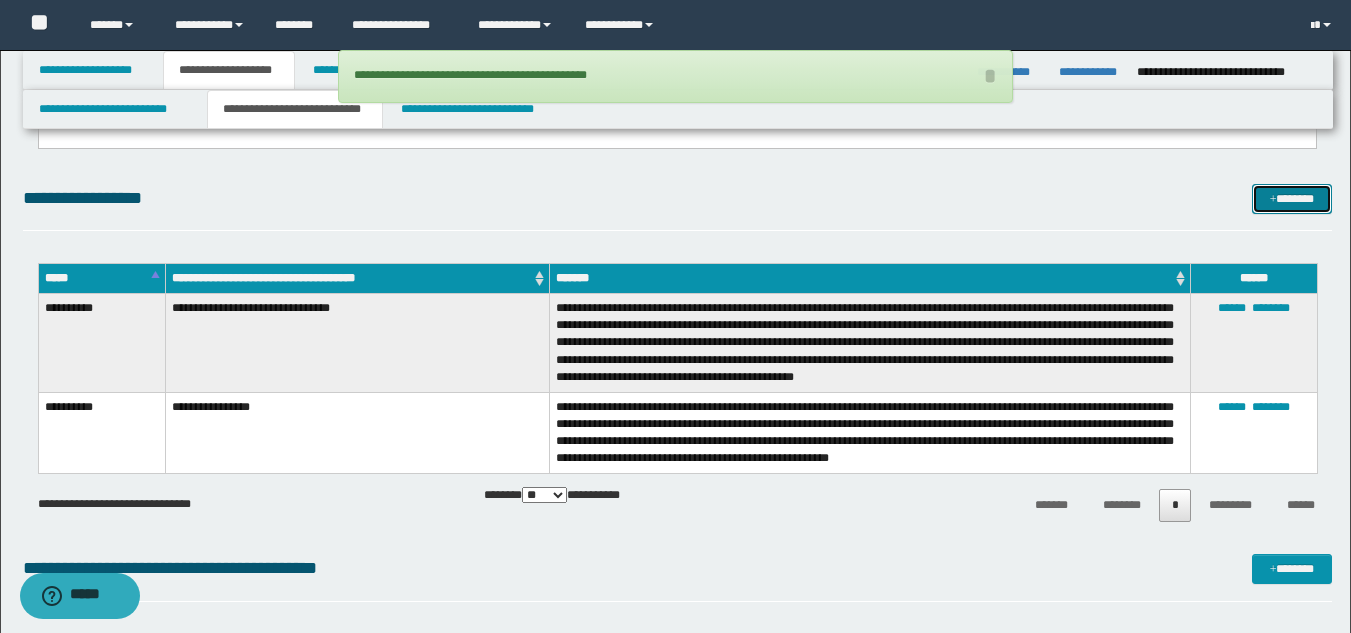click on "*******" at bounding box center (1292, 199) 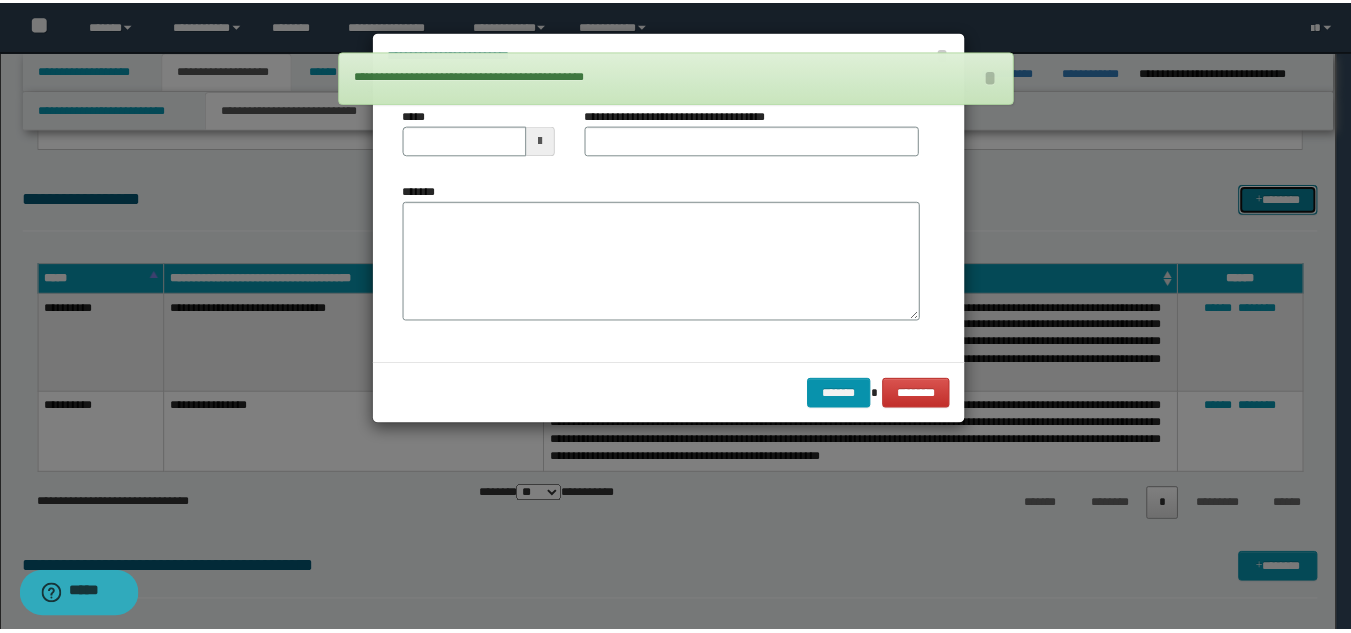 scroll, scrollTop: 0, scrollLeft: 0, axis: both 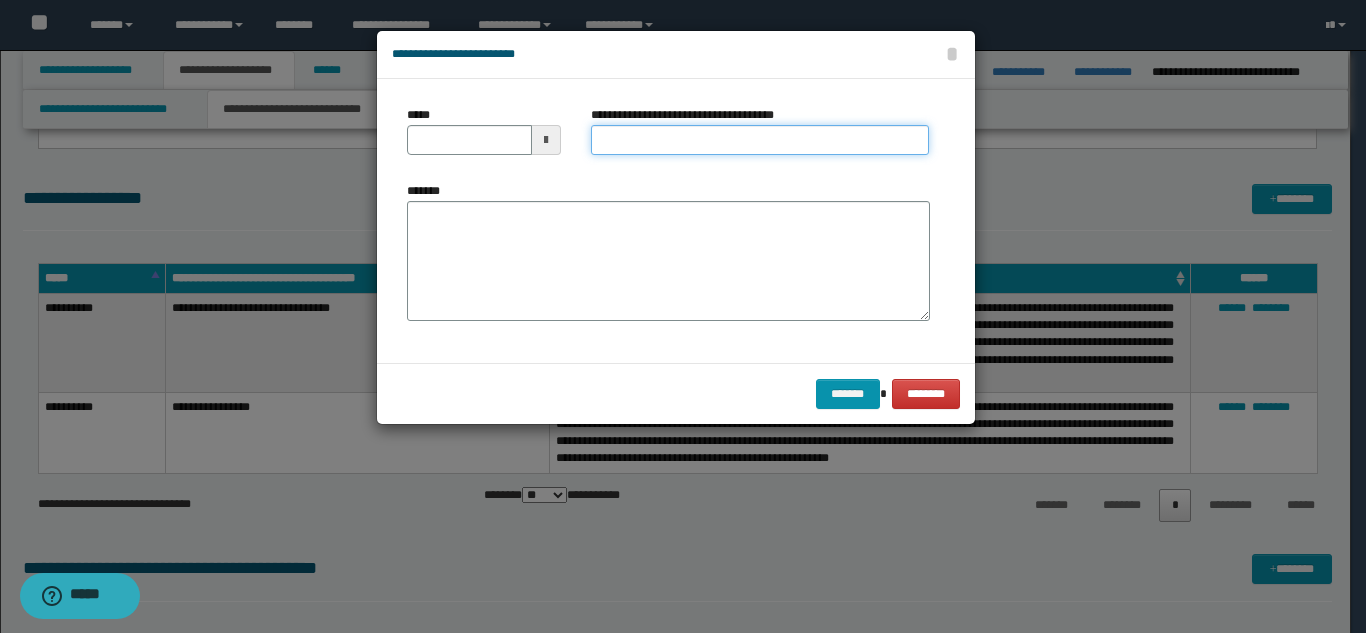 click on "**********" at bounding box center (760, 140) 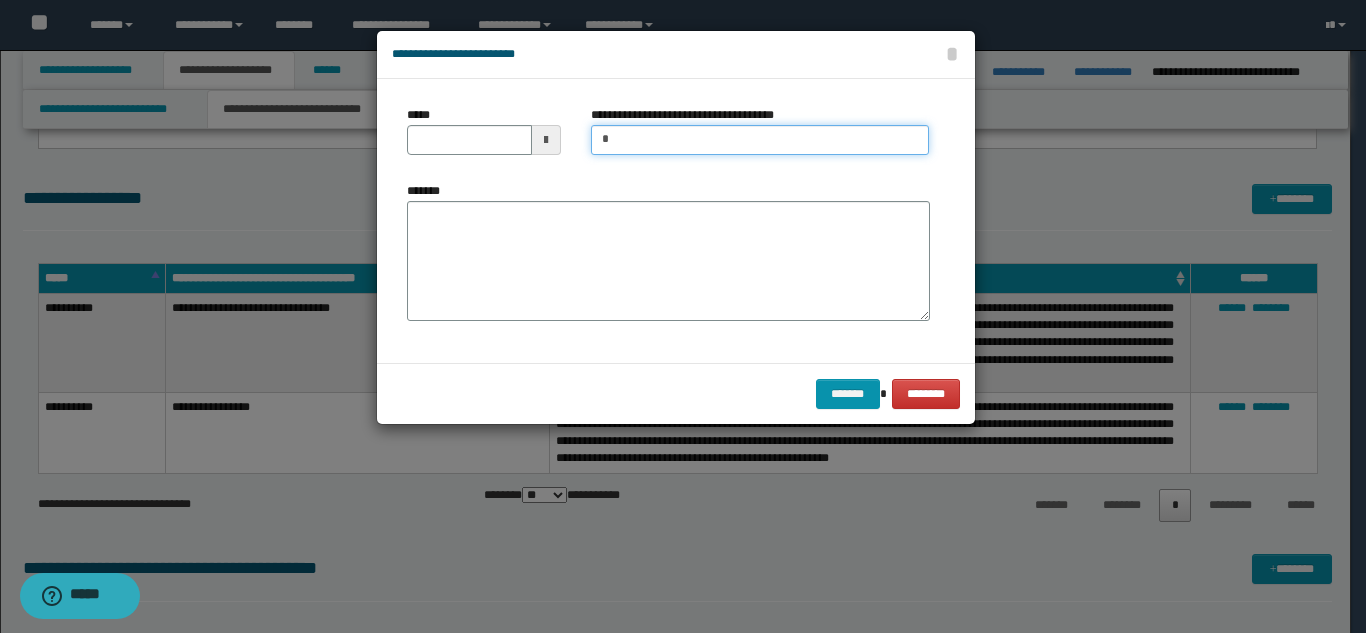 type on "**********" 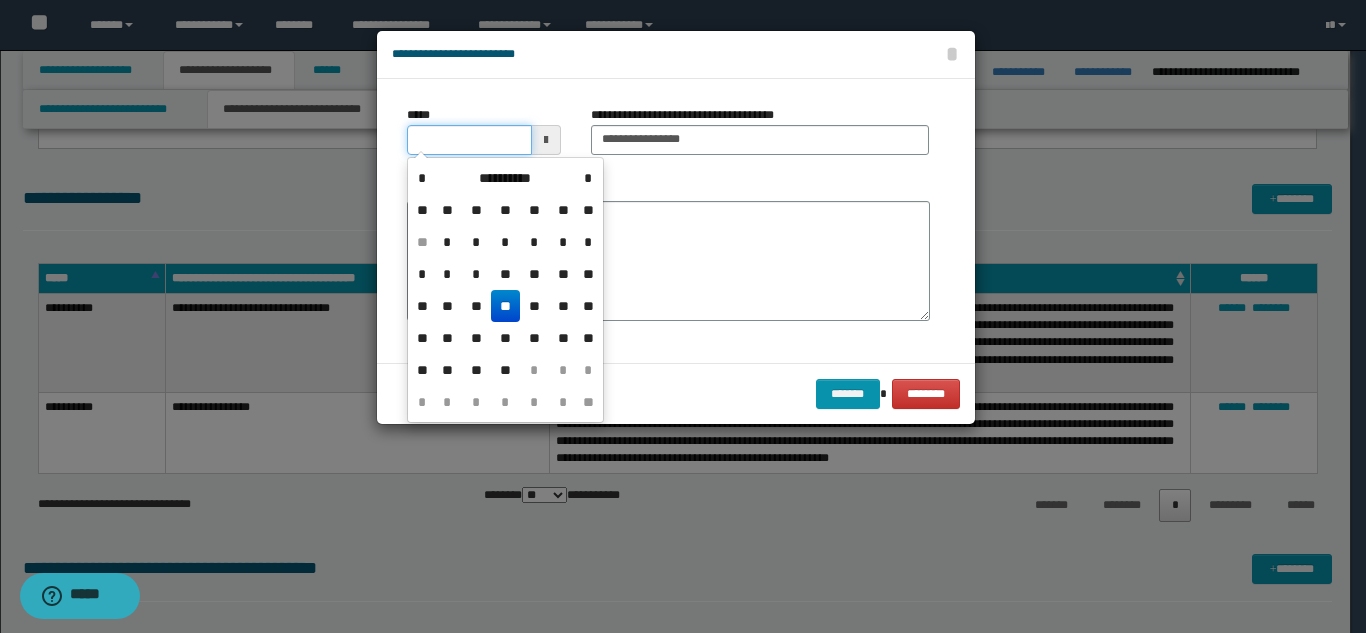 click on "*****" at bounding box center [469, 140] 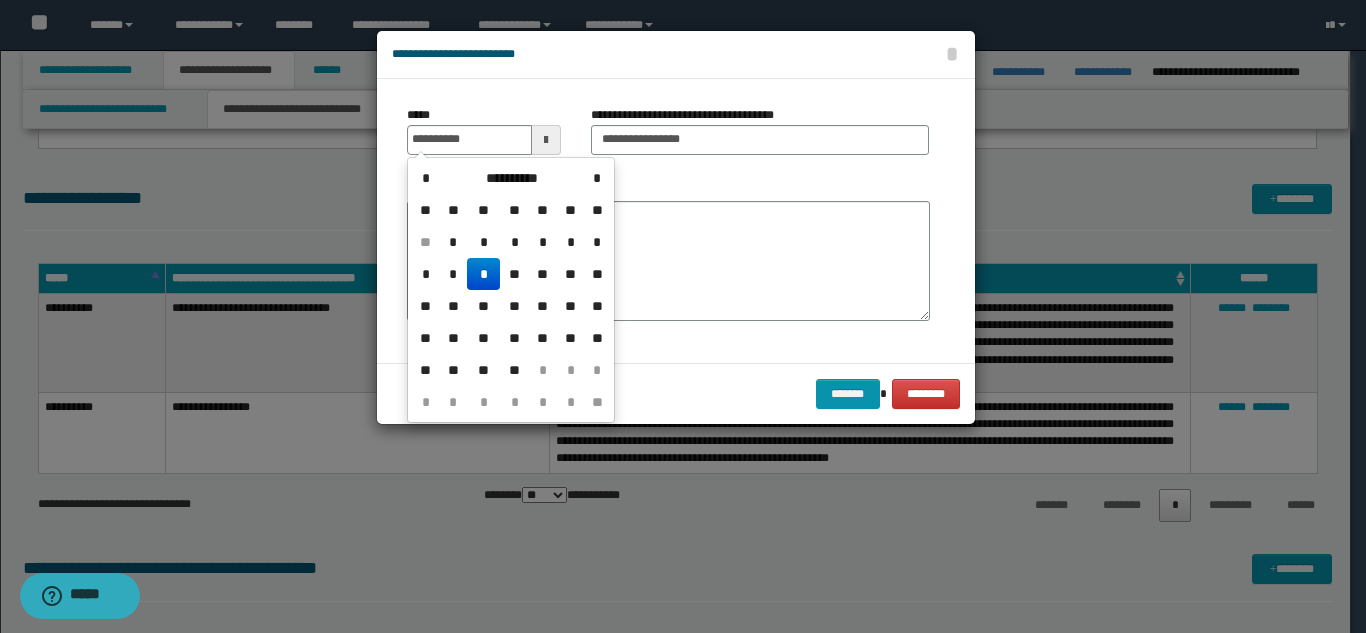 click on "*" at bounding box center [483, 274] 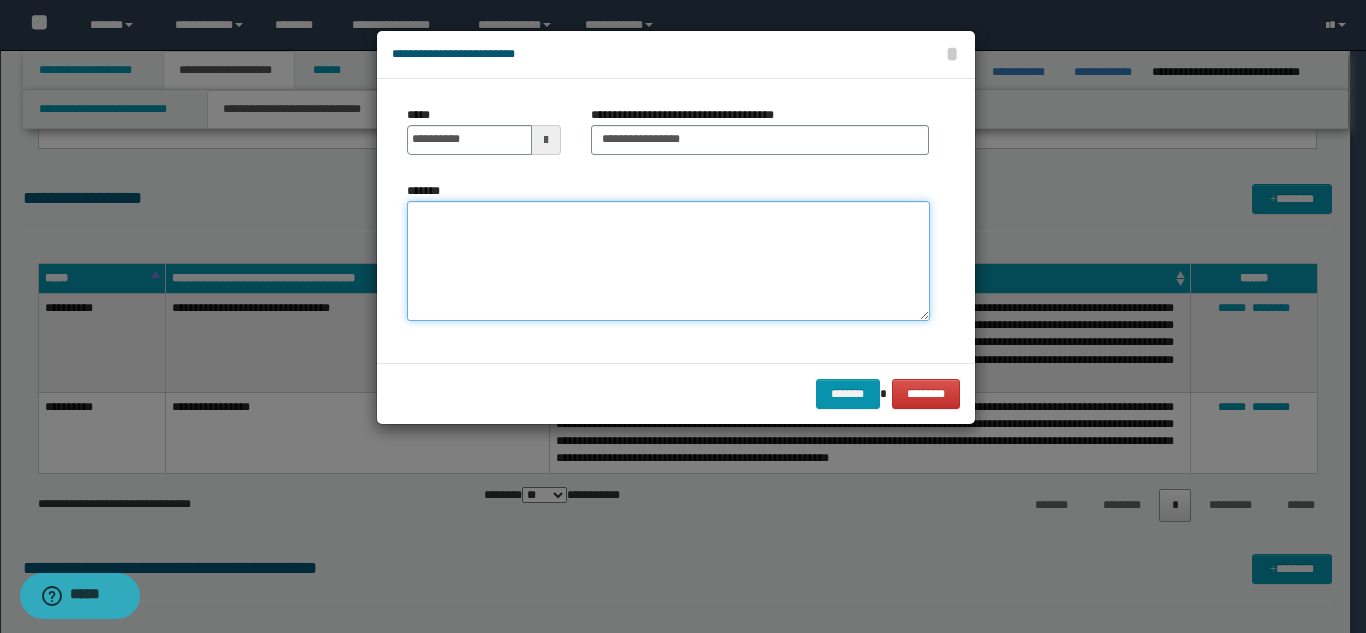 click on "*******" at bounding box center [668, 261] 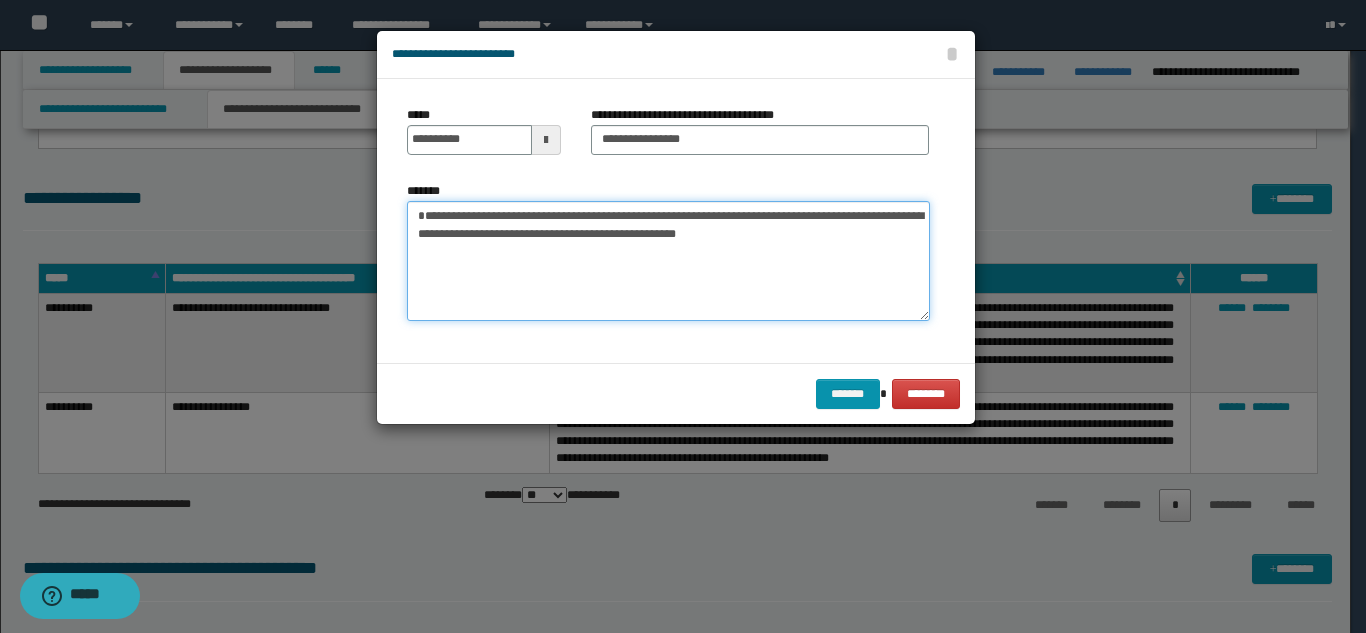 click on "**********" at bounding box center [668, 261] 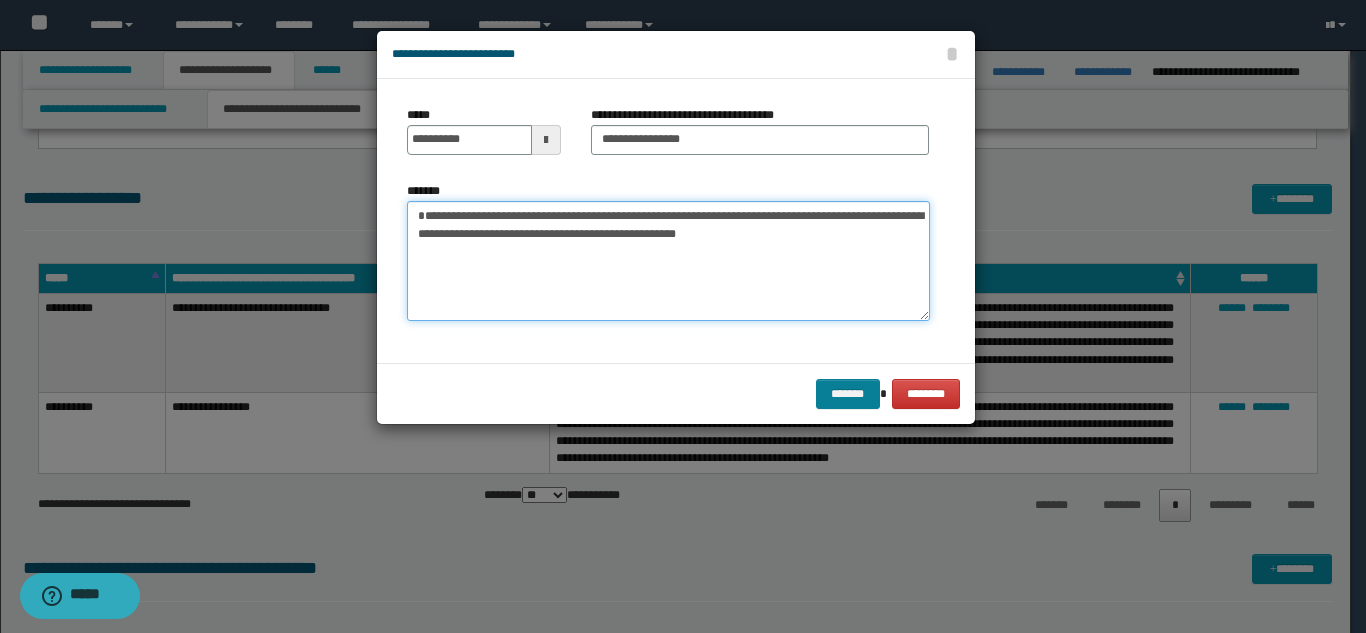 type on "**********" 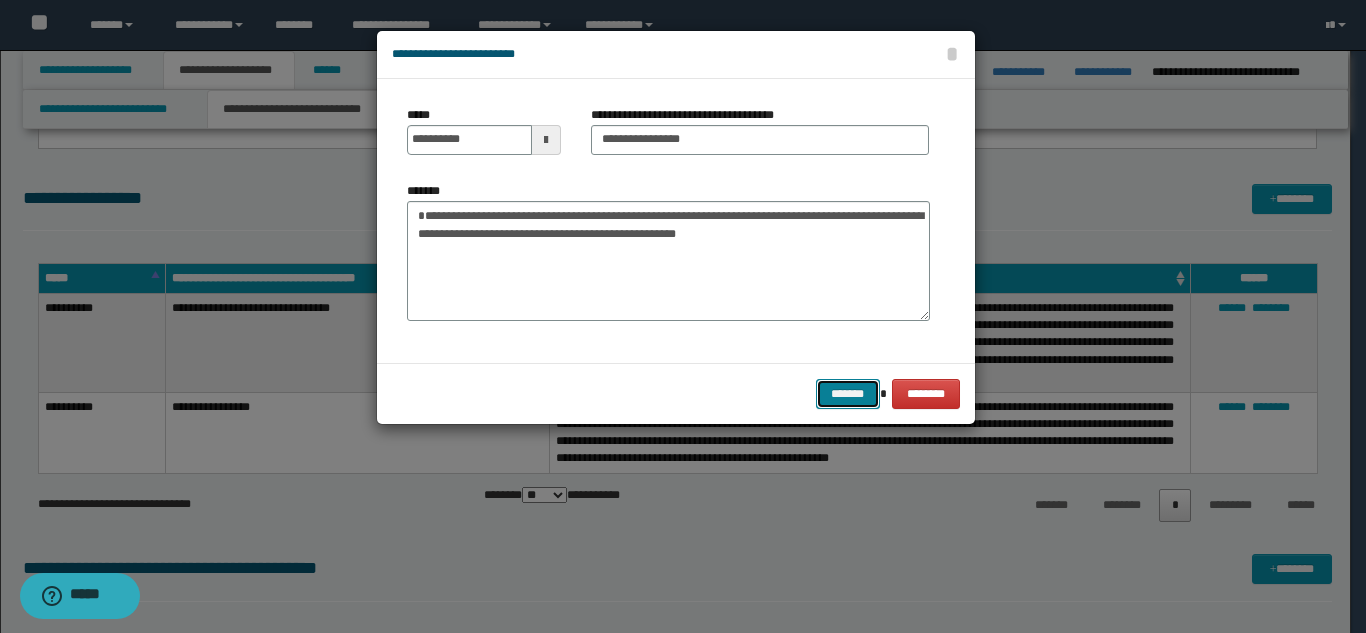 click on "*******" at bounding box center [848, 394] 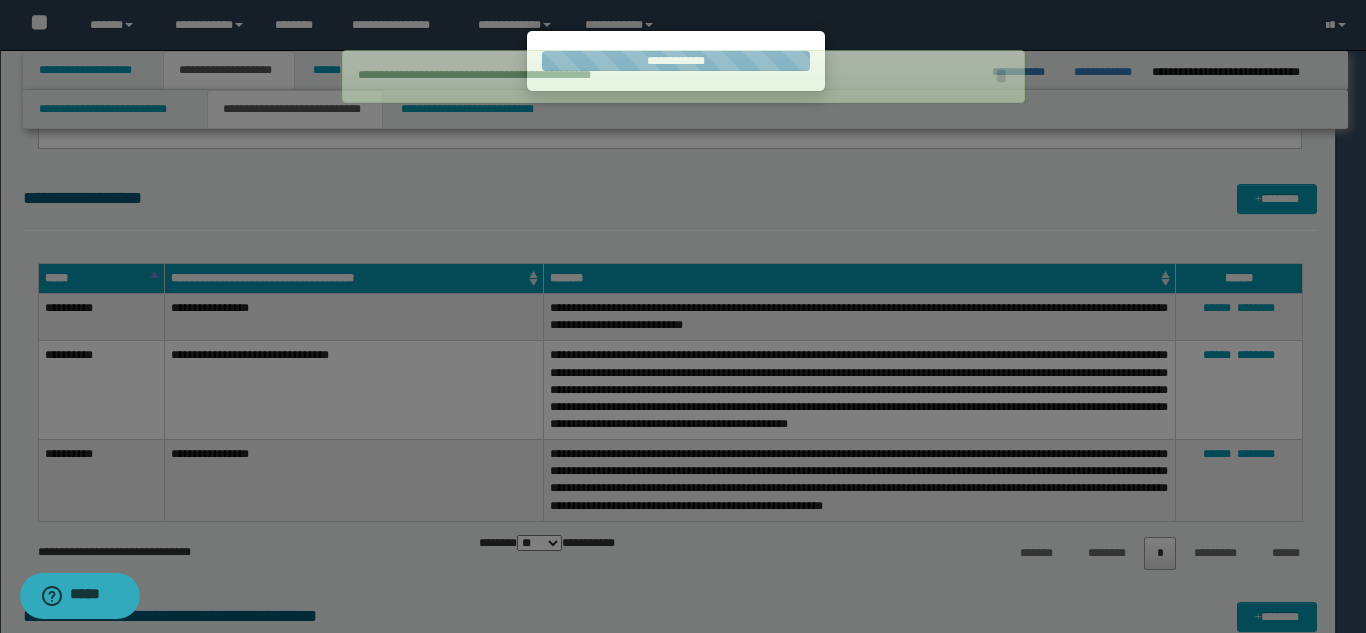 type 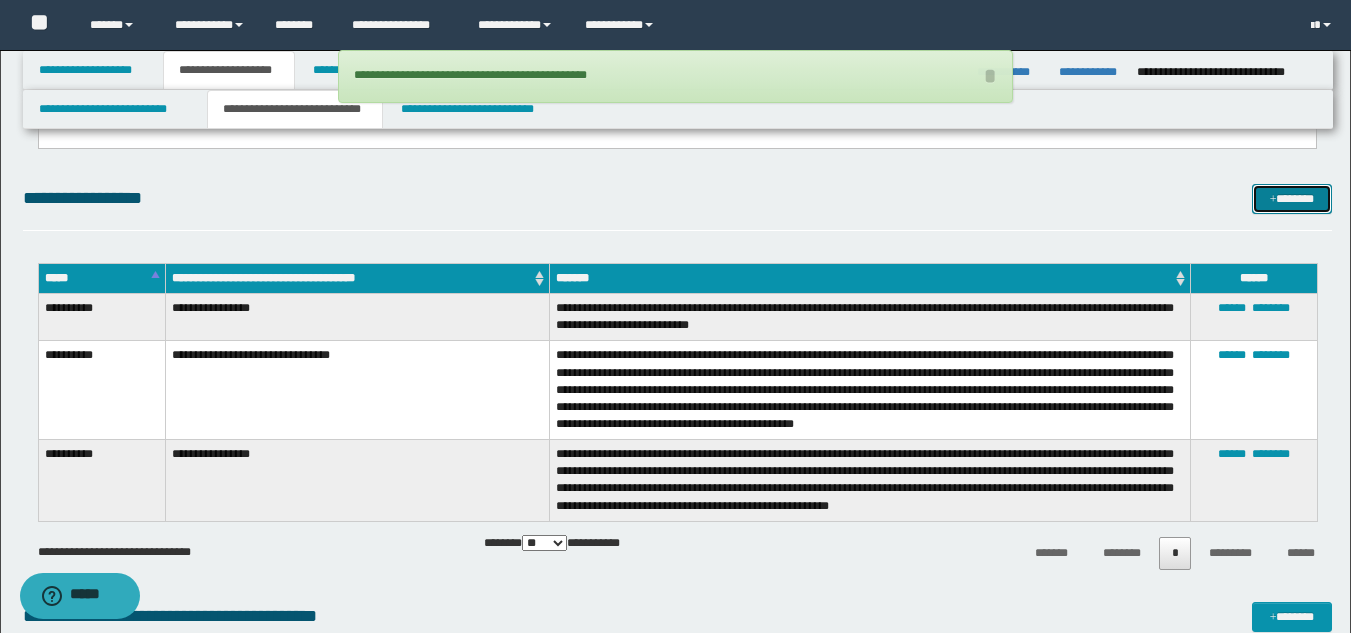 click on "*******" at bounding box center [1292, 199] 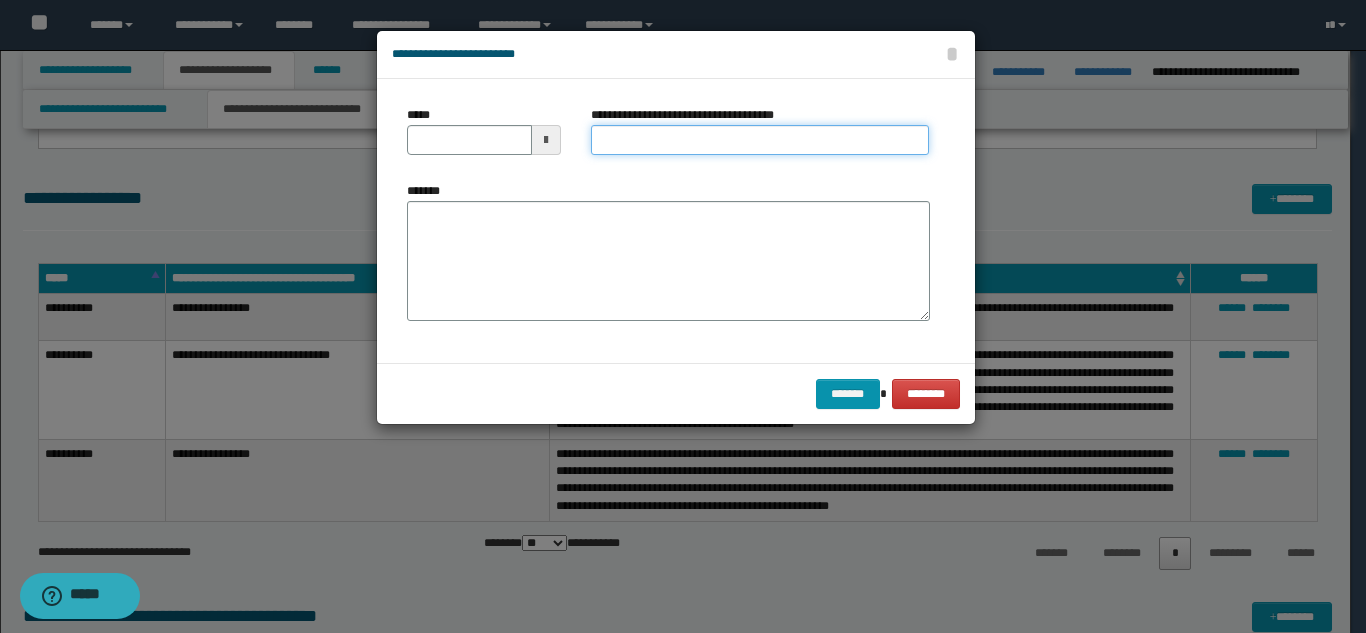 click on "**********" at bounding box center (760, 140) 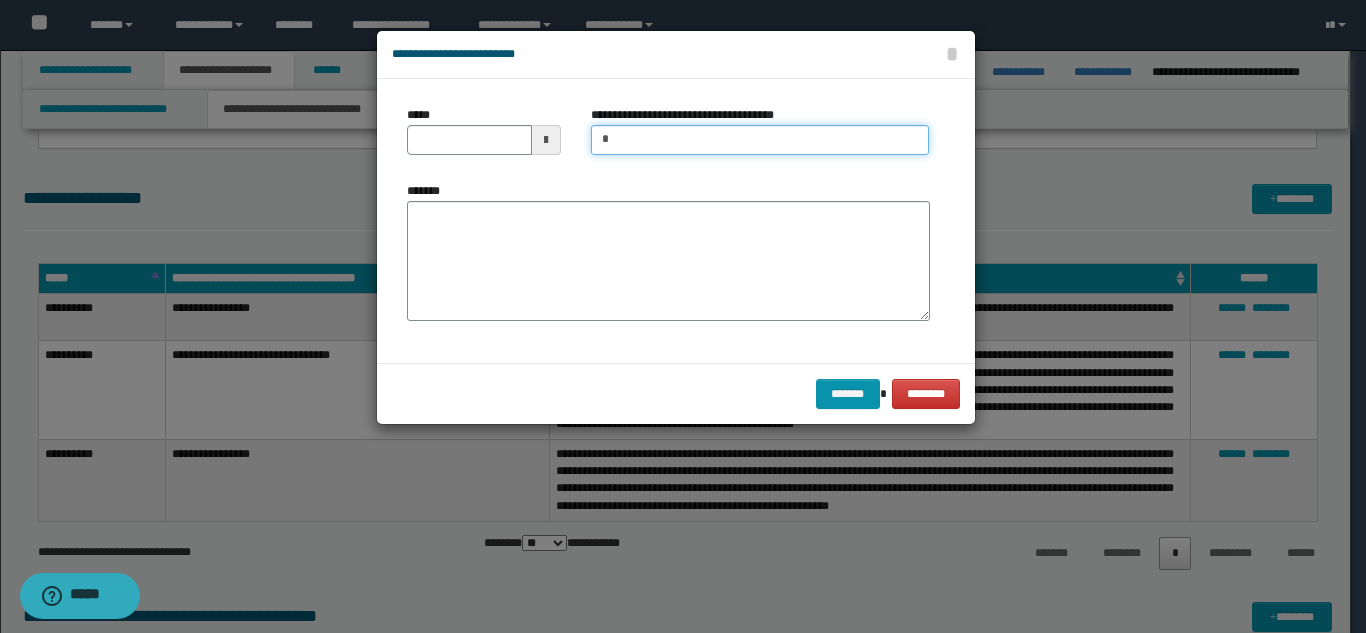 type on "**********" 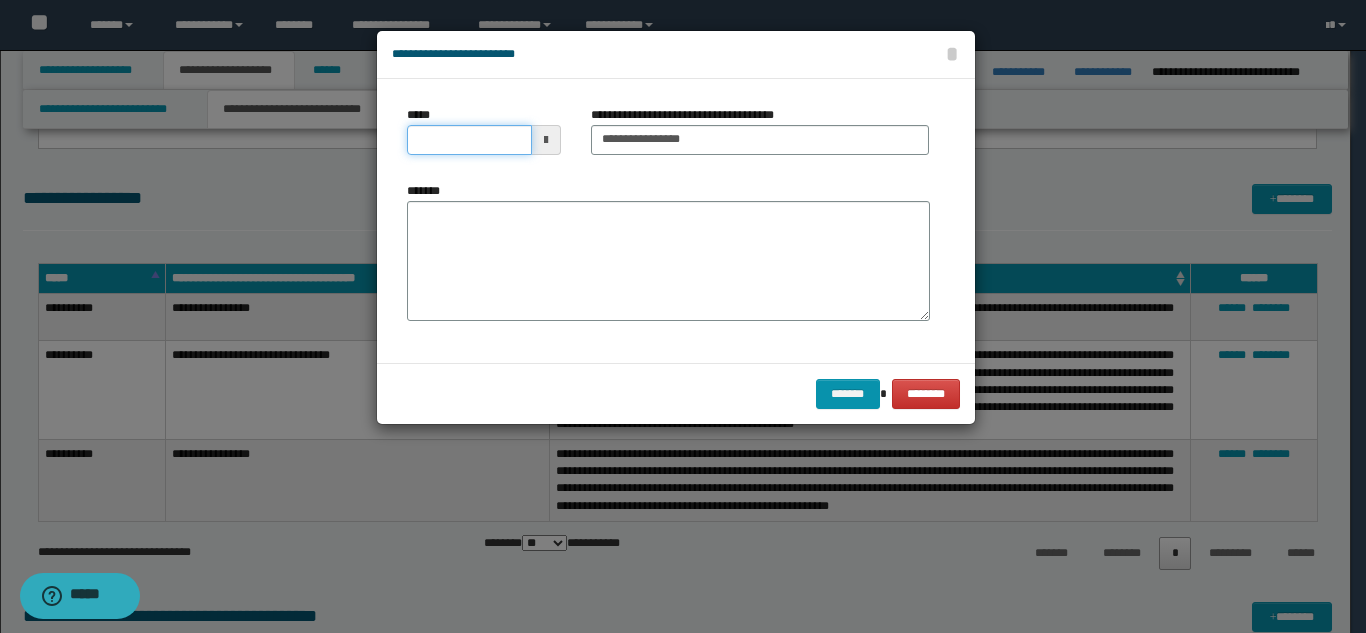 click on "*****" at bounding box center [469, 140] 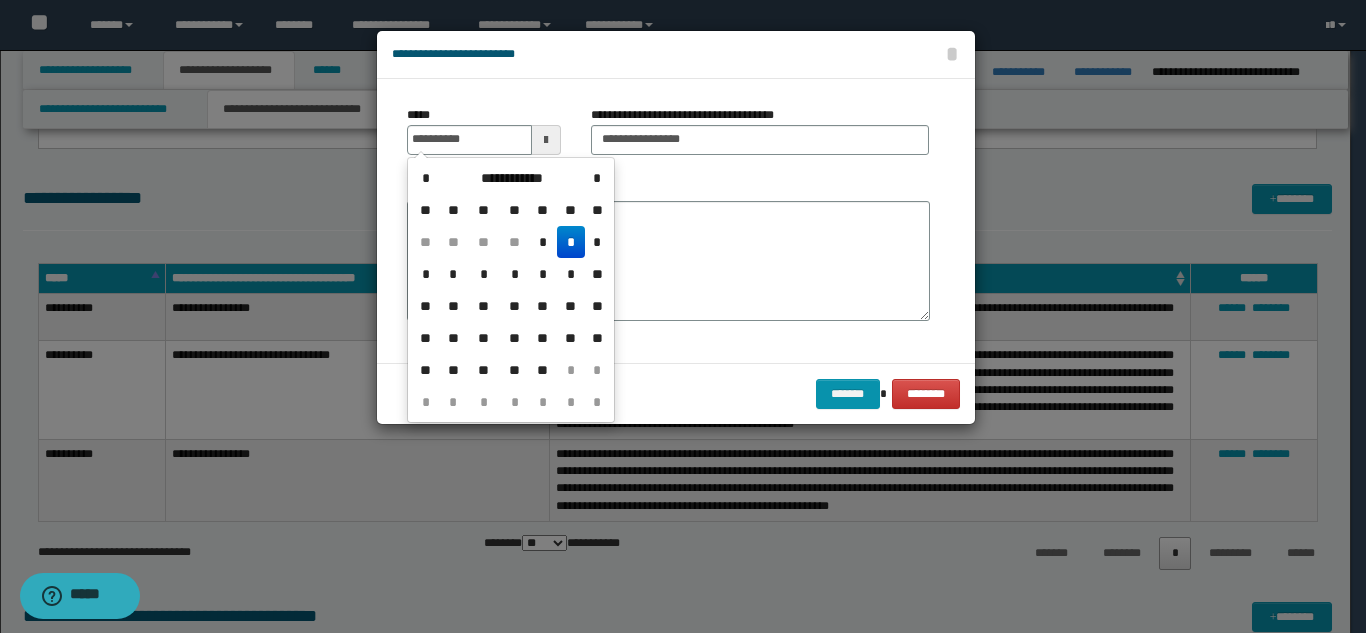 click on "*" at bounding box center (571, 242) 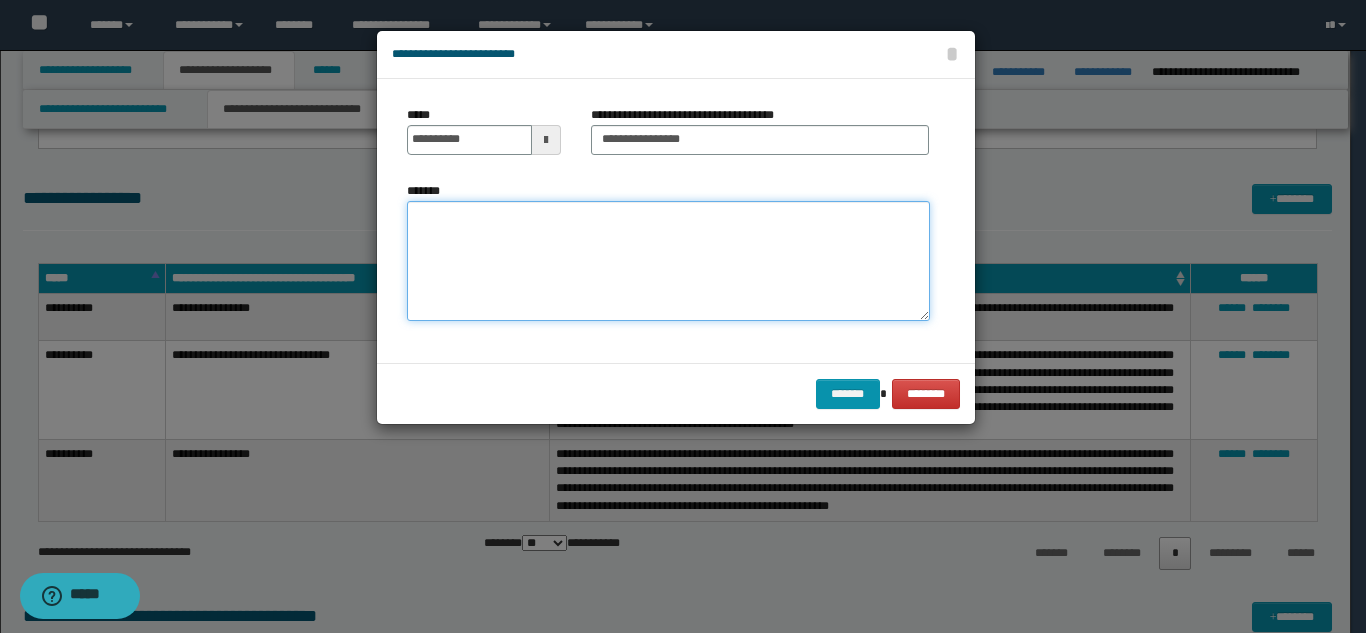 click on "*******" at bounding box center (668, 261) 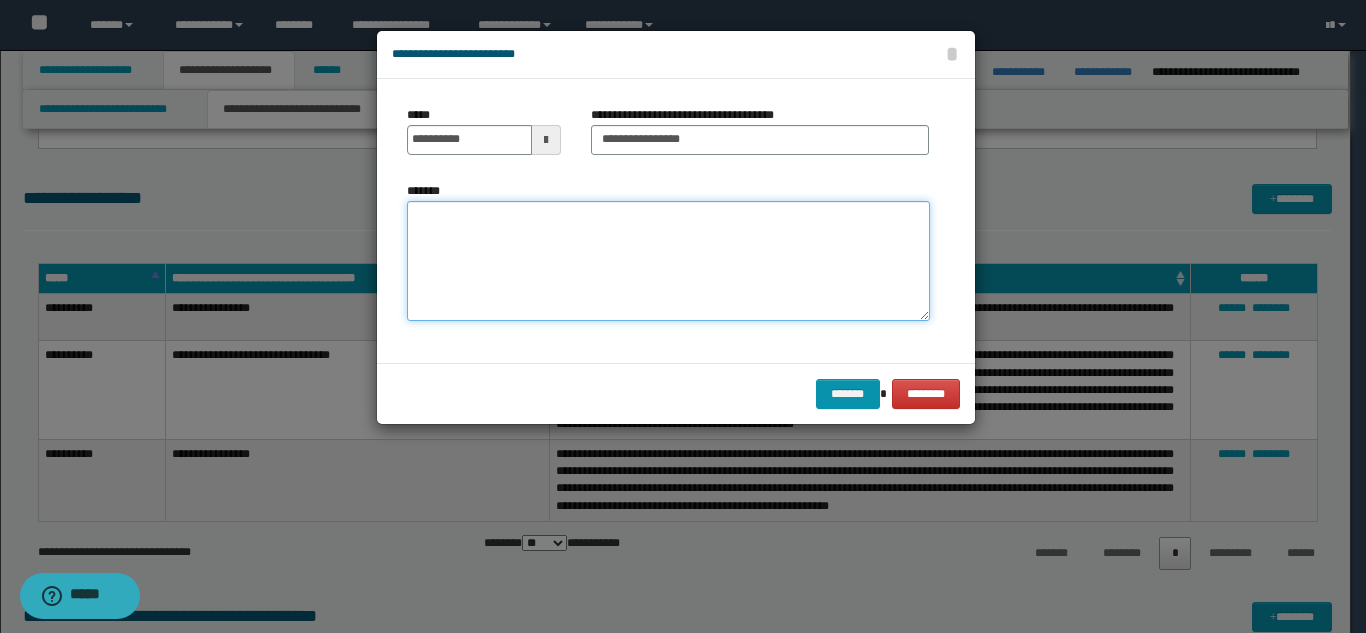 paste on "**********" 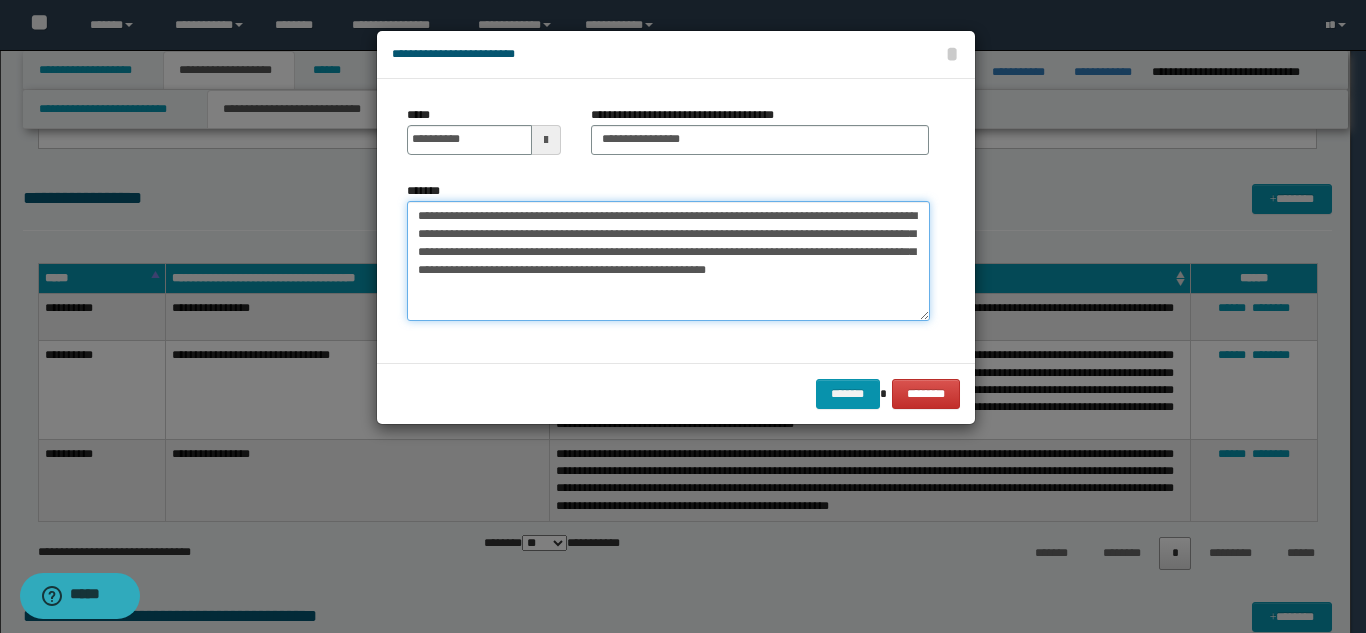 click on "**********" at bounding box center [668, 261] 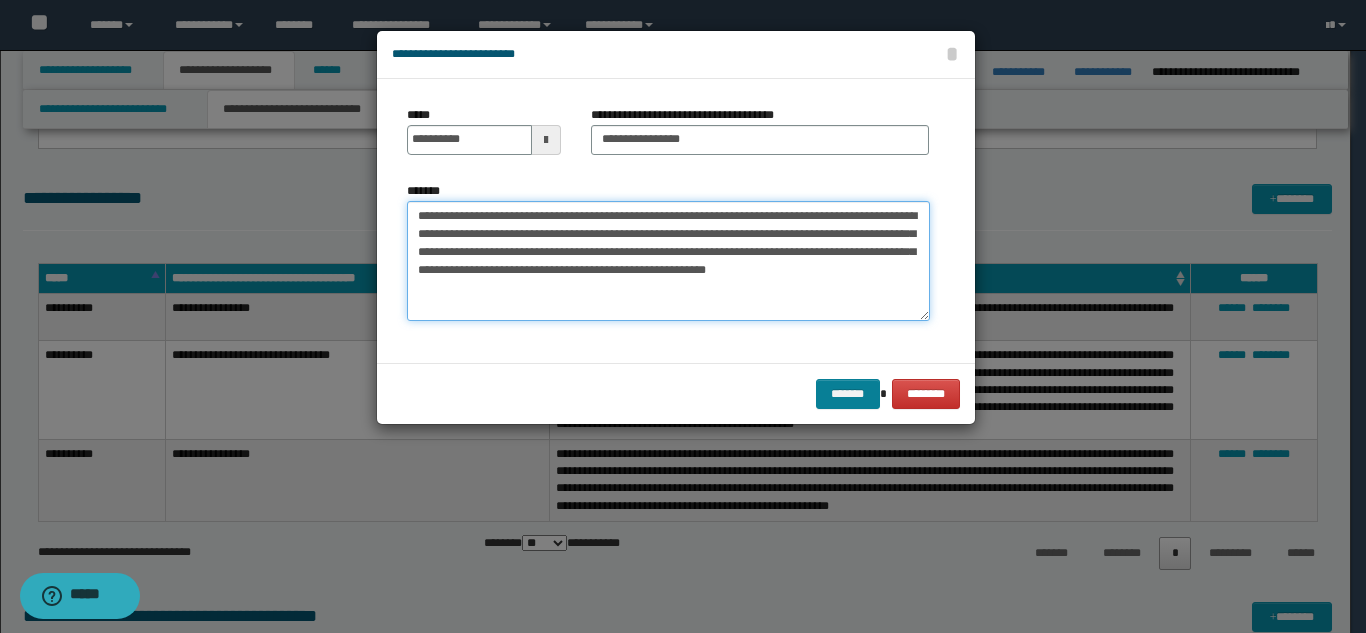 type on "**********" 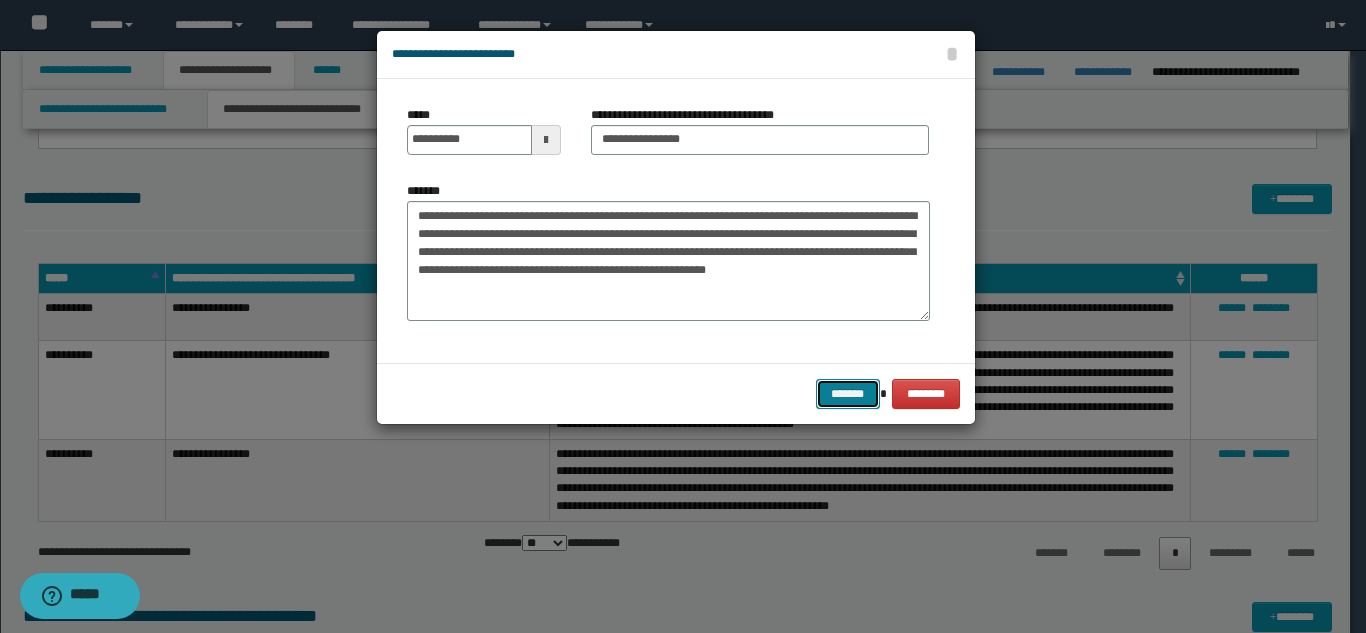 click on "*******" at bounding box center [848, 394] 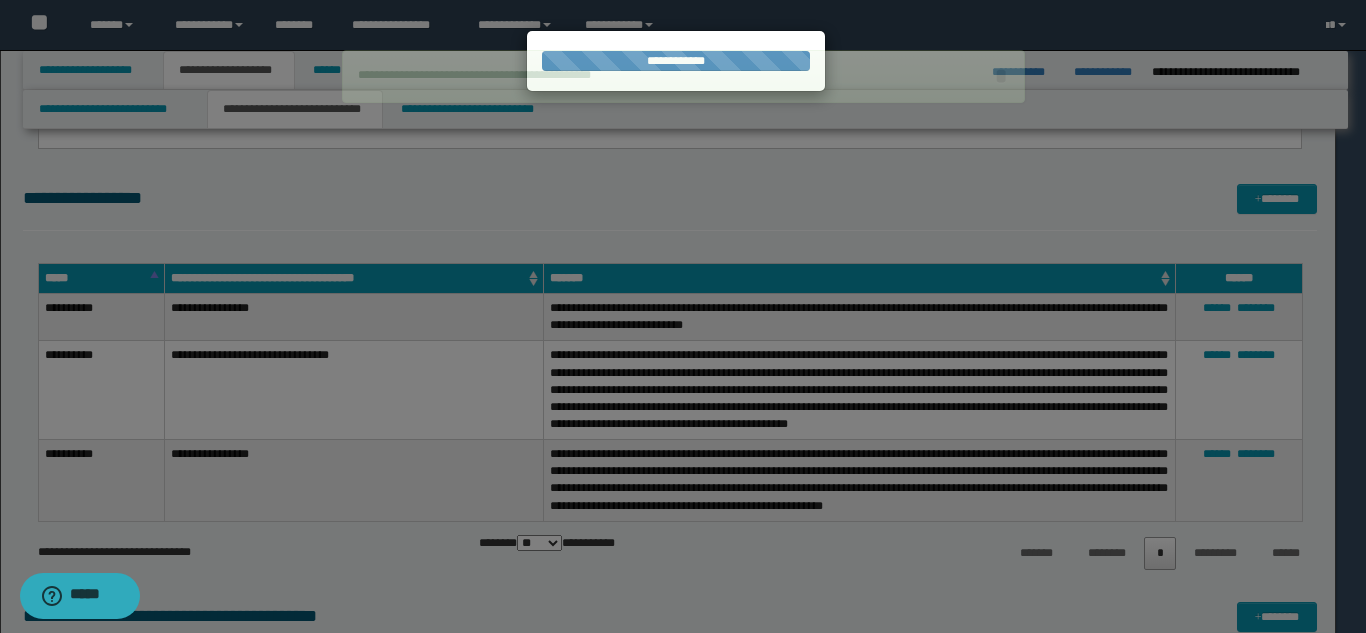 type 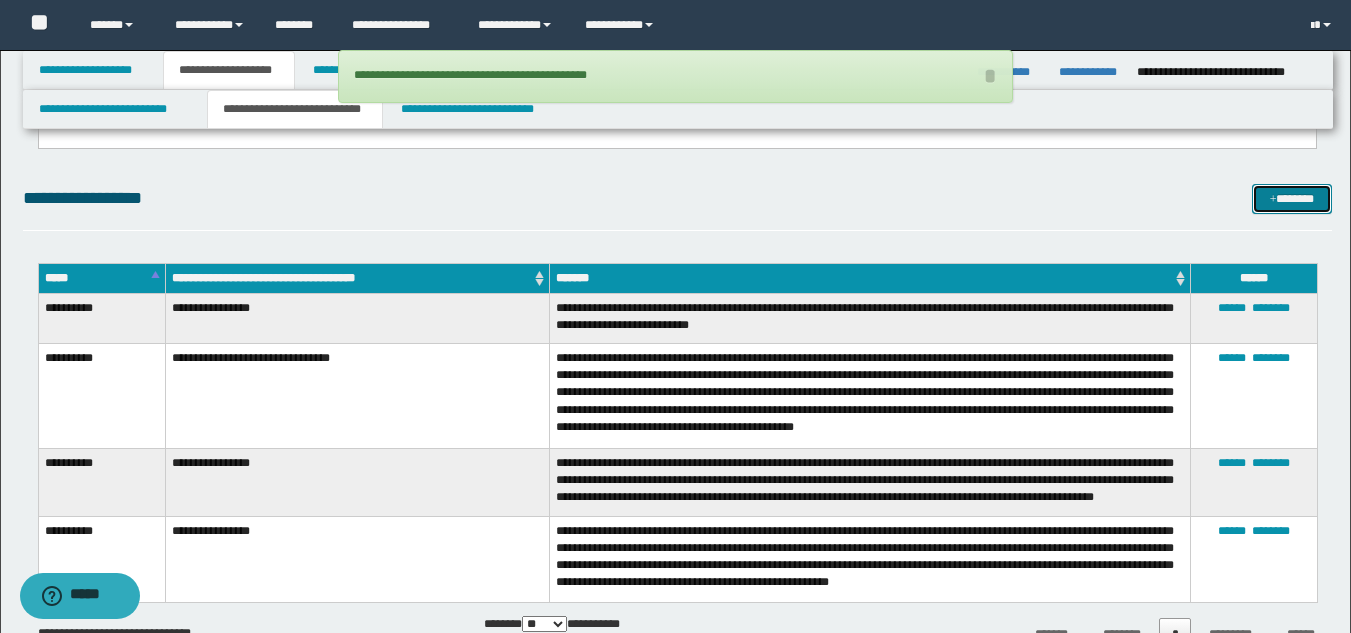 click on "*******" at bounding box center [1292, 199] 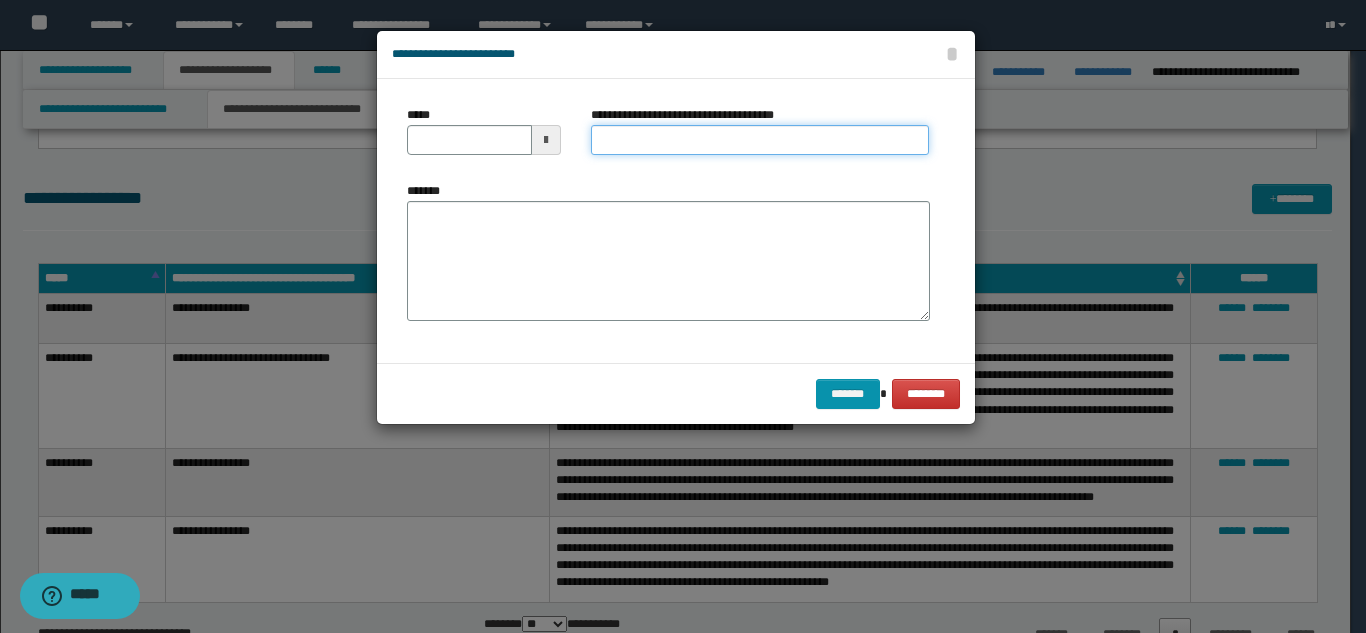 click on "**********" at bounding box center [760, 140] 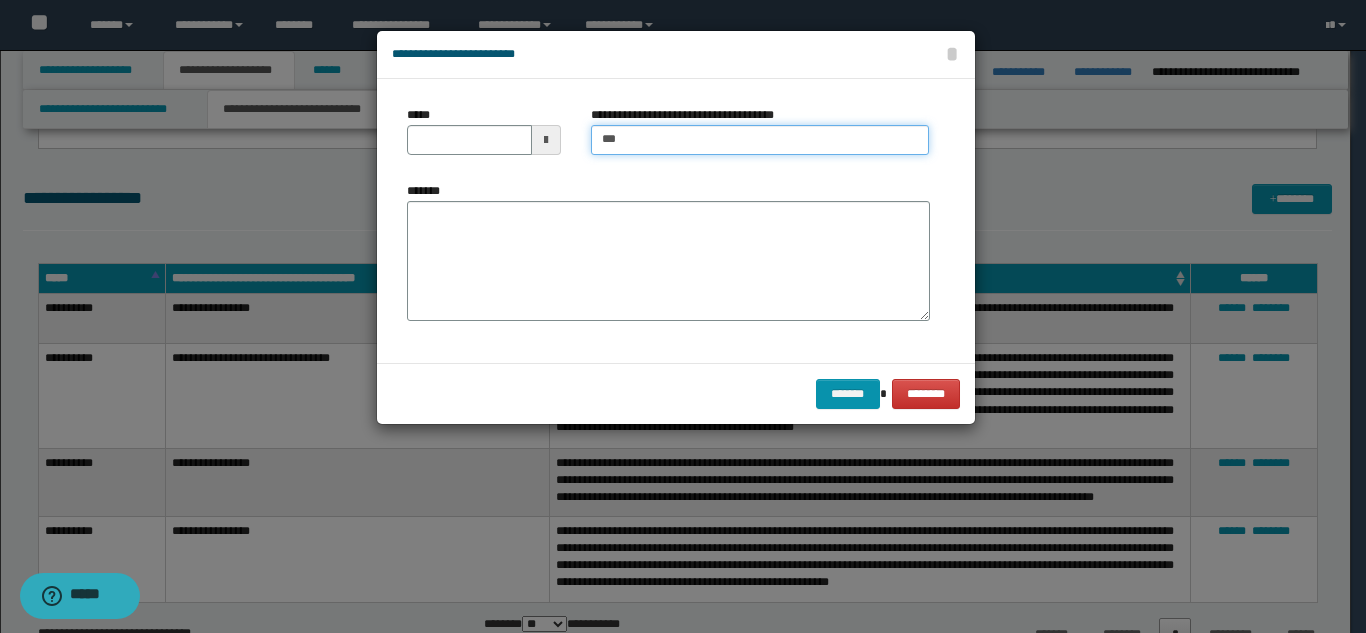 type on "*****" 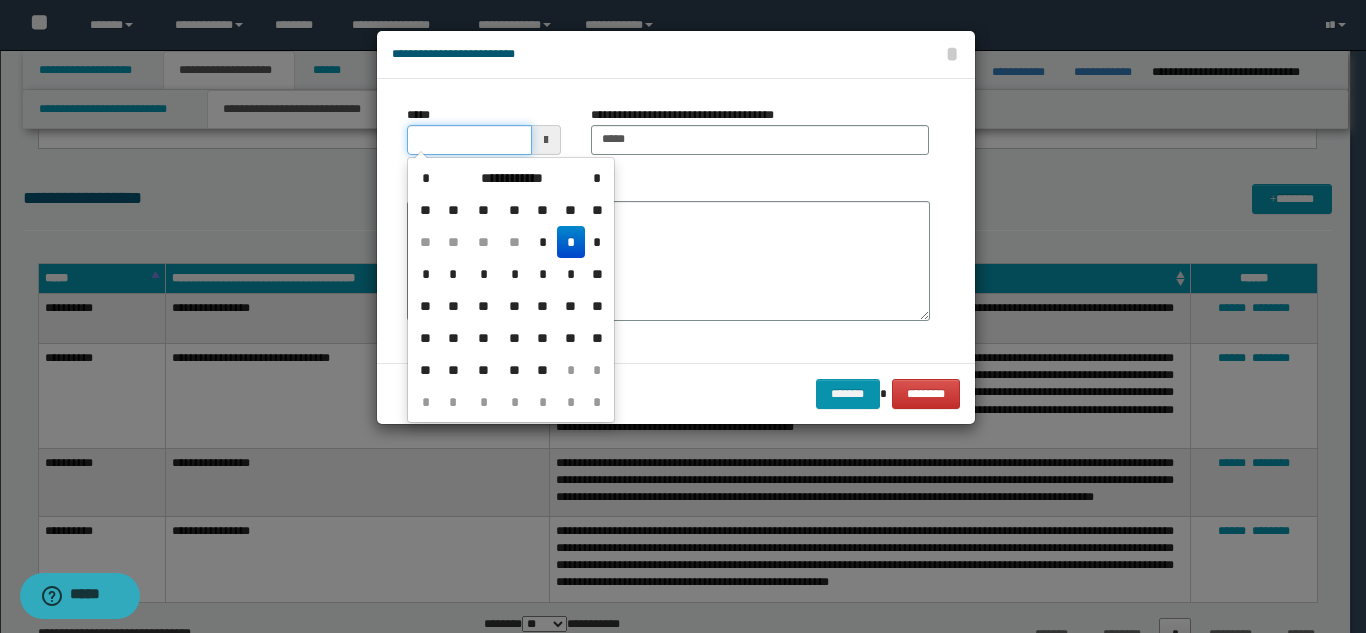 click on "*****" at bounding box center [469, 140] 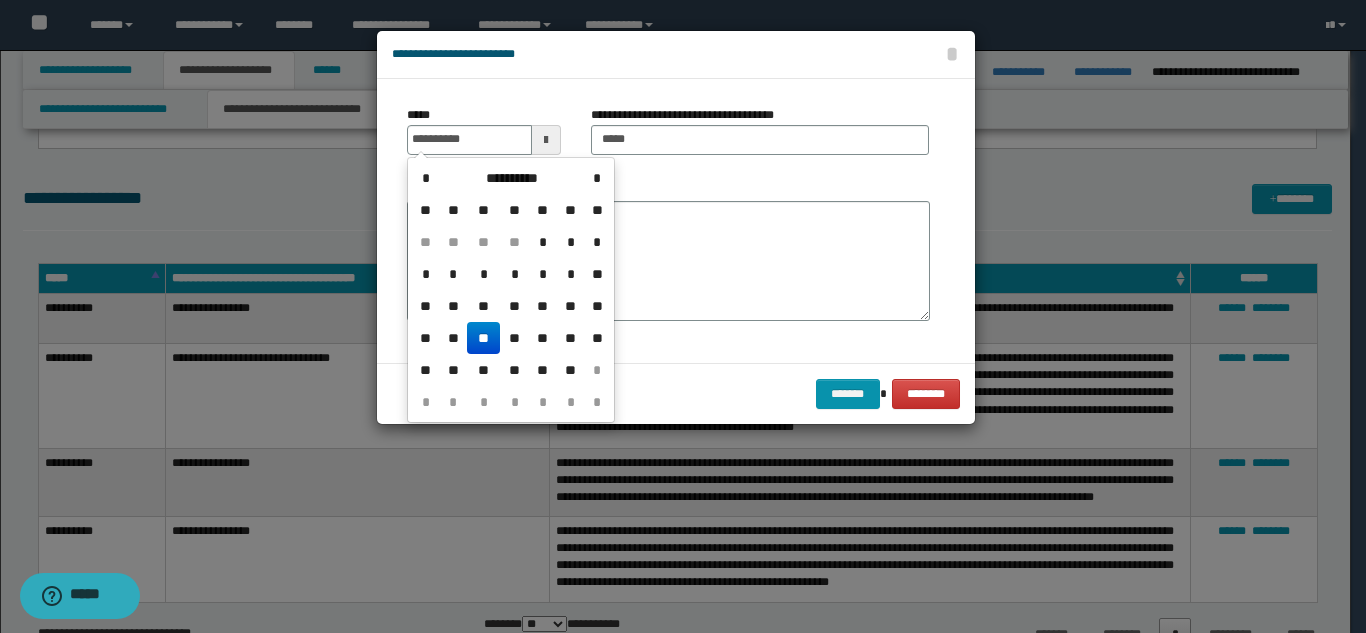 click on "**" at bounding box center (483, 338) 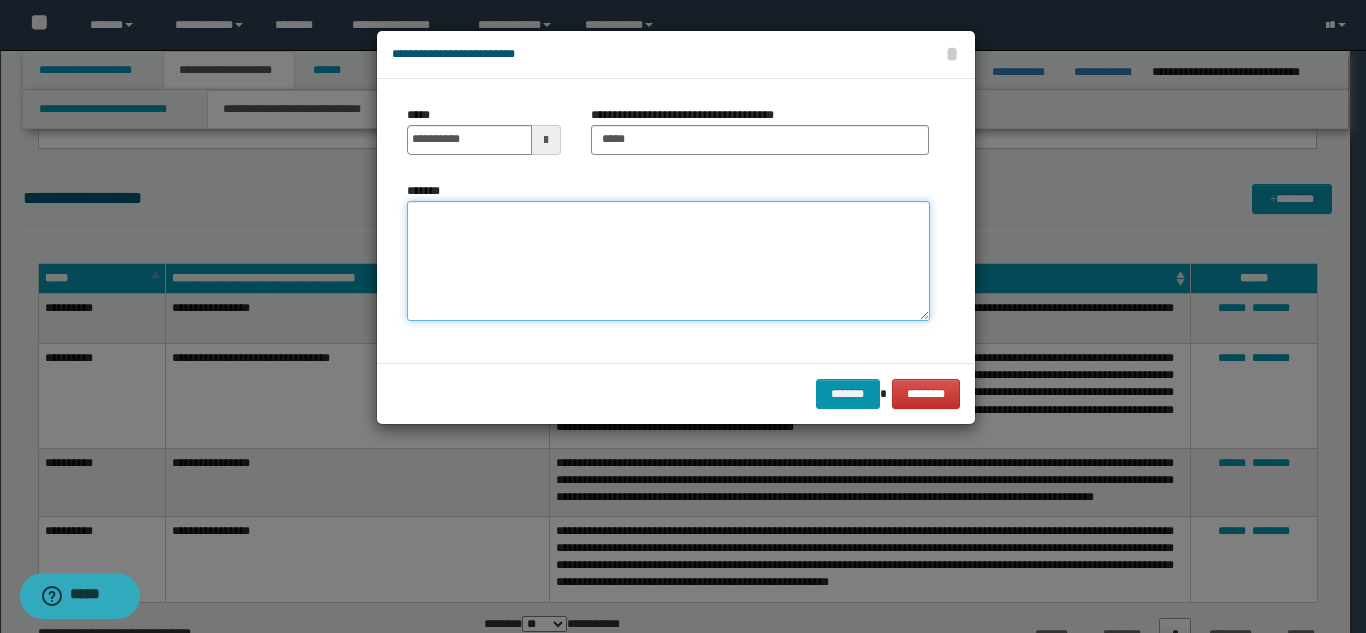 click on "*******" at bounding box center (668, 261) 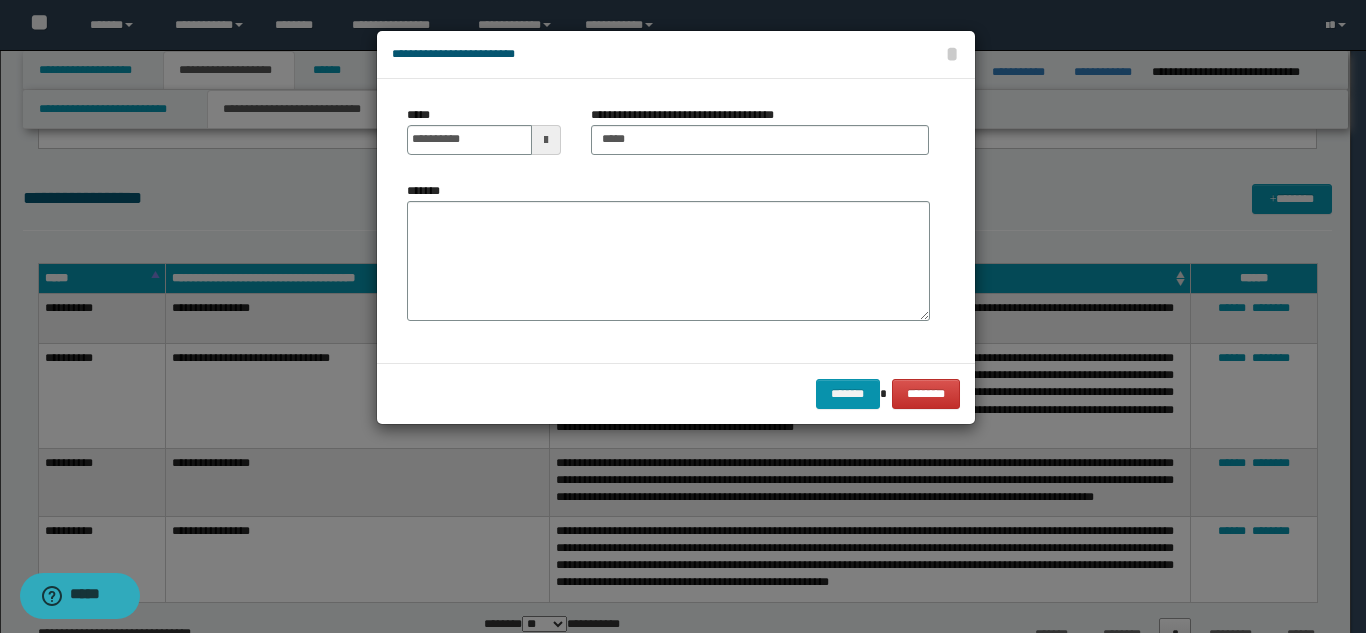 drag, startPoint x: 258, startPoint y: 200, endPoint x: 422, endPoint y: 203, distance: 164.02744 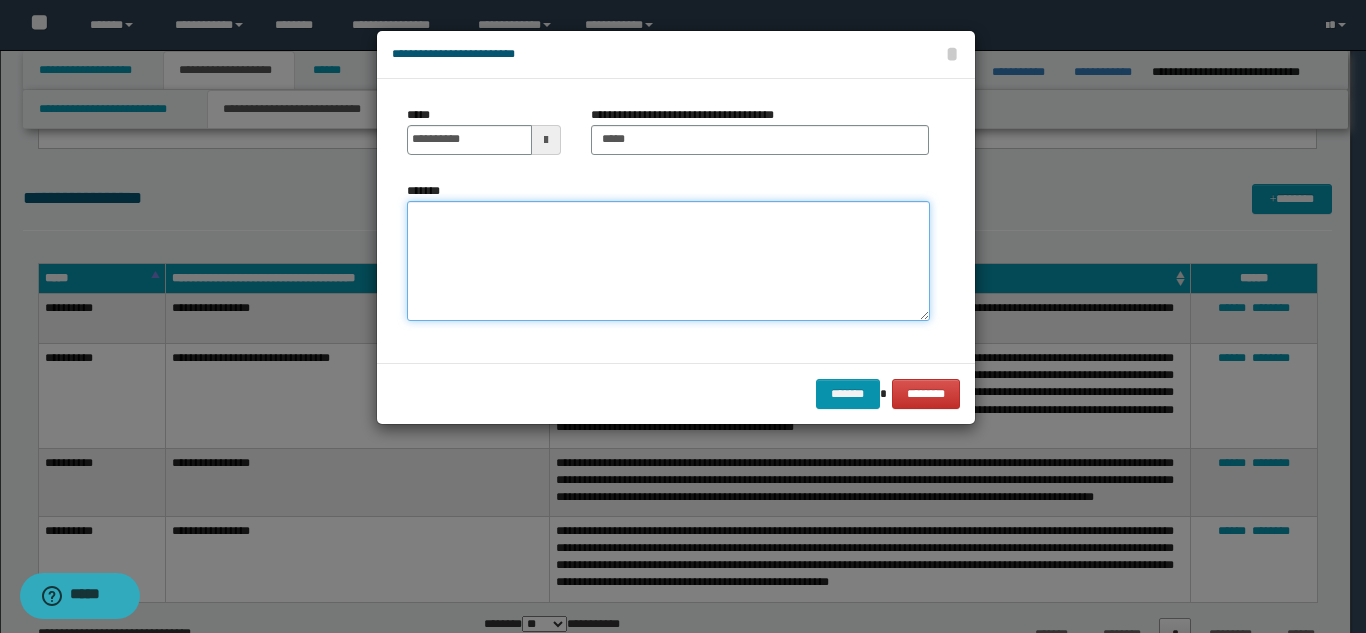 click on "*******" at bounding box center [668, 261] 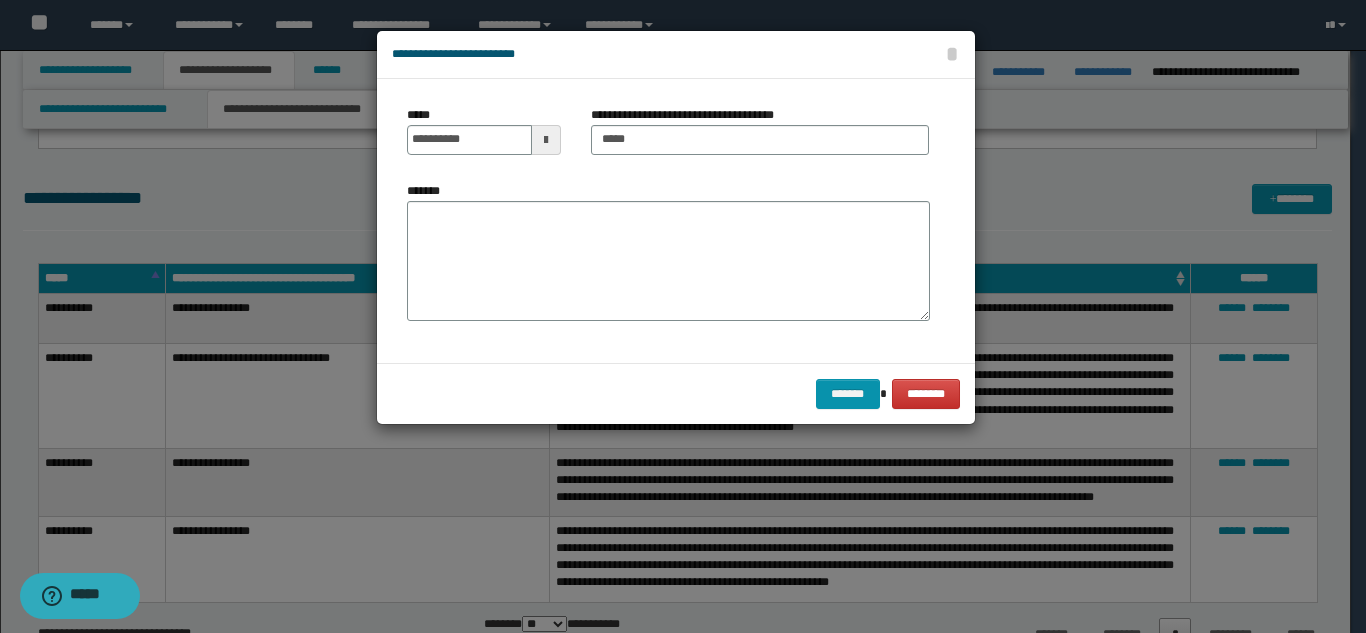 click at bounding box center [683, 316] 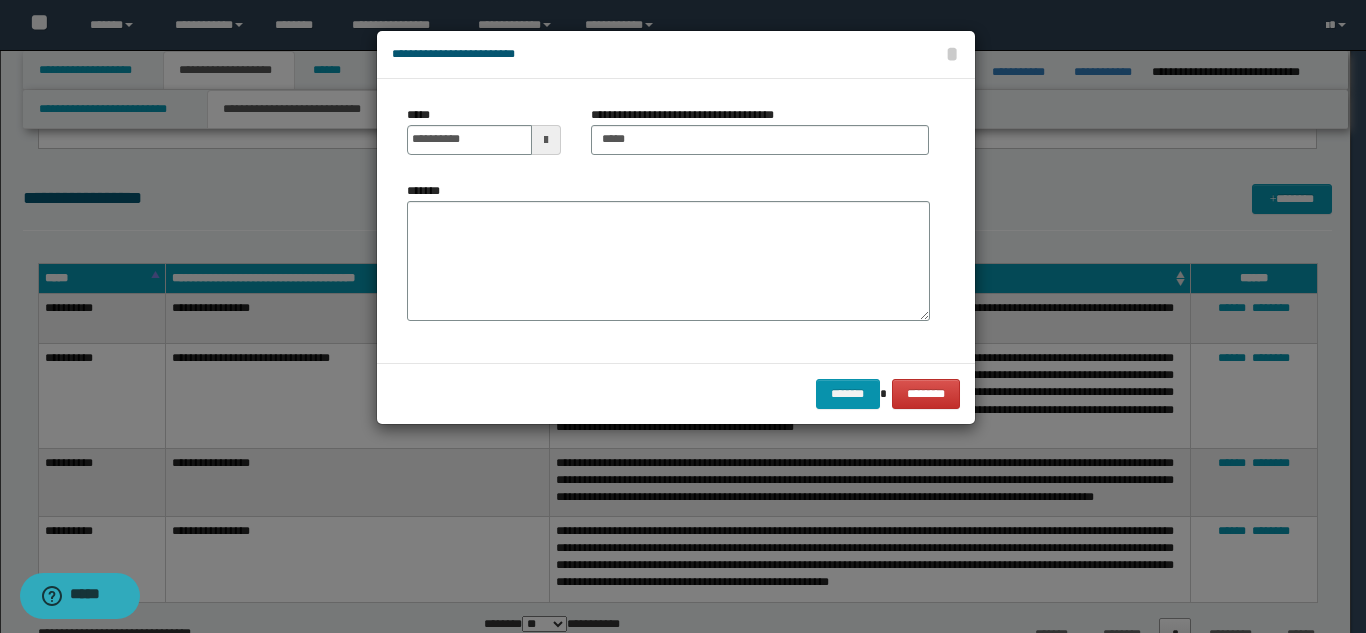click at bounding box center (683, 316) 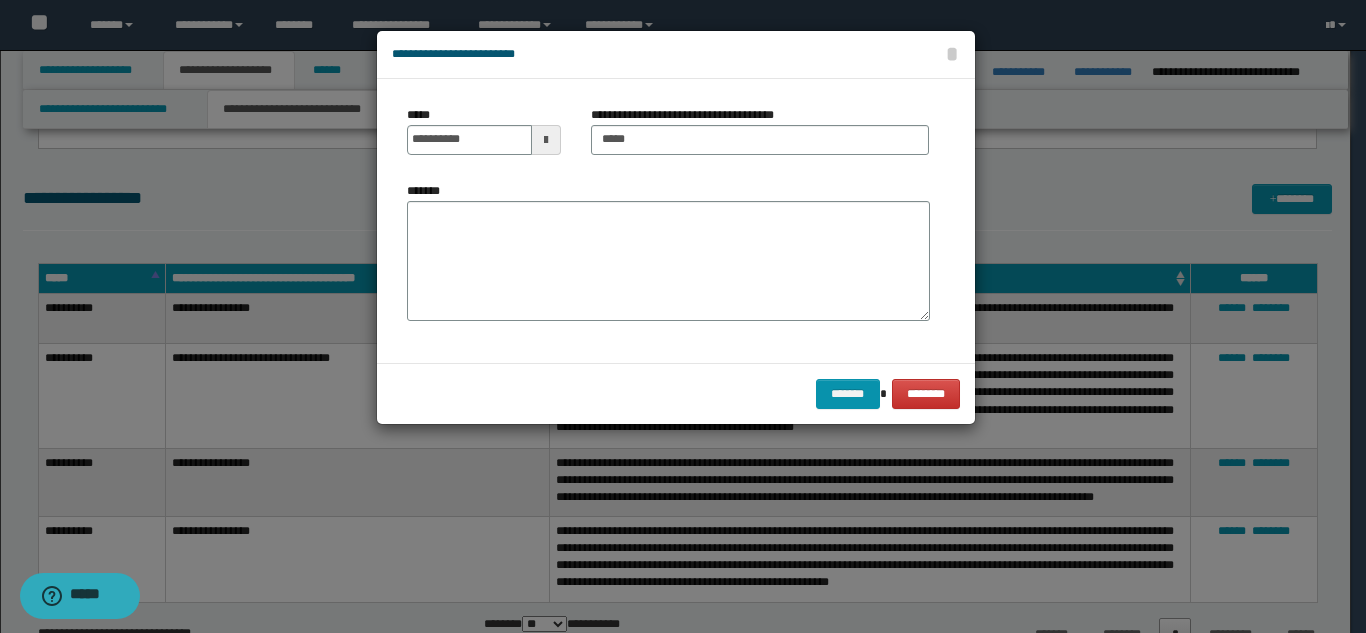 drag, startPoint x: 260, startPoint y: 182, endPoint x: 278, endPoint y: 201, distance: 26.172504 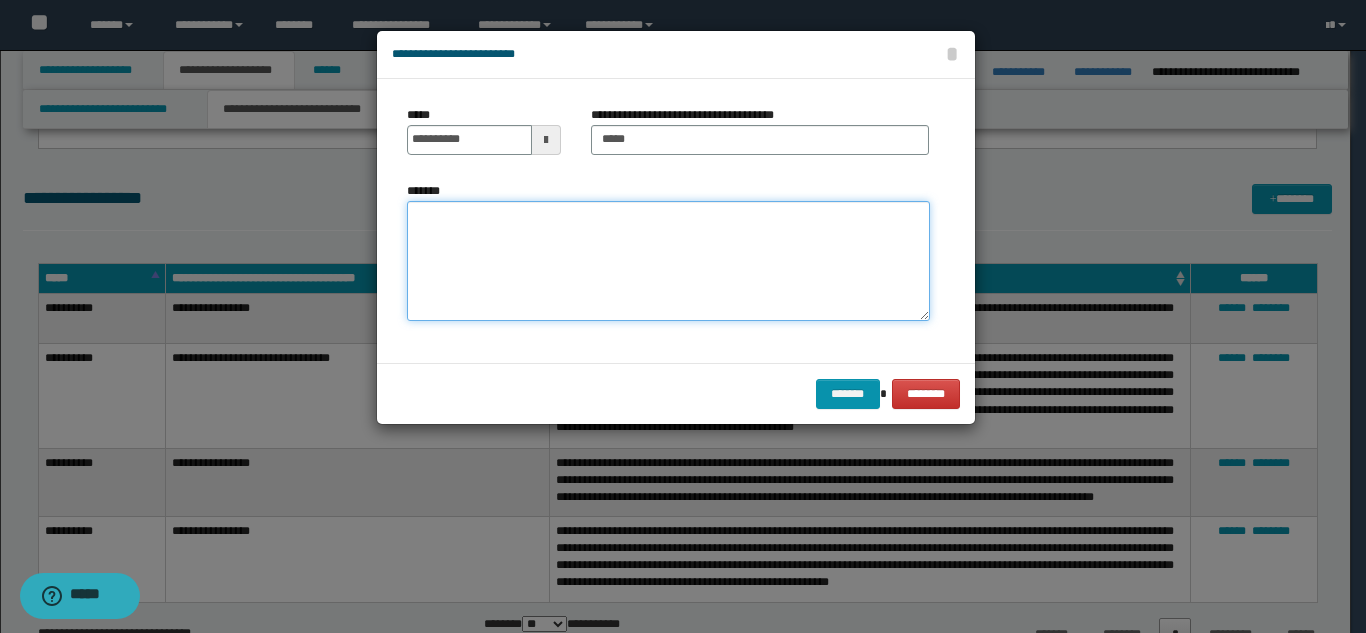 click on "*******" at bounding box center (668, 261) 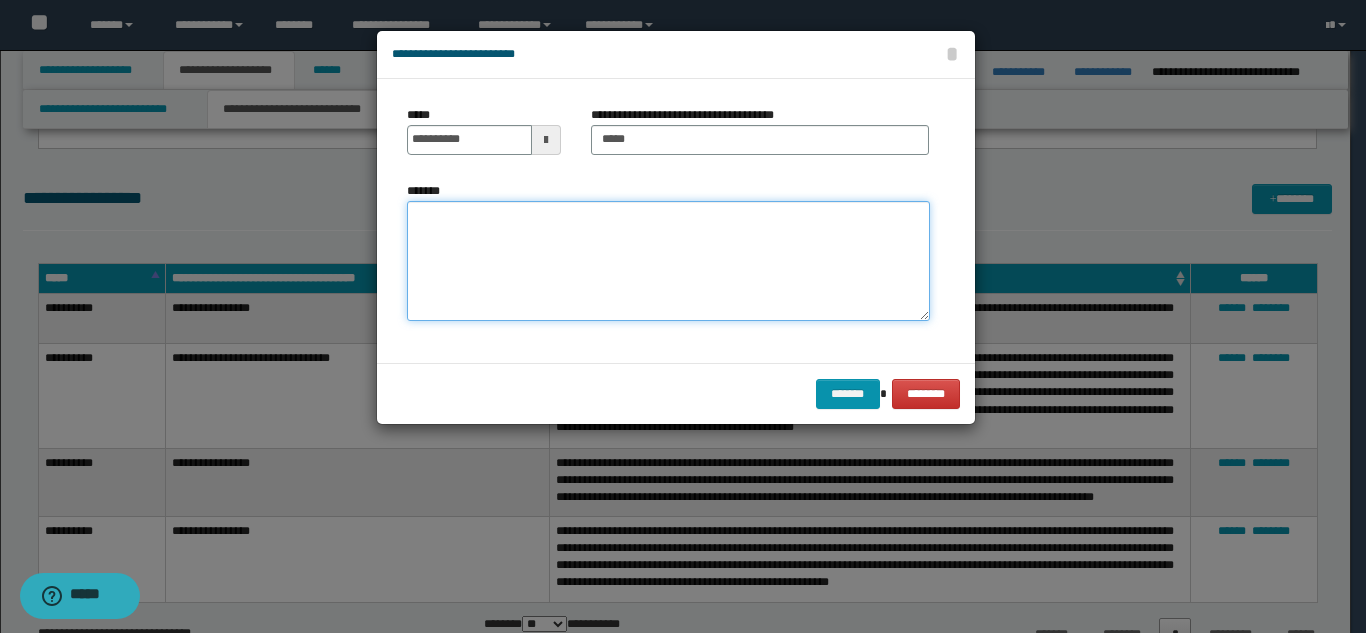 click on "*******" at bounding box center [668, 261] 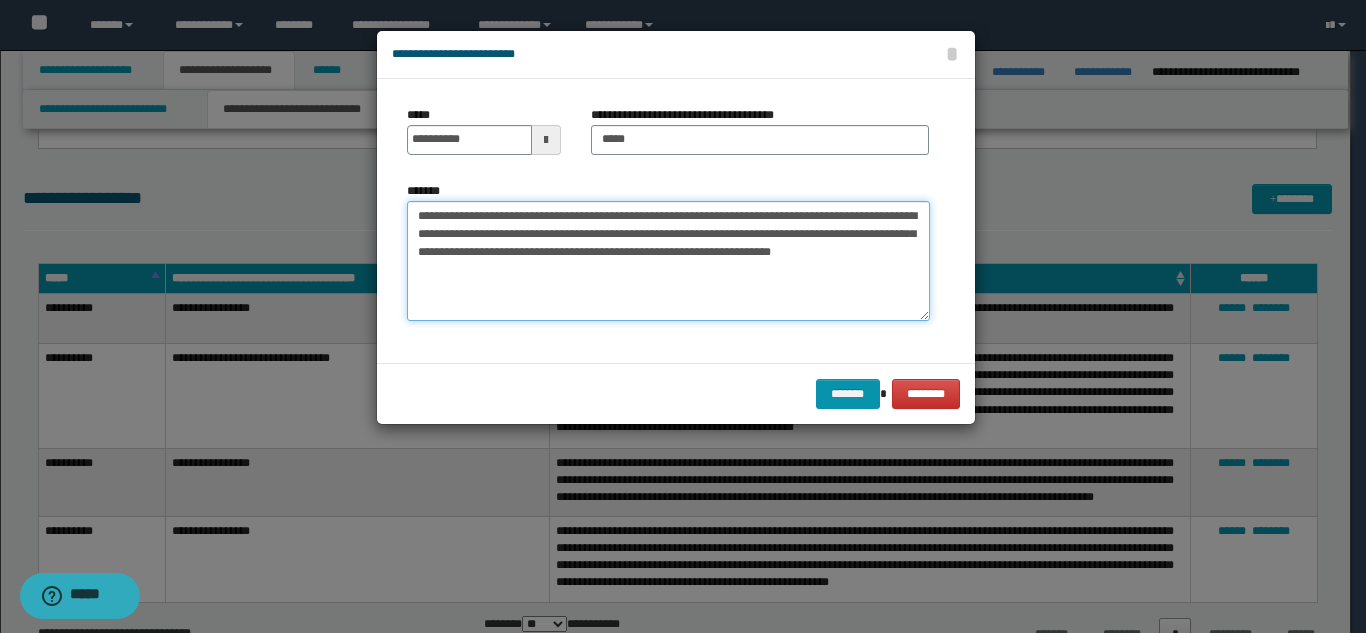 click on "**********" at bounding box center (668, 261) 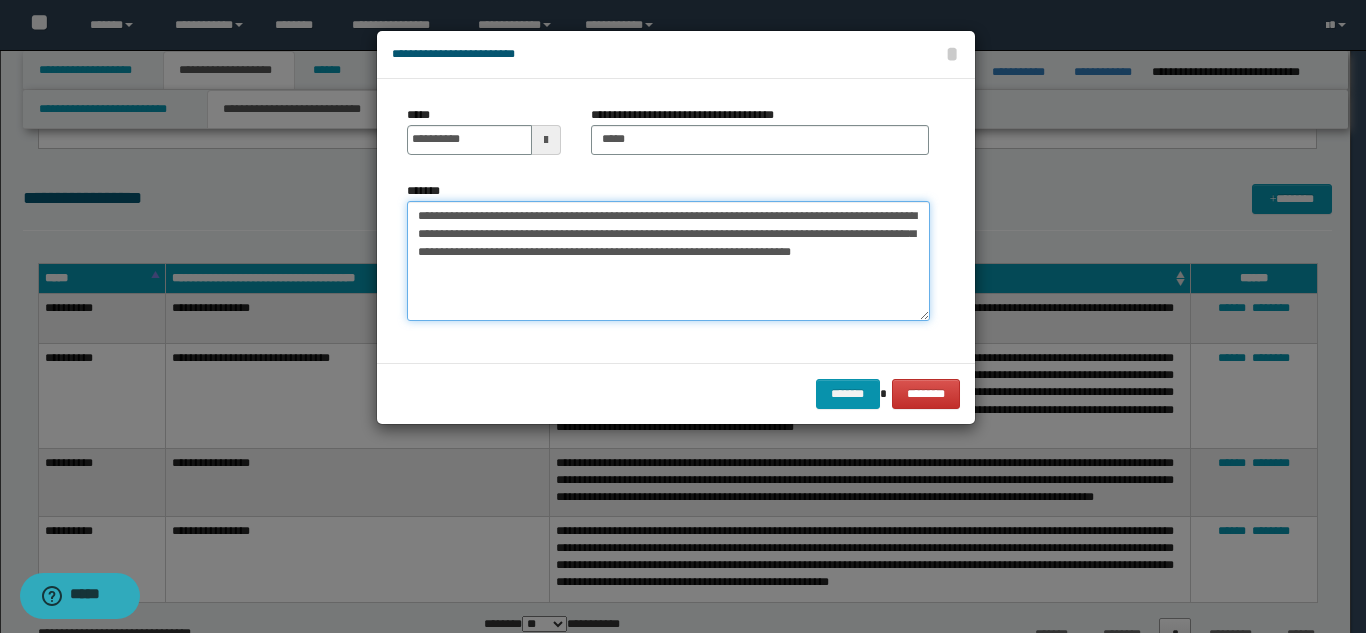click on "**********" at bounding box center (668, 261) 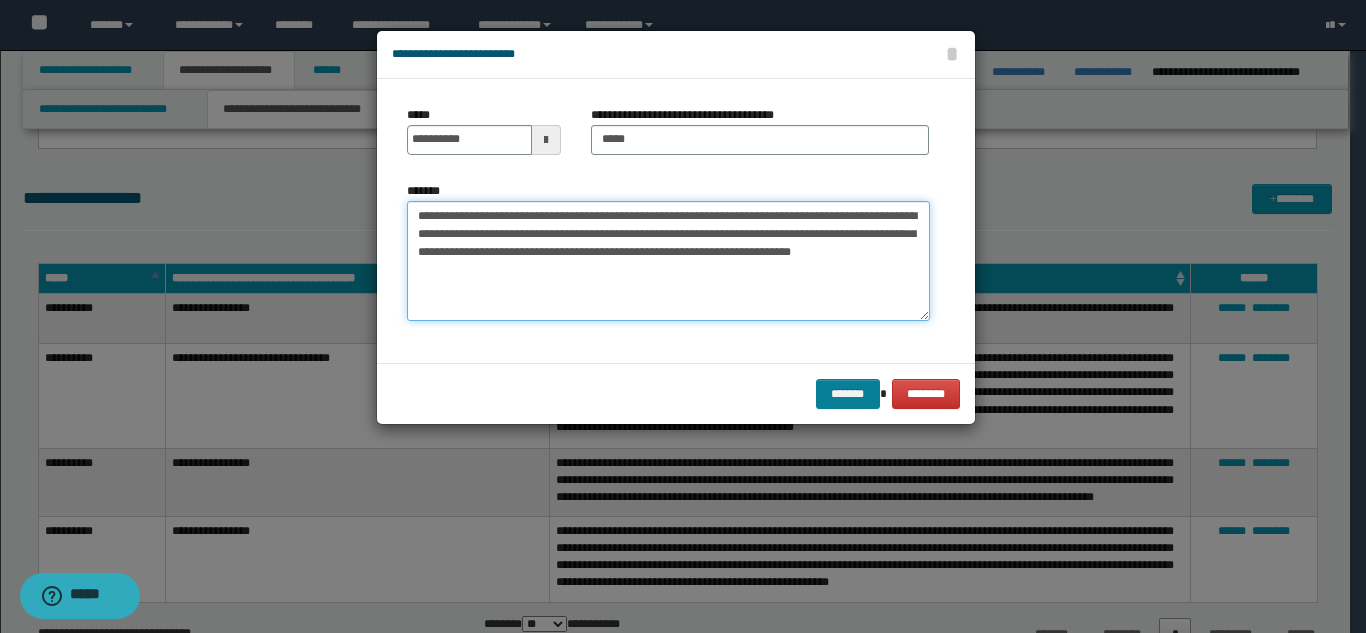 type on "**********" 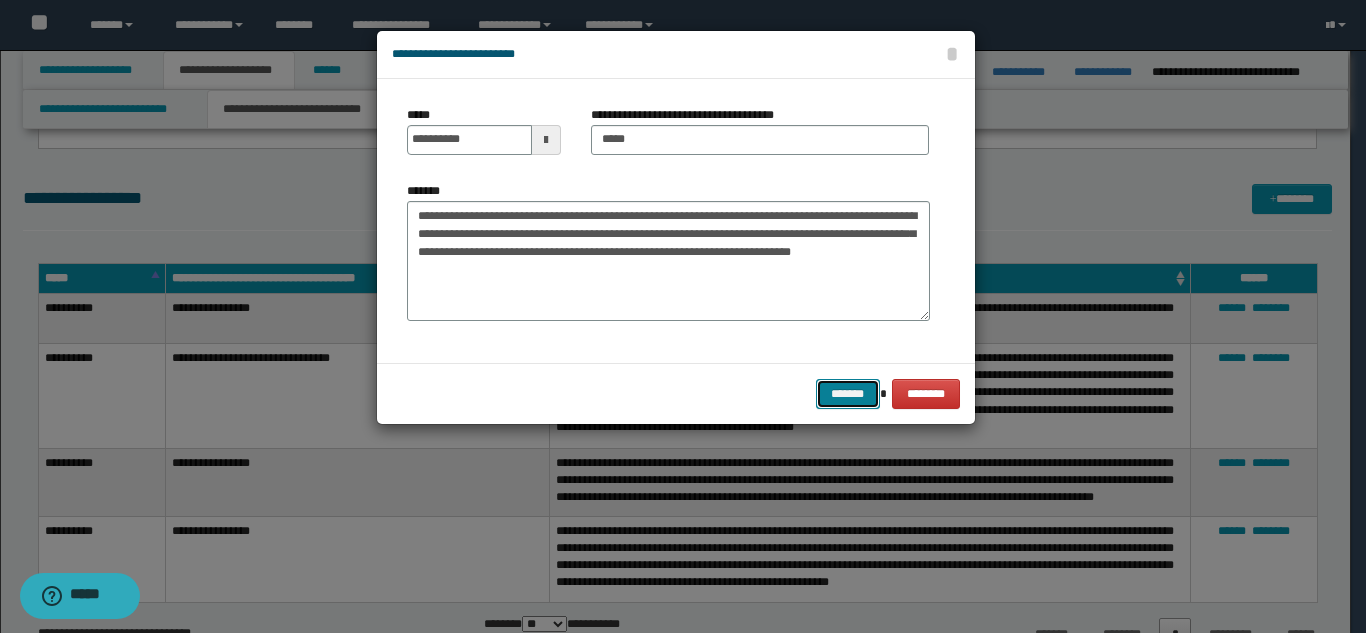 click on "*******" at bounding box center [848, 394] 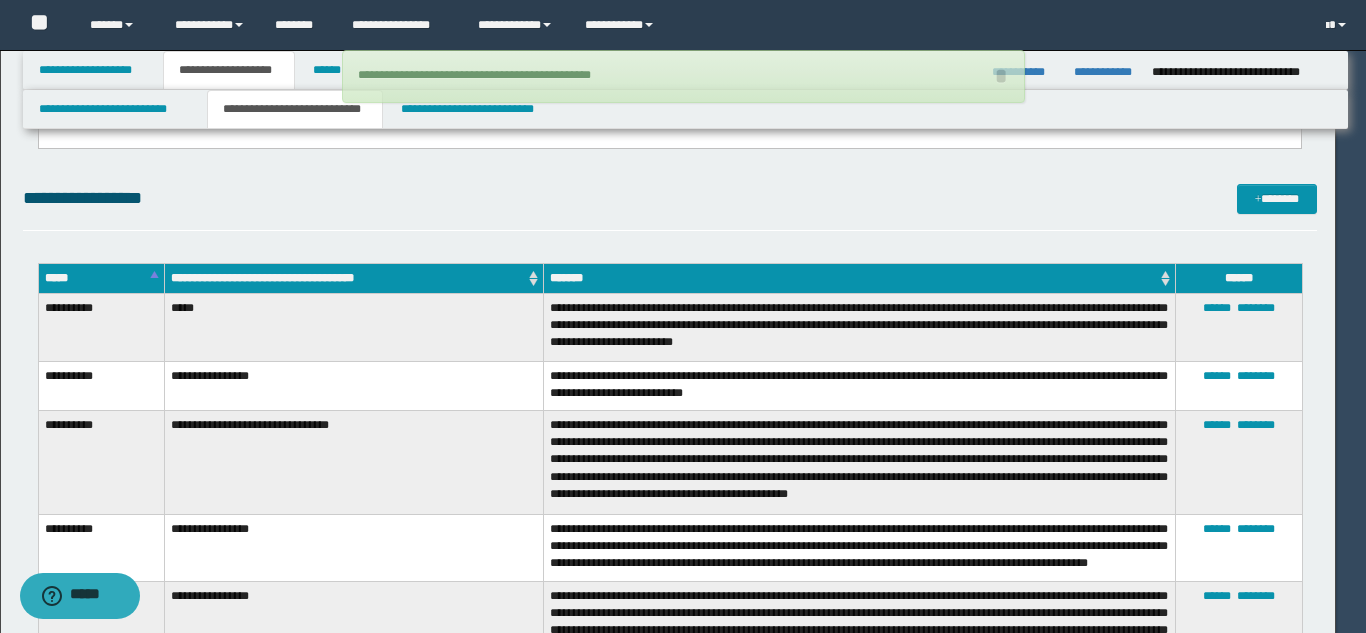type 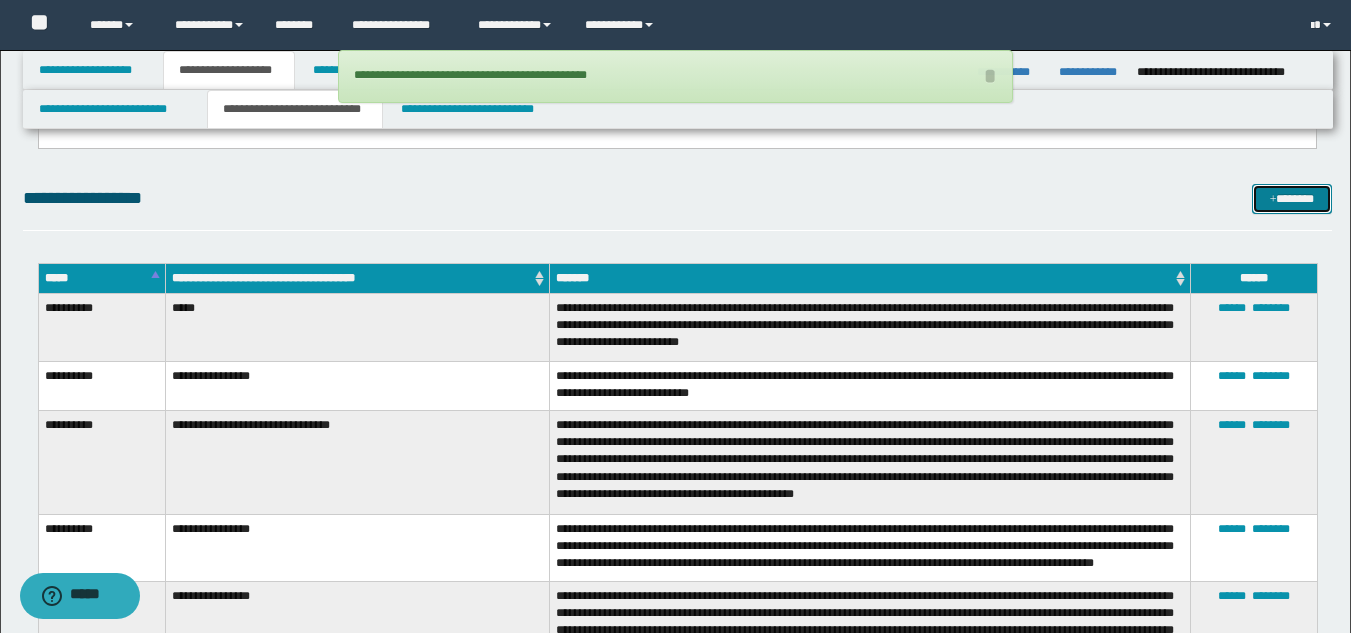 click on "*******" at bounding box center [1292, 199] 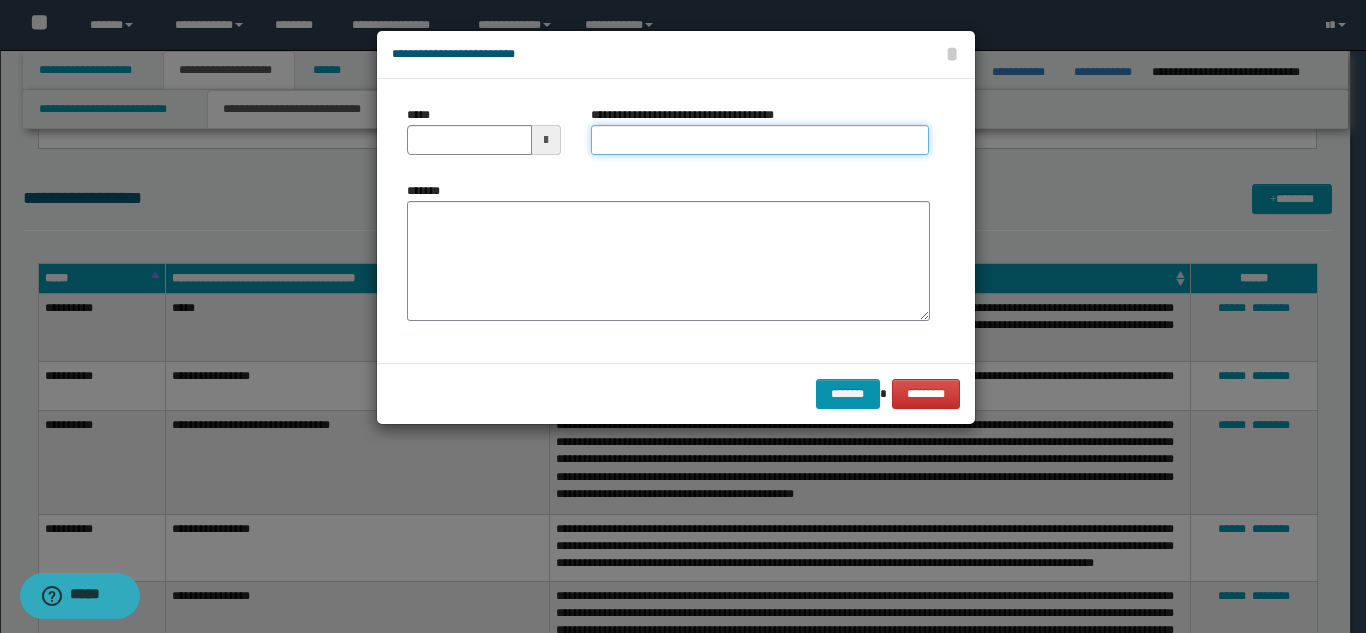 click on "**********" at bounding box center (760, 140) 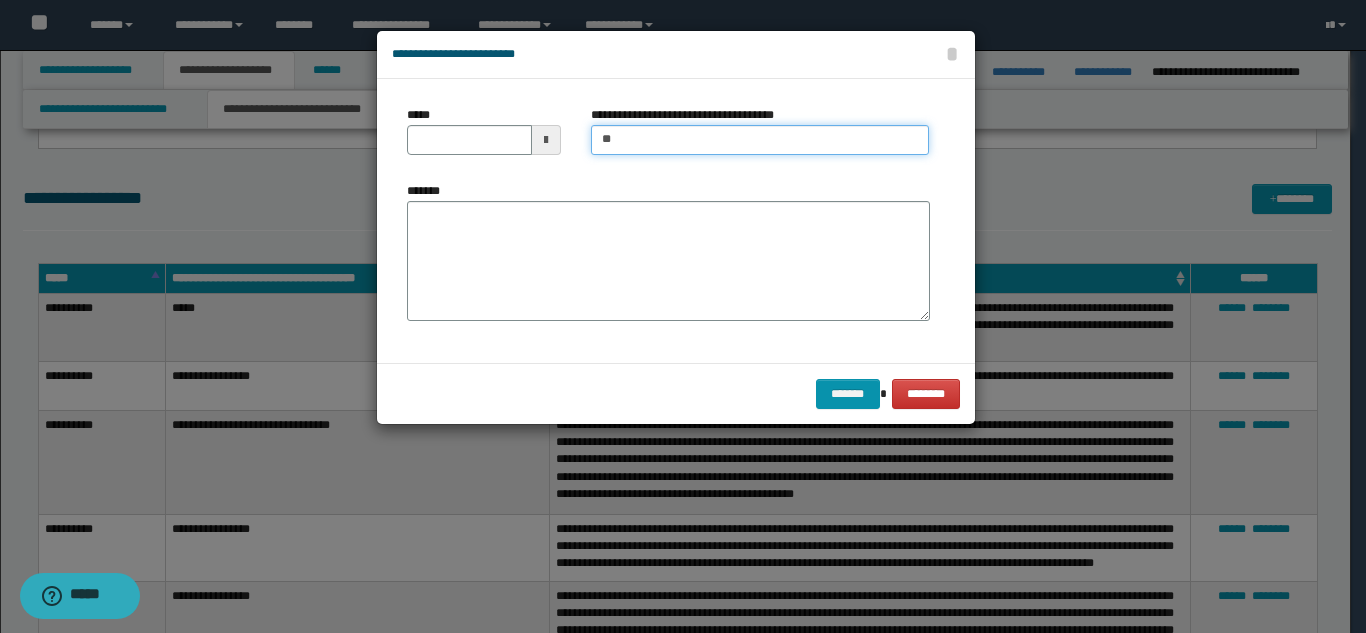 type on "**********" 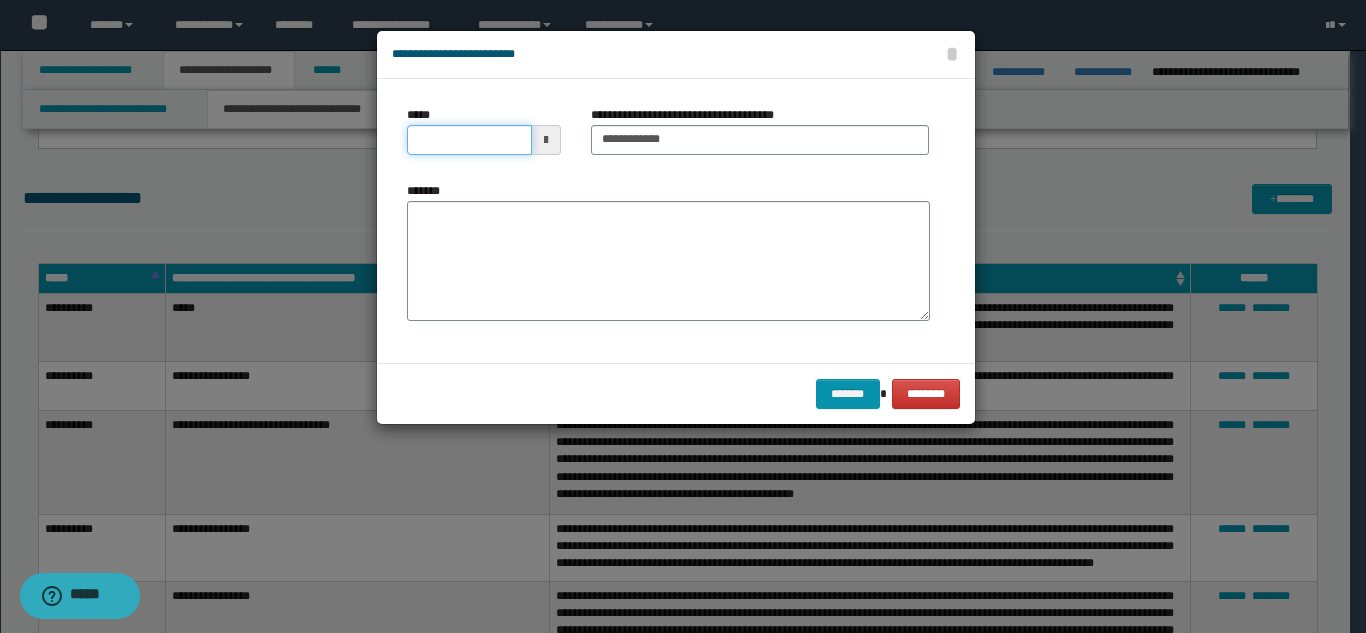 click on "*****" at bounding box center (469, 140) 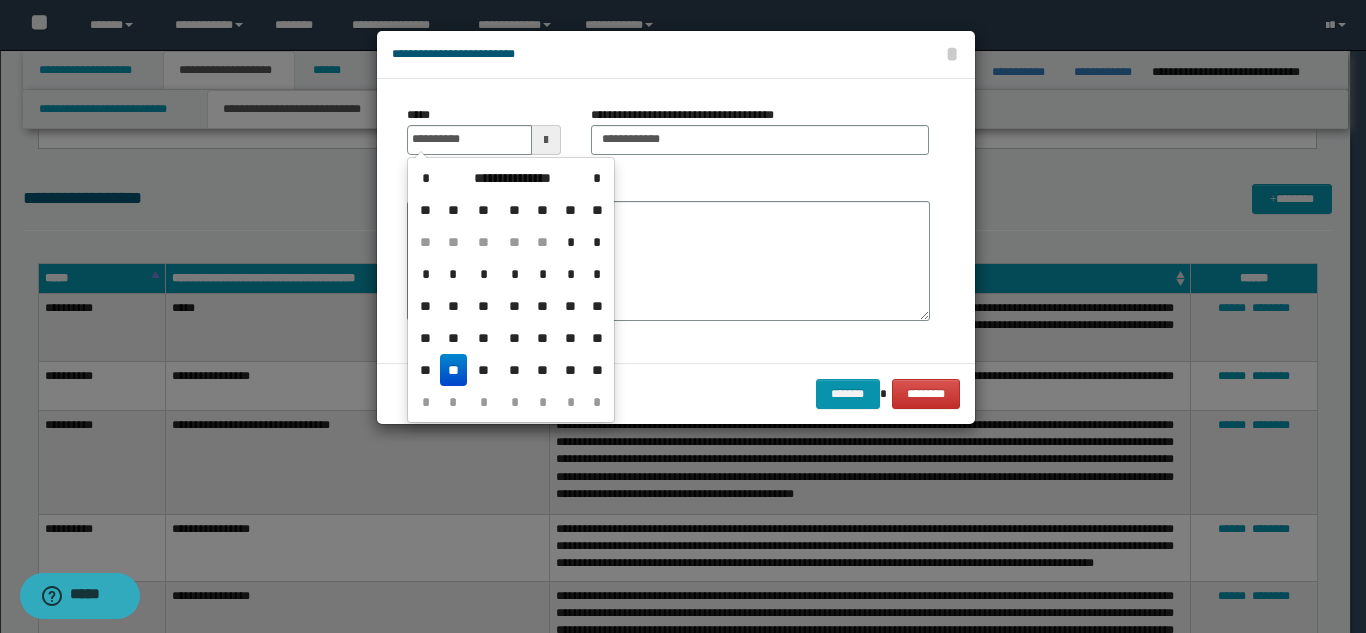 click on "**" at bounding box center [454, 370] 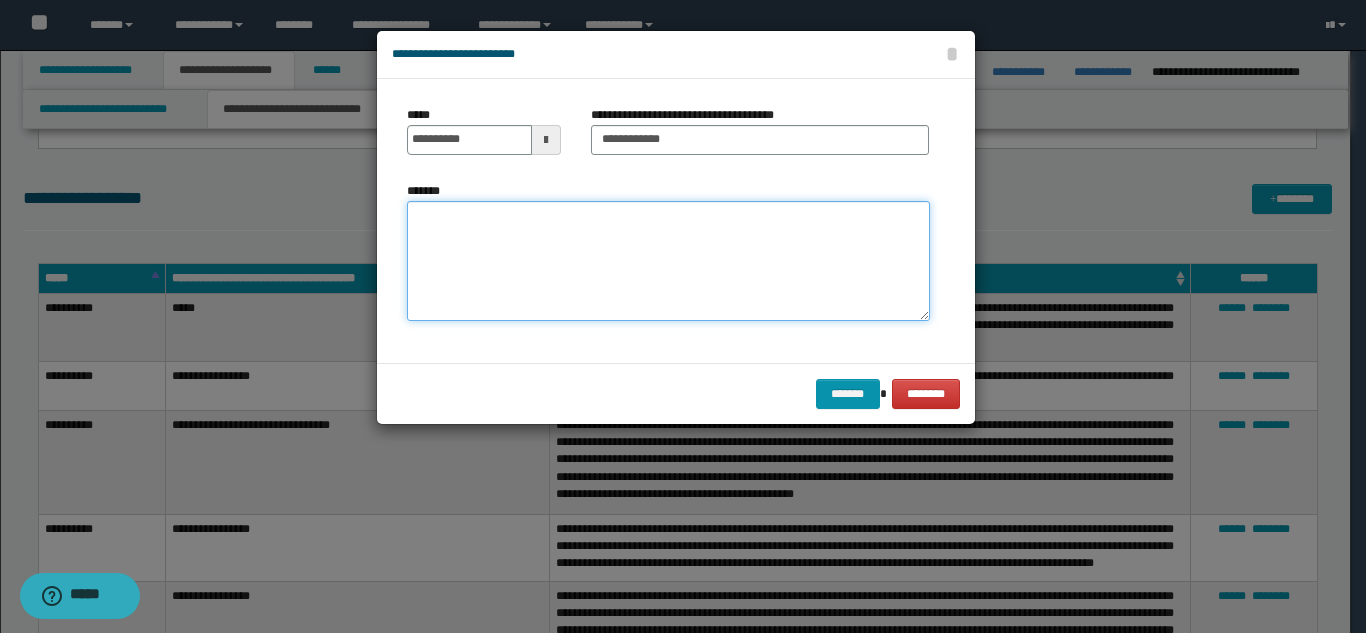 click on "*******" at bounding box center [668, 261] 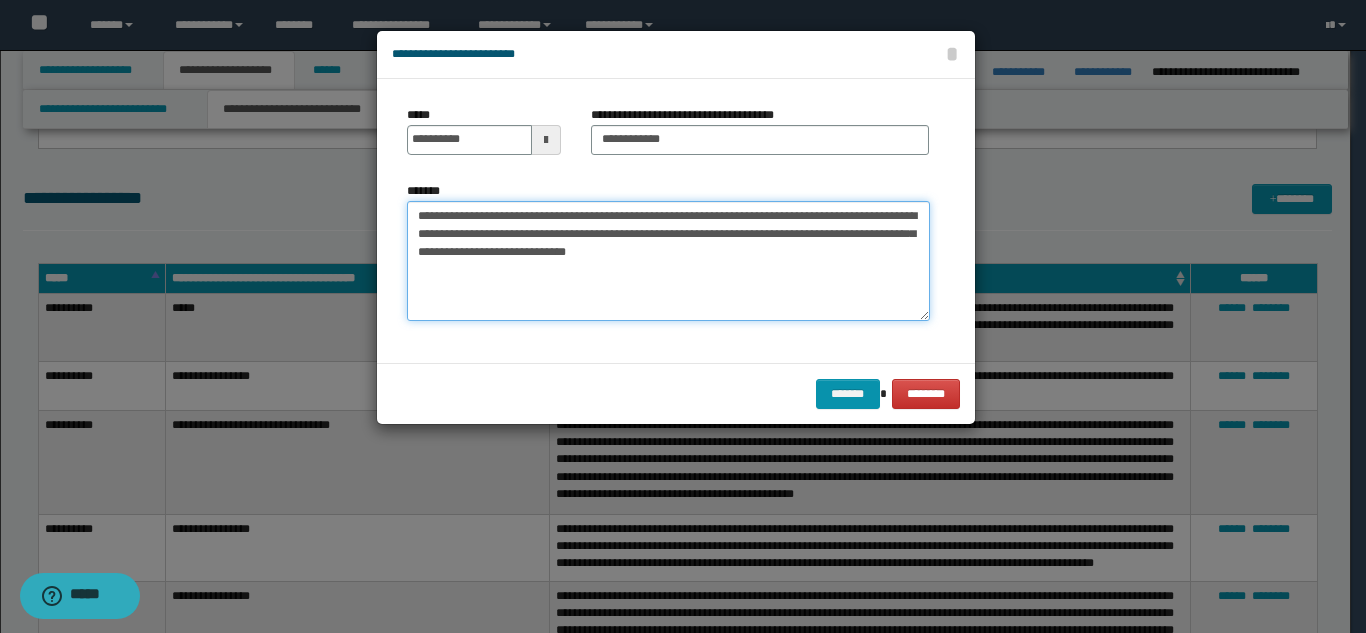 drag, startPoint x: 477, startPoint y: 220, endPoint x: 341, endPoint y: 218, distance: 136.01471 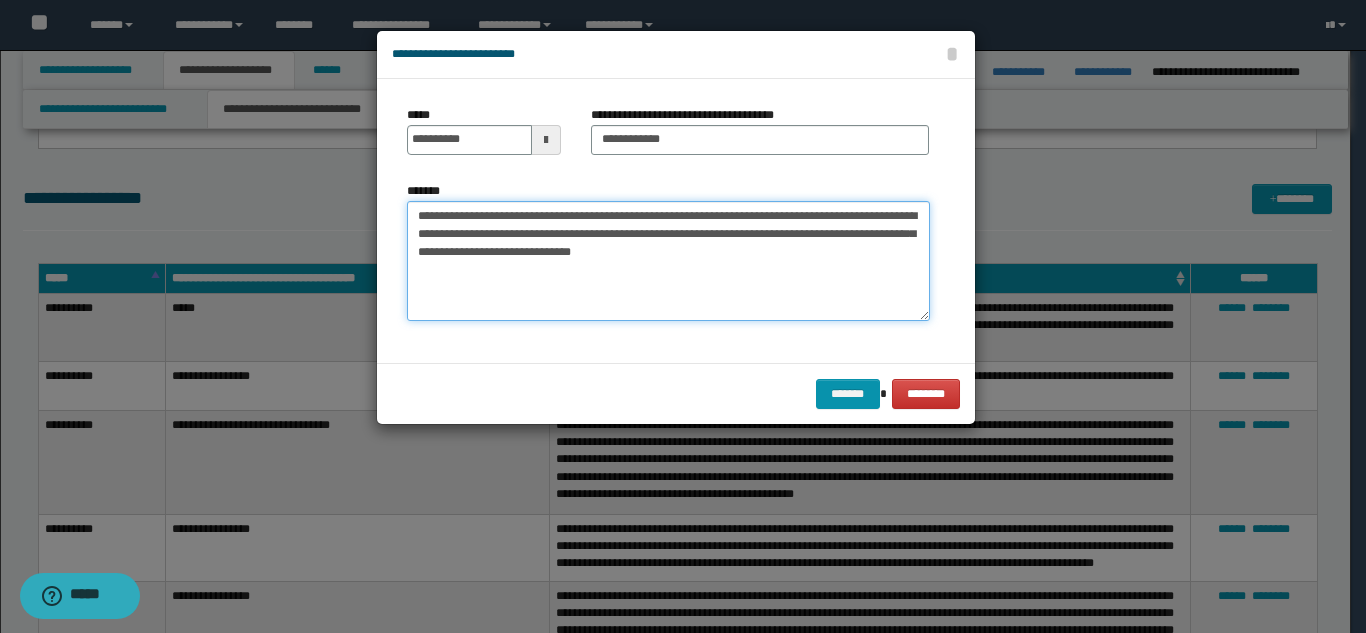 click on "**********" at bounding box center [668, 261] 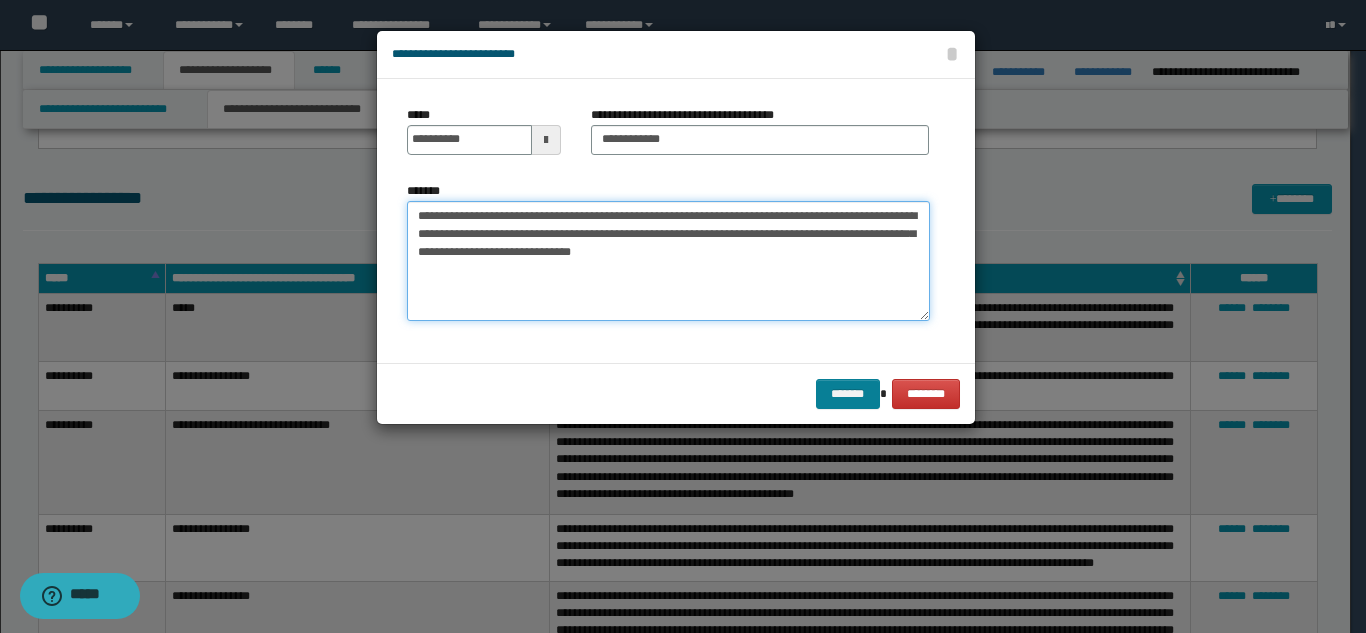 type on "**********" 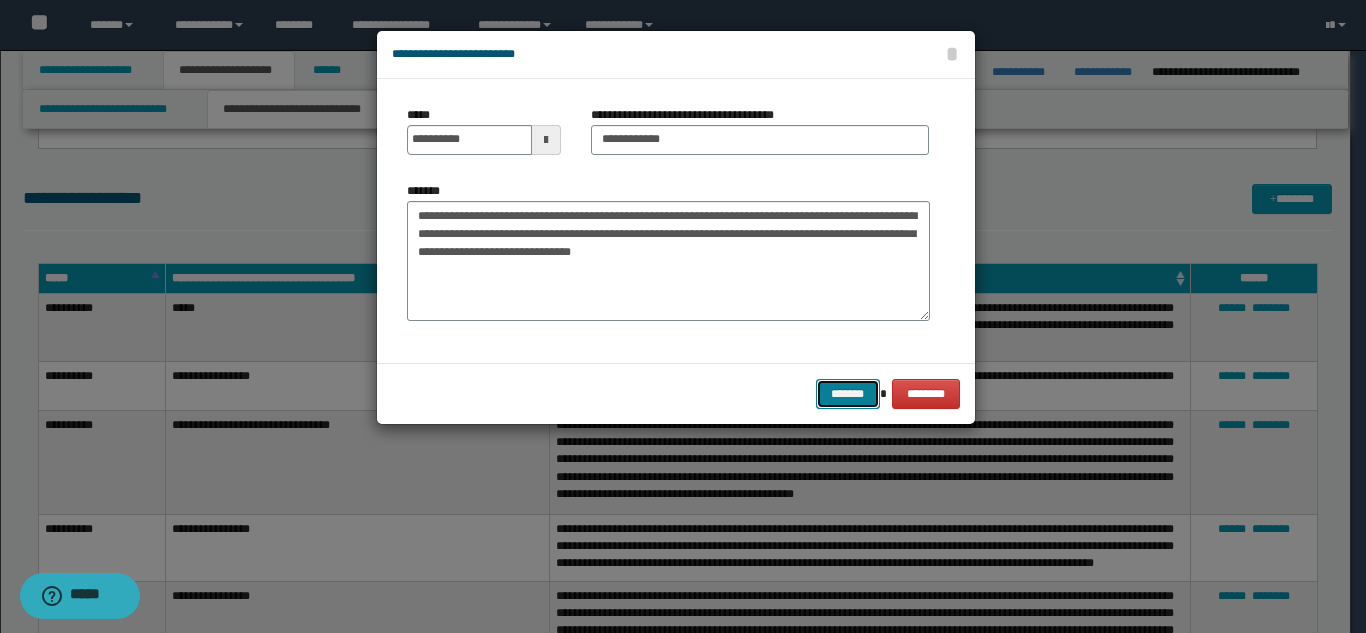 click on "*******" at bounding box center [848, 394] 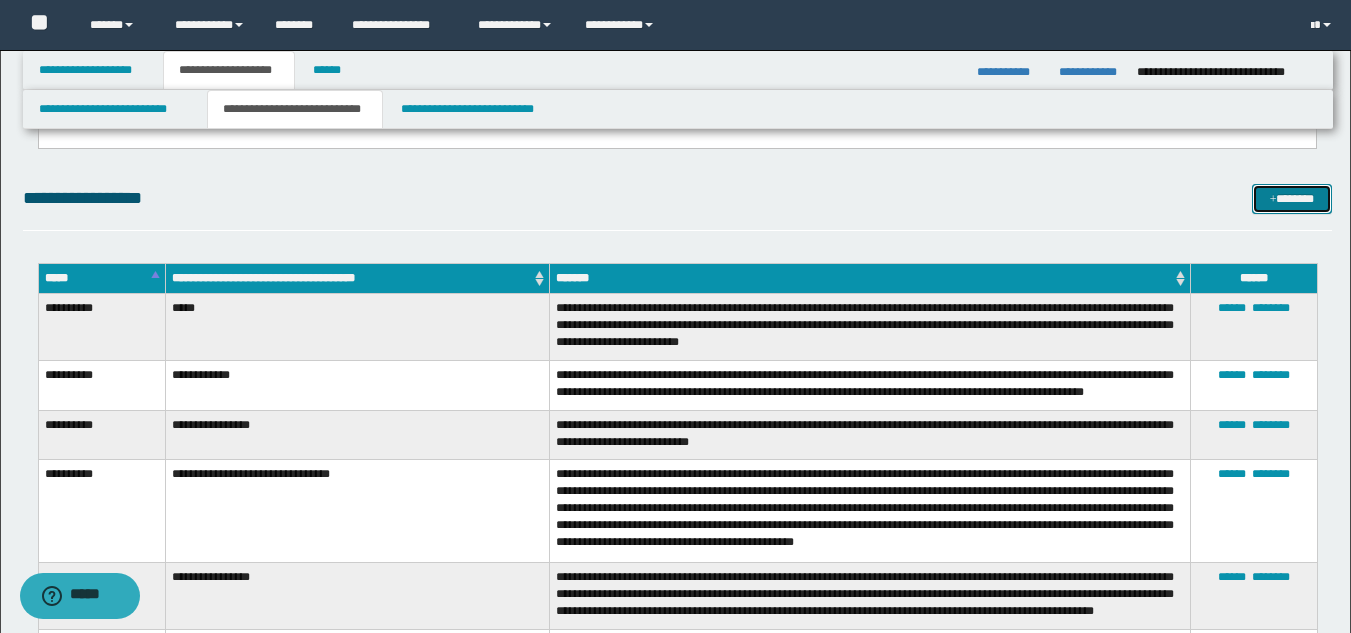 click at bounding box center [1273, 200] 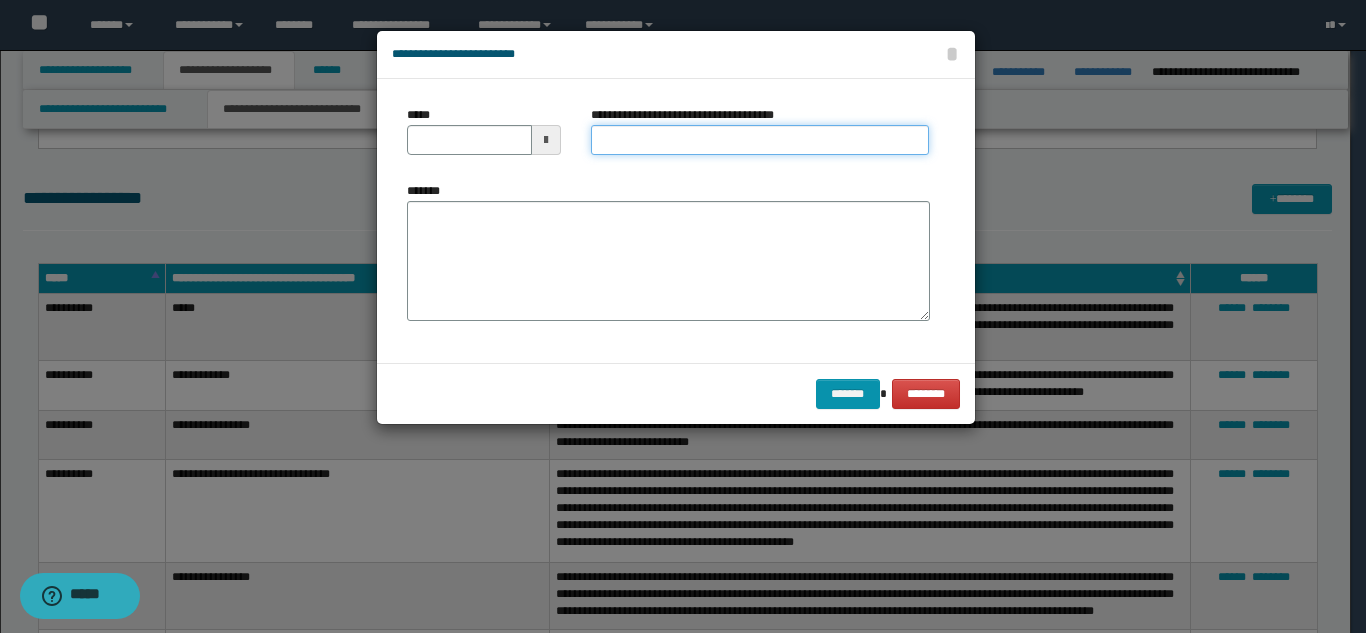 click on "**********" at bounding box center [760, 140] 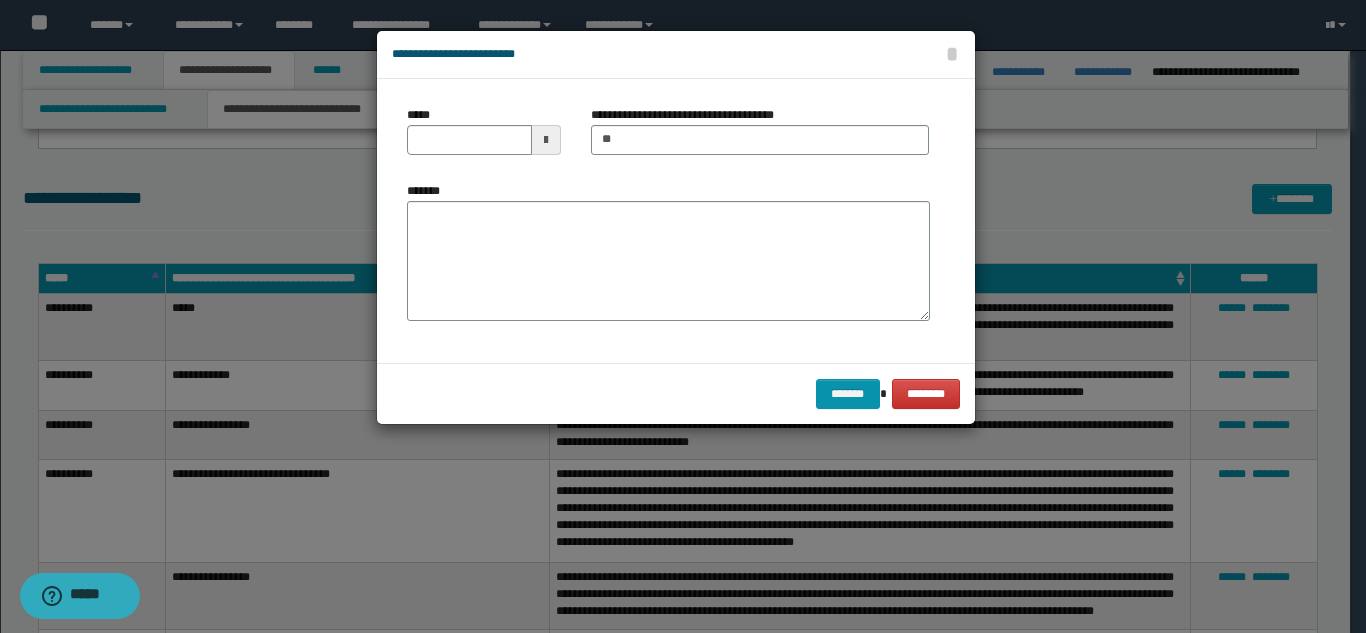 click on "**********" at bounding box center (760, 138) 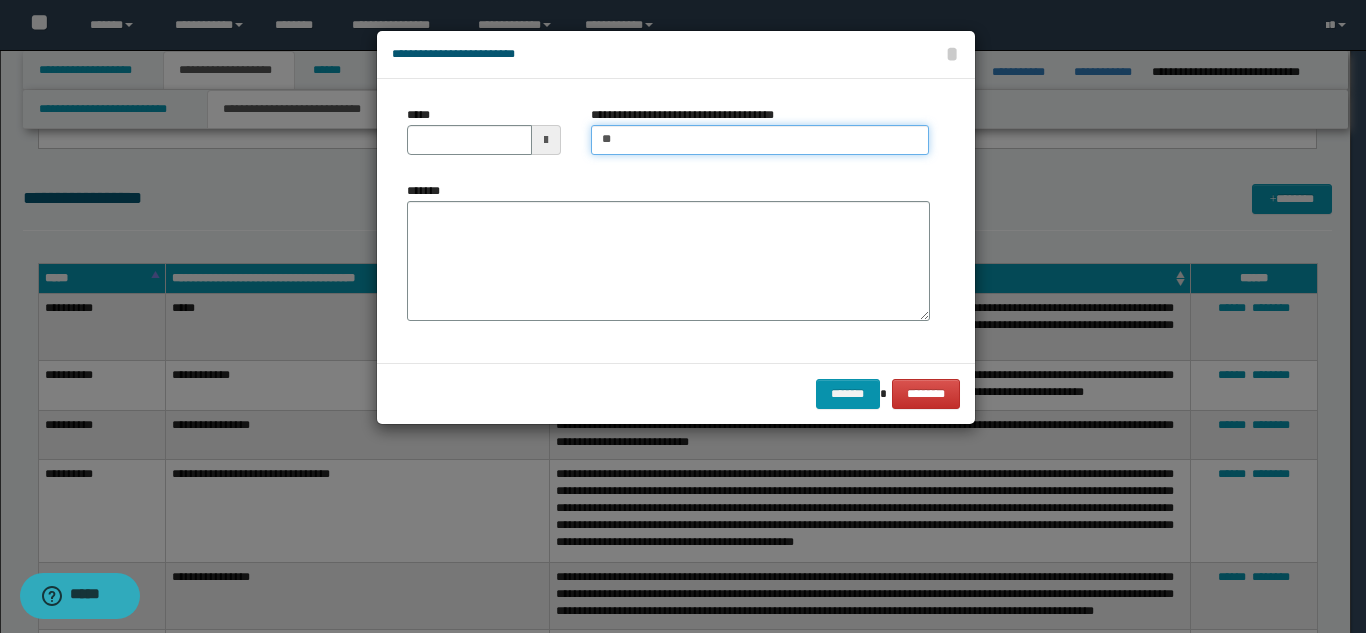click on "**" at bounding box center [760, 140] 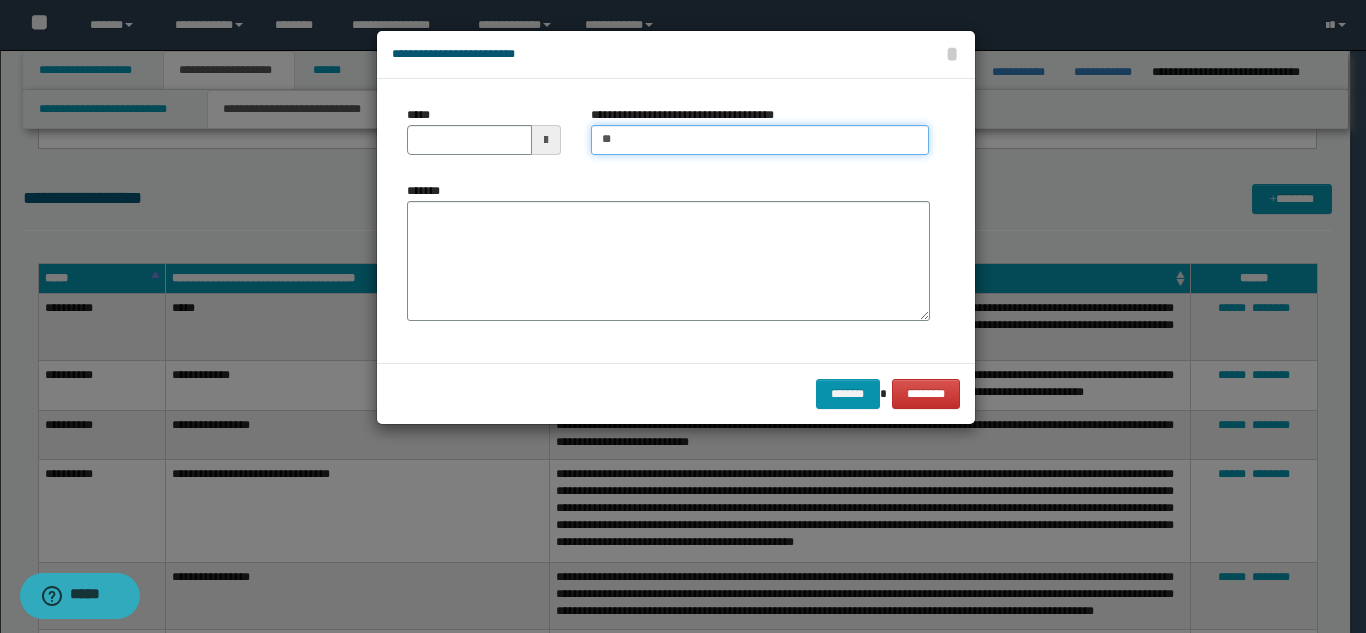 type on "**********" 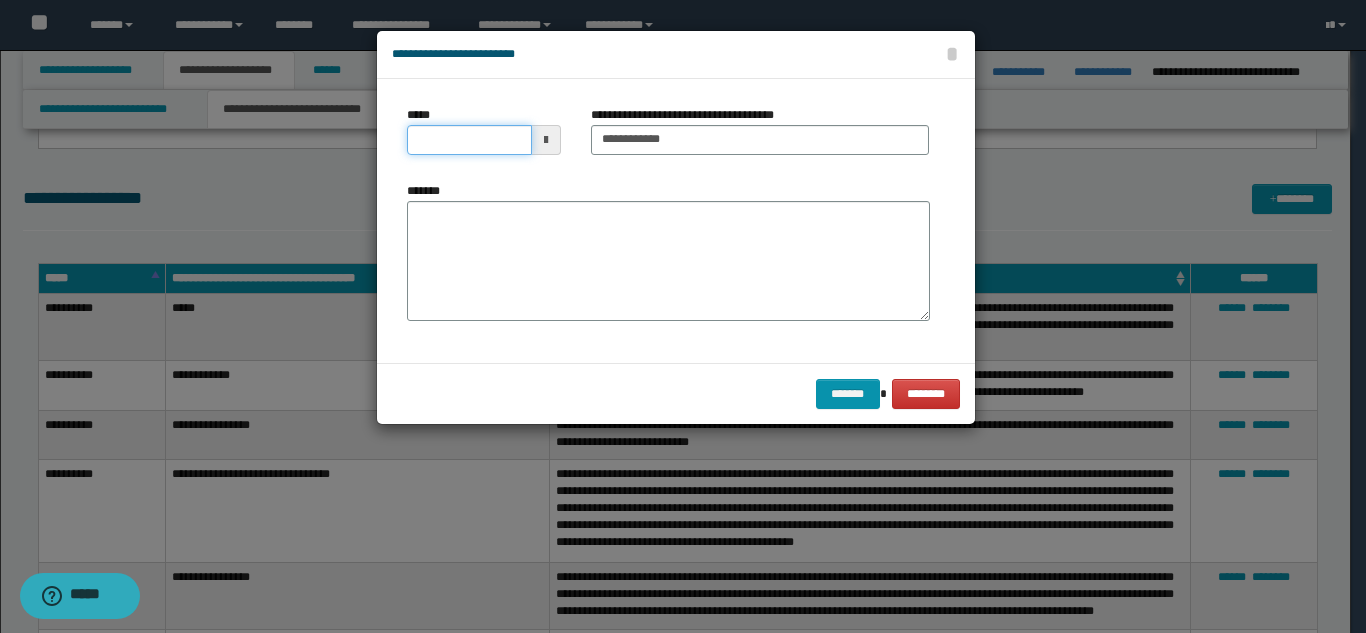 click on "*****" at bounding box center [469, 140] 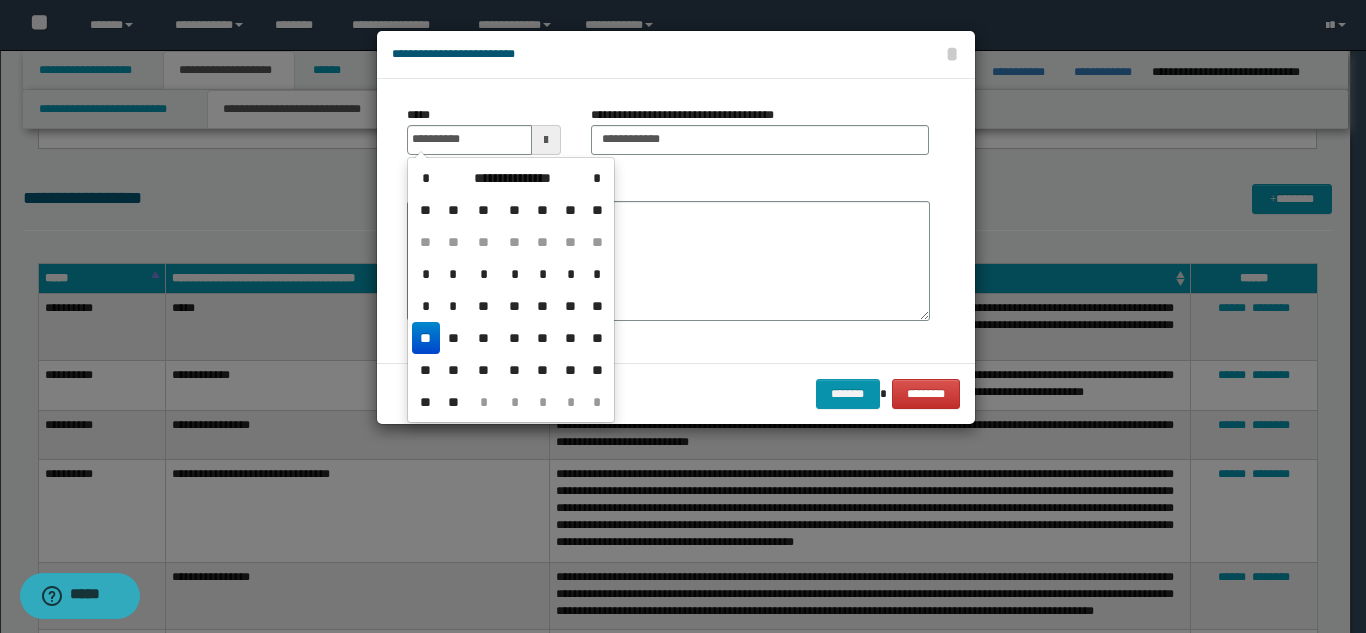 drag, startPoint x: 434, startPoint y: 334, endPoint x: 520, endPoint y: 296, distance: 94.02127 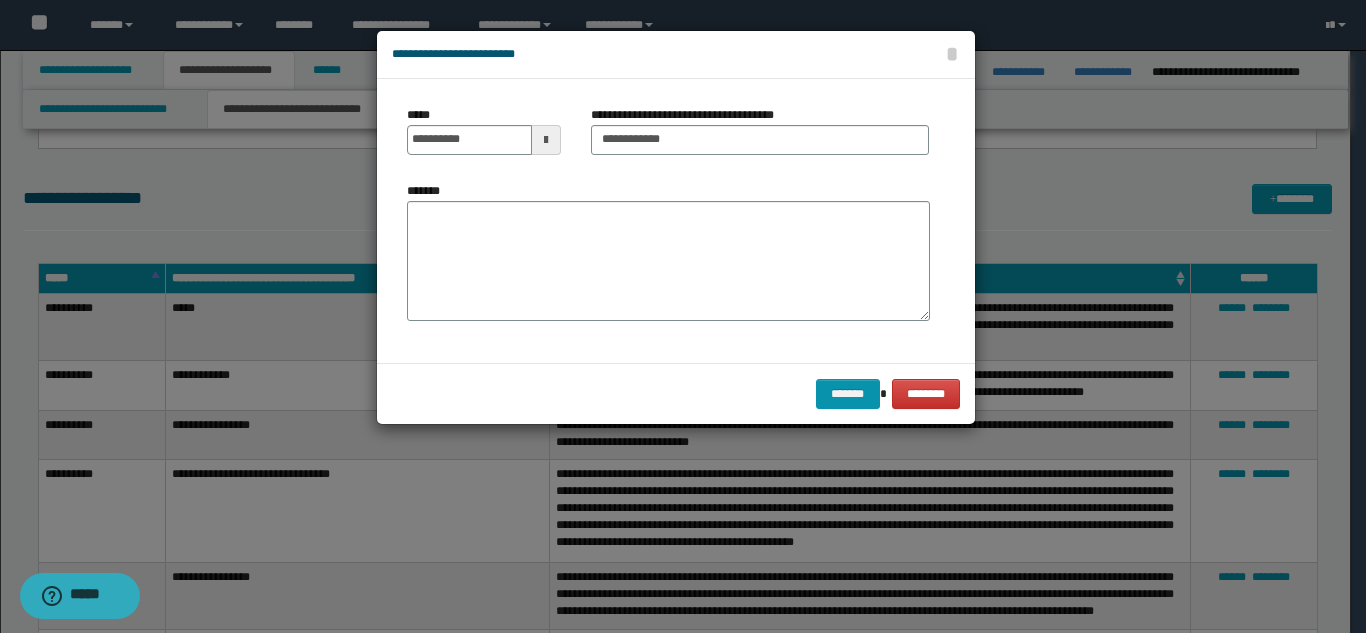 click on "*******" at bounding box center (668, 261) 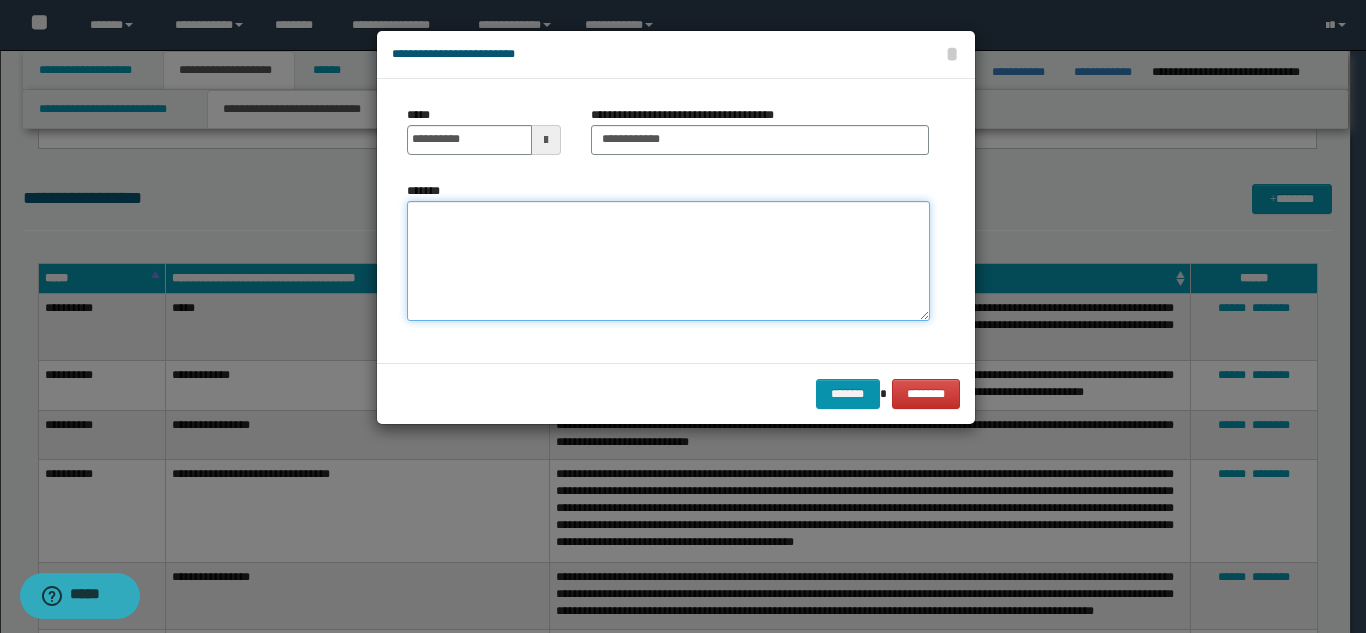 paste on "**********" 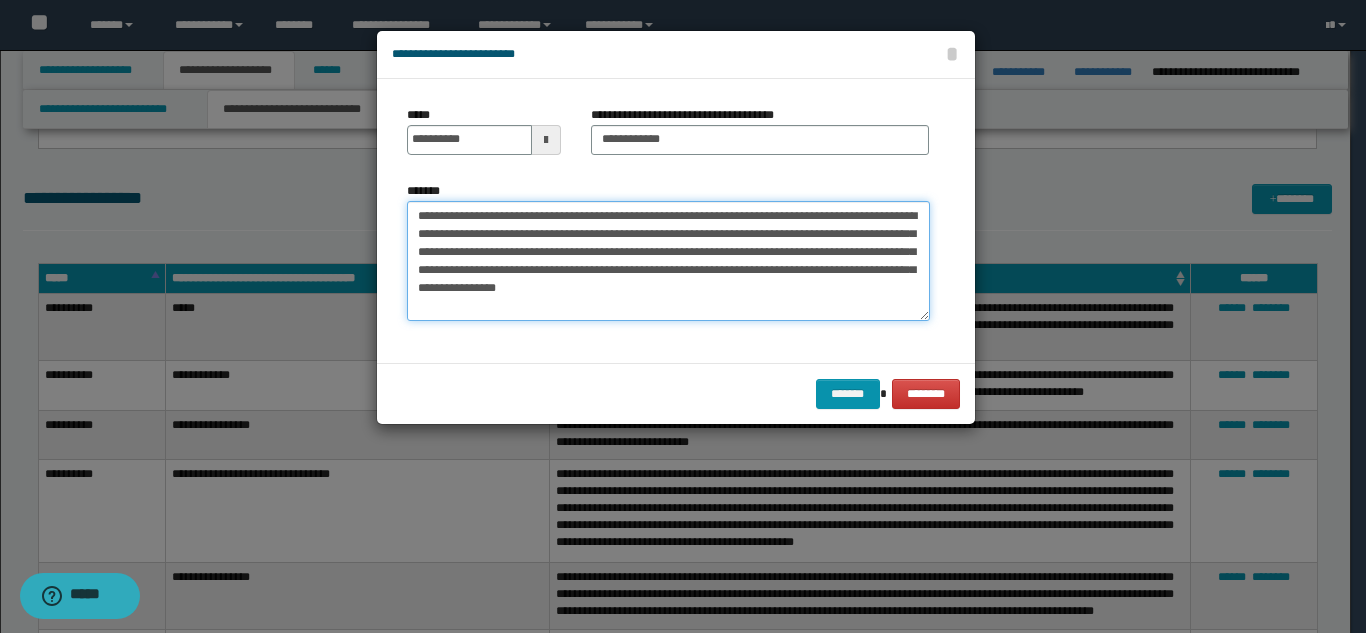 click on "**********" at bounding box center [668, 261] 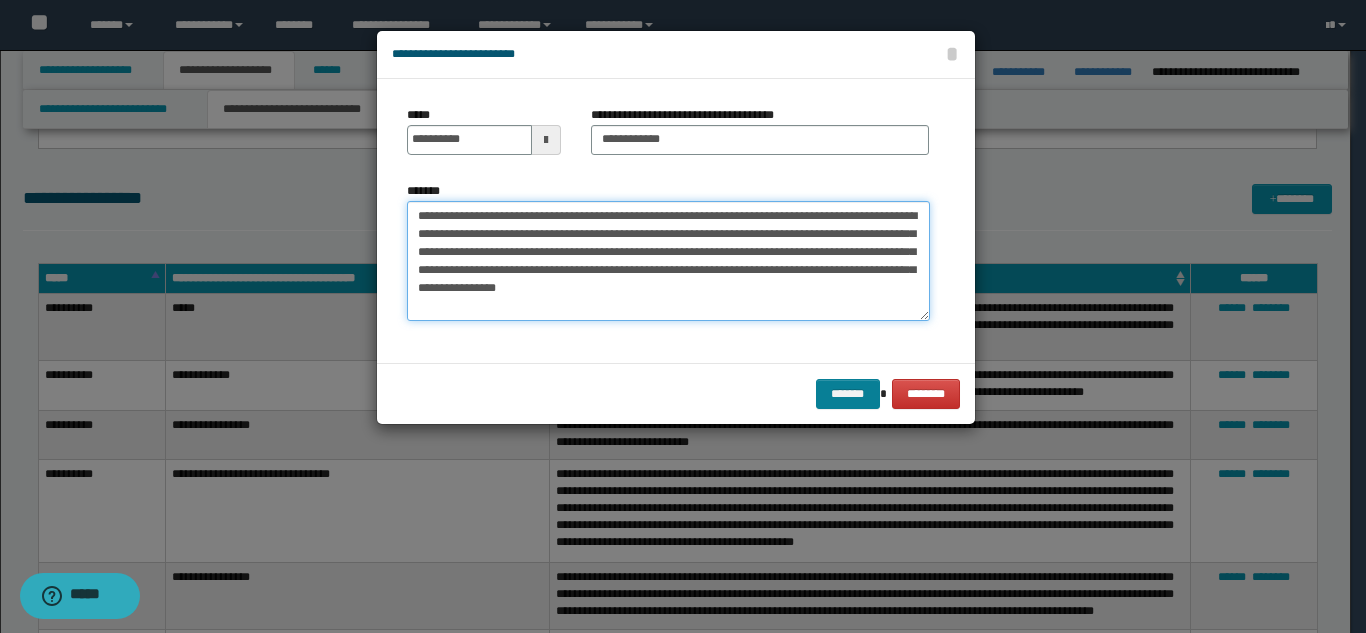 type on "**********" 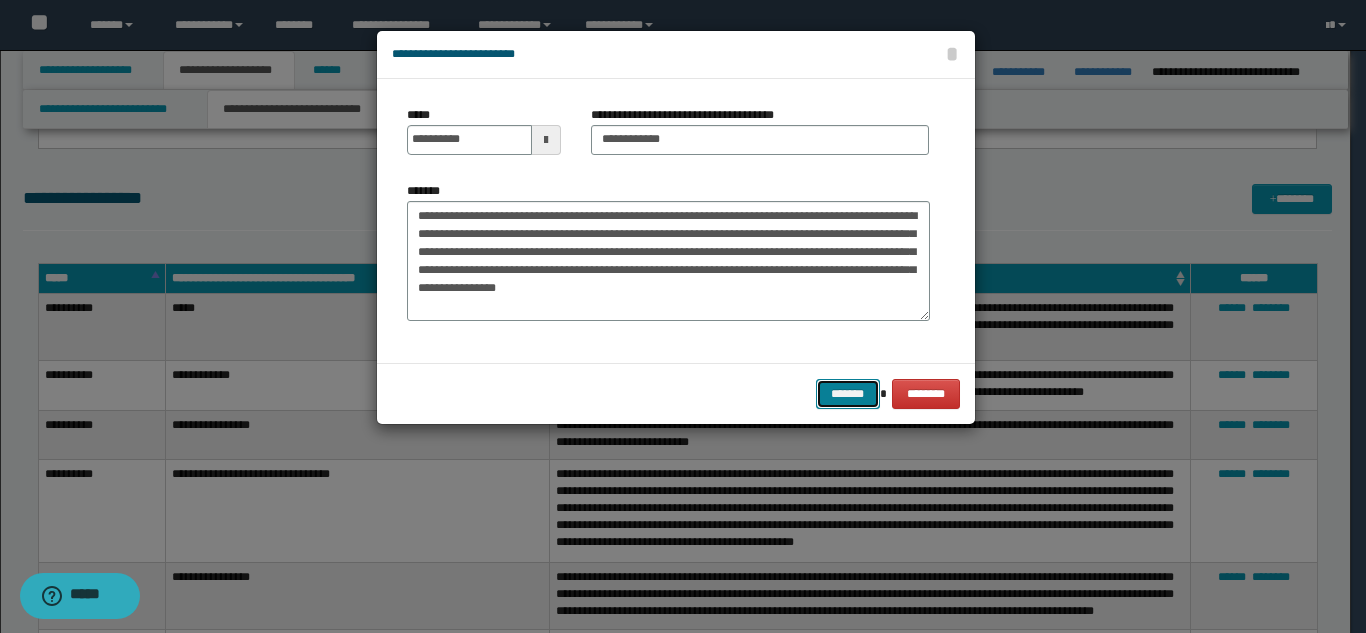click on "*******" at bounding box center [848, 394] 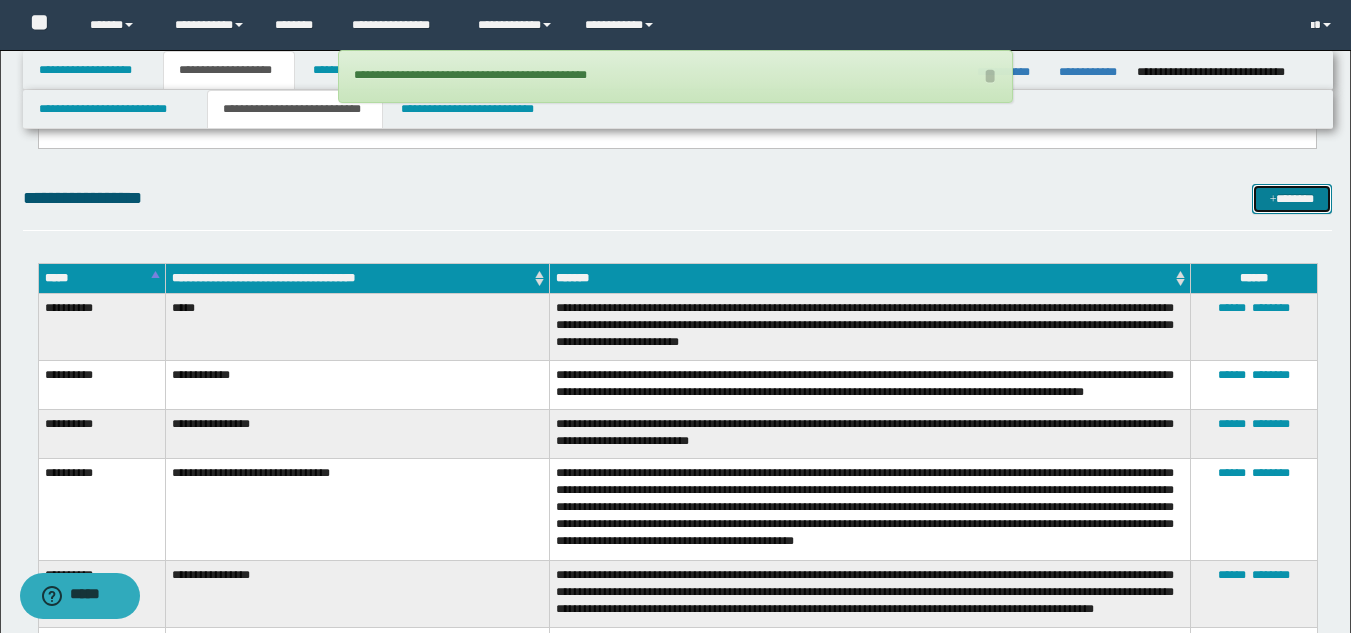 click on "*******" at bounding box center [1292, 199] 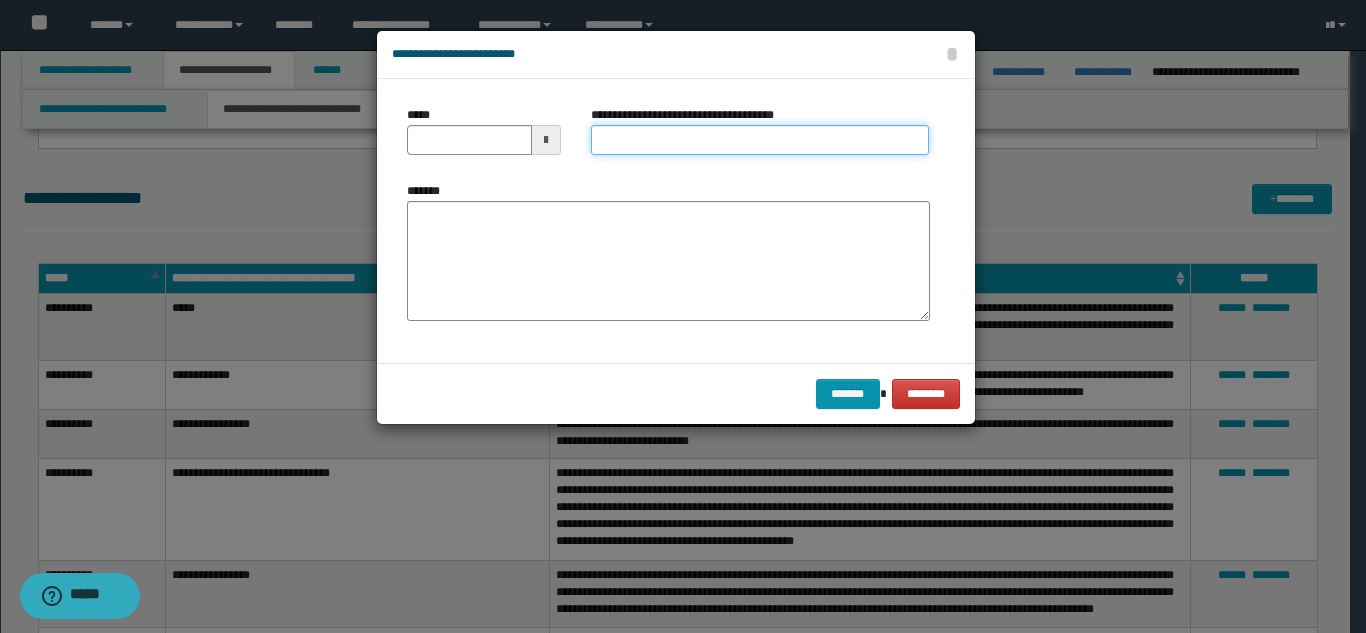 click on "**********" at bounding box center [760, 140] 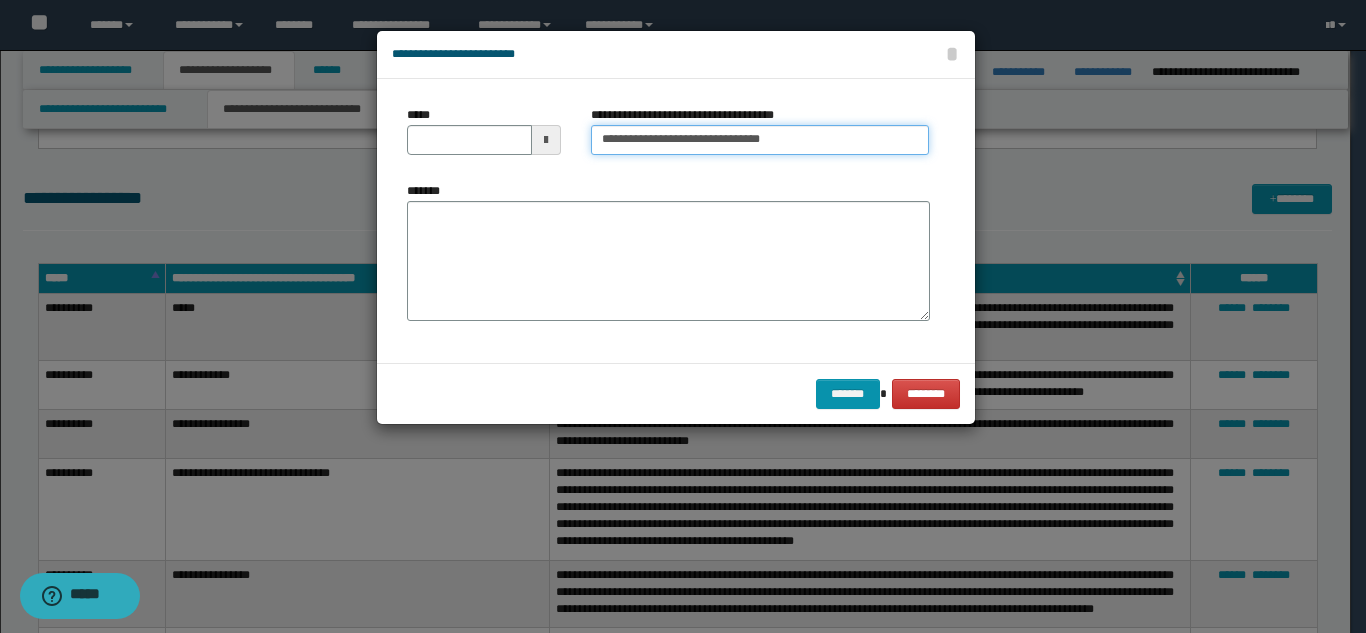 drag, startPoint x: 850, startPoint y: 141, endPoint x: 781, endPoint y: 141, distance: 69 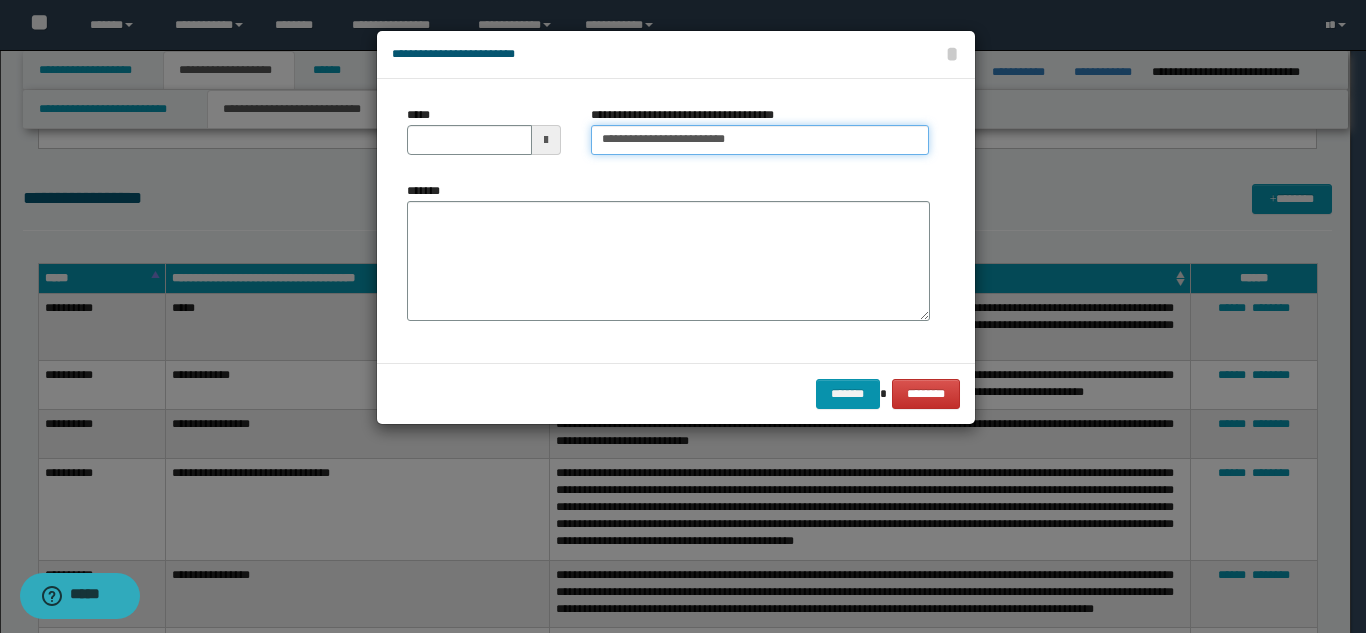 type on "**********" 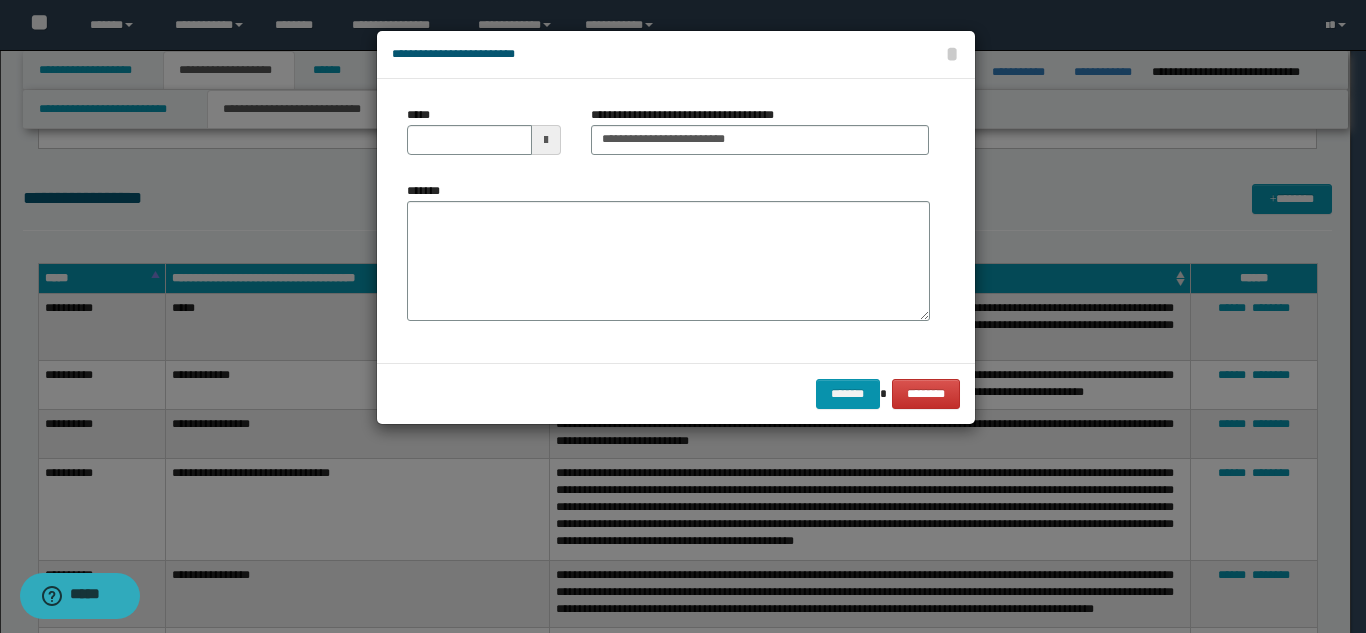click on "*****" at bounding box center (484, 138) 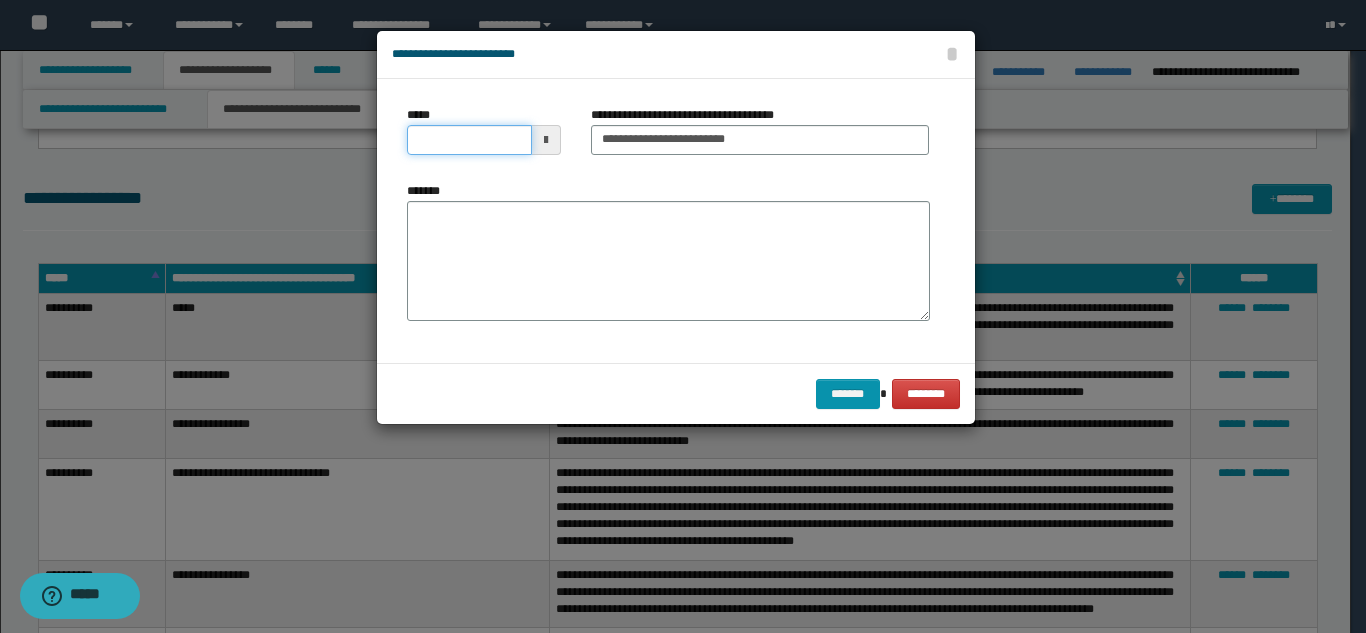 click on "*****" at bounding box center [469, 140] 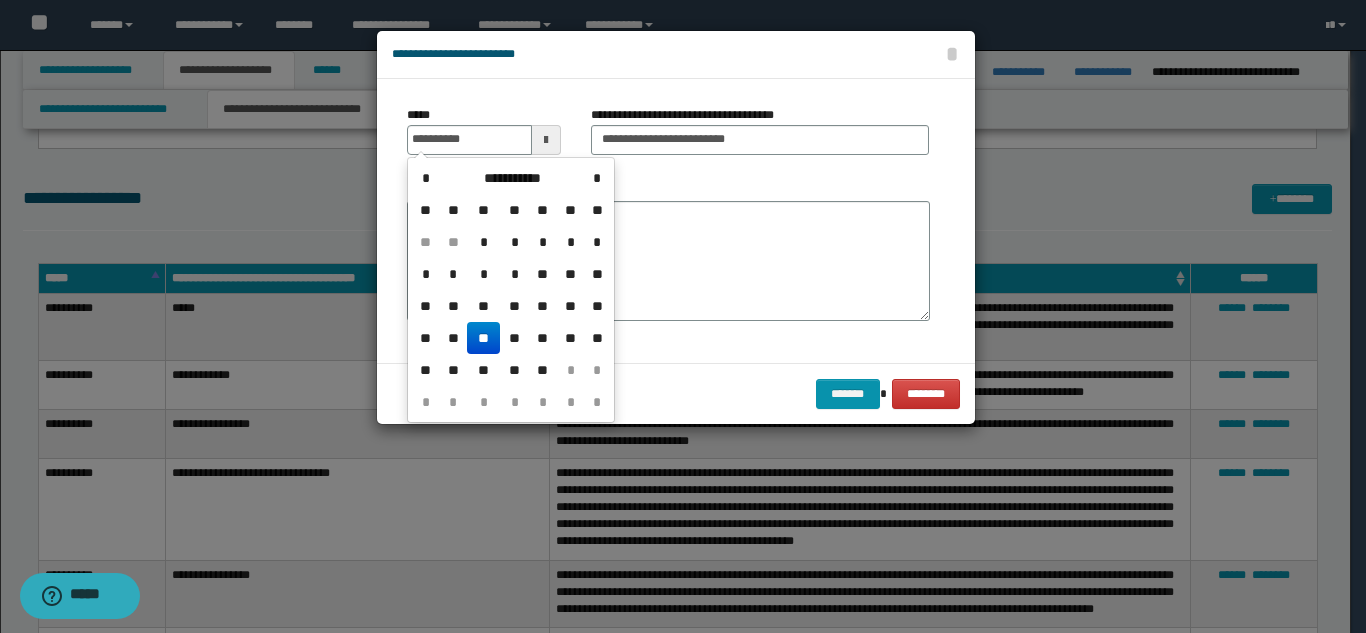click on "**" at bounding box center [483, 338] 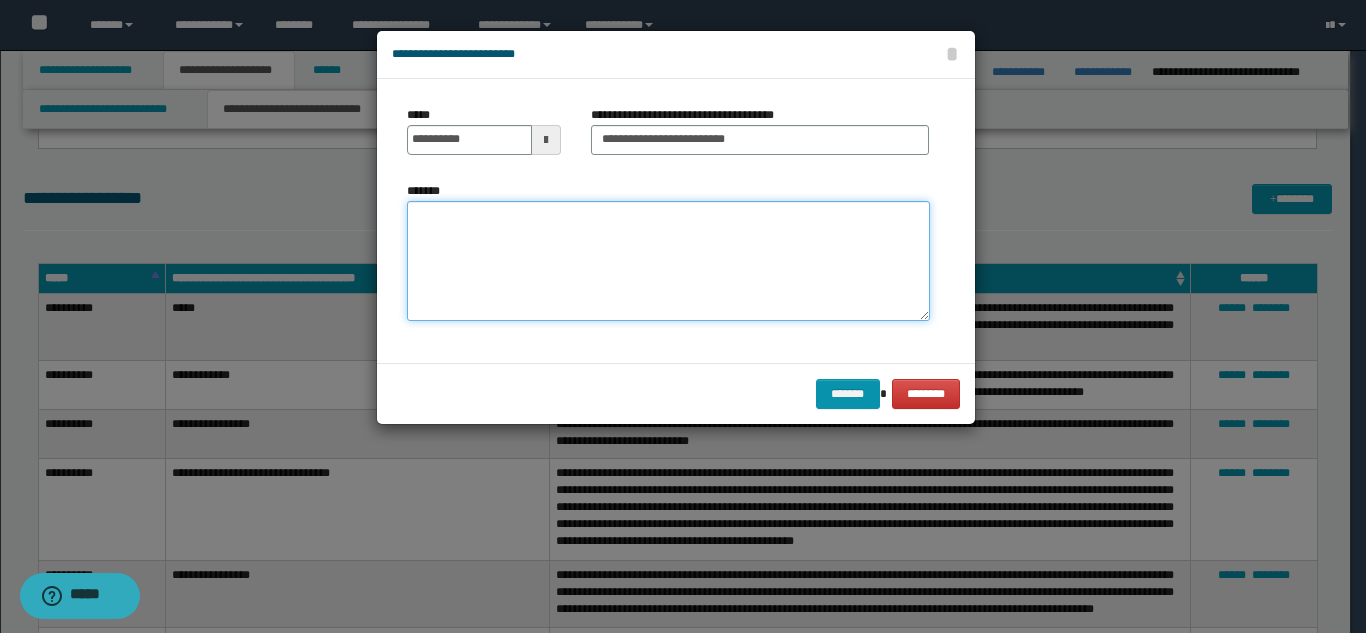 drag, startPoint x: 500, startPoint y: 287, endPoint x: 533, endPoint y: 274, distance: 35.468296 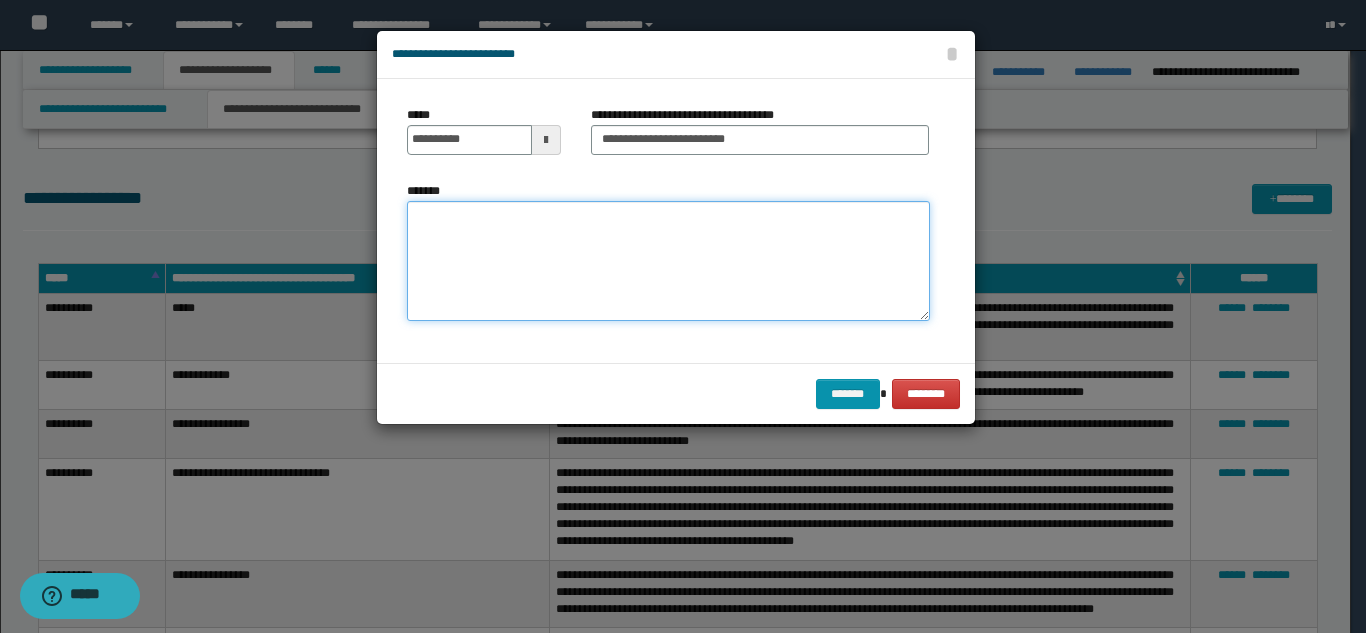 paste on "**********" 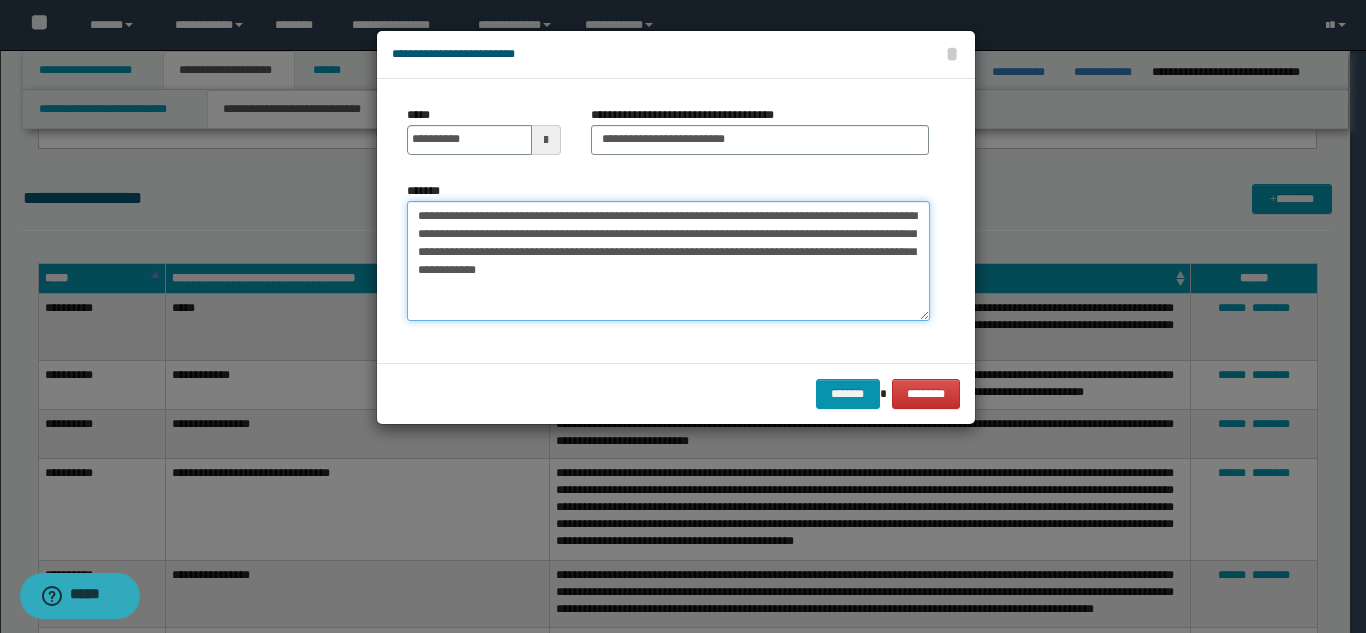 click on "**********" at bounding box center [668, 261] 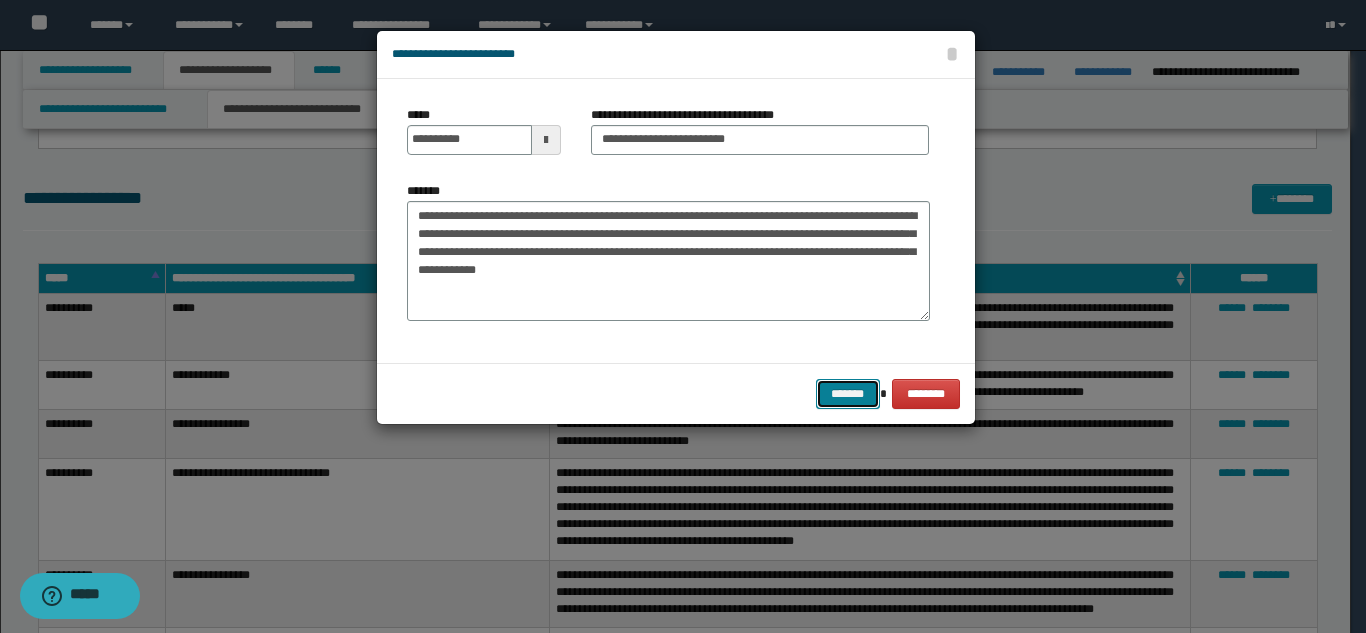click on "*******" at bounding box center [848, 394] 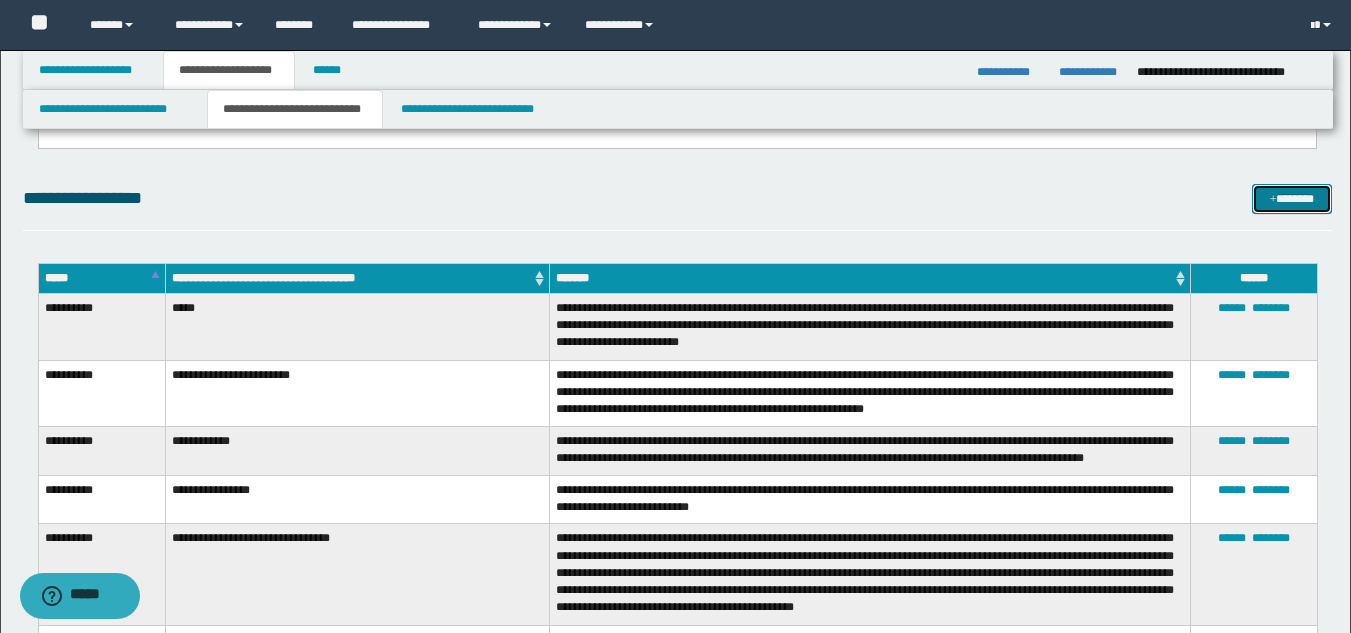 click on "*******" at bounding box center (1292, 199) 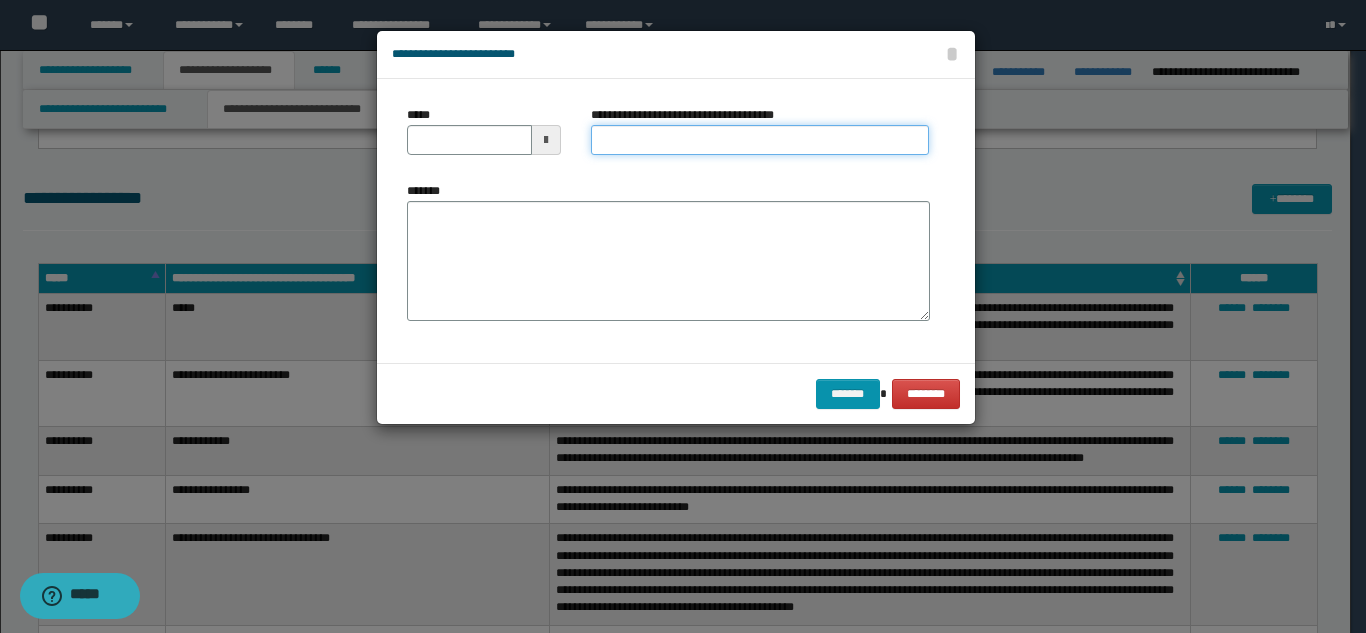 click on "**********" at bounding box center (760, 140) 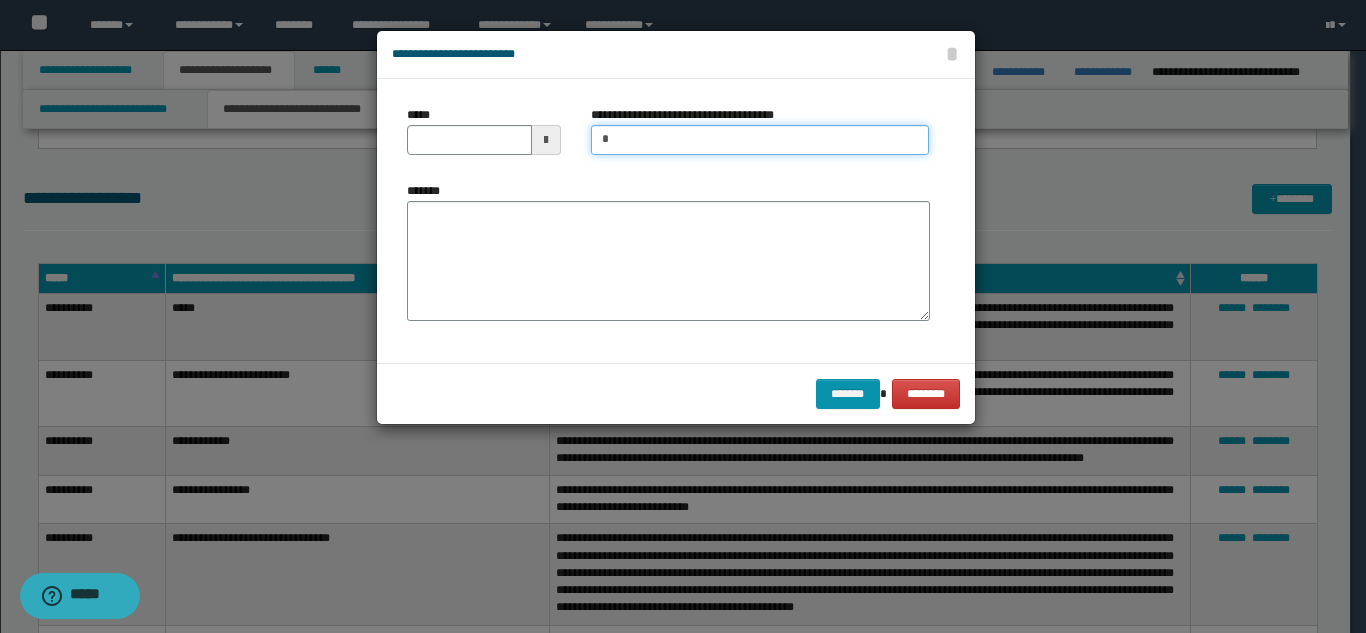 type on "**********" 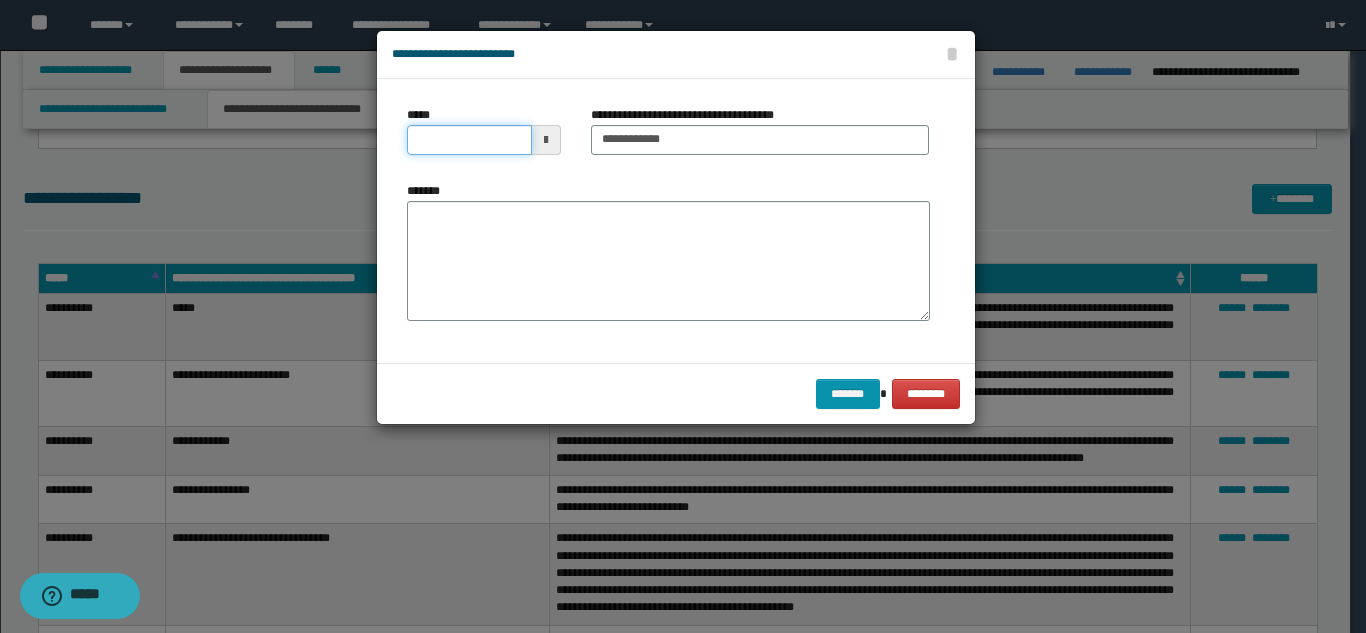 click on "*****" at bounding box center [469, 140] 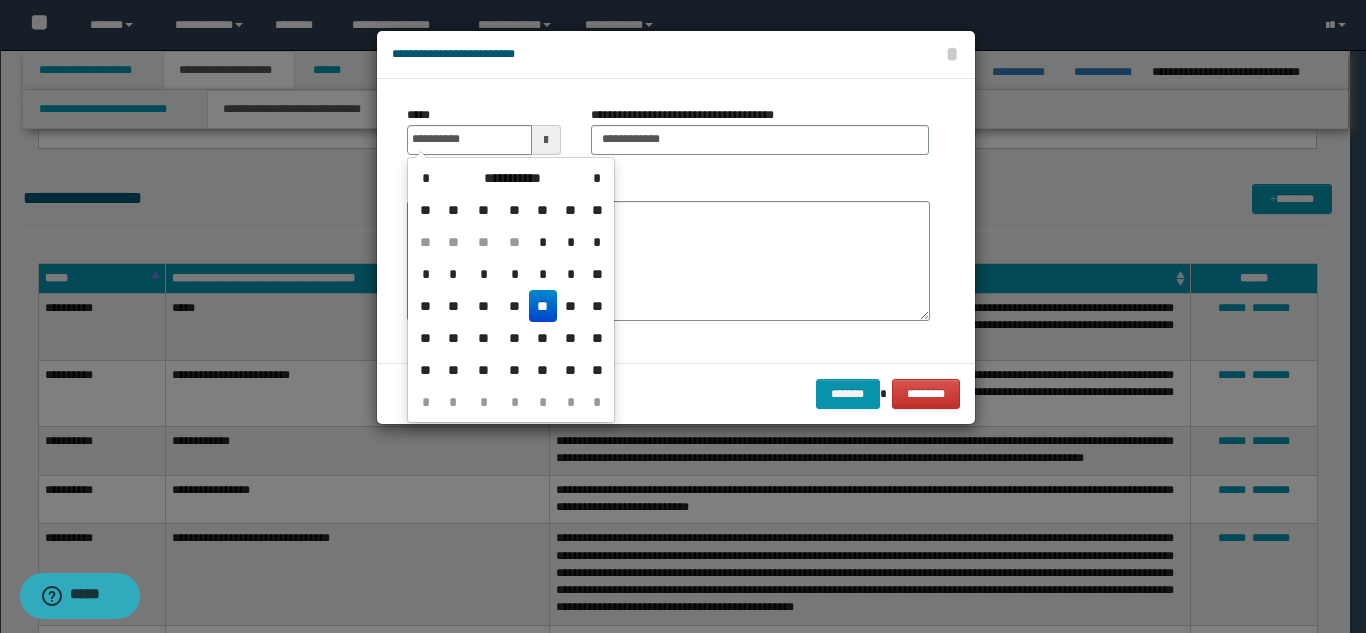 click on "**" at bounding box center [543, 306] 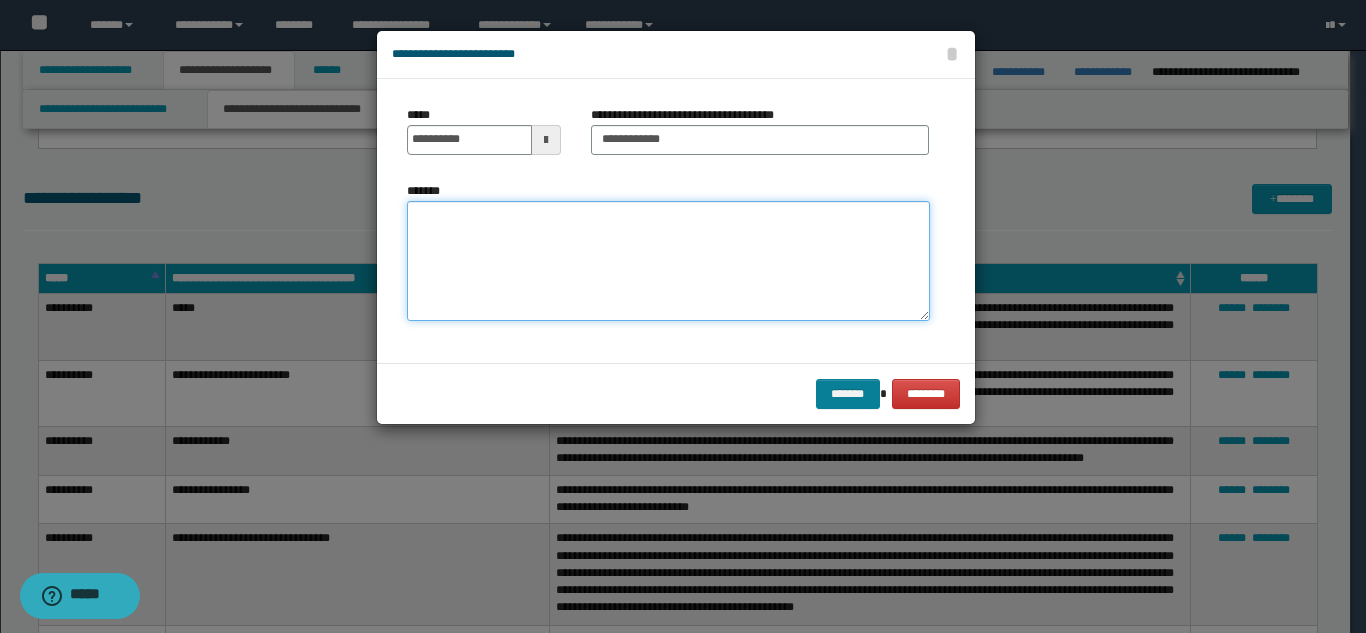 drag, startPoint x: 568, startPoint y: 235, endPoint x: 837, endPoint y: 394, distance: 312.4772 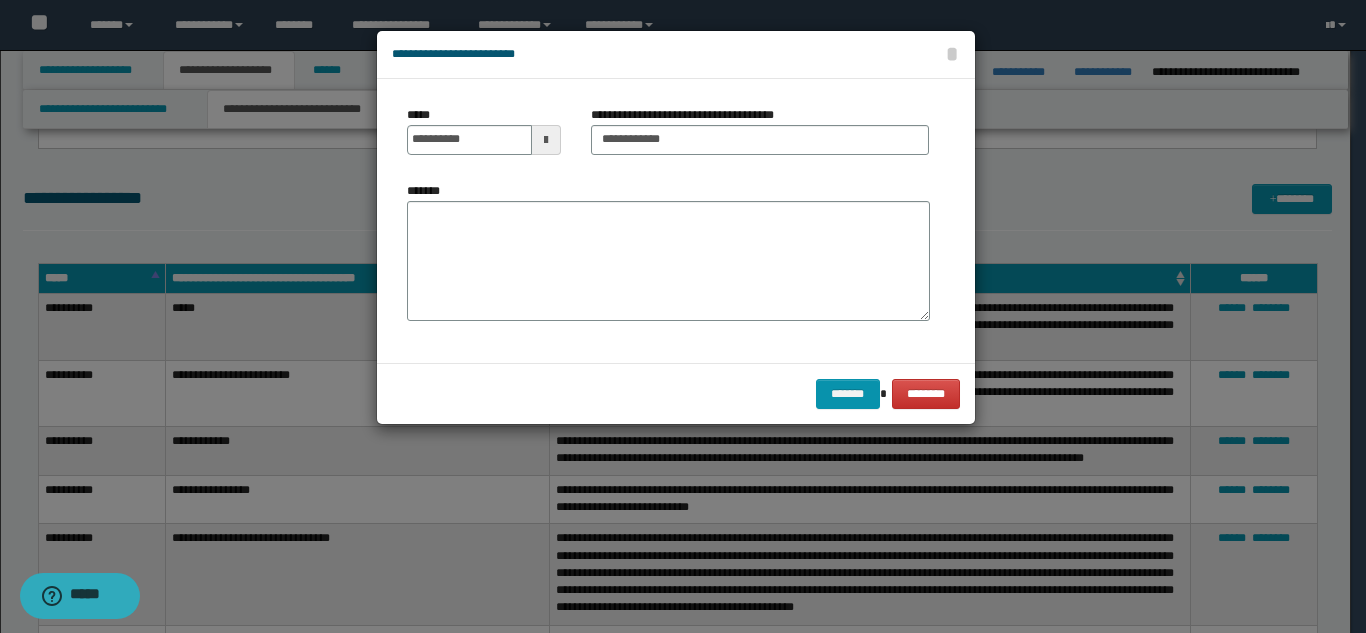 click at bounding box center [683, 316] 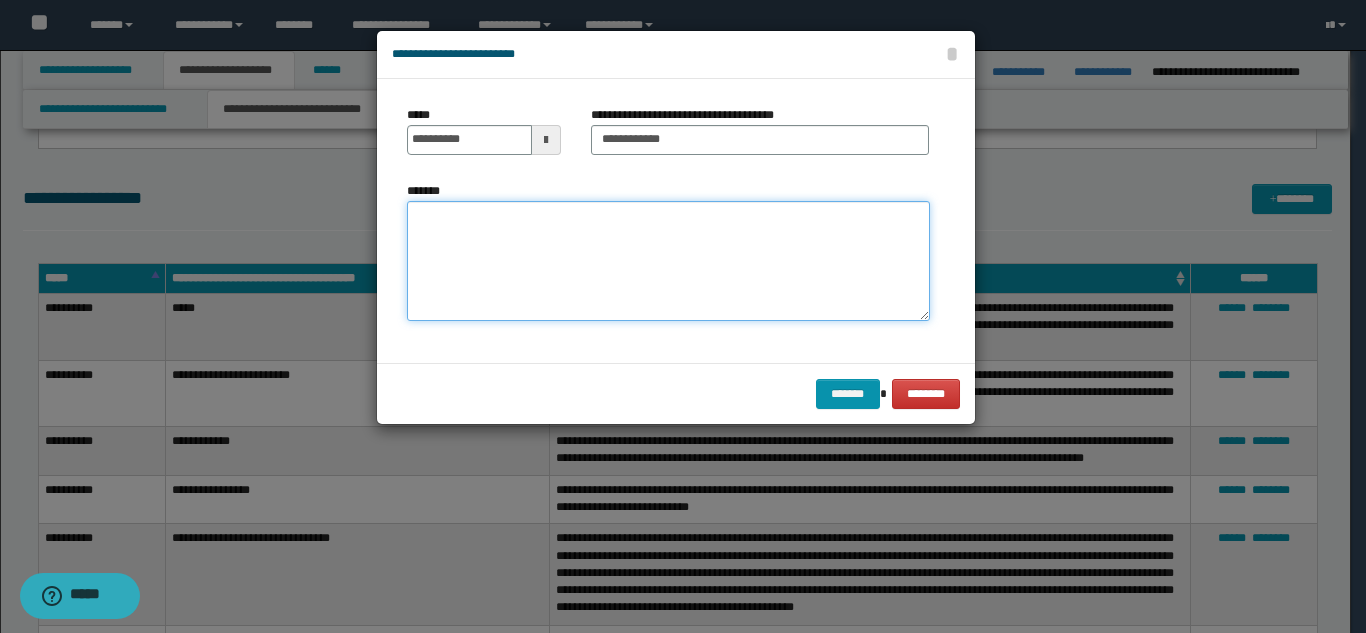 click on "*******" at bounding box center (668, 261) 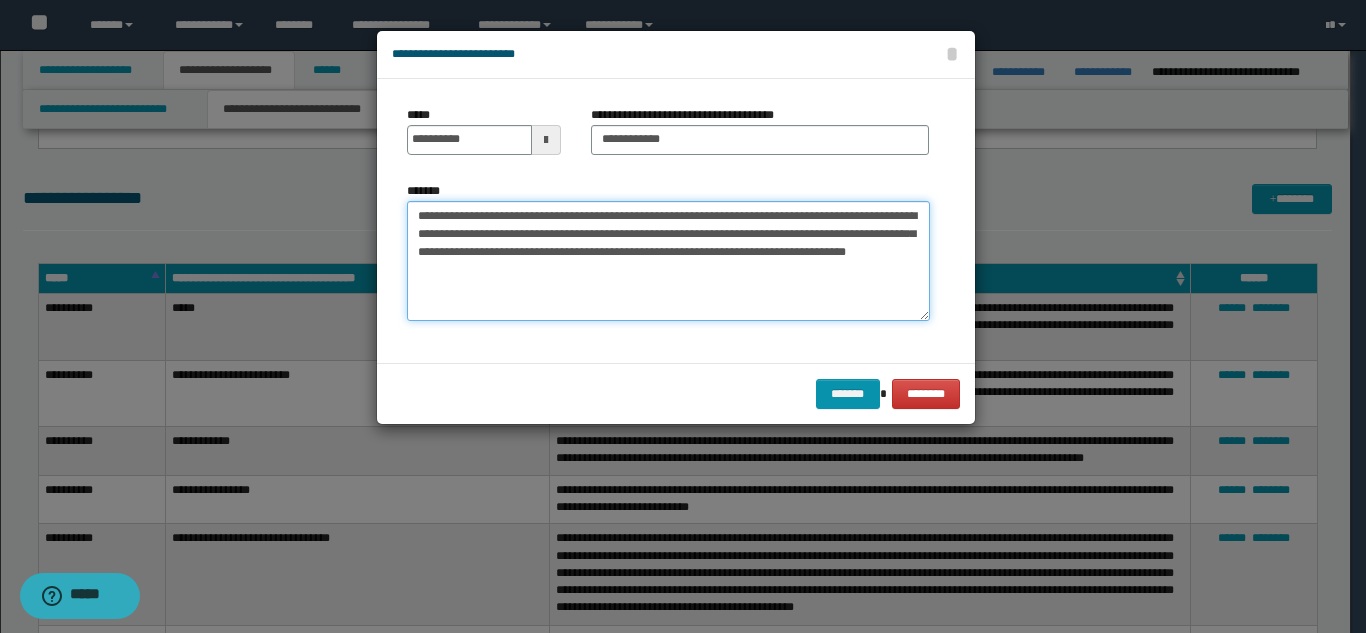 click on "**********" at bounding box center (668, 261) 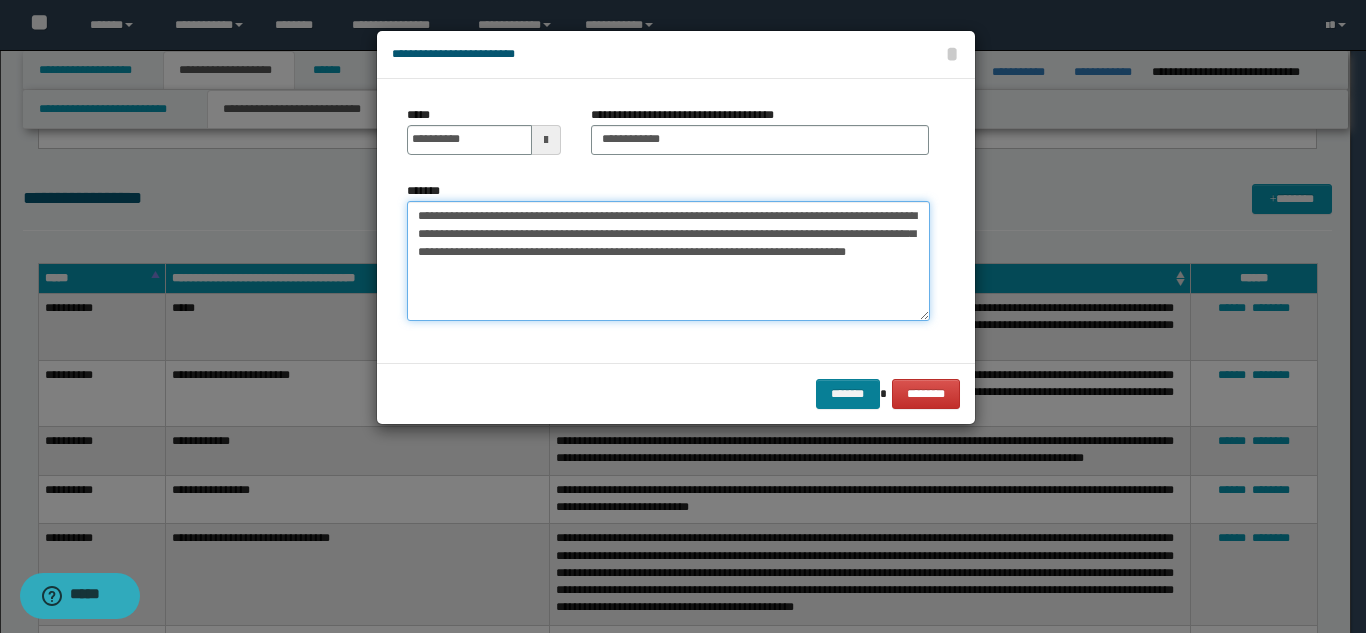 type on "**********" 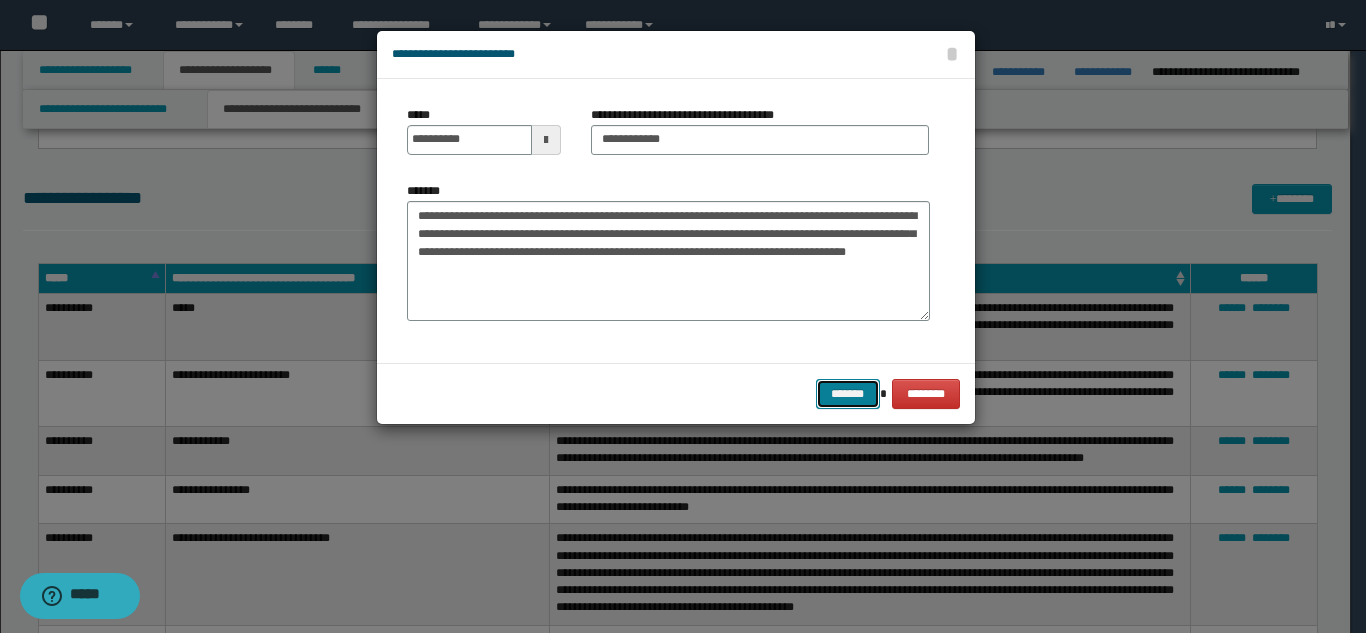click on "*******" at bounding box center [848, 394] 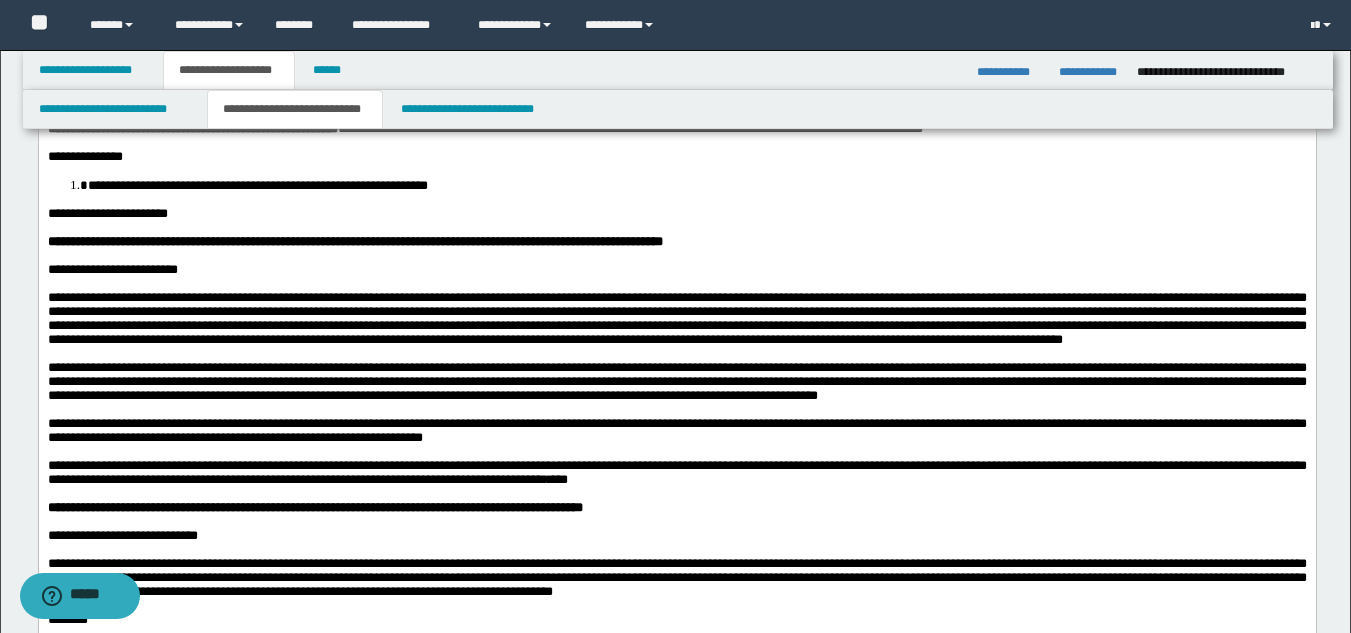 scroll, scrollTop: 0, scrollLeft: 0, axis: both 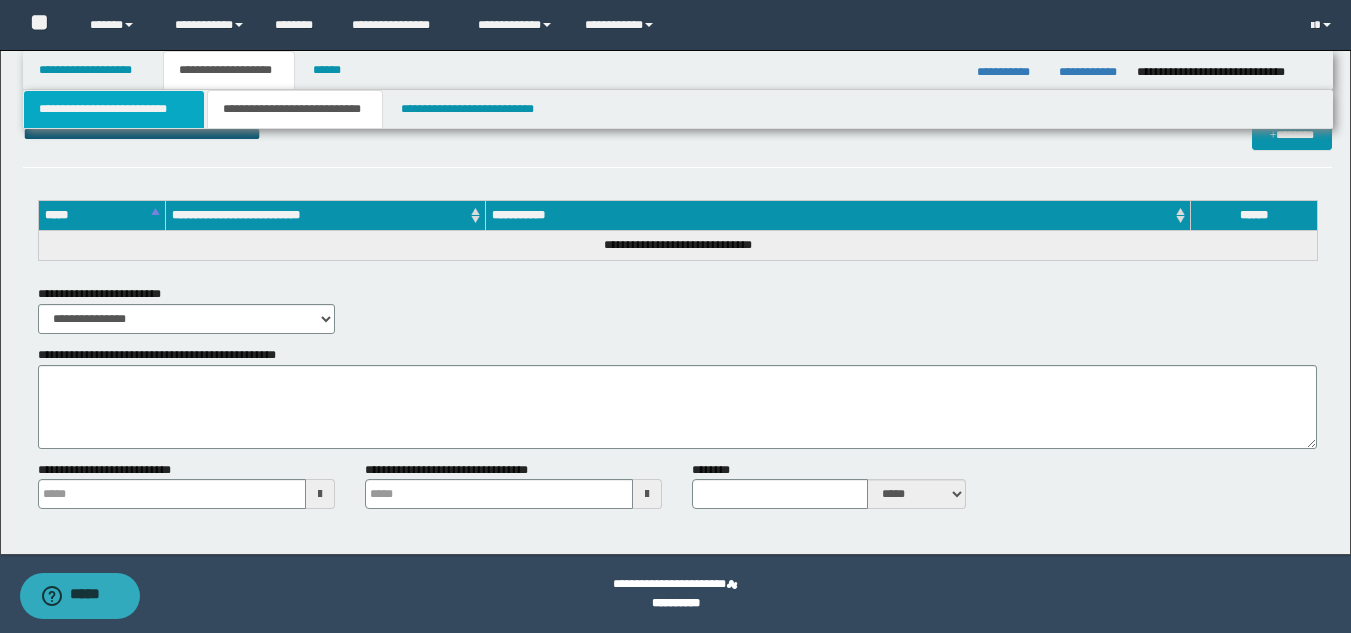 click on "**********" at bounding box center (114, 109) 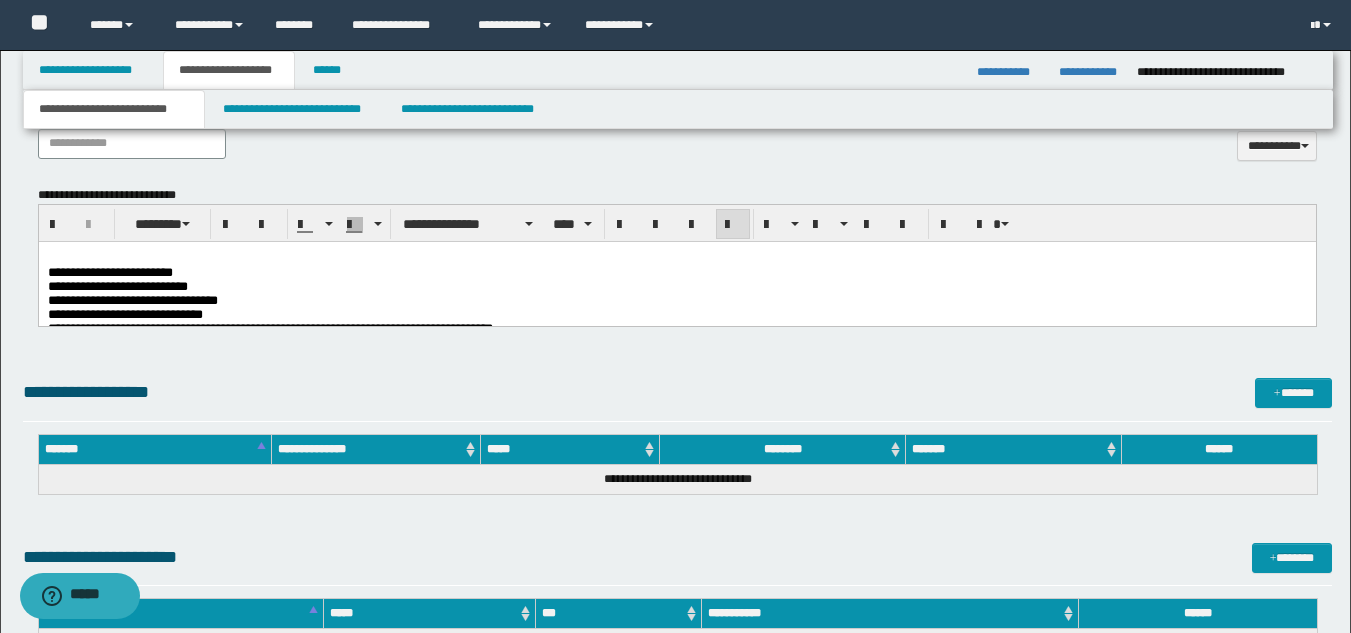 click on "**********" at bounding box center (676, 301) 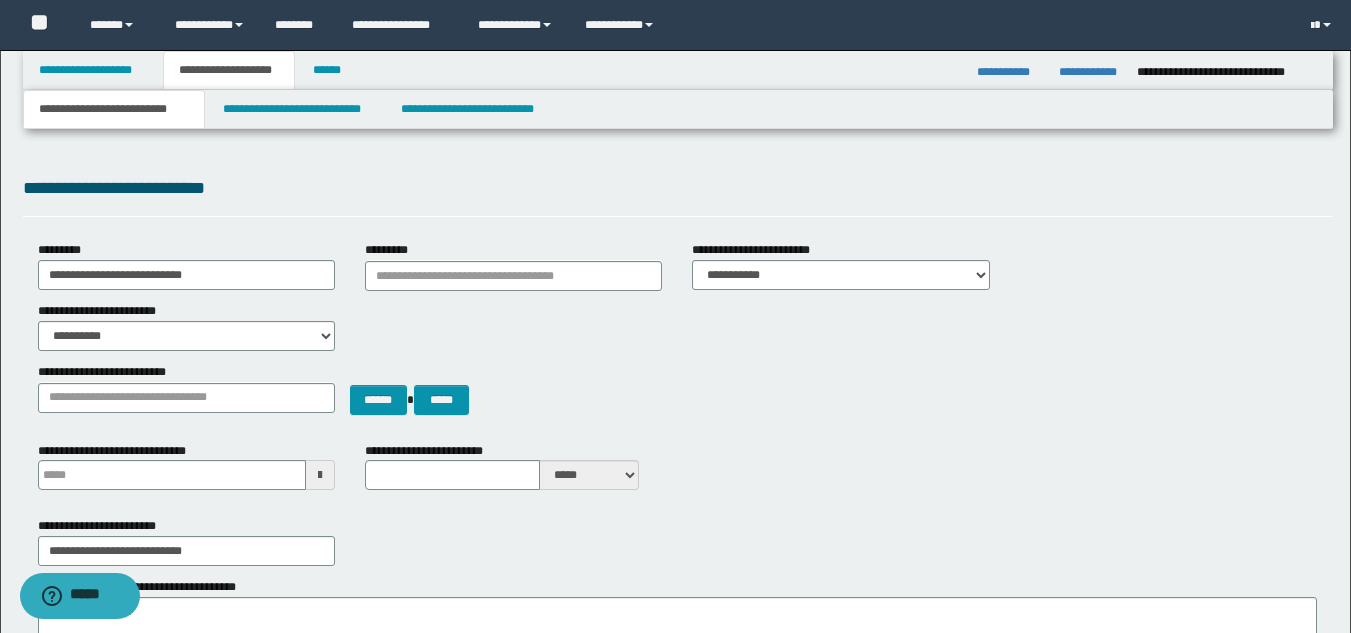 scroll, scrollTop: 0, scrollLeft: 0, axis: both 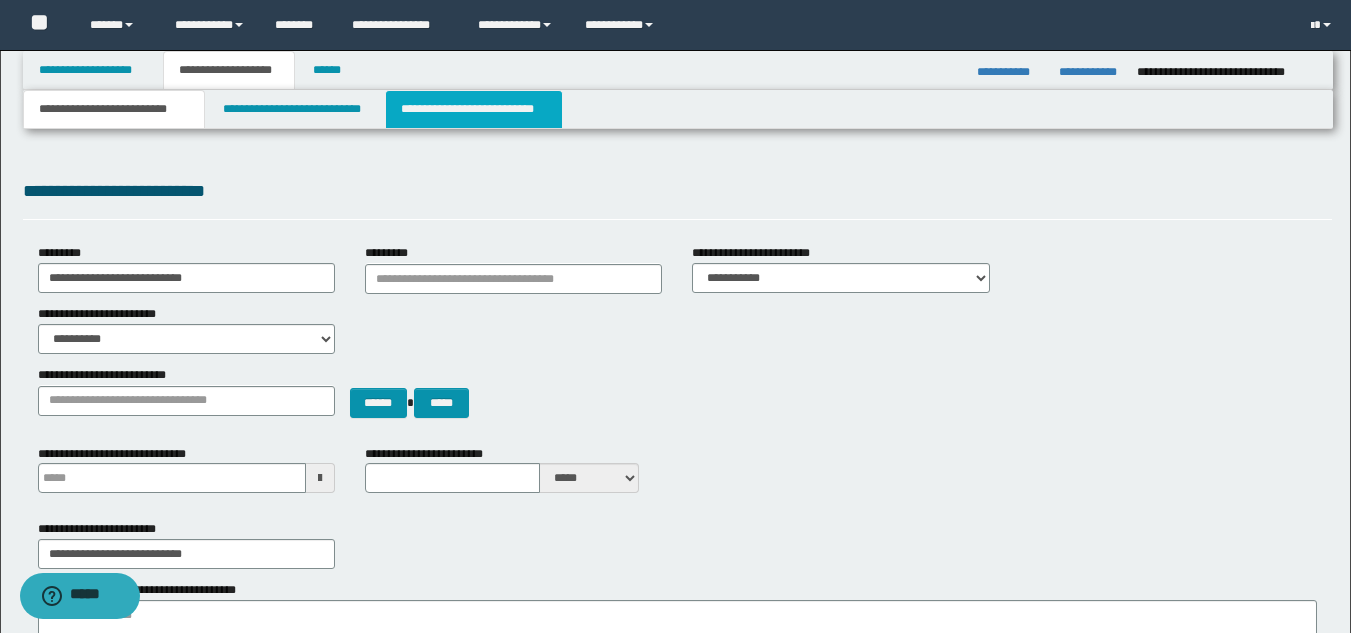 click on "**********" at bounding box center [474, 109] 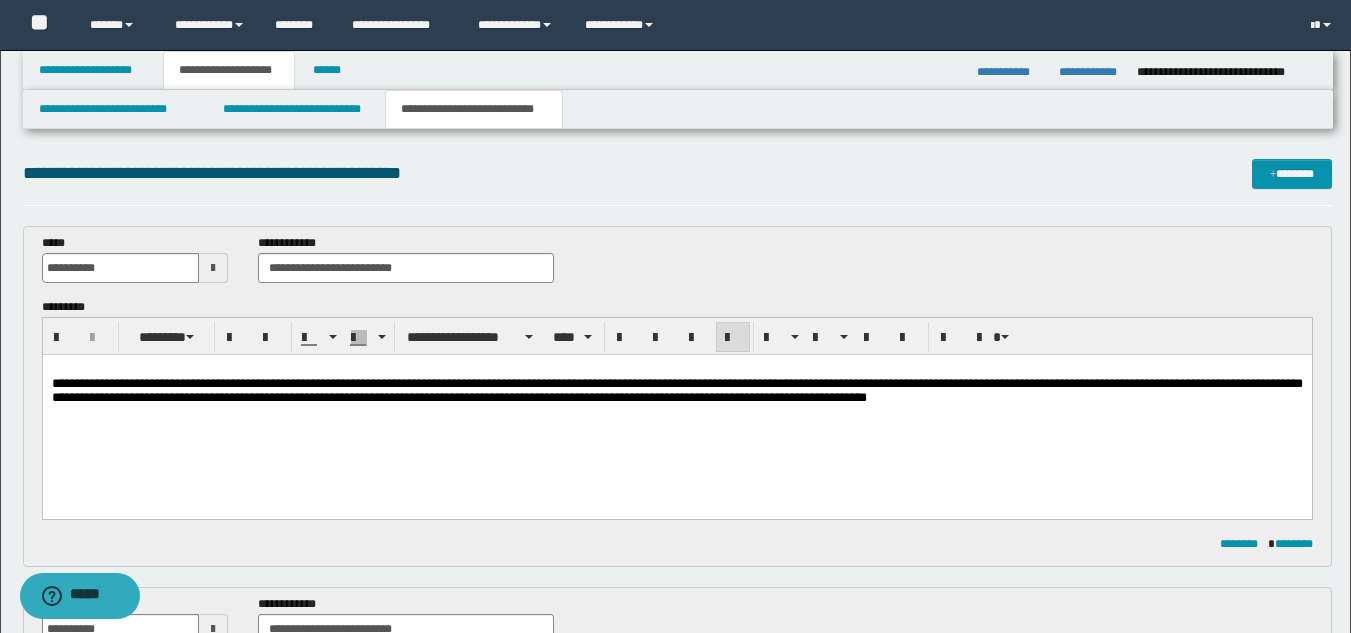 click on "**********" at bounding box center [676, 409] 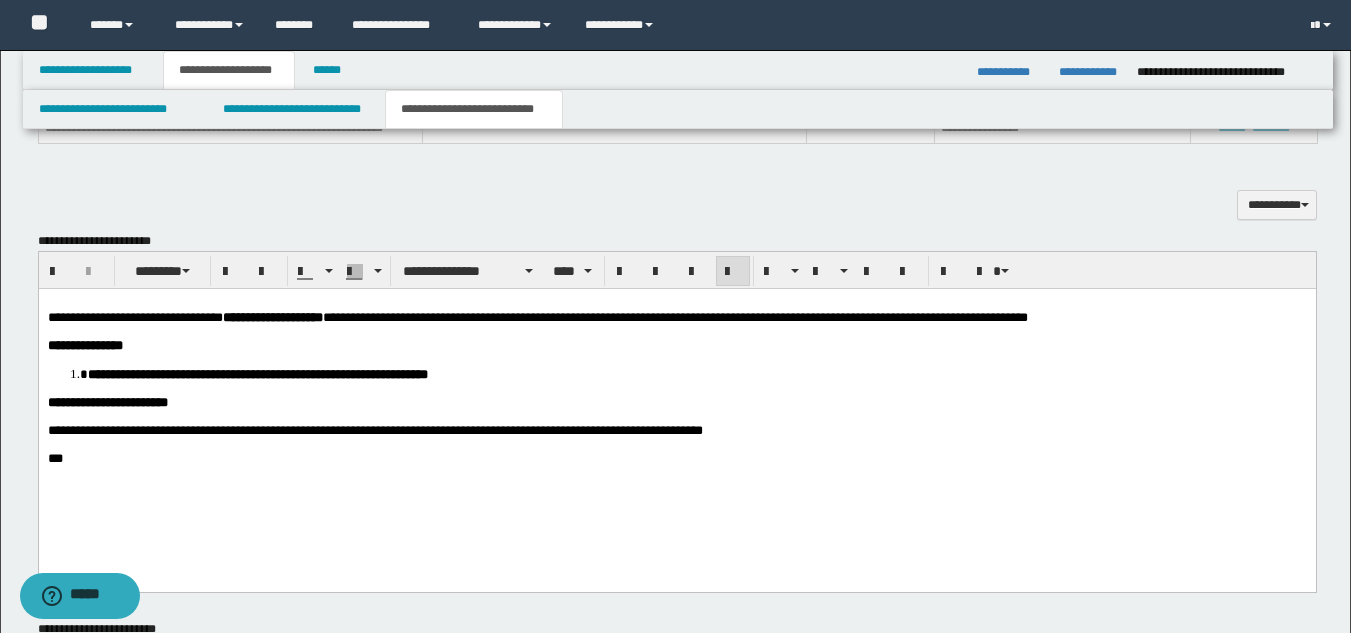 click on "**********" at bounding box center (676, 402) 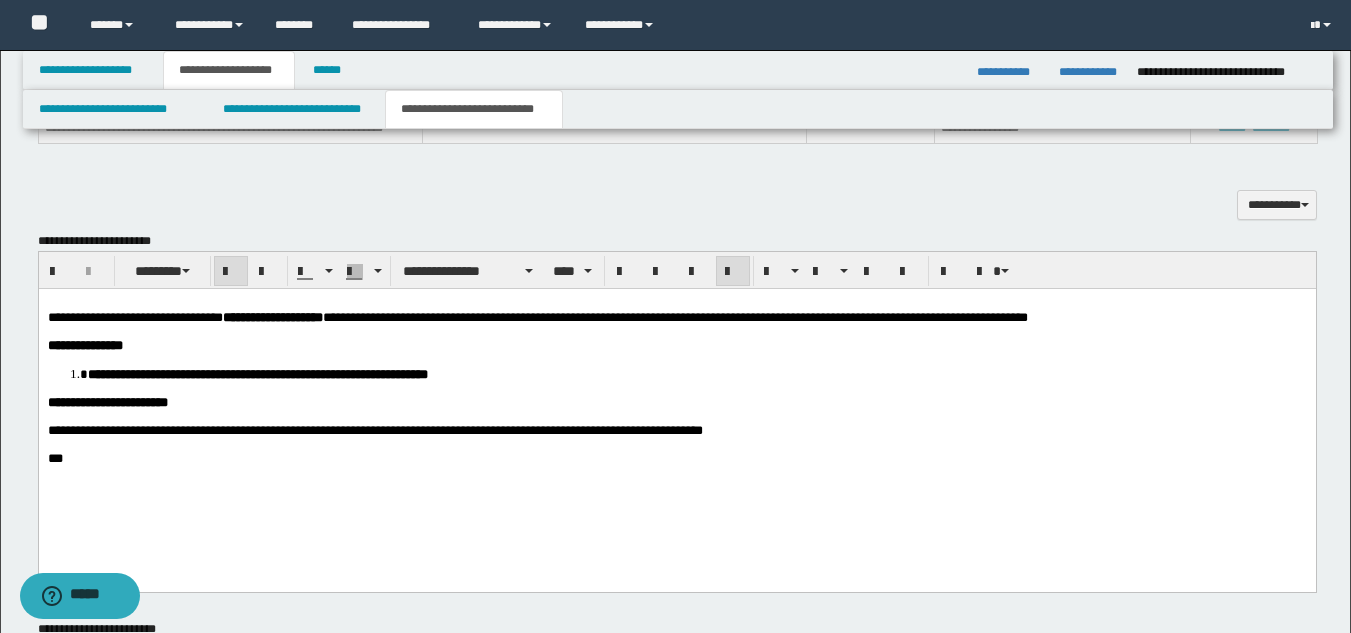 scroll, scrollTop: 1369, scrollLeft: 0, axis: vertical 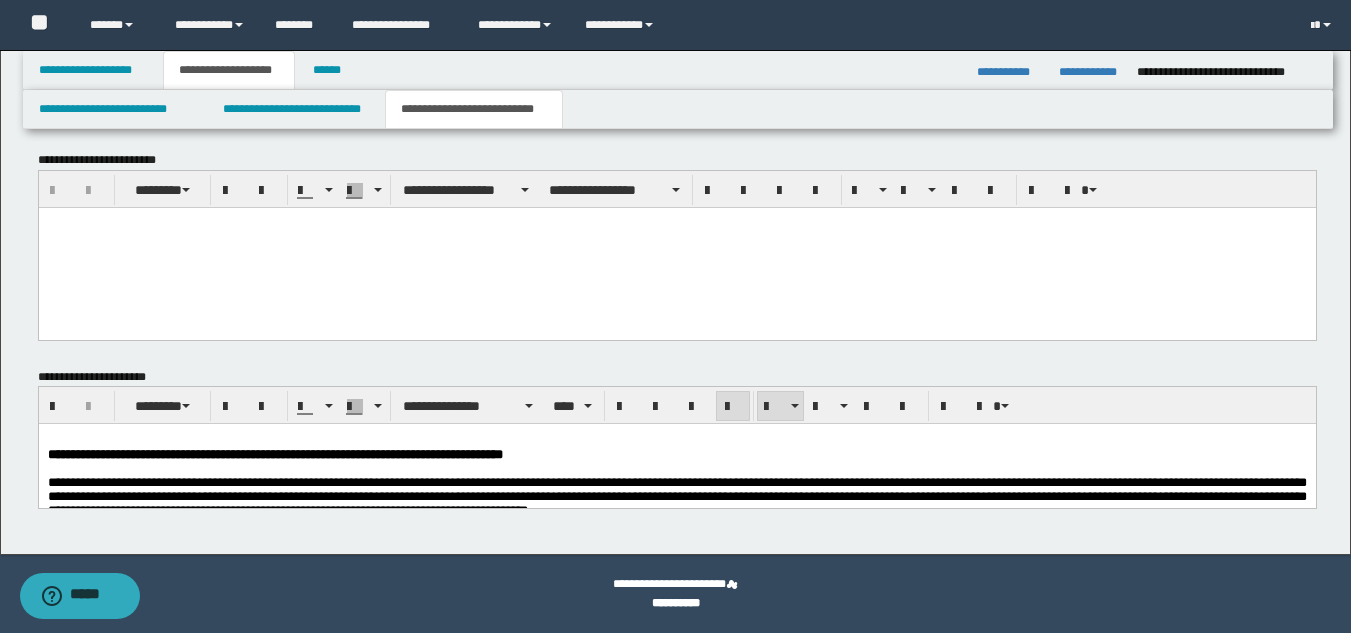 click on "**********" at bounding box center [676, 496] 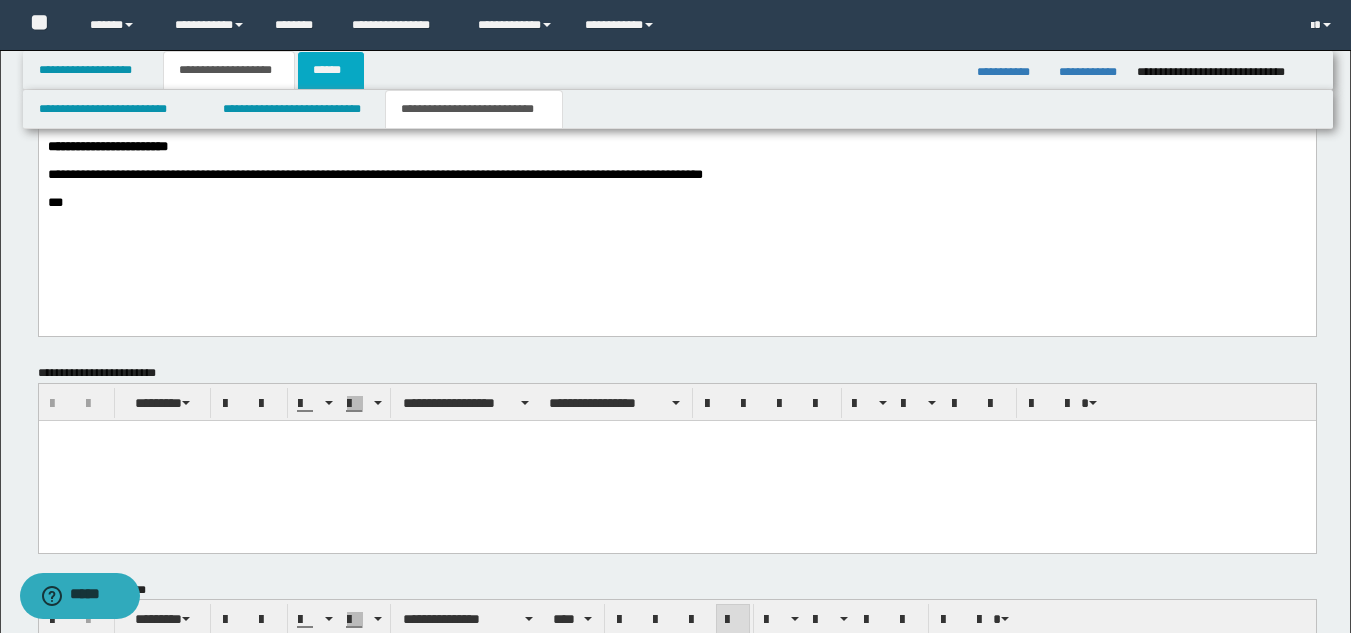 drag, startPoint x: 338, startPoint y: 69, endPoint x: 345, endPoint y: 82, distance: 14.764823 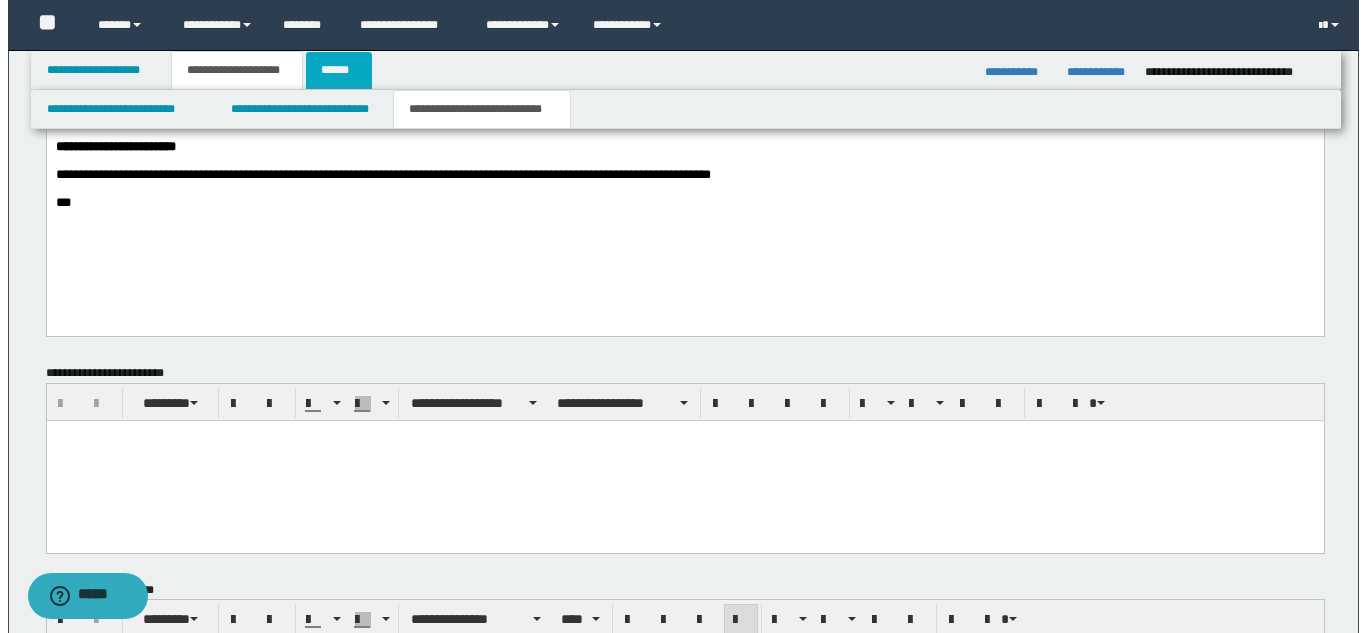 type on "**********" 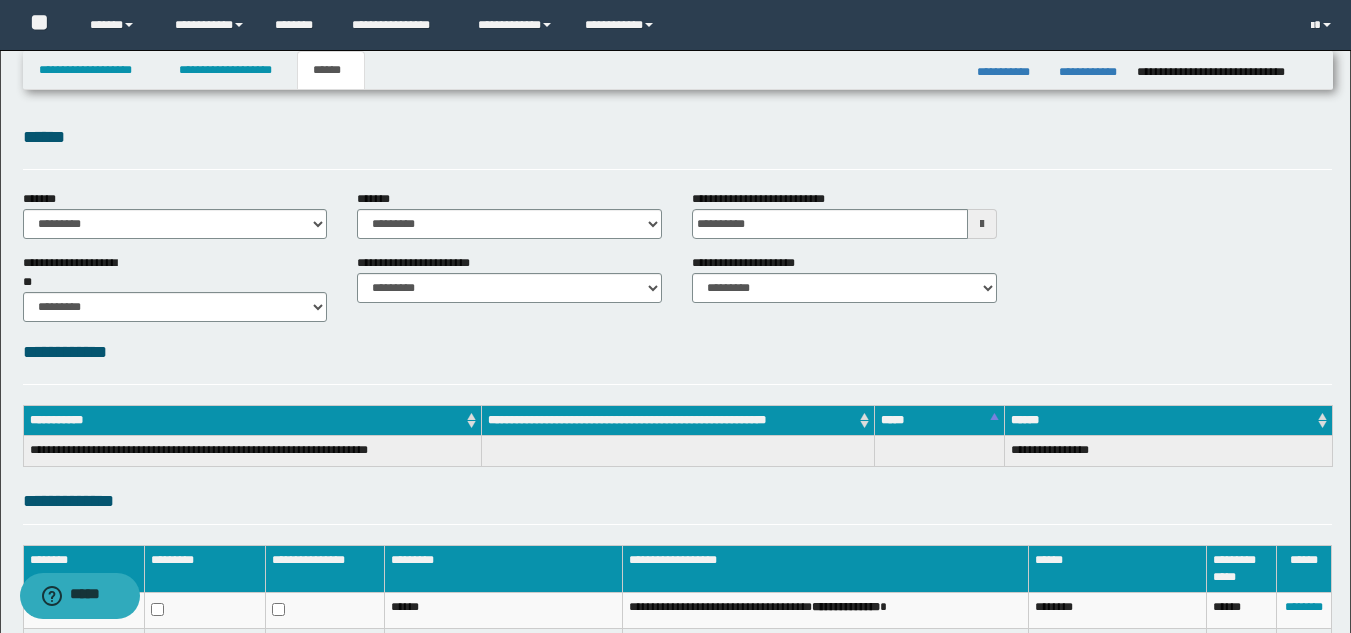 scroll, scrollTop: 0, scrollLeft: 0, axis: both 